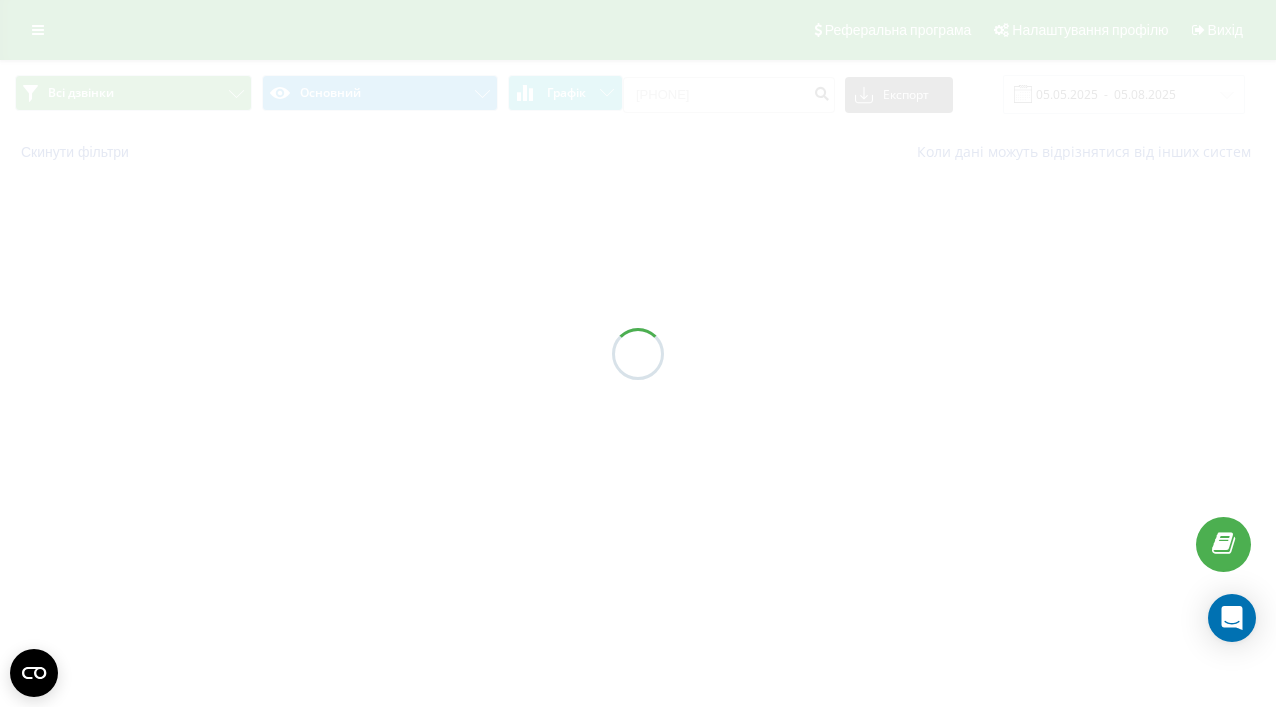 scroll, scrollTop: 0, scrollLeft: 0, axis: both 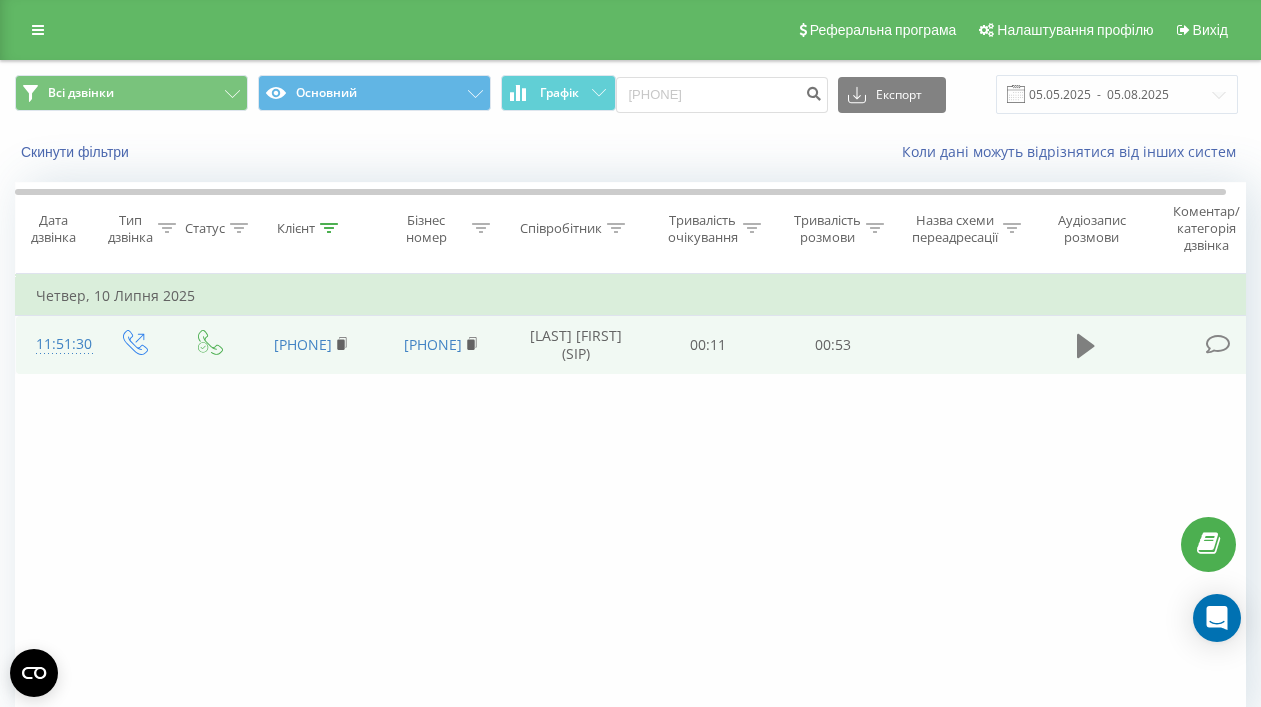 click 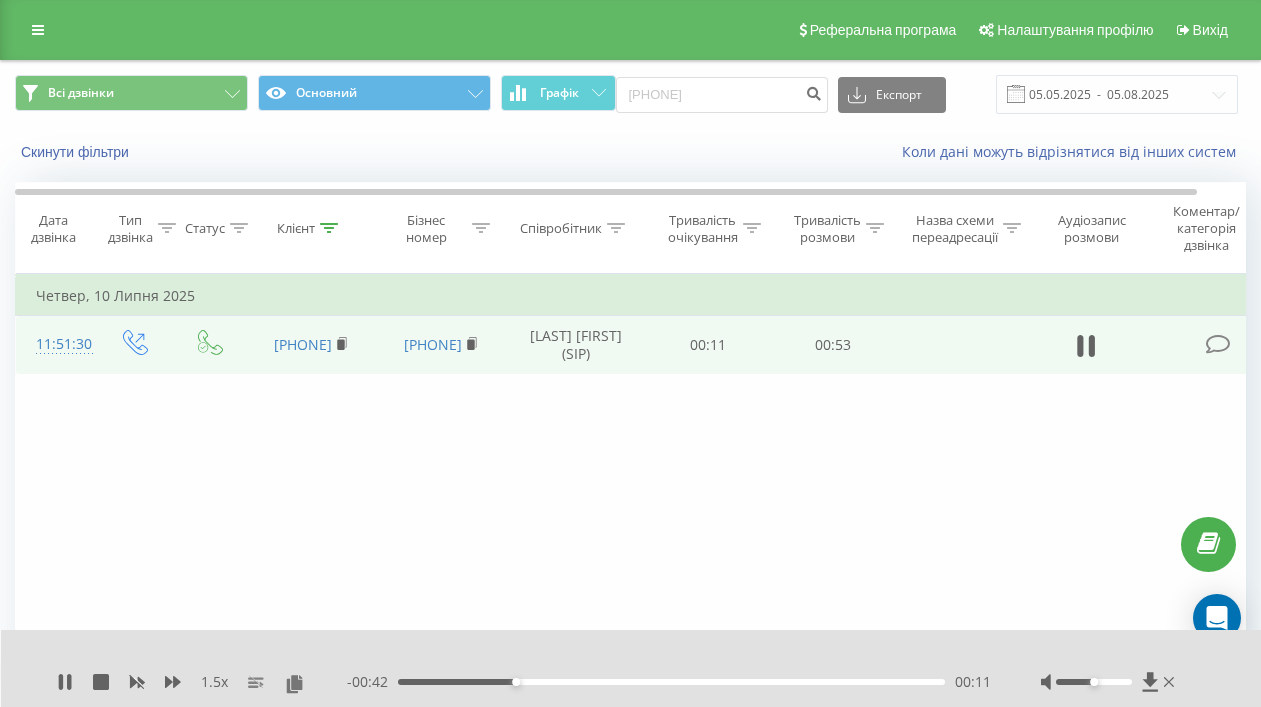 click on "00:11" at bounding box center (671, 682) 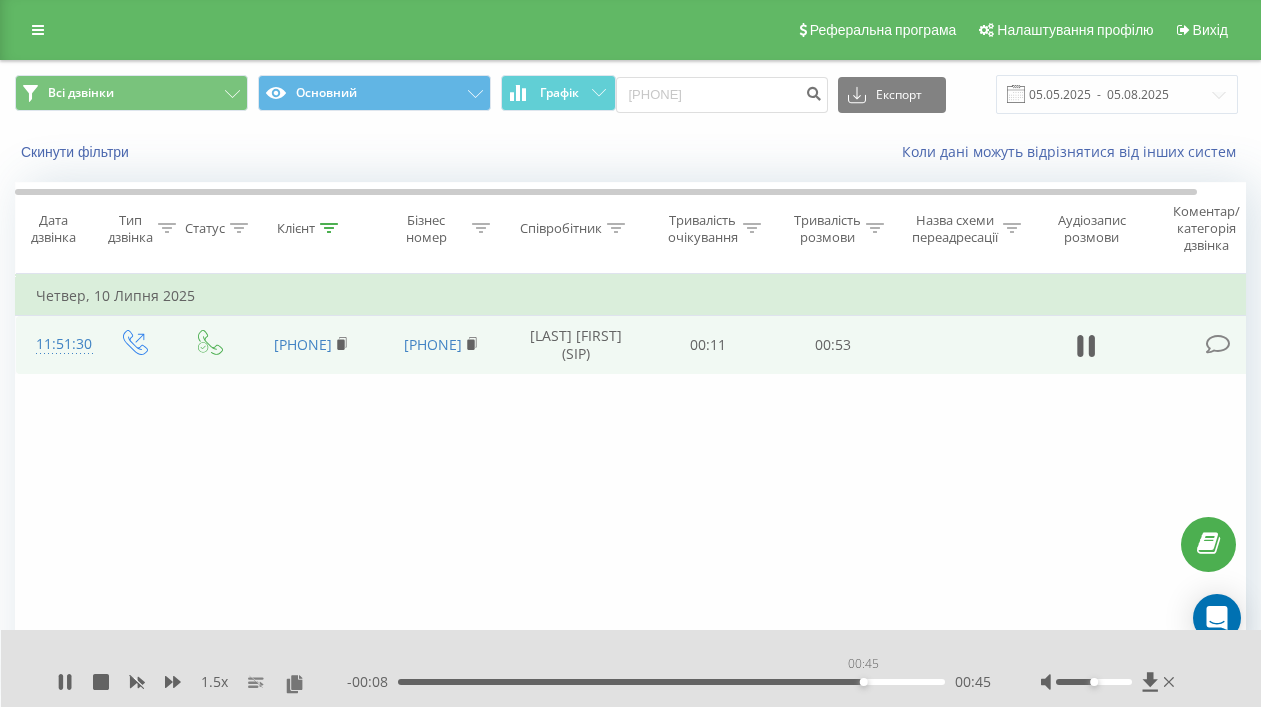 click on "00:45" at bounding box center (671, 682) 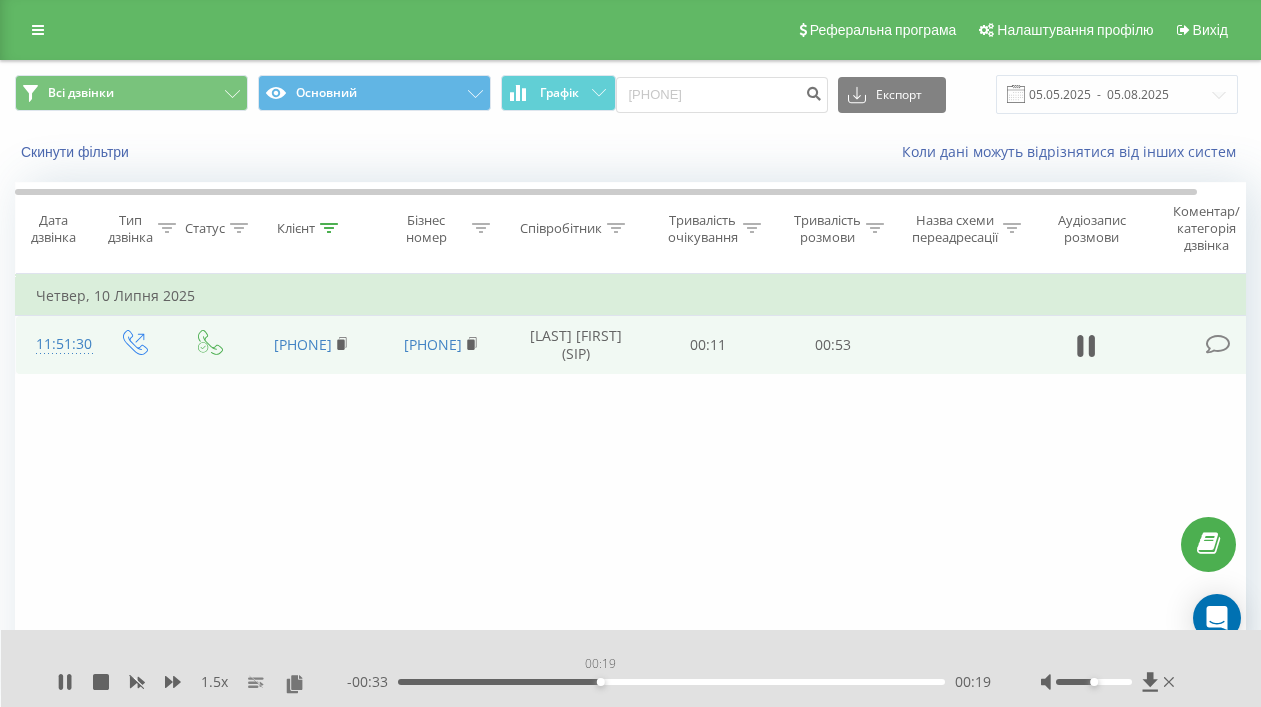 click on "00:19" at bounding box center [671, 682] 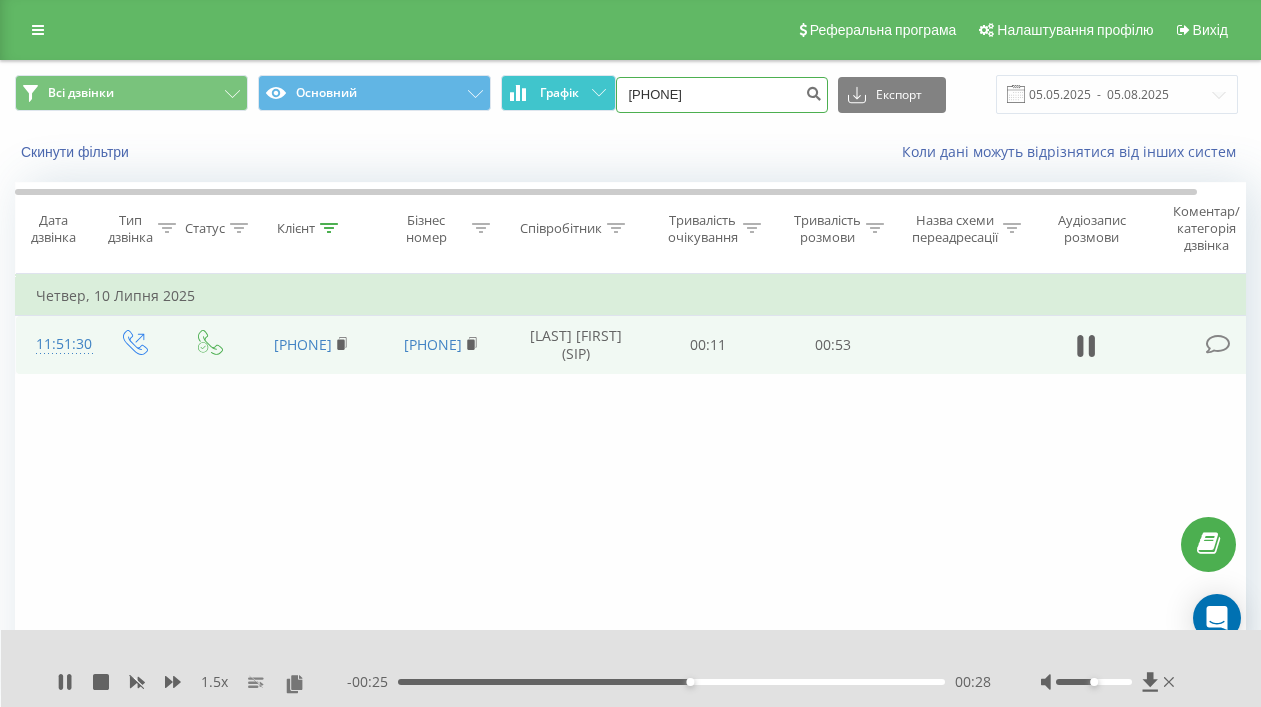 drag, startPoint x: 757, startPoint y: 94, endPoint x: 539, endPoint y: 81, distance: 218.38727 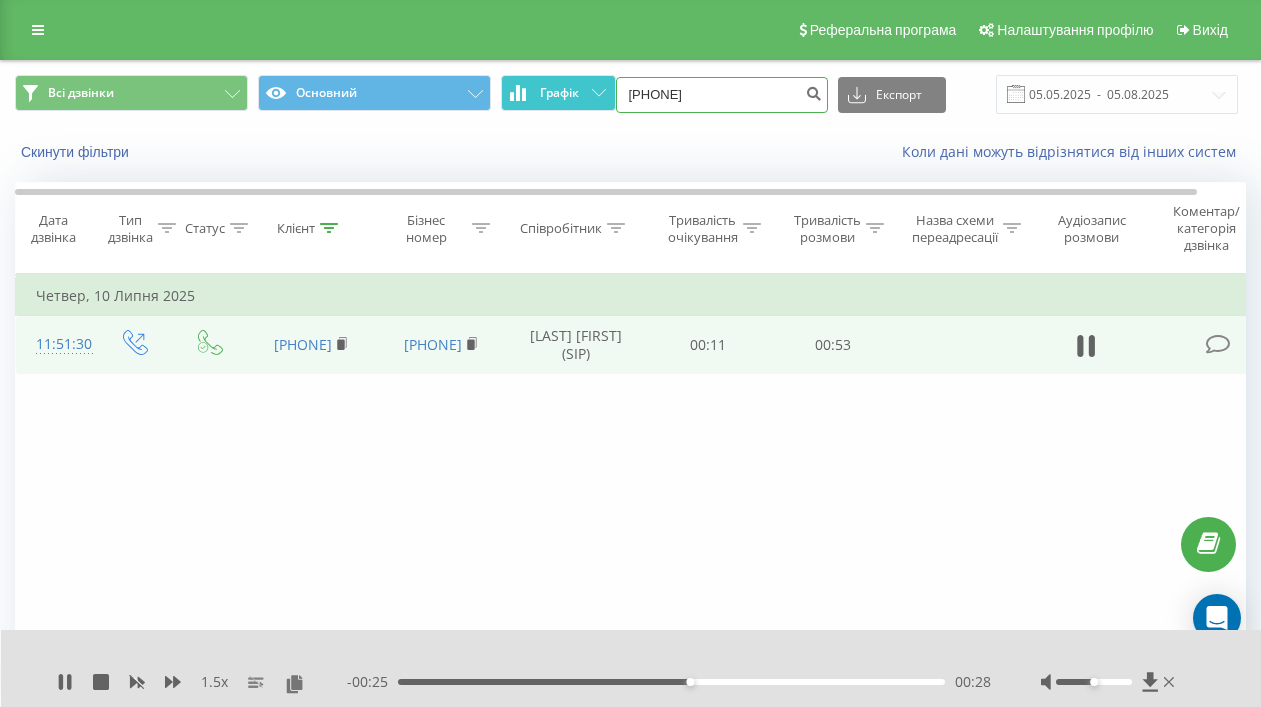 click on "Всі дзвінки Основний Графік 0972543242 Експорт .csv .xls .xlsx 05.05.2025  -  05.08.2025" at bounding box center [630, 94] 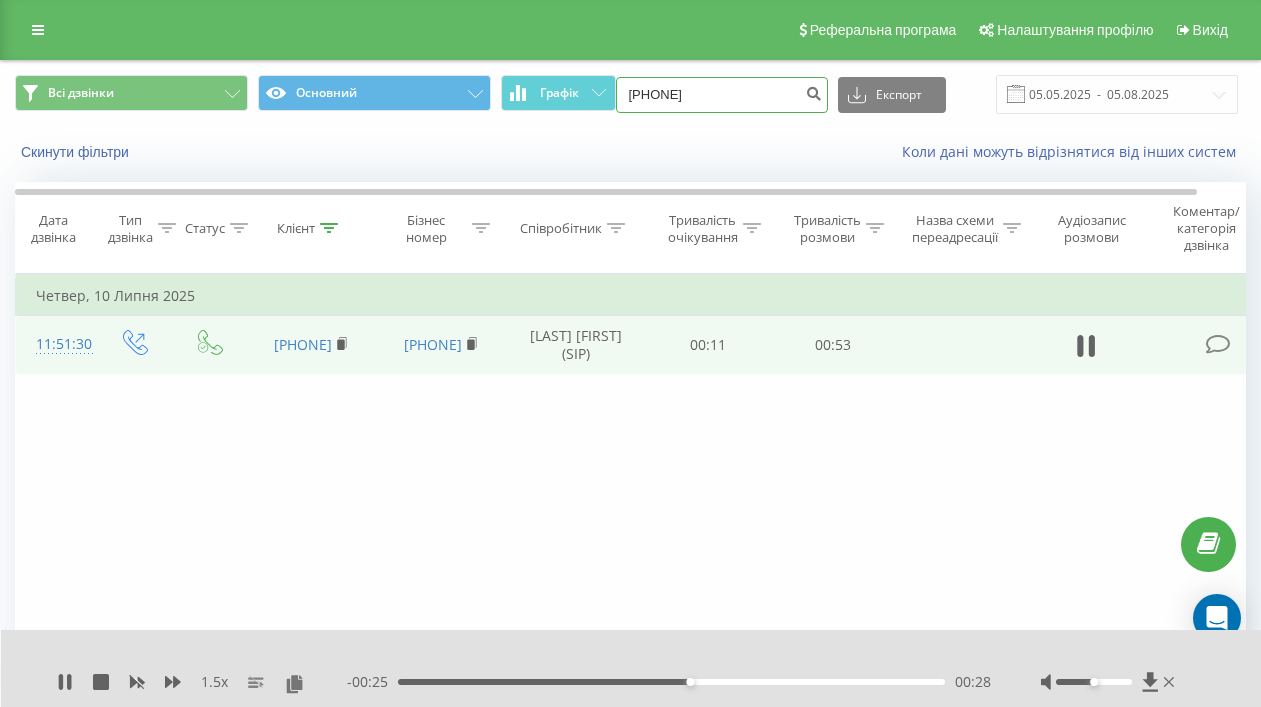 paste on "(099) 421 27 05" 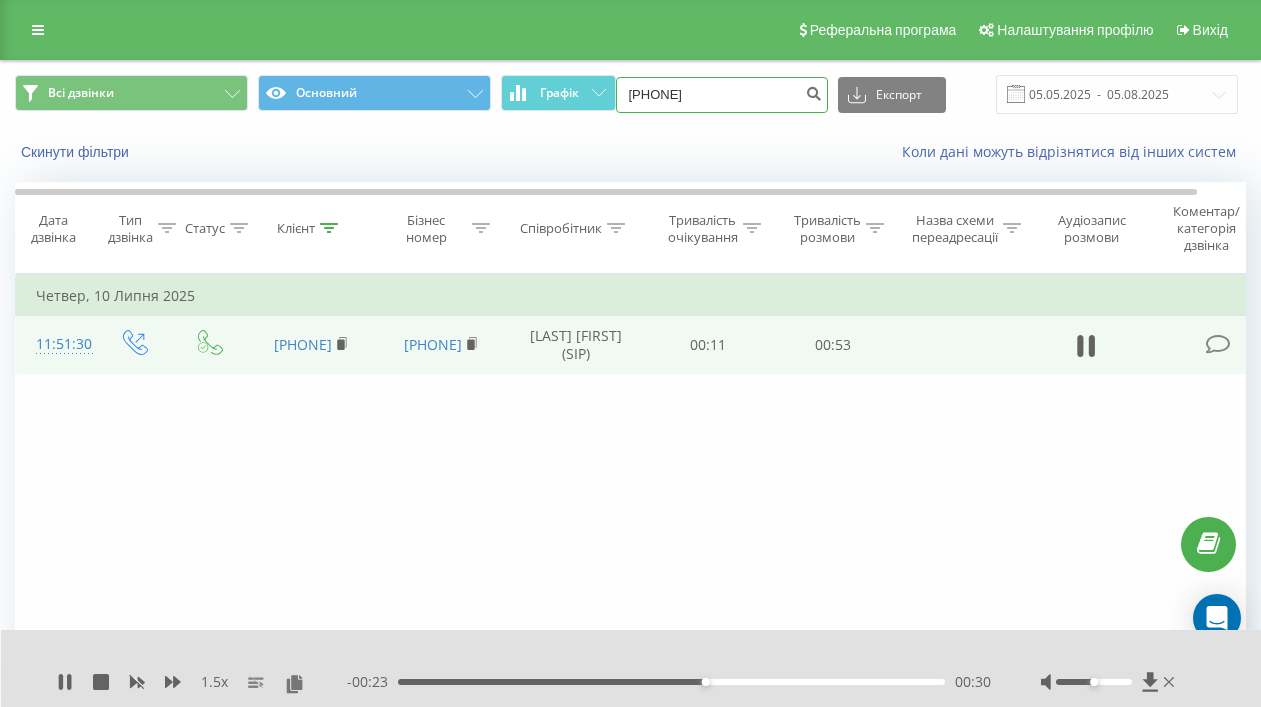 click on "(099) 421 27 05" at bounding box center (722, 95) 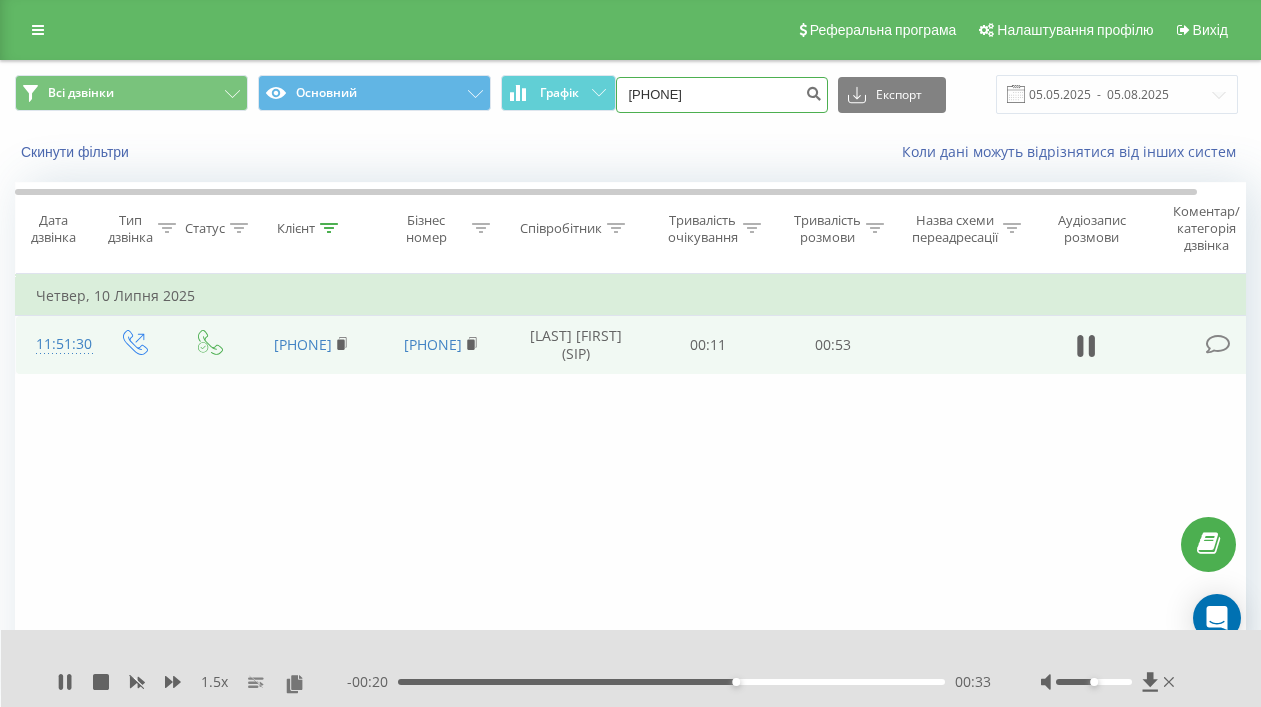 click on "(099421 27 05" at bounding box center [722, 95] 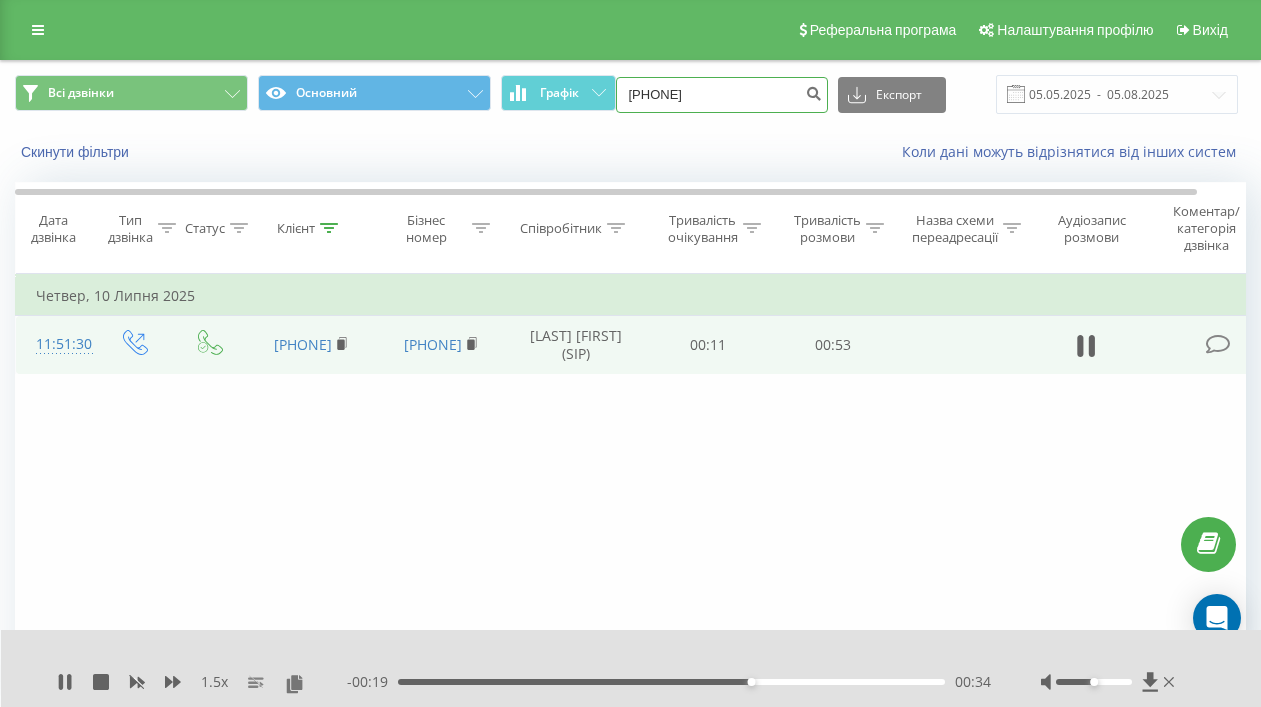 type on "099421 27 05" 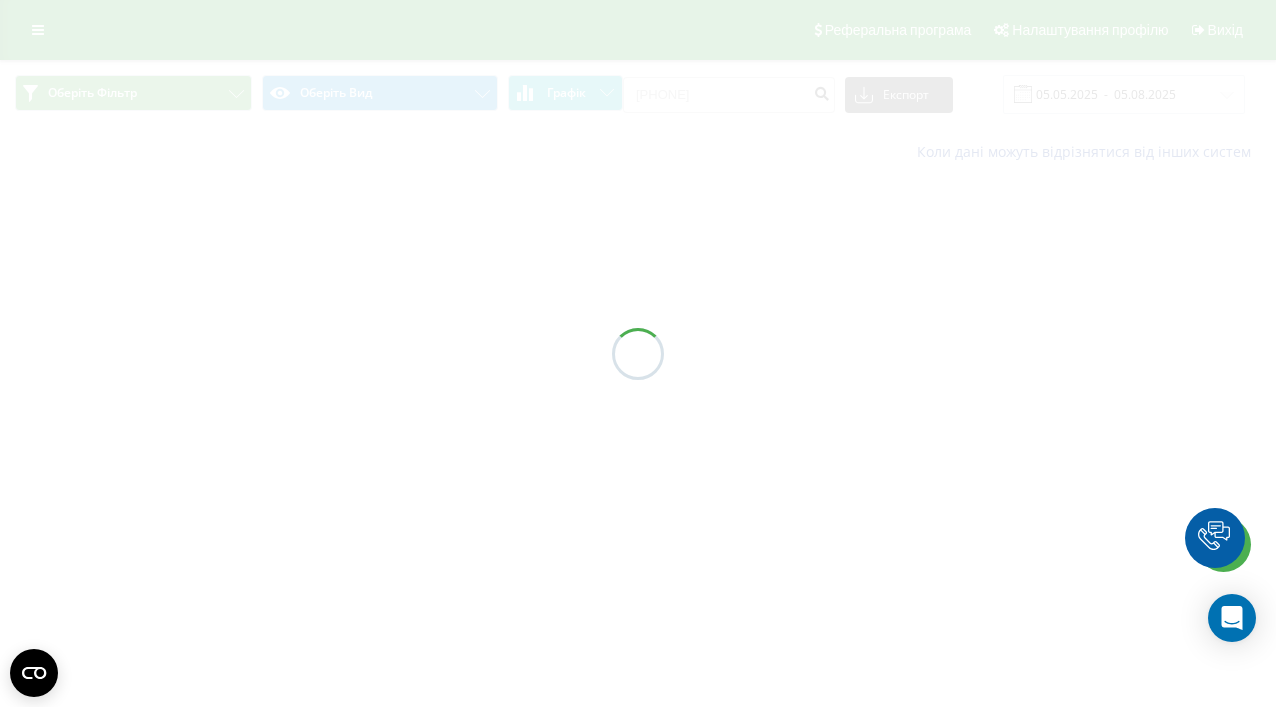 scroll, scrollTop: 0, scrollLeft: 0, axis: both 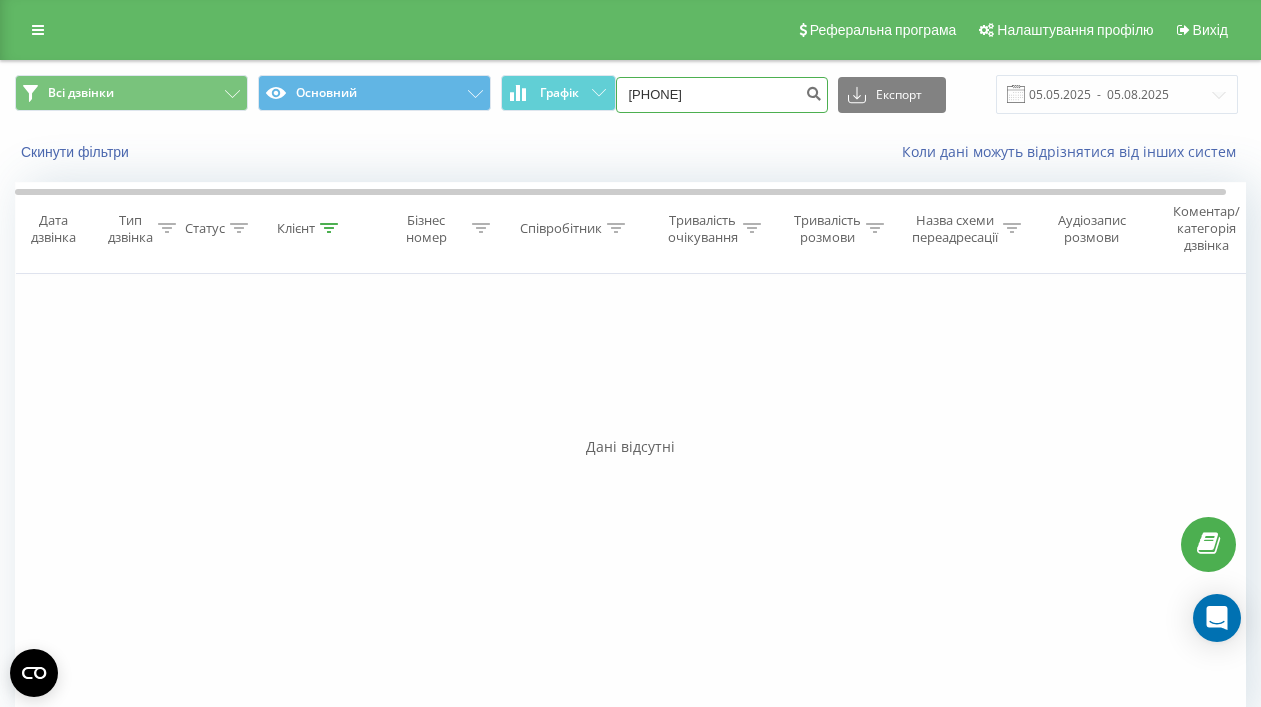 drag, startPoint x: 758, startPoint y: 94, endPoint x: 461, endPoint y: 63, distance: 298.61346 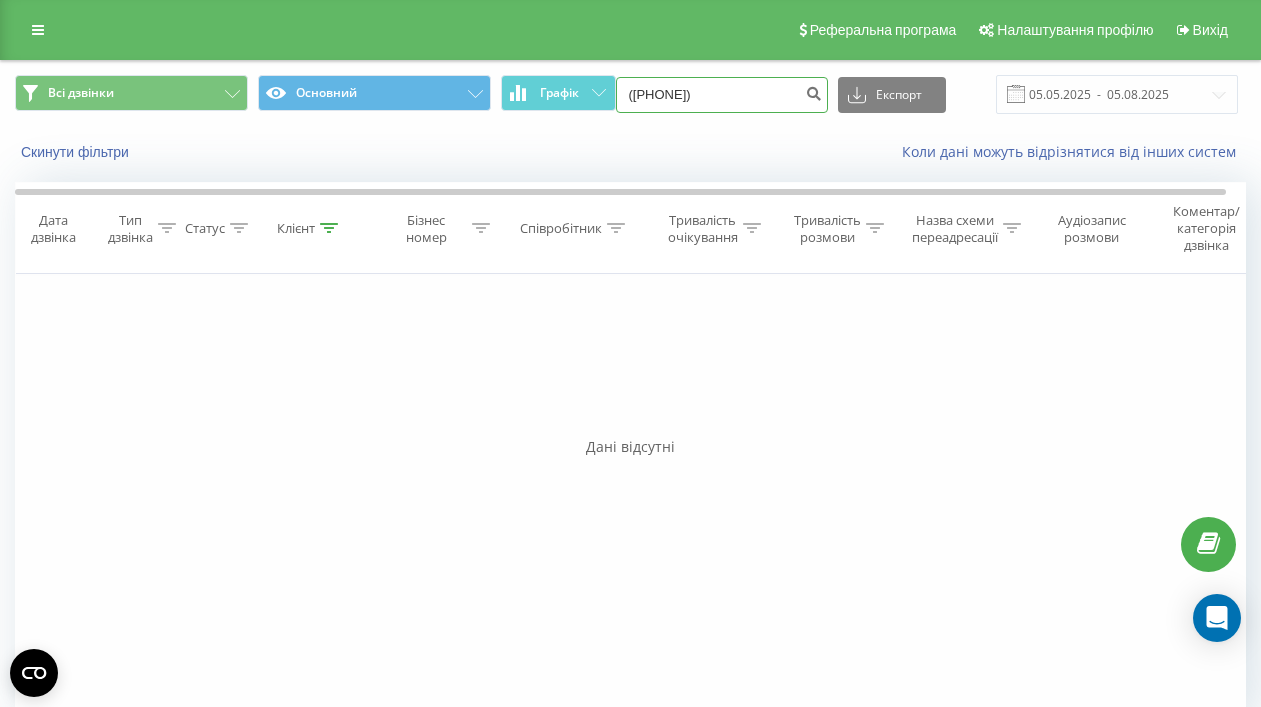 click on "(097) 913 11 15" at bounding box center (722, 95) 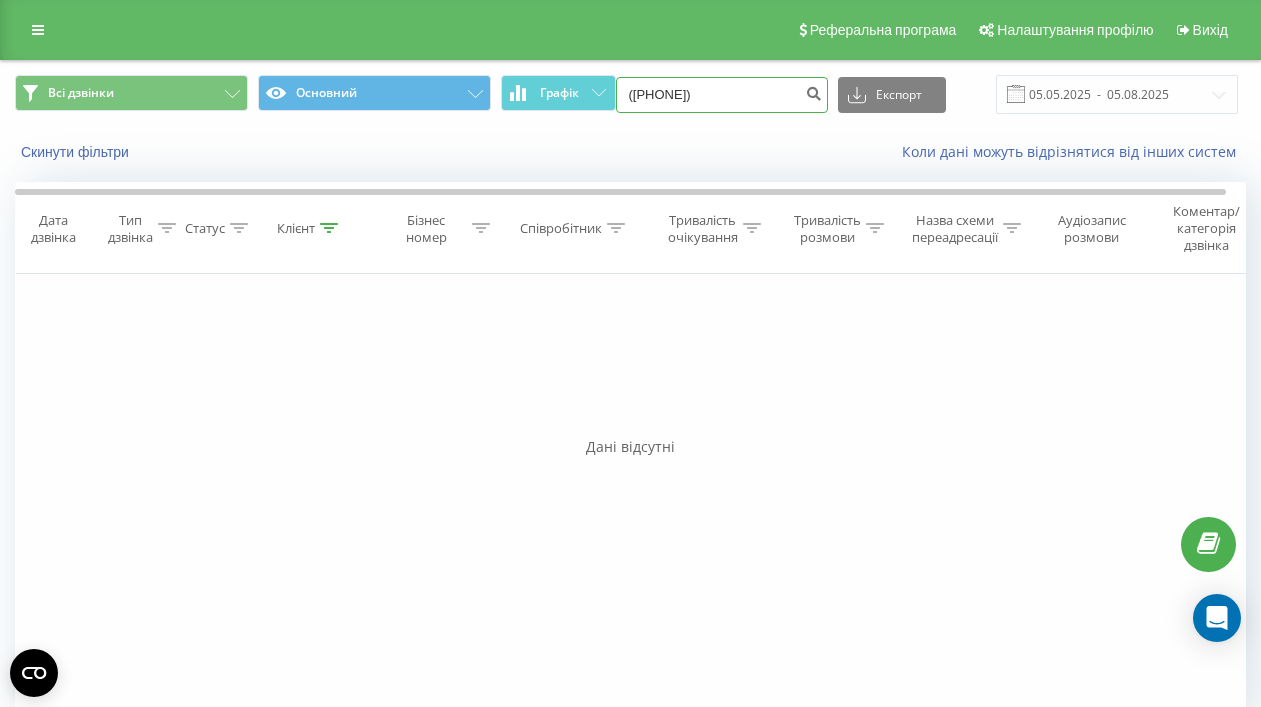 click on "(097913 11 15" at bounding box center (722, 95) 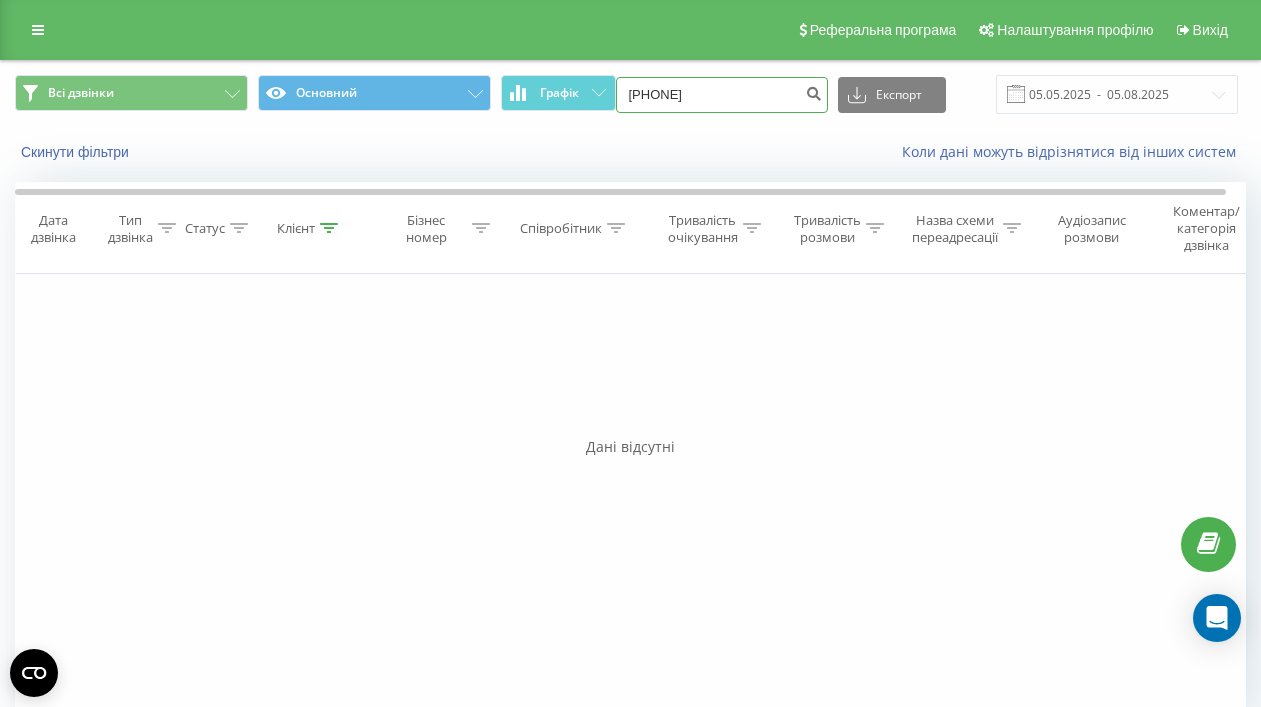 type on "097913 11 15" 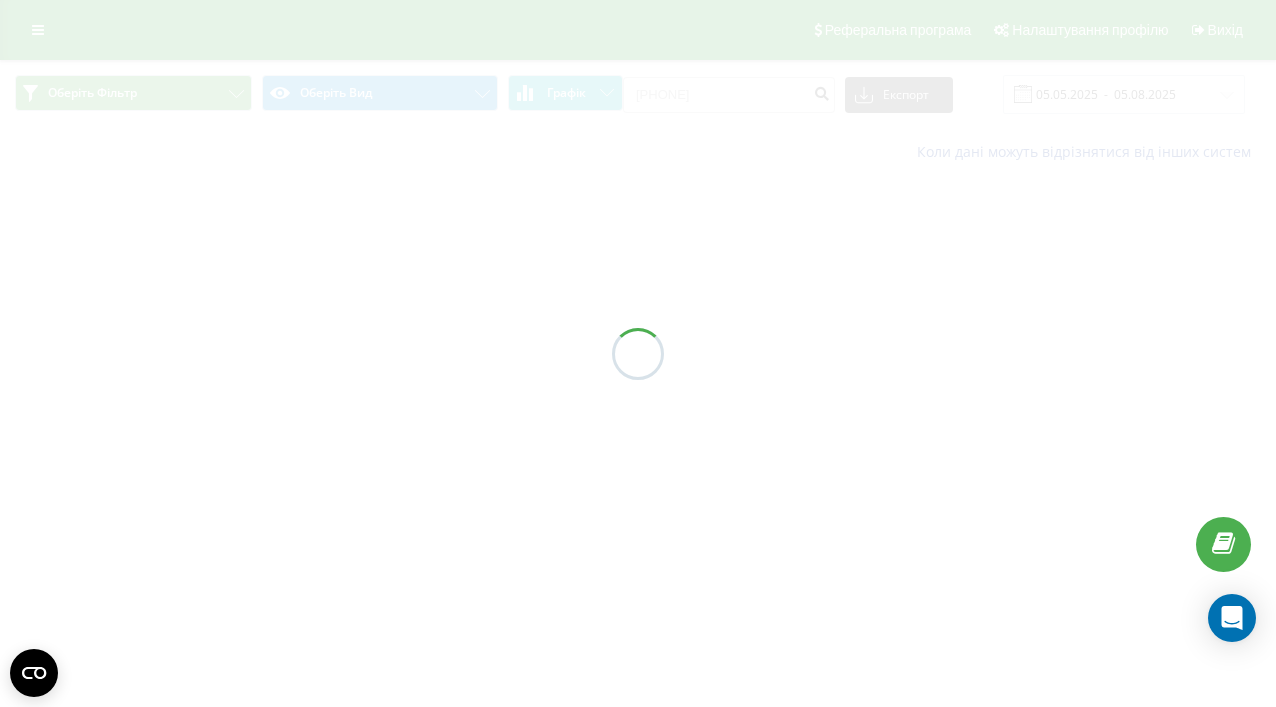 scroll, scrollTop: 0, scrollLeft: 0, axis: both 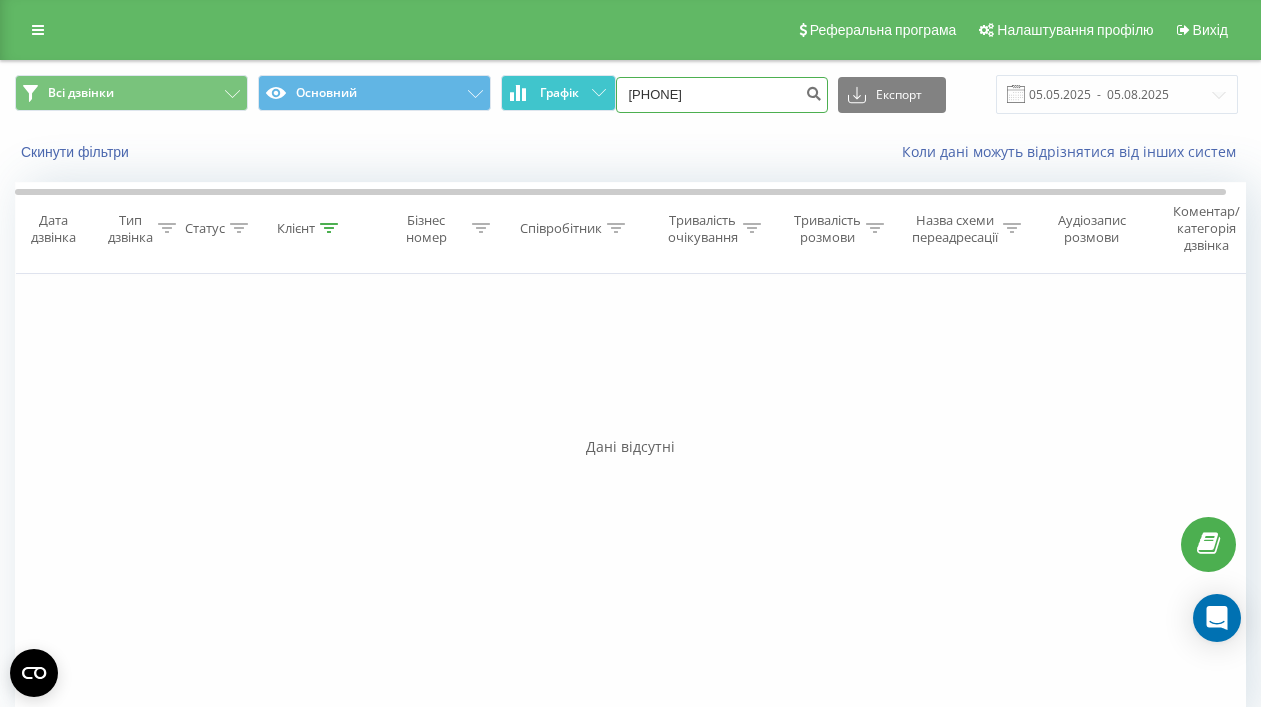 drag, startPoint x: 722, startPoint y: 96, endPoint x: 567, endPoint y: 95, distance: 155.00322 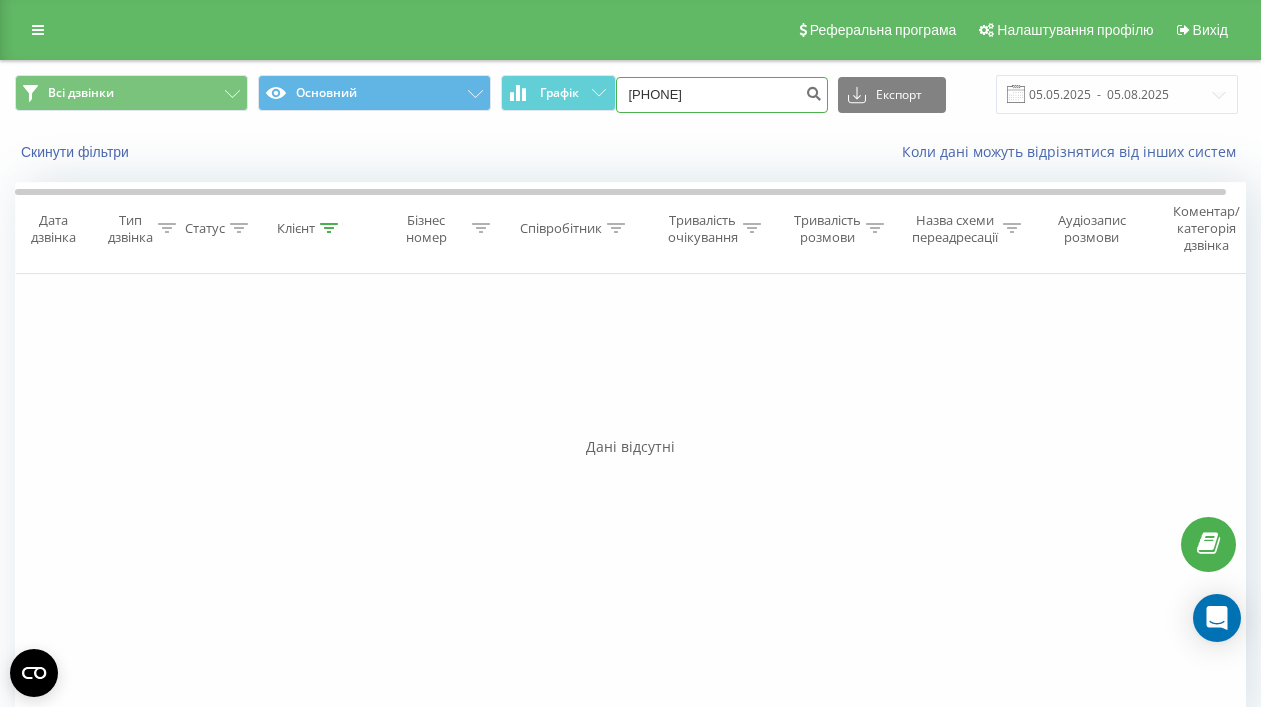 paste on "(095) 078 14" 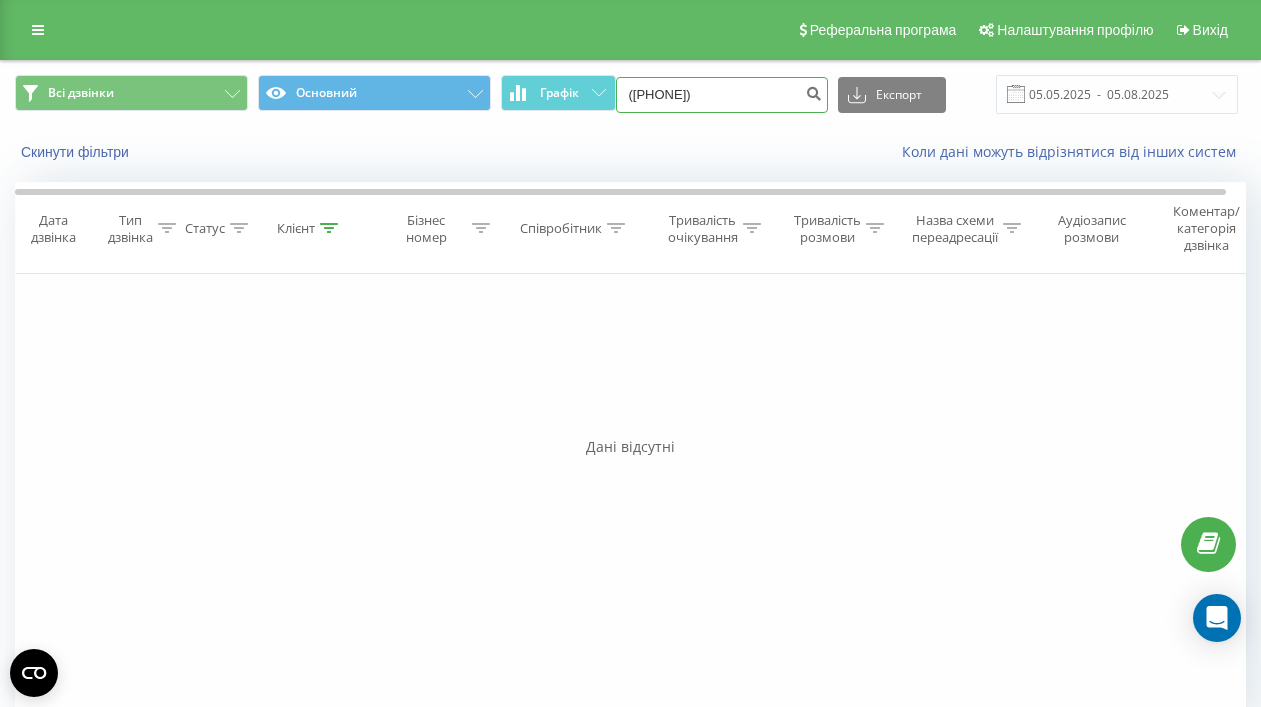click on "(095) 078 14 15" at bounding box center [722, 95] 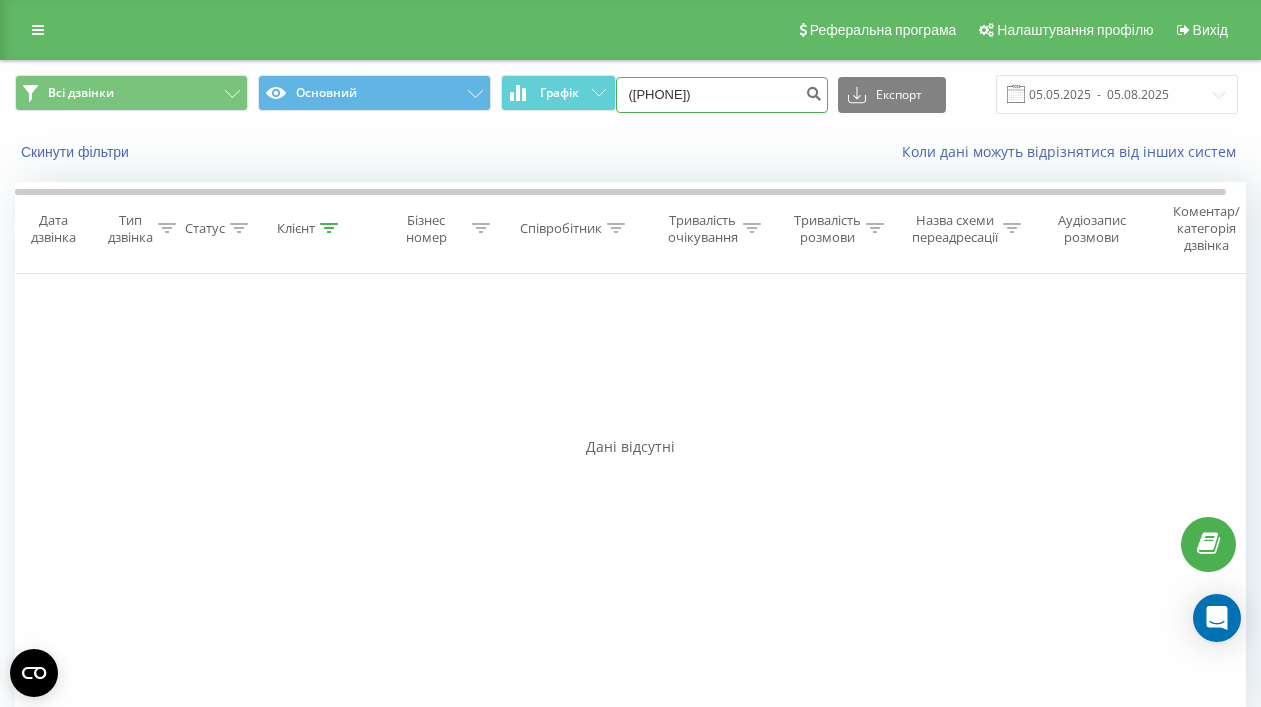 click on "(095078 14 15" at bounding box center [722, 95] 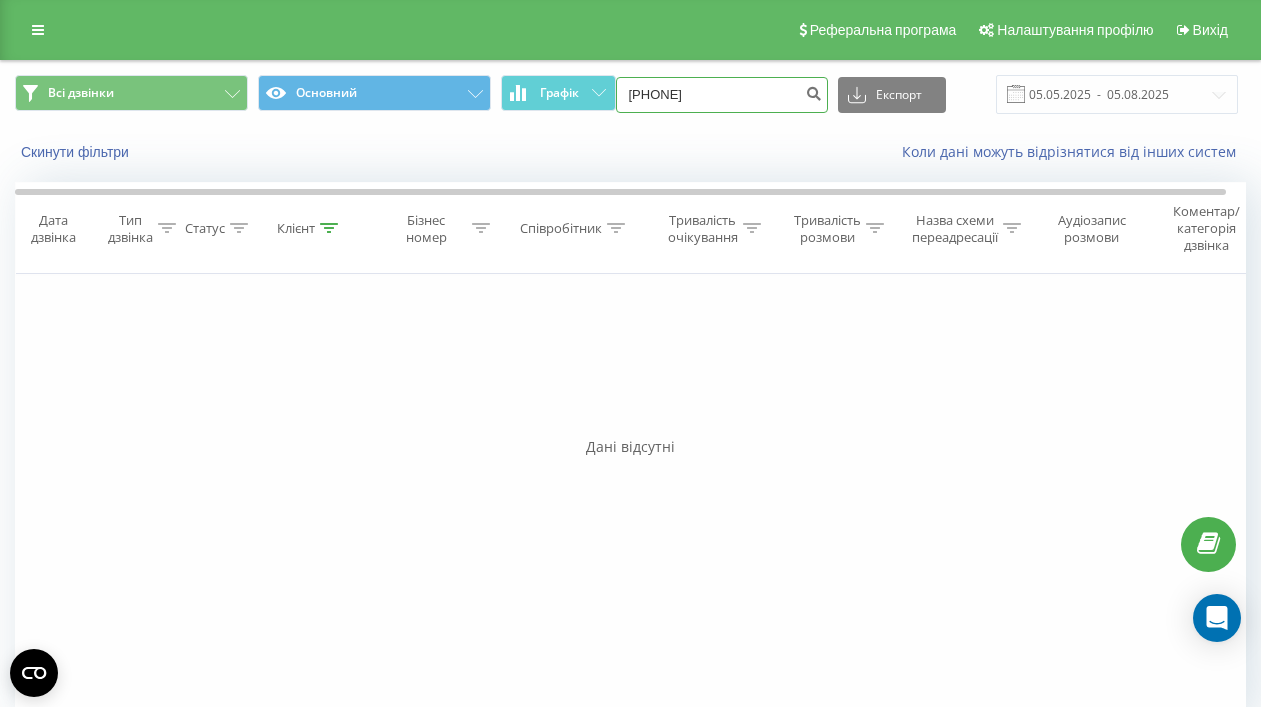 type on "095078 14 15" 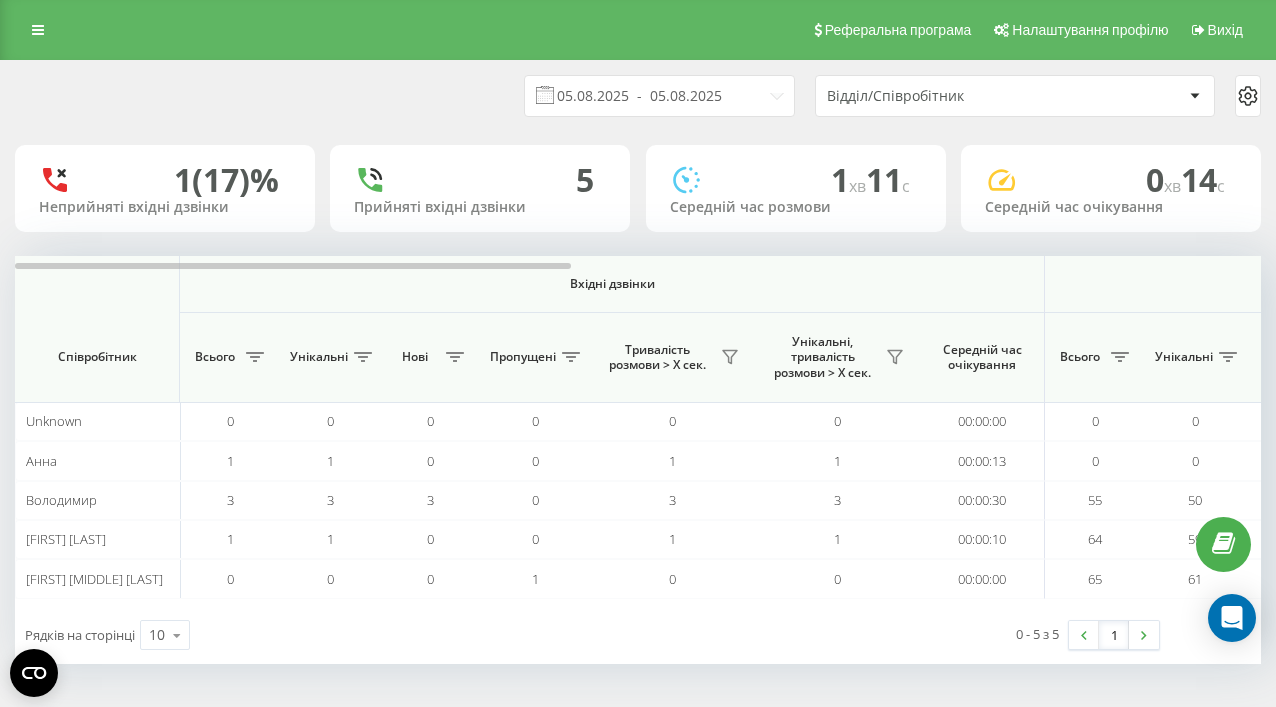 scroll, scrollTop: 0, scrollLeft: 0, axis: both 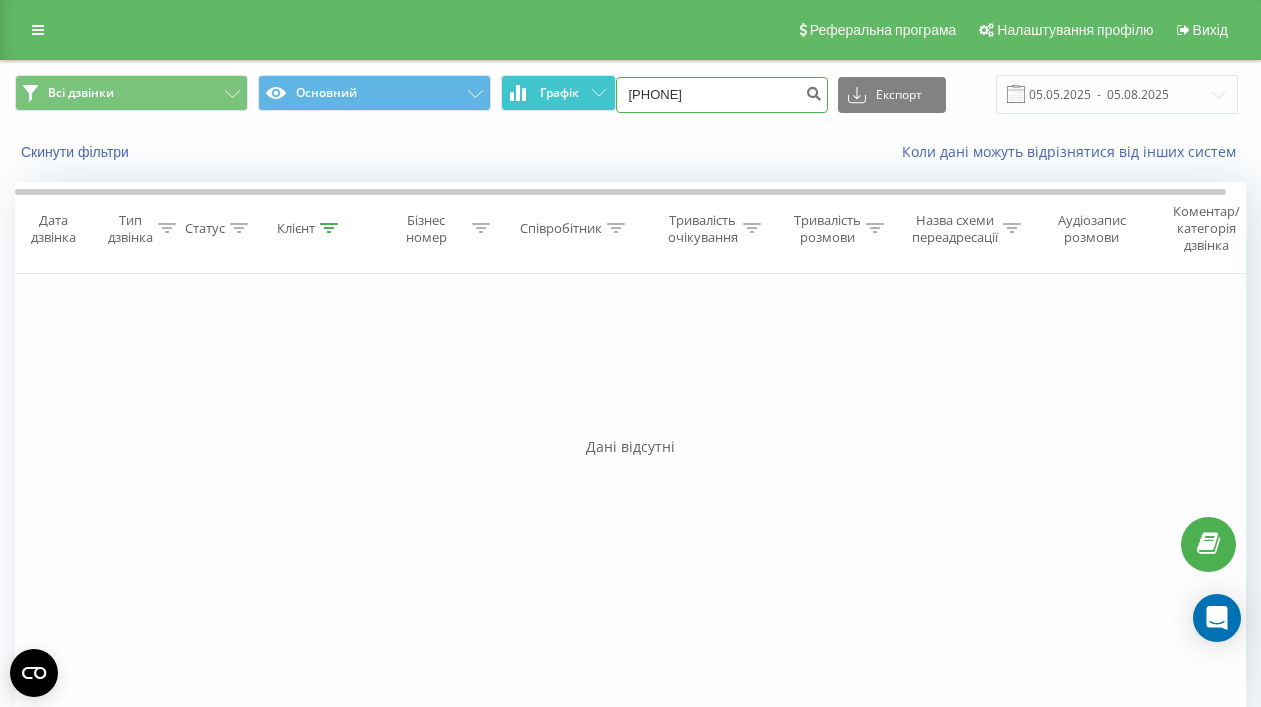 drag, startPoint x: 748, startPoint y: 92, endPoint x: 530, endPoint y: 87, distance: 218.05733 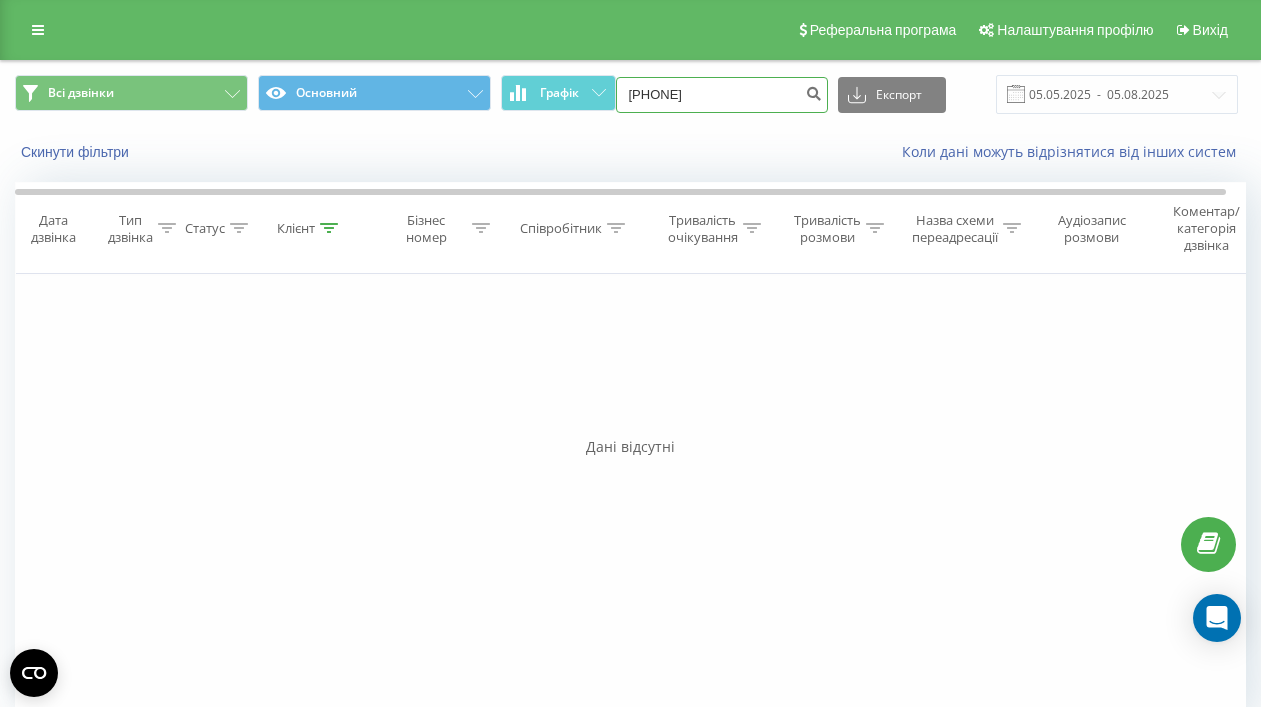 paste on "[PHONE]" 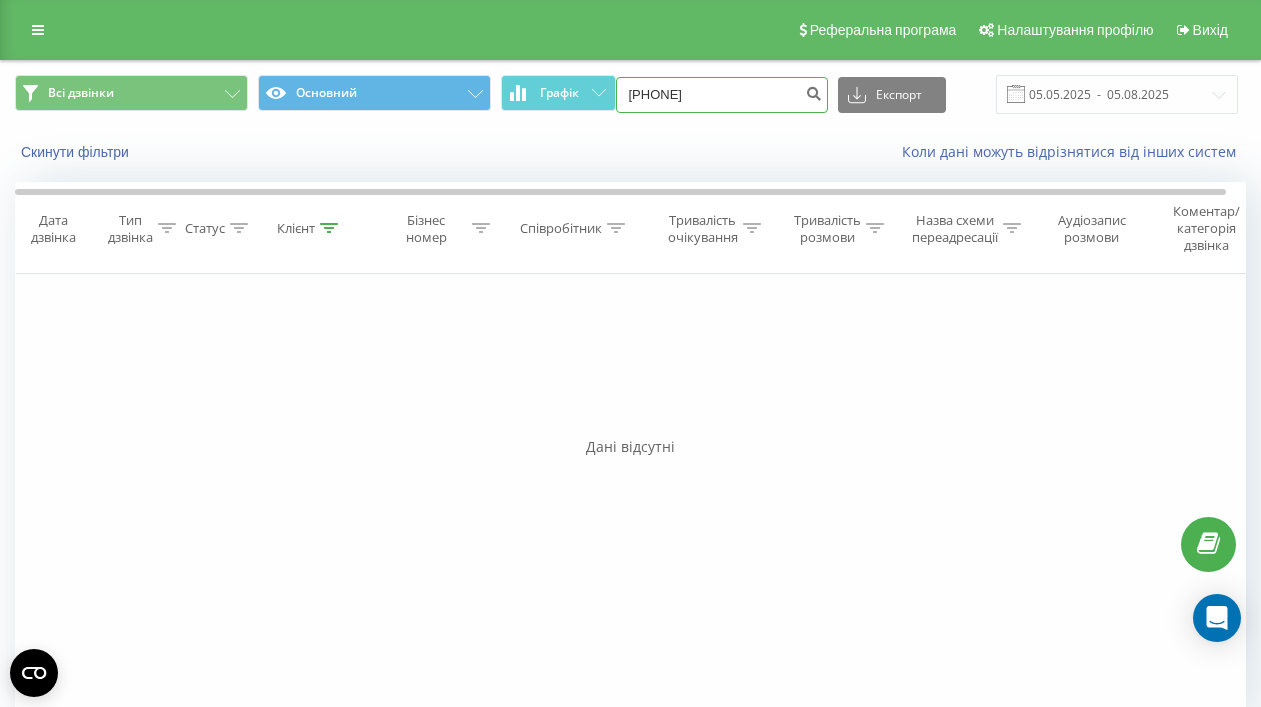 click on "[PHONE]" at bounding box center [722, 95] 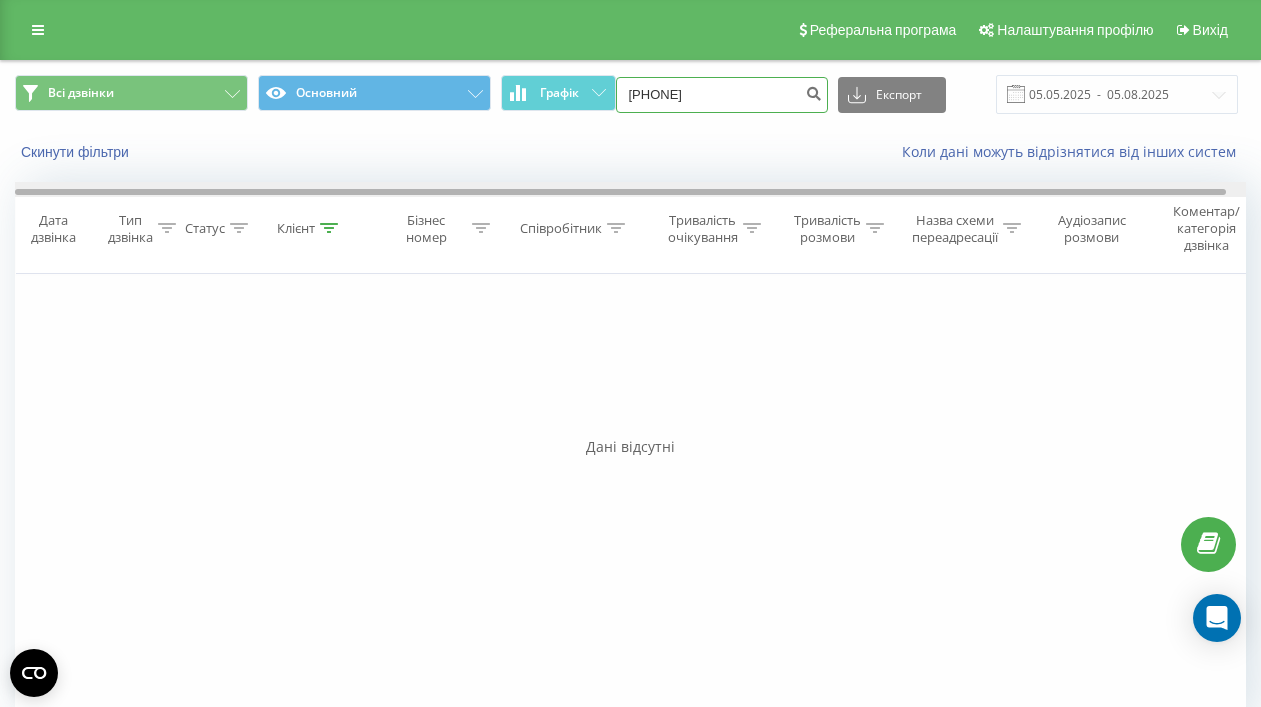 type on "[PHONE]" 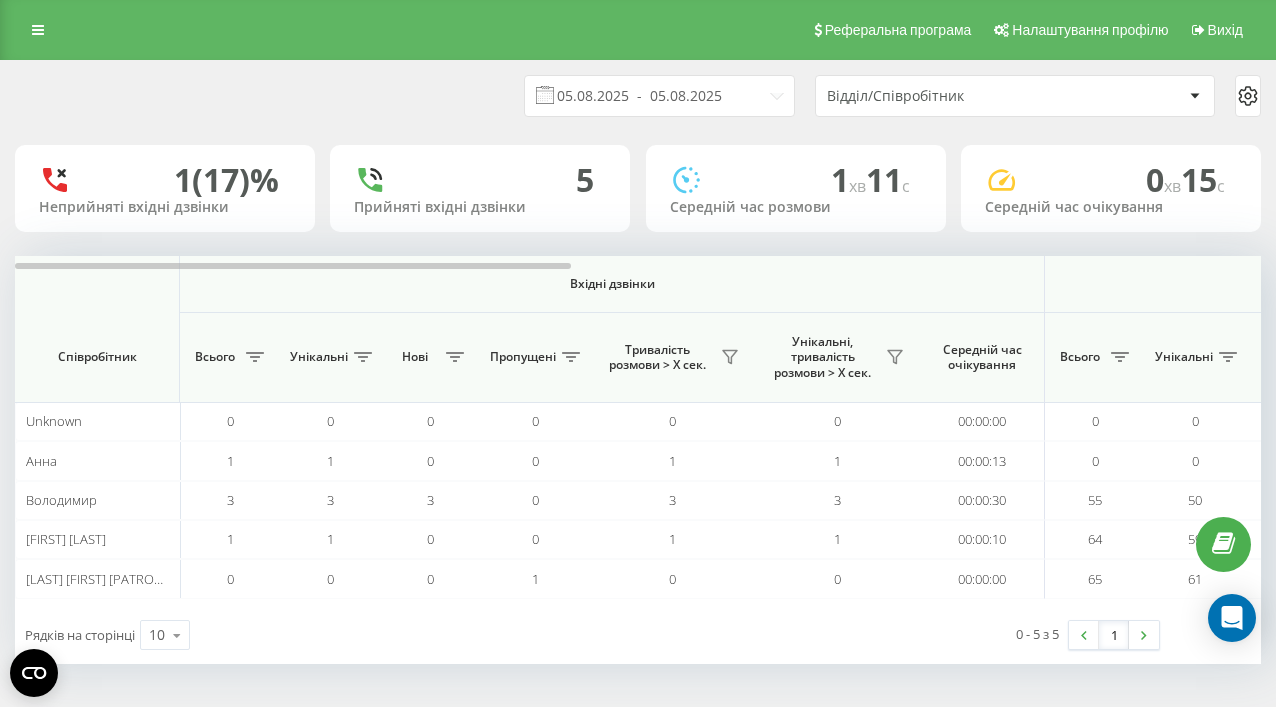 scroll, scrollTop: 0, scrollLeft: 0, axis: both 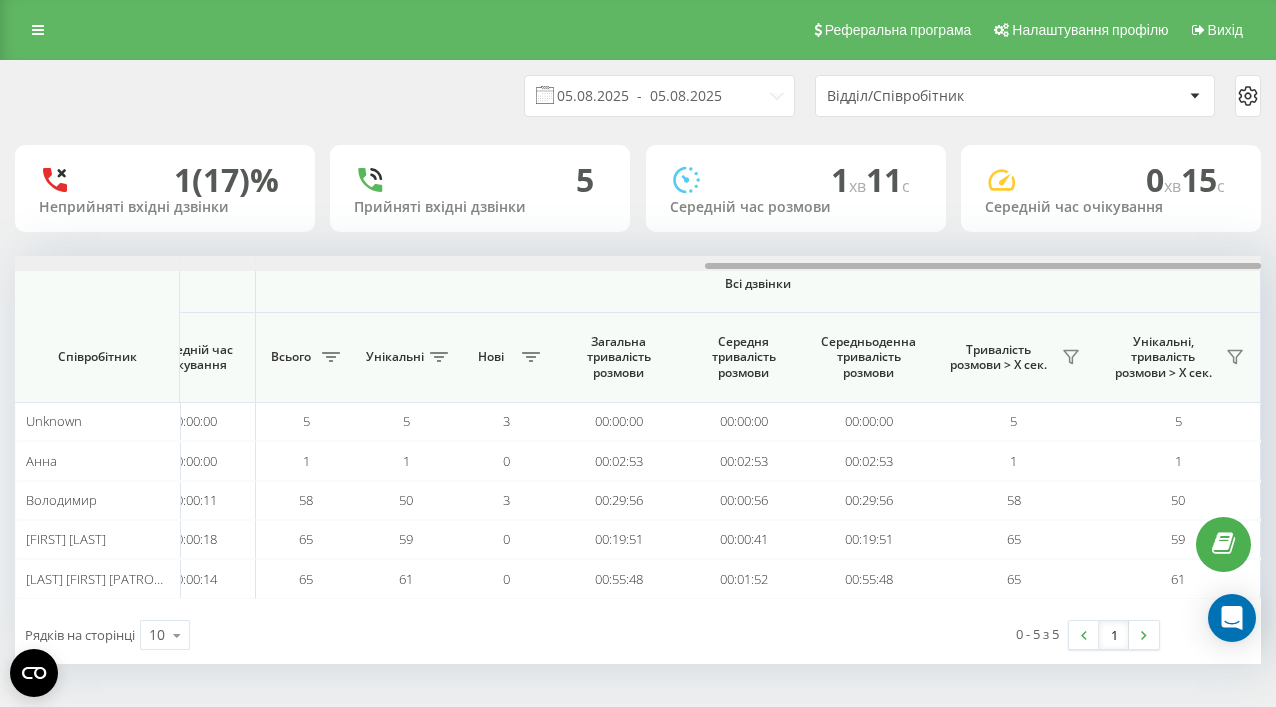 drag, startPoint x: 321, startPoint y: 265, endPoint x: 1254, endPoint y: 302, distance: 933.73334 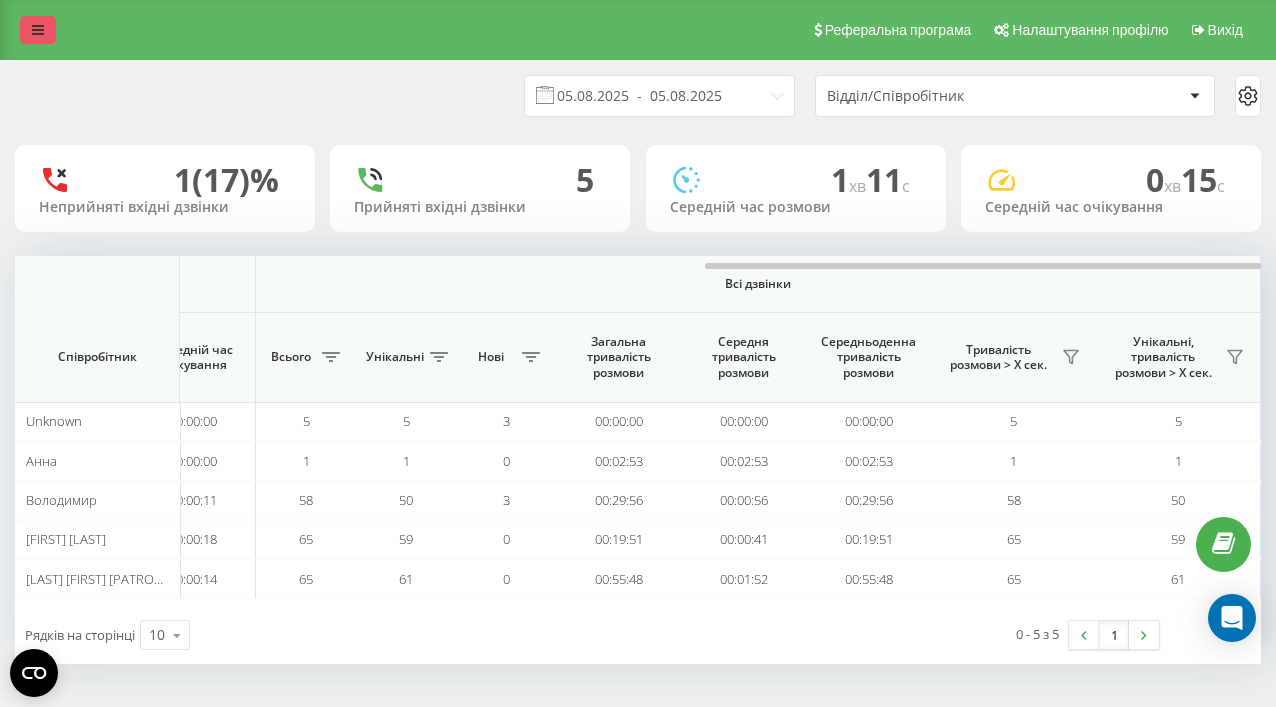 click at bounding box center [38, 30] 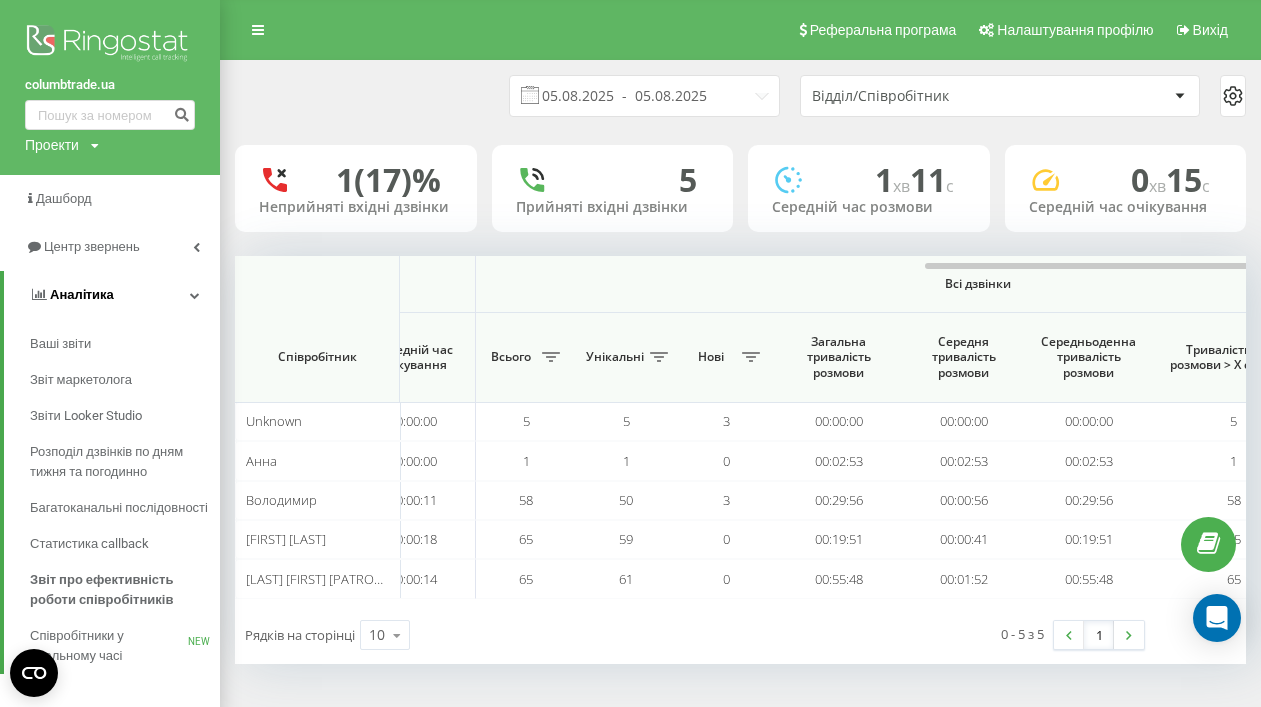 click on "Аналiтика" at bounding box center (82, 294) 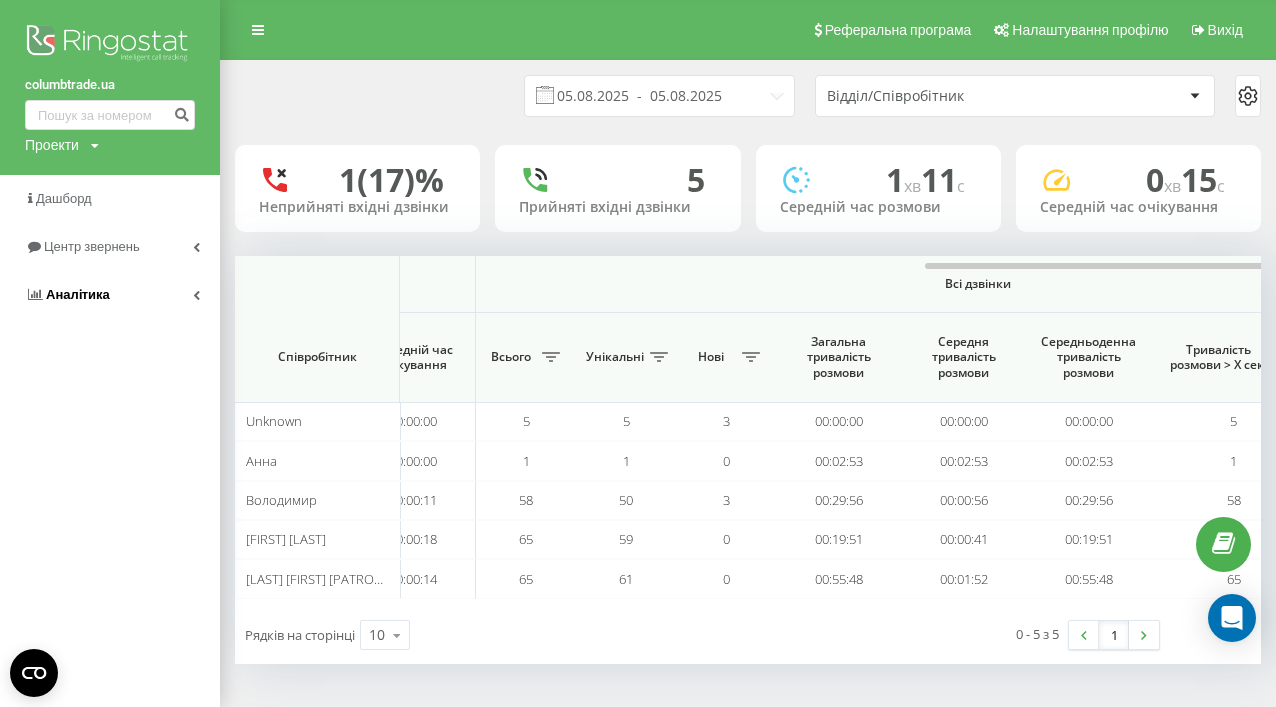 click on "Аналiтика" at bounding box center [78, 294] 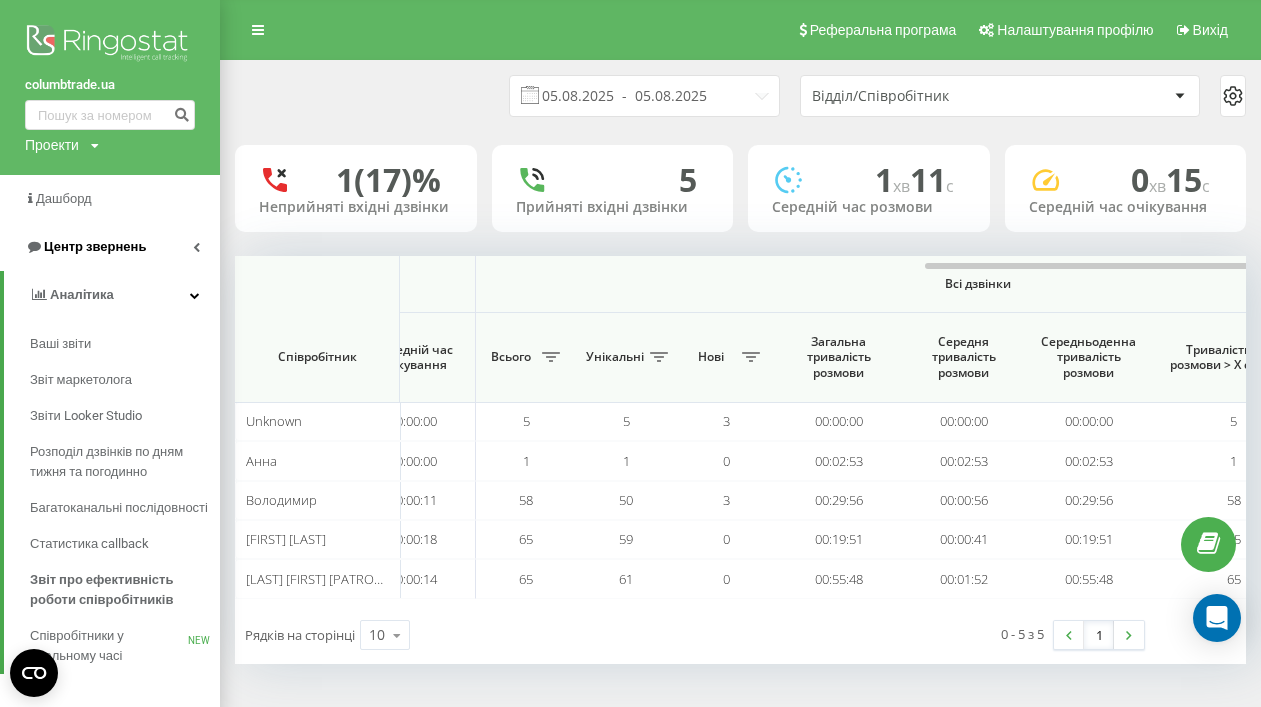 click on "Центр звернень" at bounding box center [85, 247] 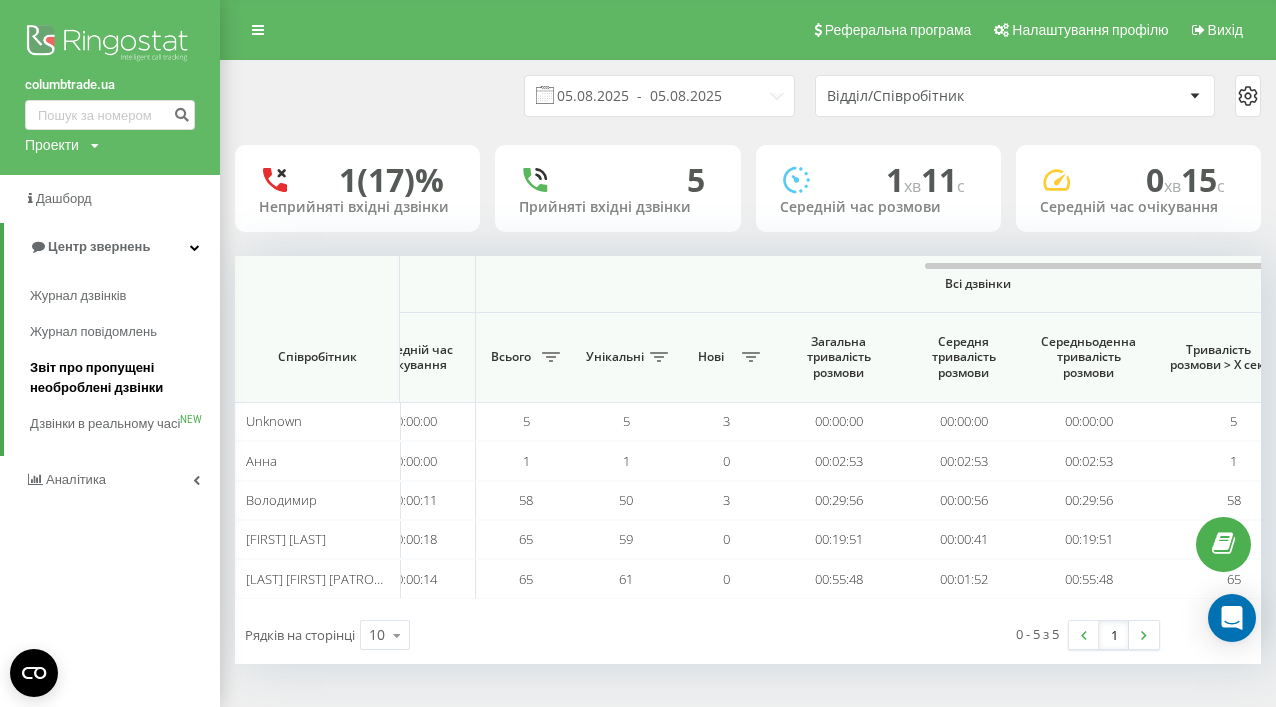 click on "Звіт про пропущені необроблені дзвінки" at bounding box center [120, 378] 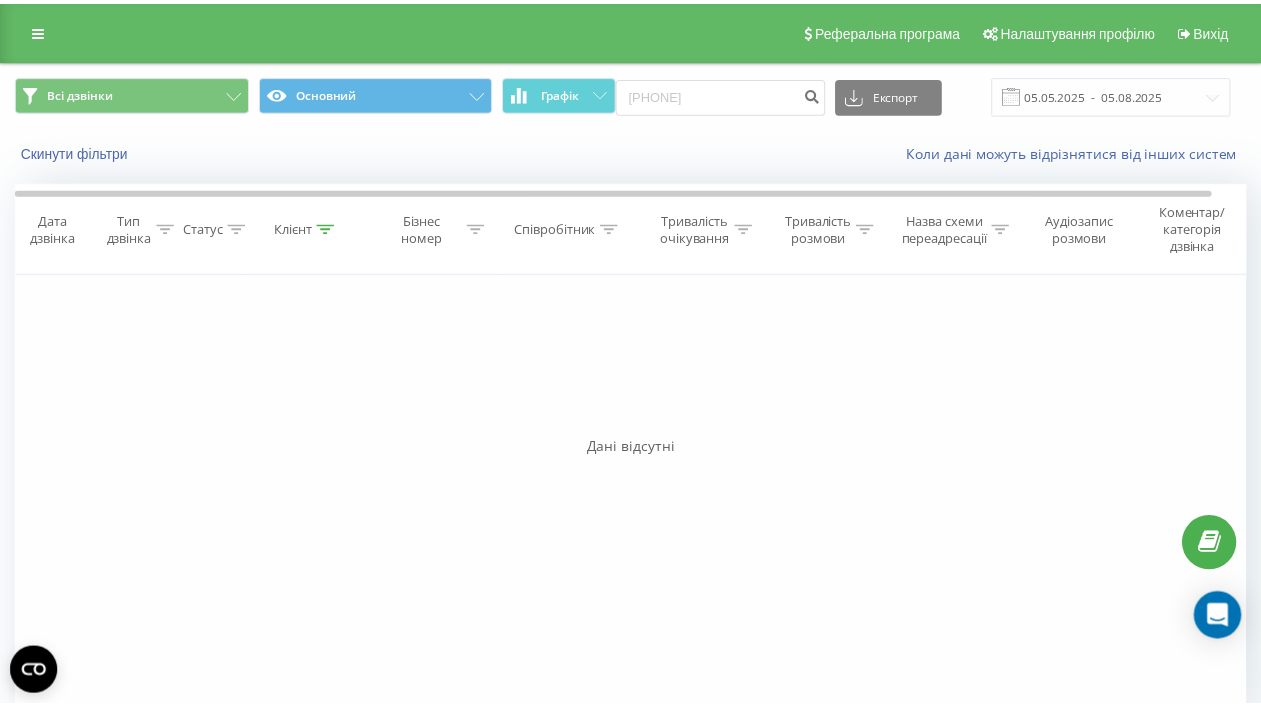 scroll, scrollTop: 0, scrollLeft: 0, axis: both 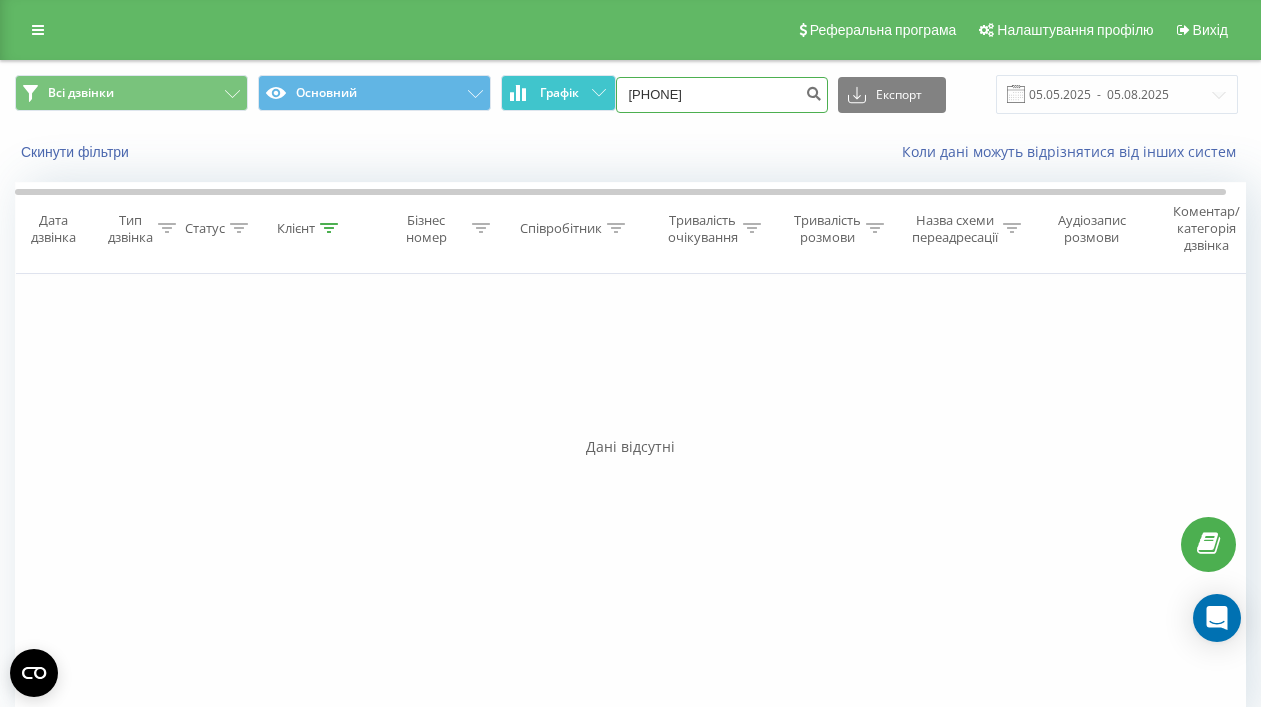 drag, startPoint x: 739, startPoint y: 93, endPoint x: 542, endPoint y: 100, distance: 197.12433 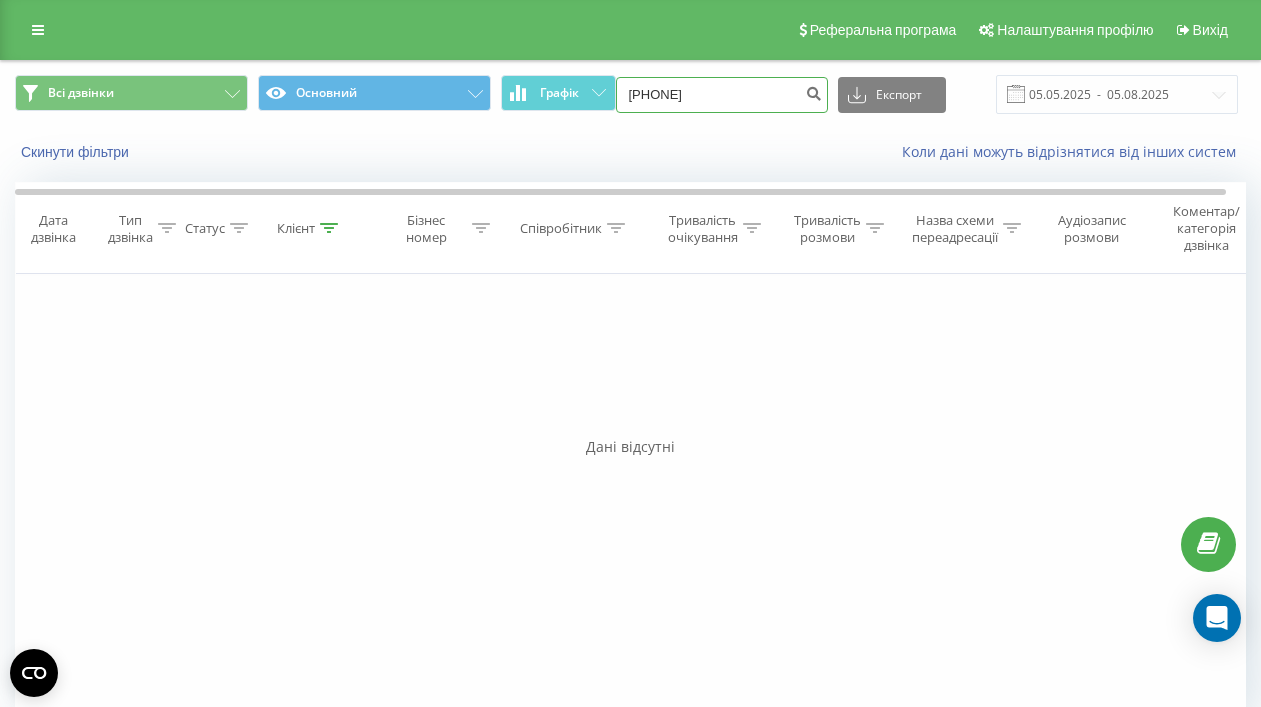 paste on "(093) 885 70 50" 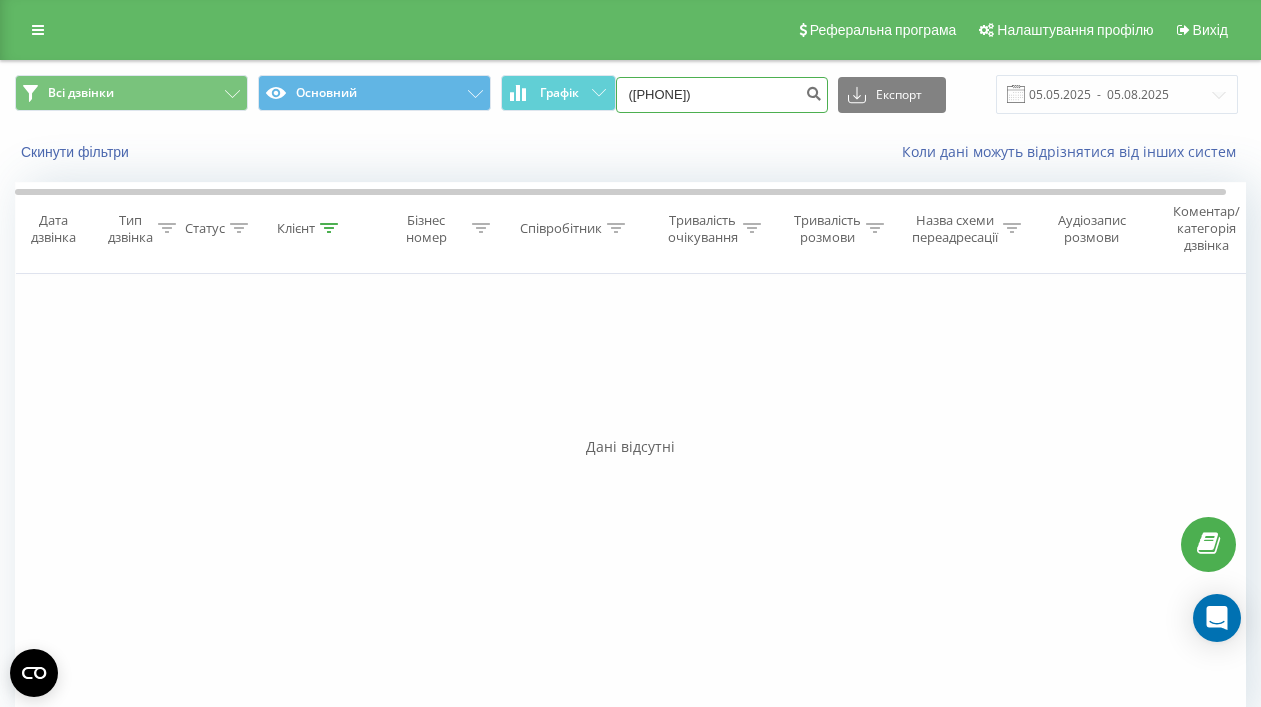 click on "(093) 885 70 50" at bounding box center [722, 95] 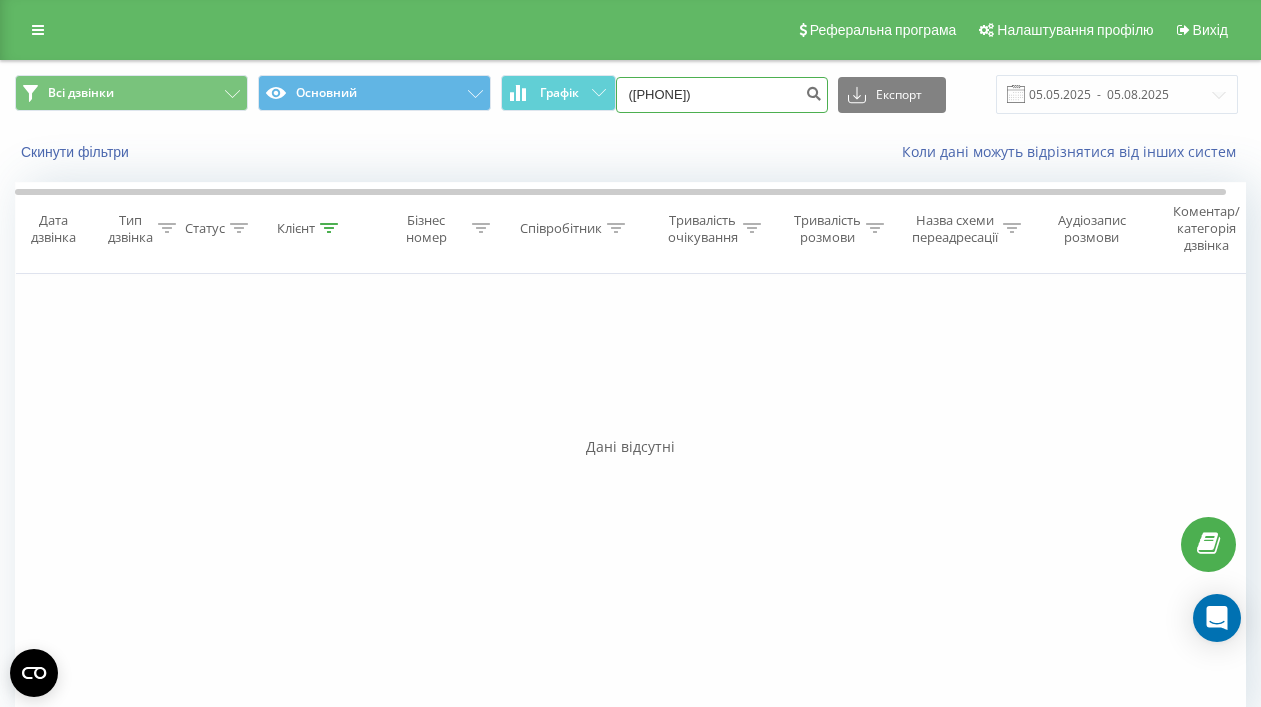 click on "(093885 70 50" at bounding box center [722, 95] 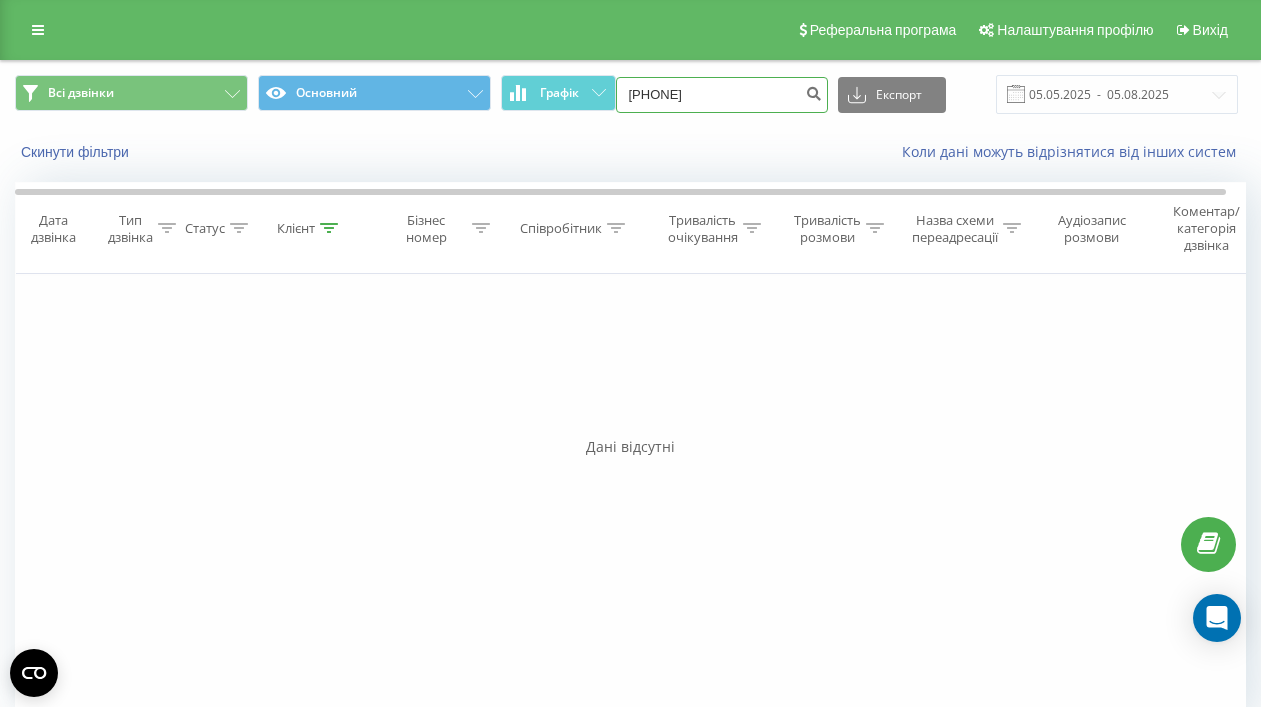 type on "093885 70 50" 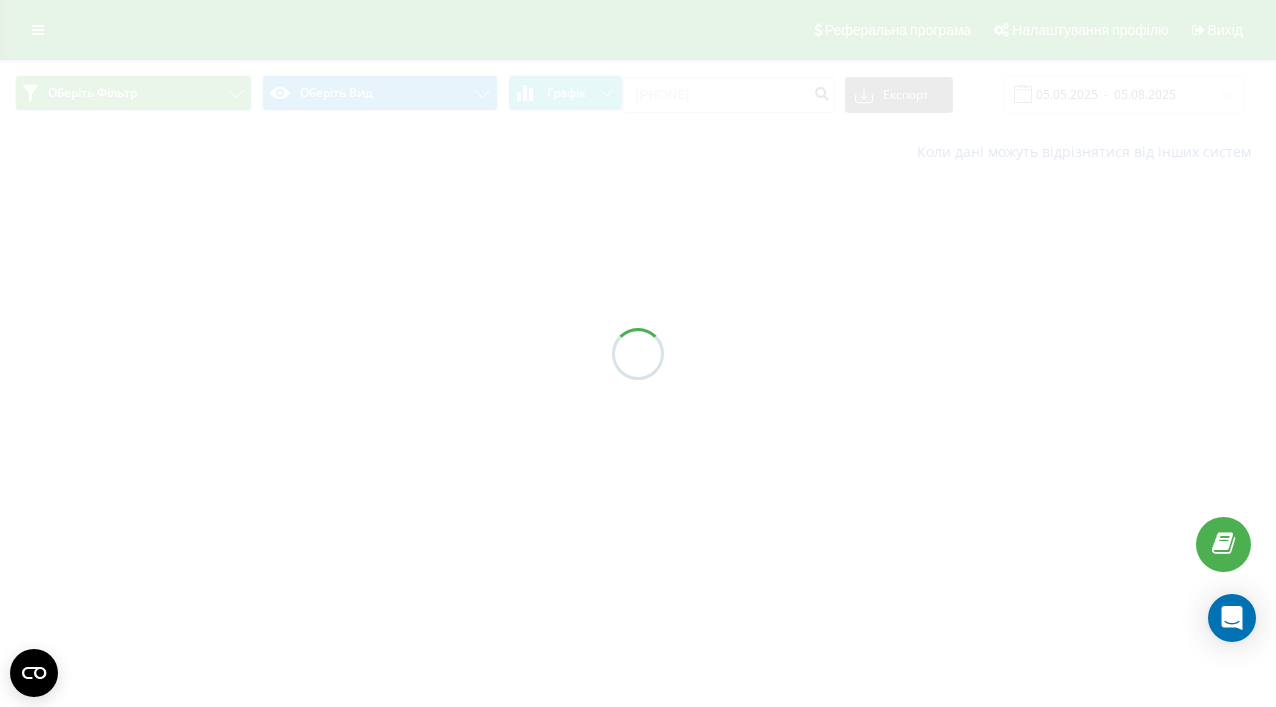 scroll, scrollTop: 0, scrollLeft: 0, axis: both 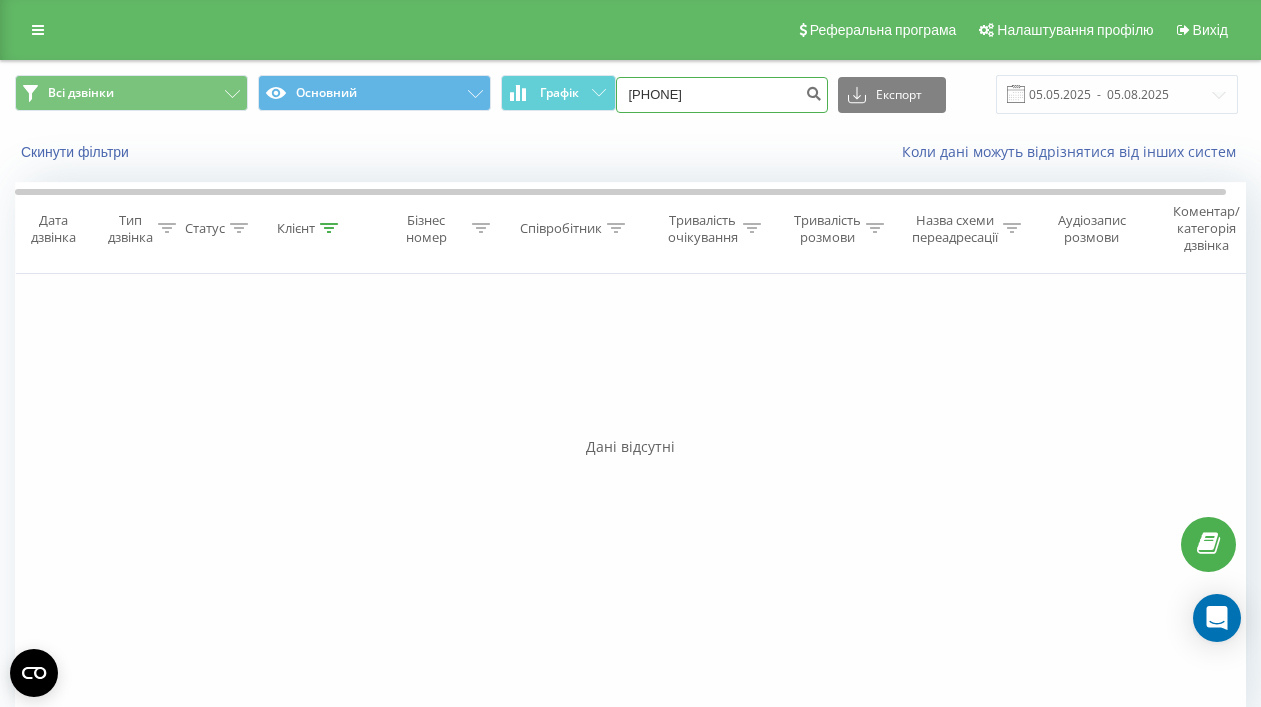 drag, startPoint x: 762, startPoint y: 102, endPoint x: 491, endPoint y: 102, distance: 271 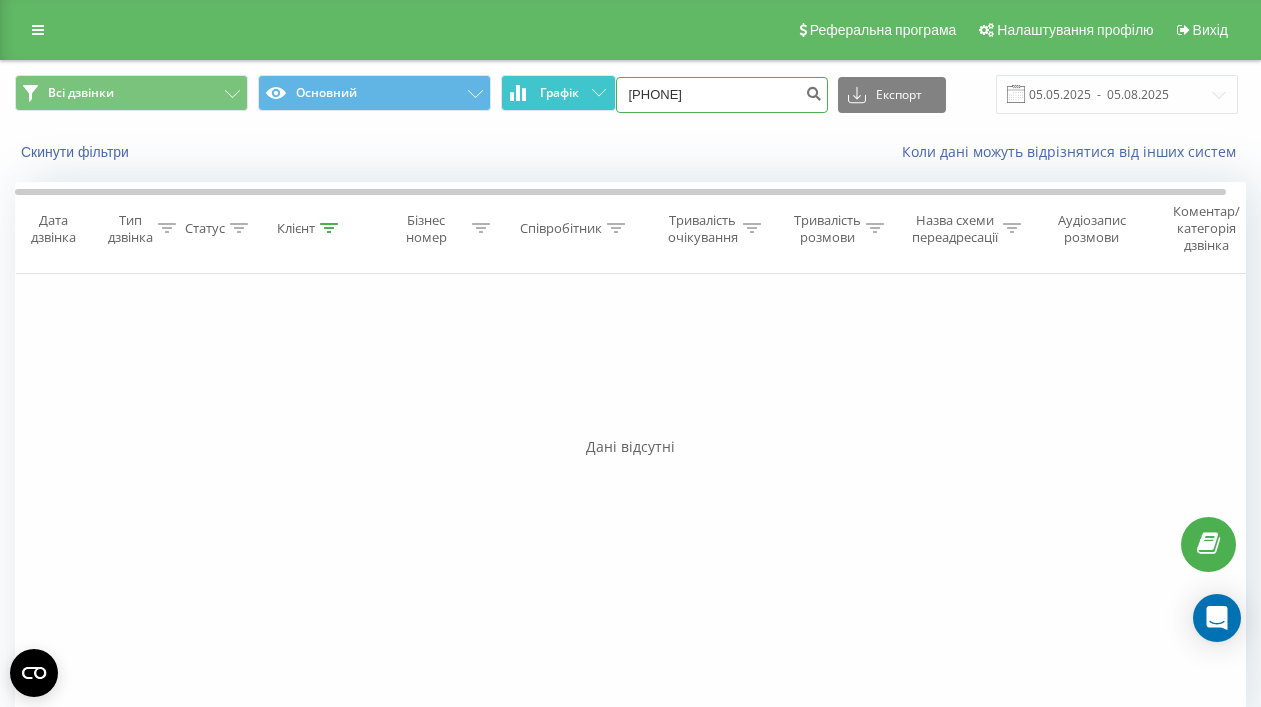 drag, startPoint x: 749, startPoint y: 95, endPoint x: 589, endPoint y: 96, distance: 160.00313 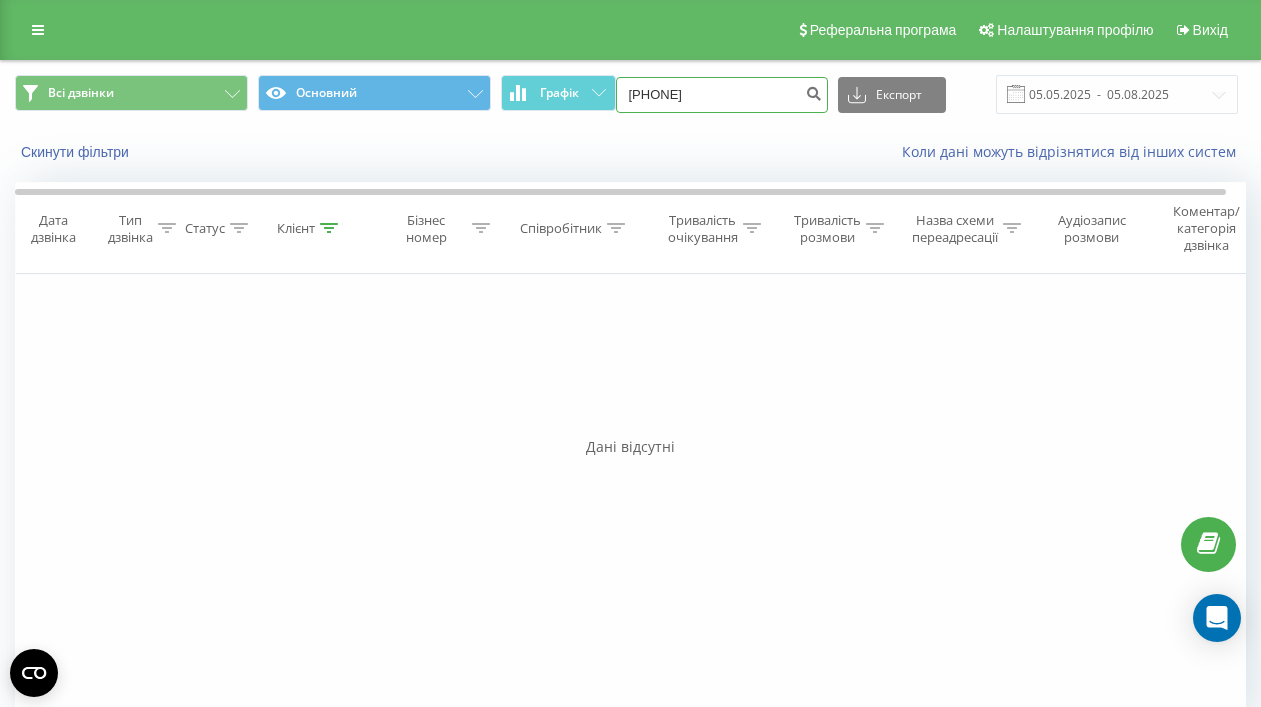paste on "([PHONE]" 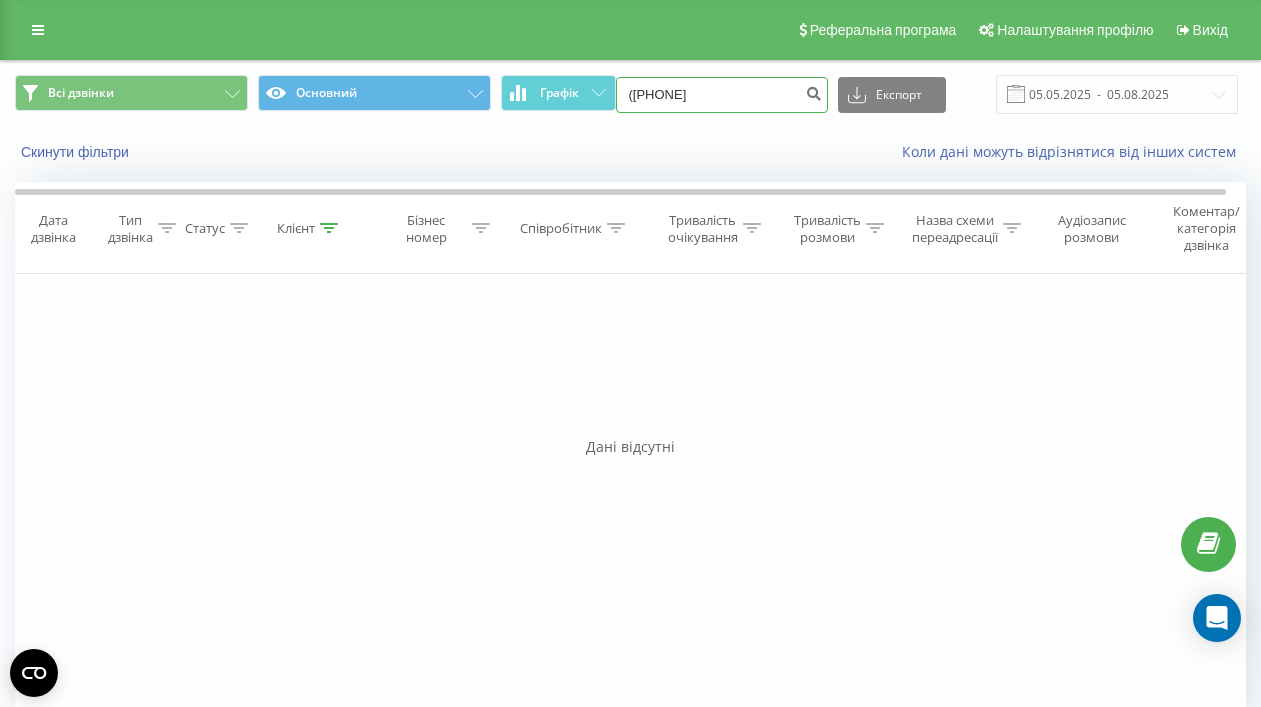 click on "([PHONE]" at bounding box center [722, 95] 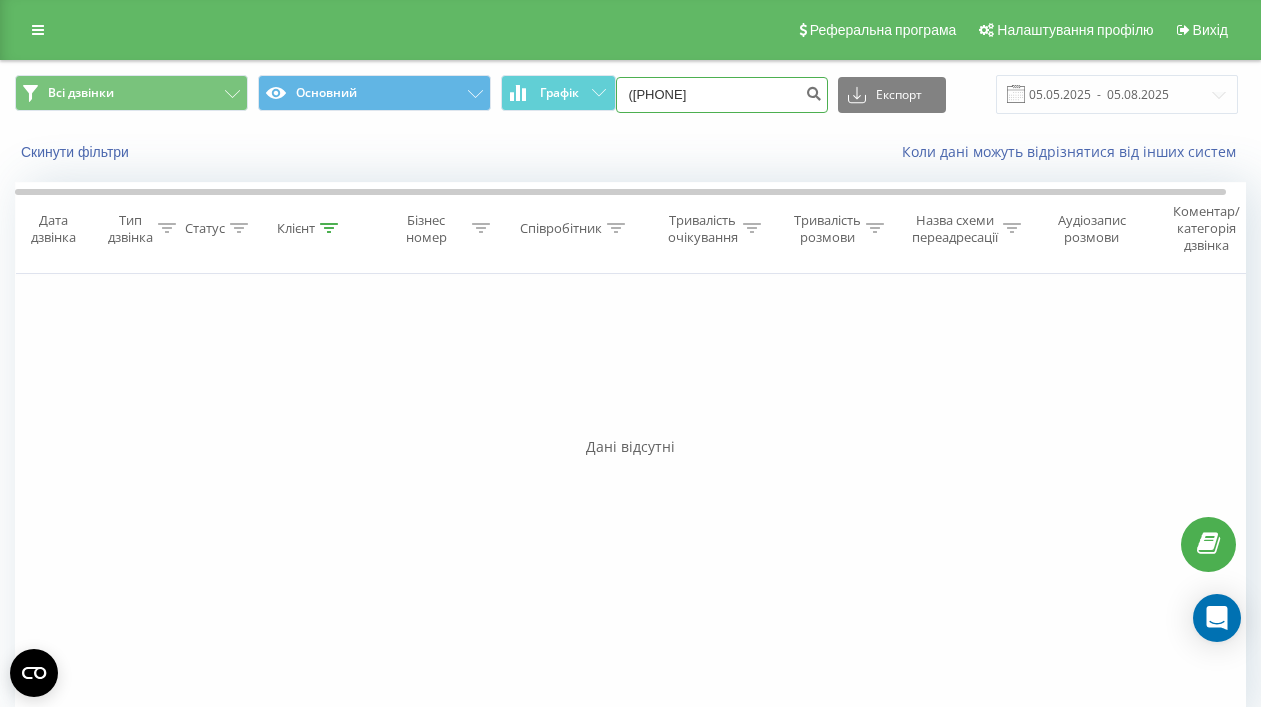 click on "([PHONE]" at bounding box center (722, 95) 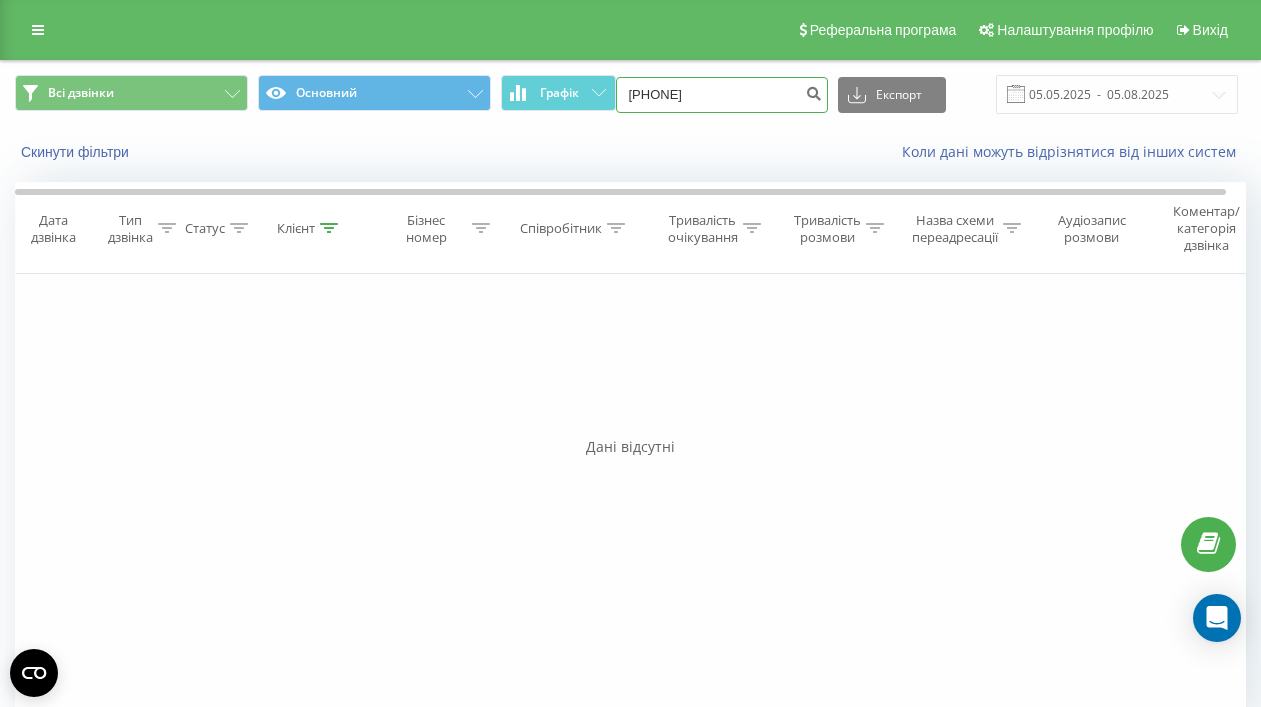 type on "[PHONE]" 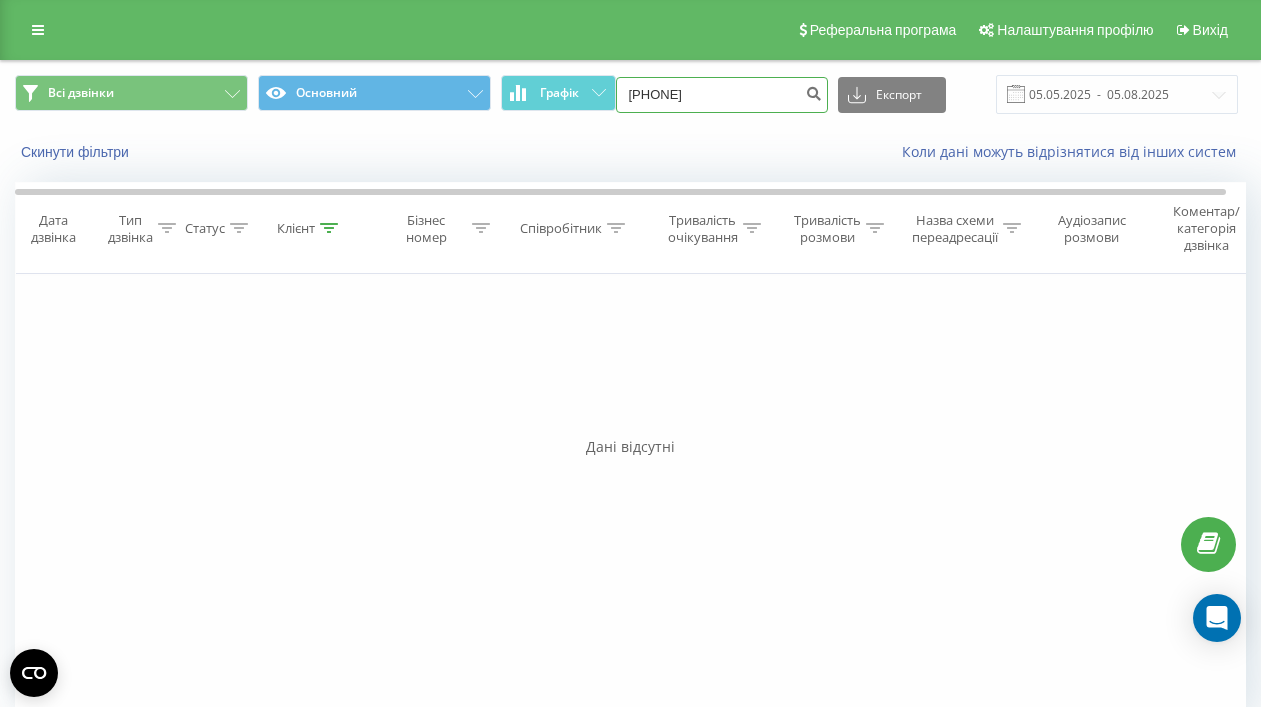 click on "097385 50 10" at bounding box center [722, 95] 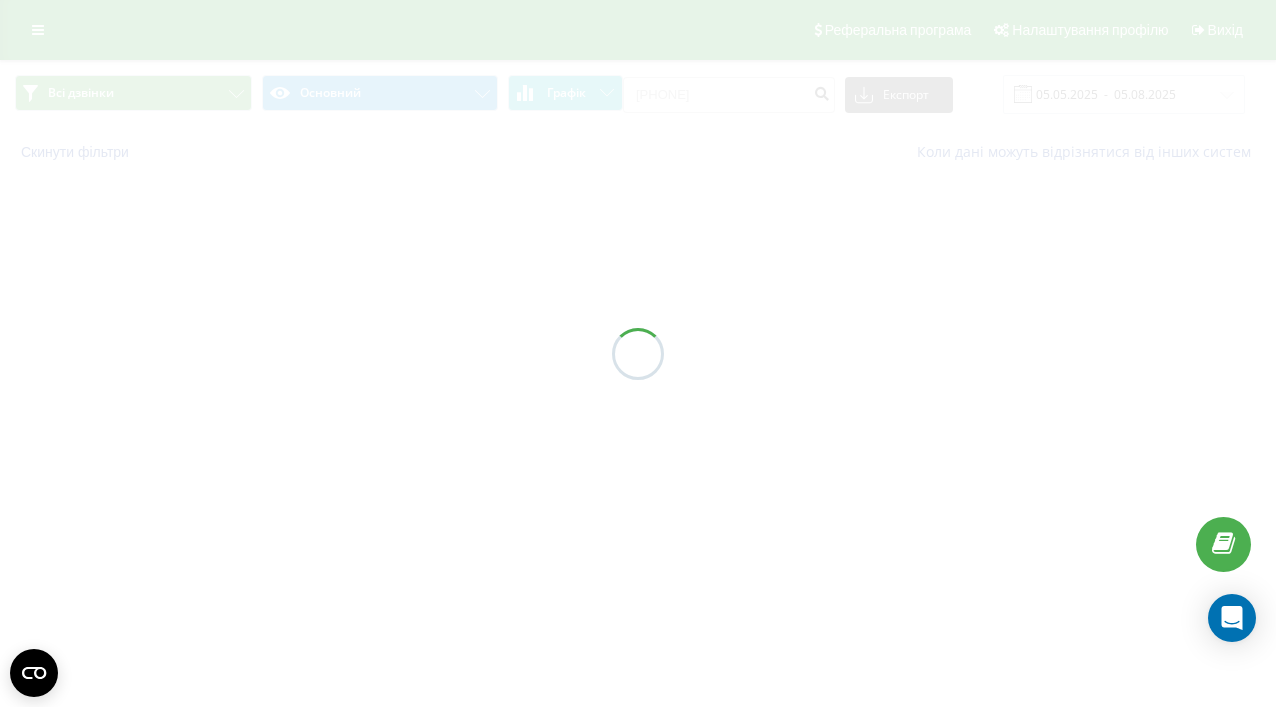 scroll, scrollTop: 0, scrollLeft: 0, axis: both 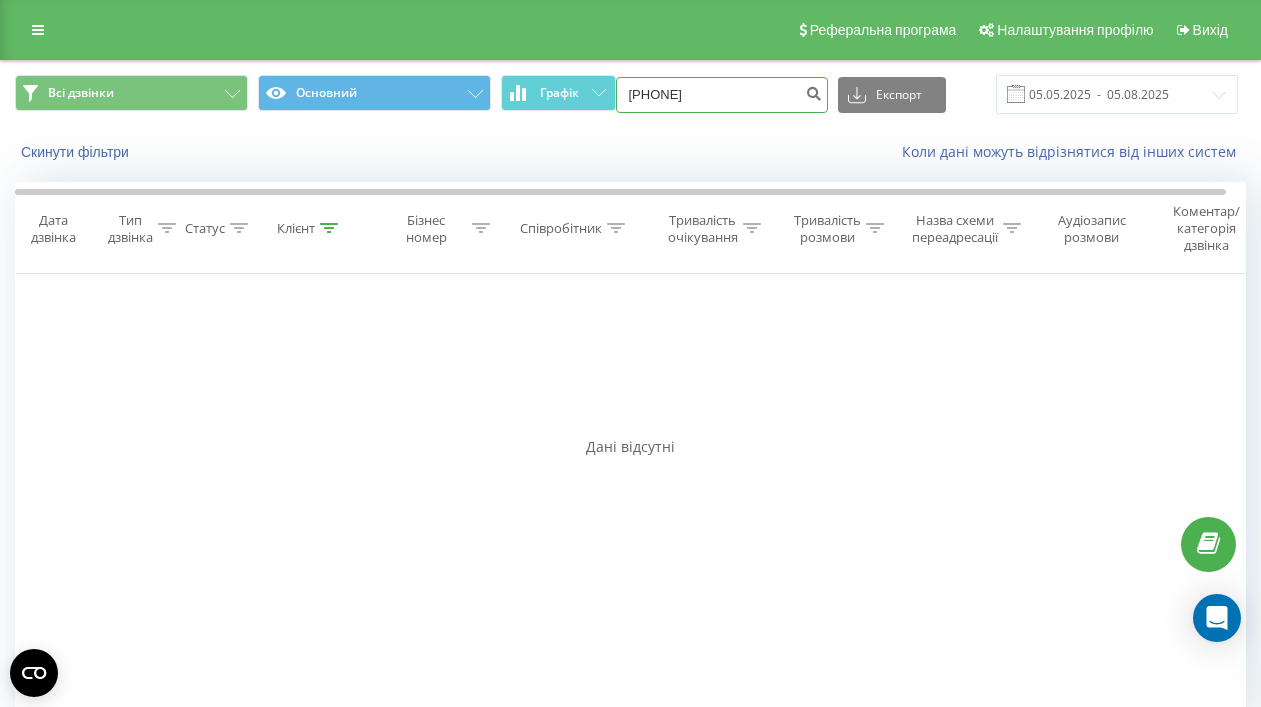 click on "[PHONE]" at bounding box center (722, 95) 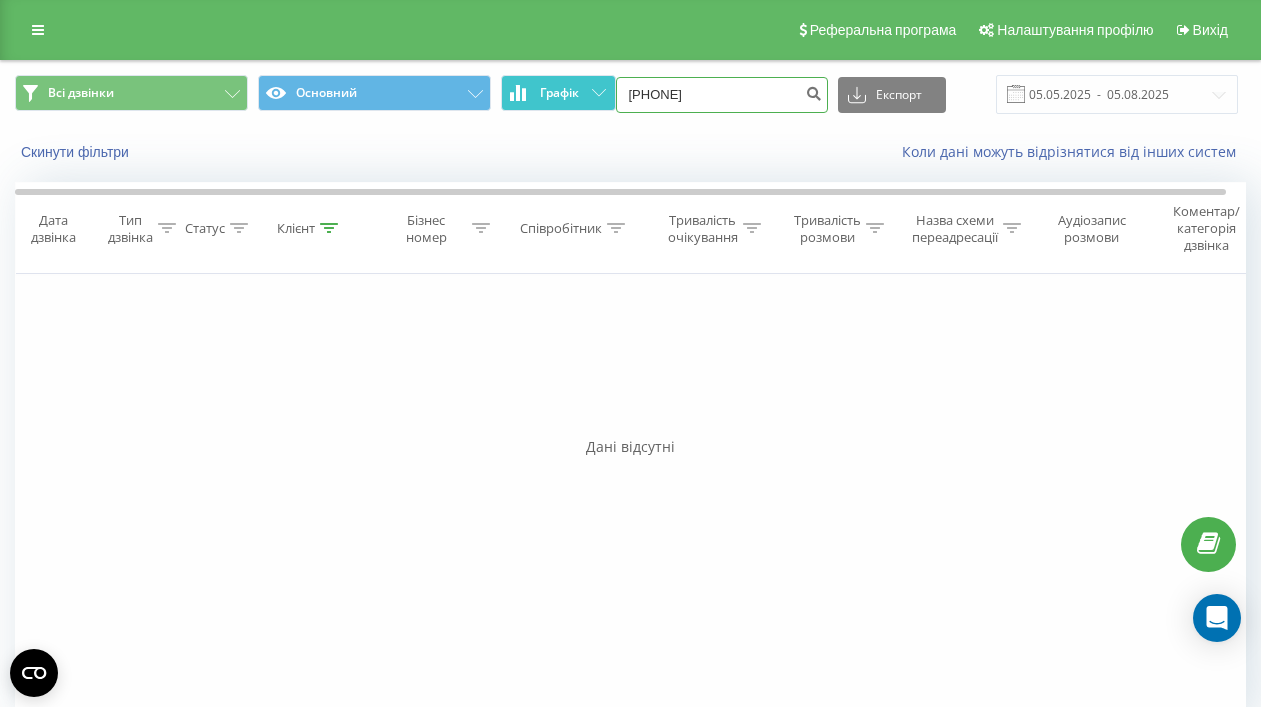 drag, startPoint x: 745, startPoint y: 98, endPoint x: 592, endPoint y: 97, distance: 153.00327 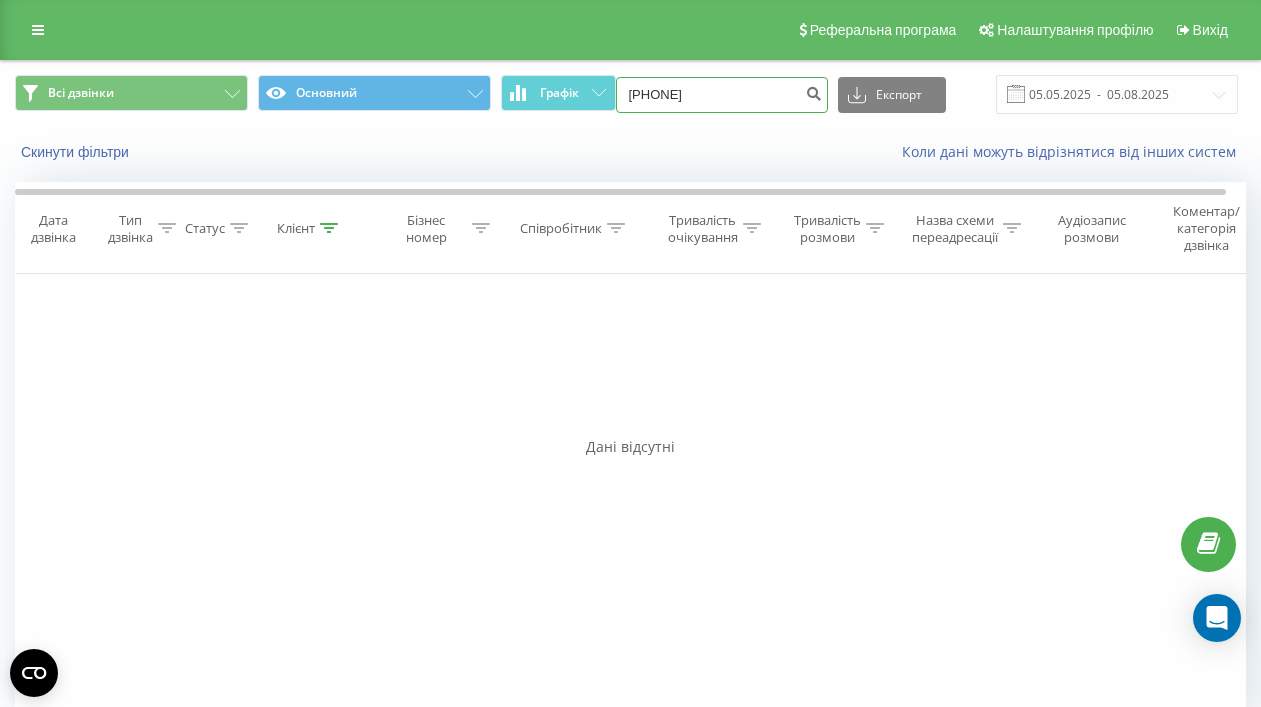 paste on "(096) 452 68 69" 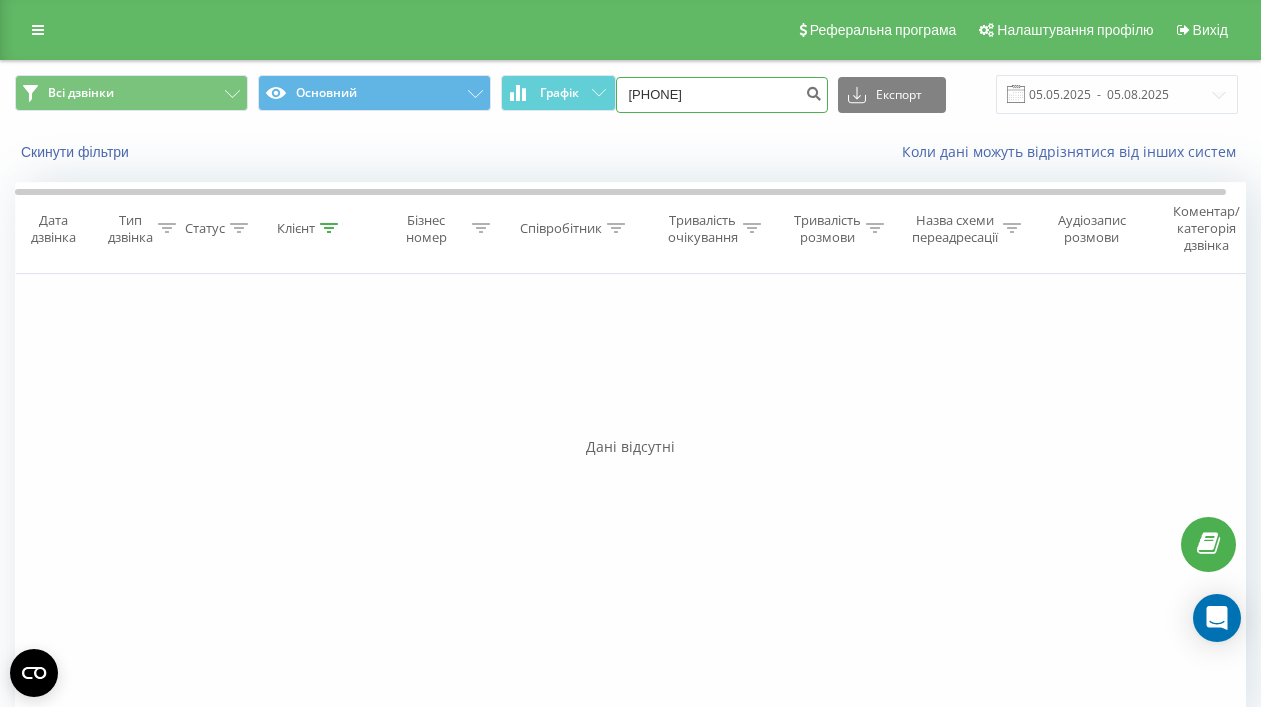 click on "(096452 68 69" at bounding box center (722, 95) 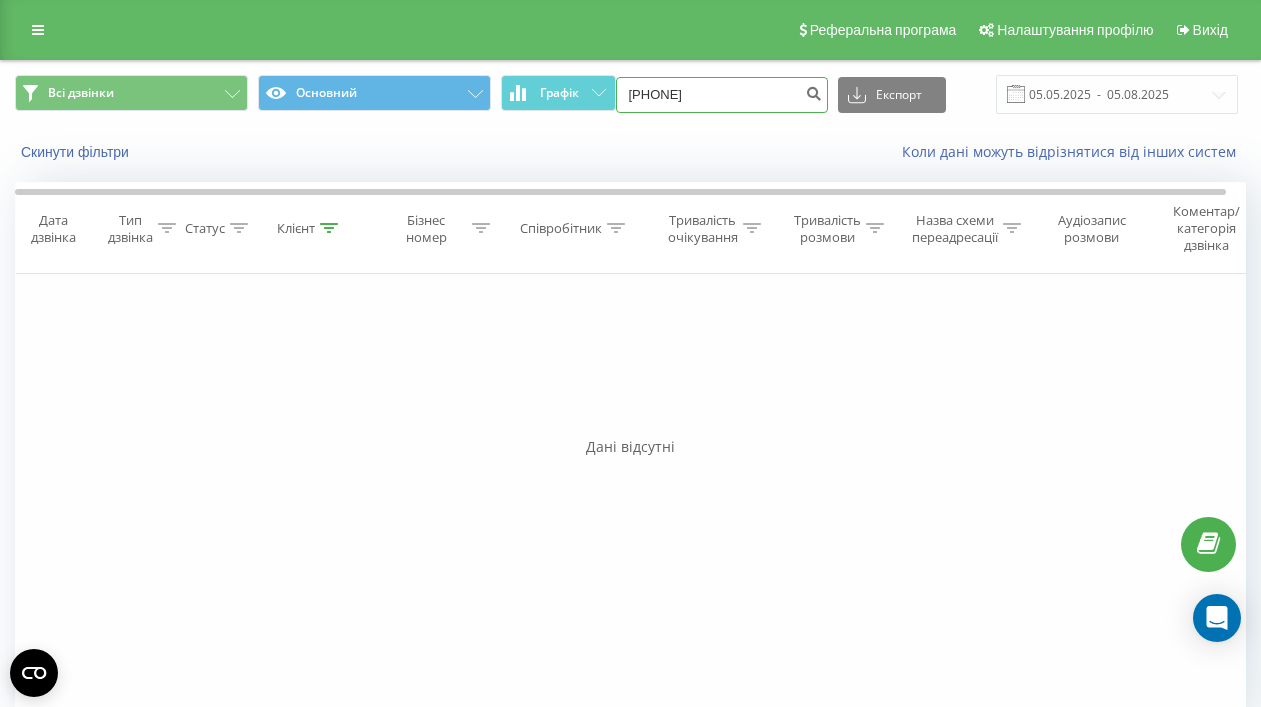 type on "096452 68 69" 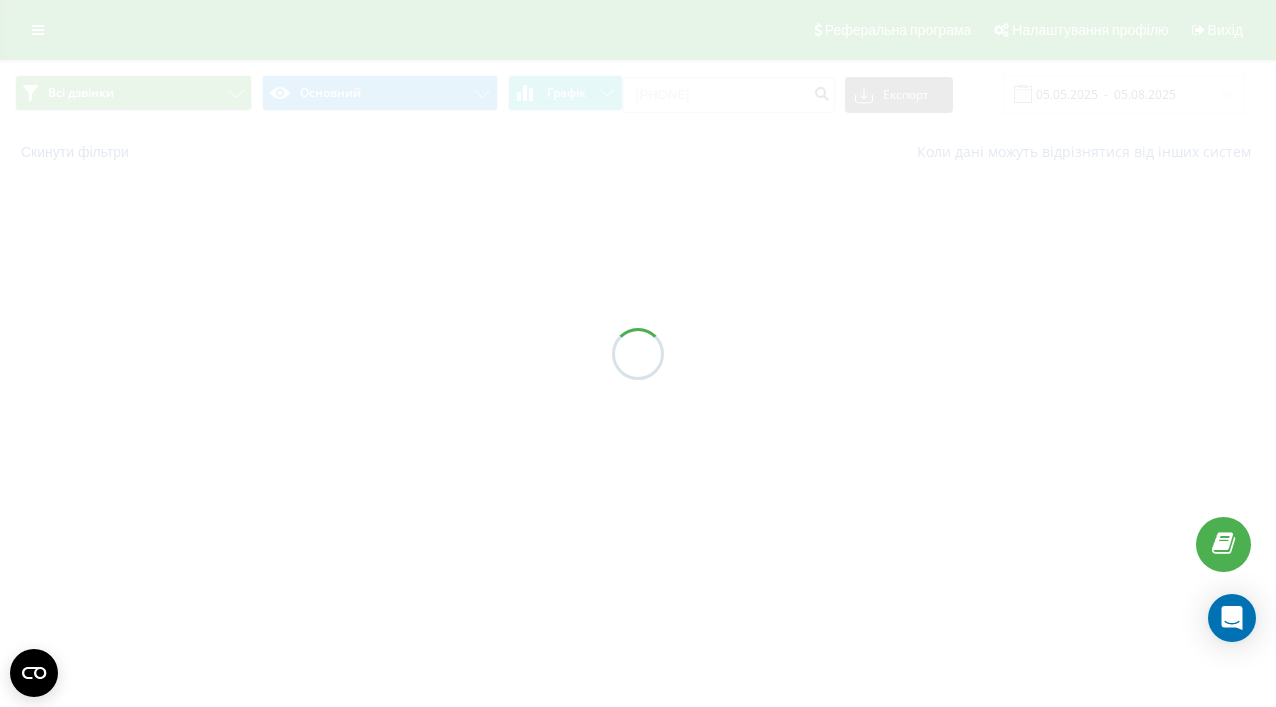scroll, scrollTop: 0, scrollLeft: 0, axis: both 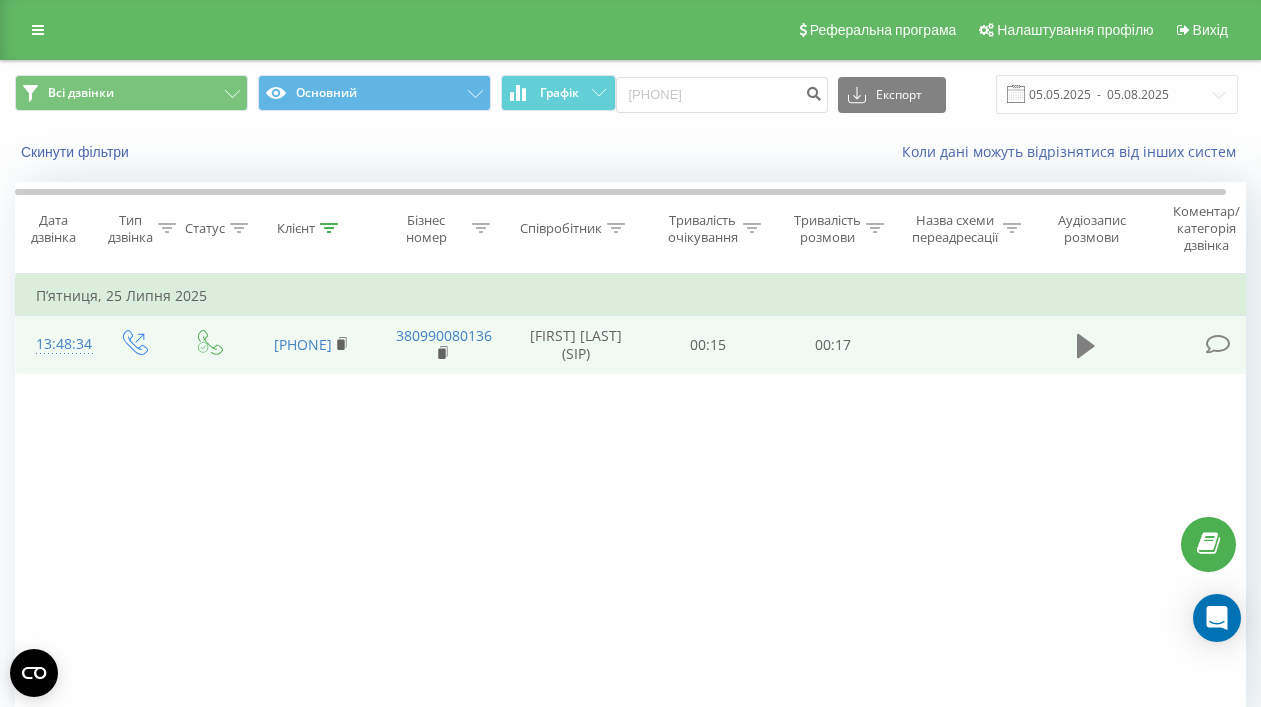 click 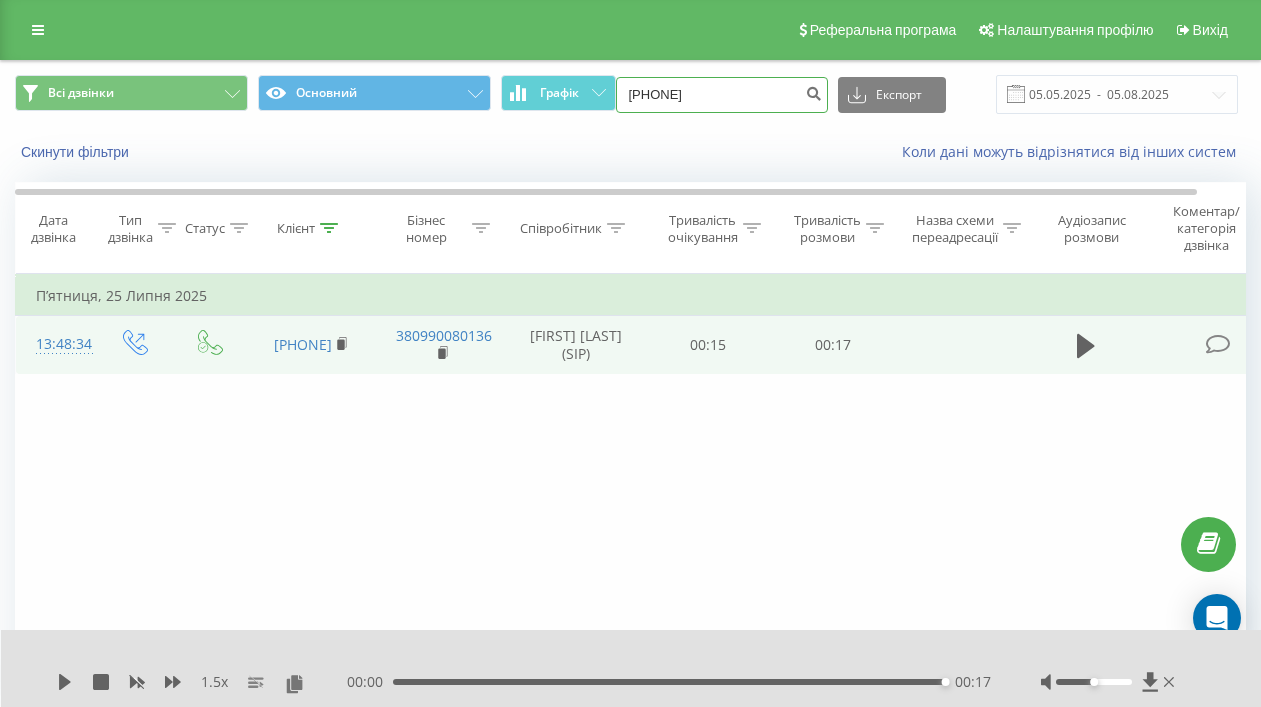 drag, startPoint x: 739, startPoint y: 101, endPoint x: 626, endPoint y: 94, distance: 113.216606 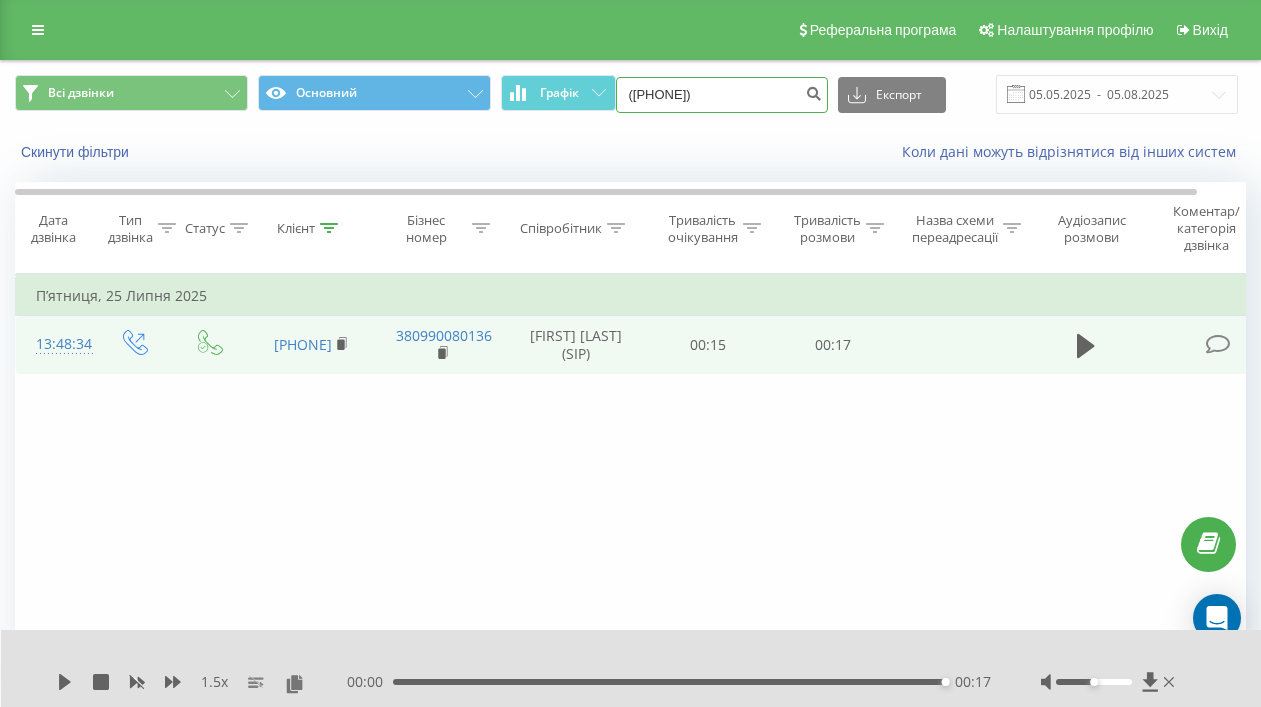 click on "([PHONE])" at bounding box center [722, 95] 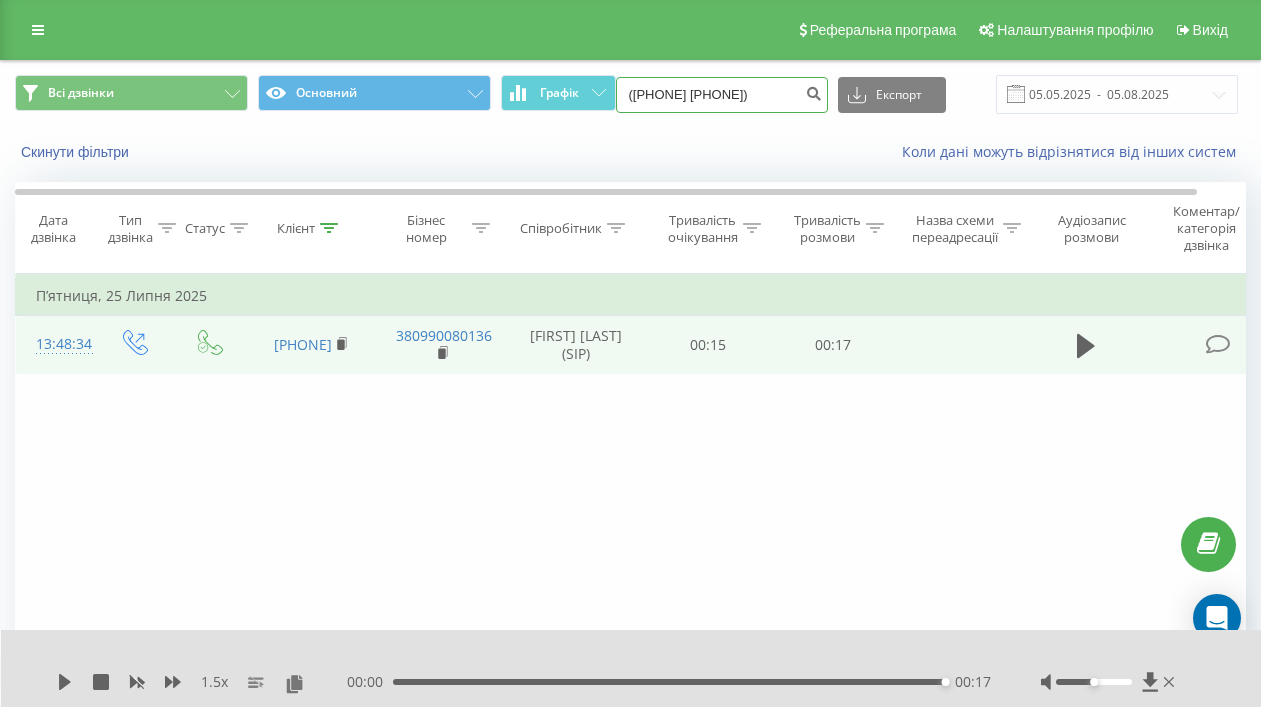 click on "(093003 89 45" at bounding box center [722, 95] 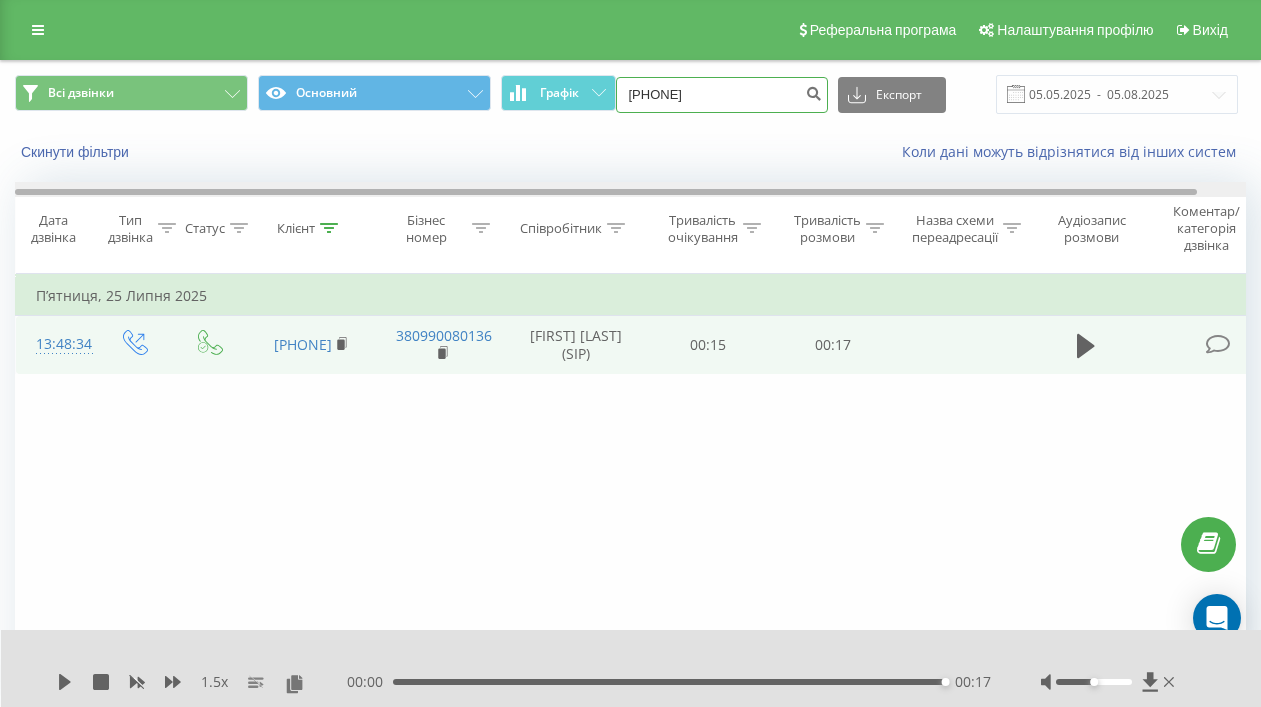 type on "093003 89 45" 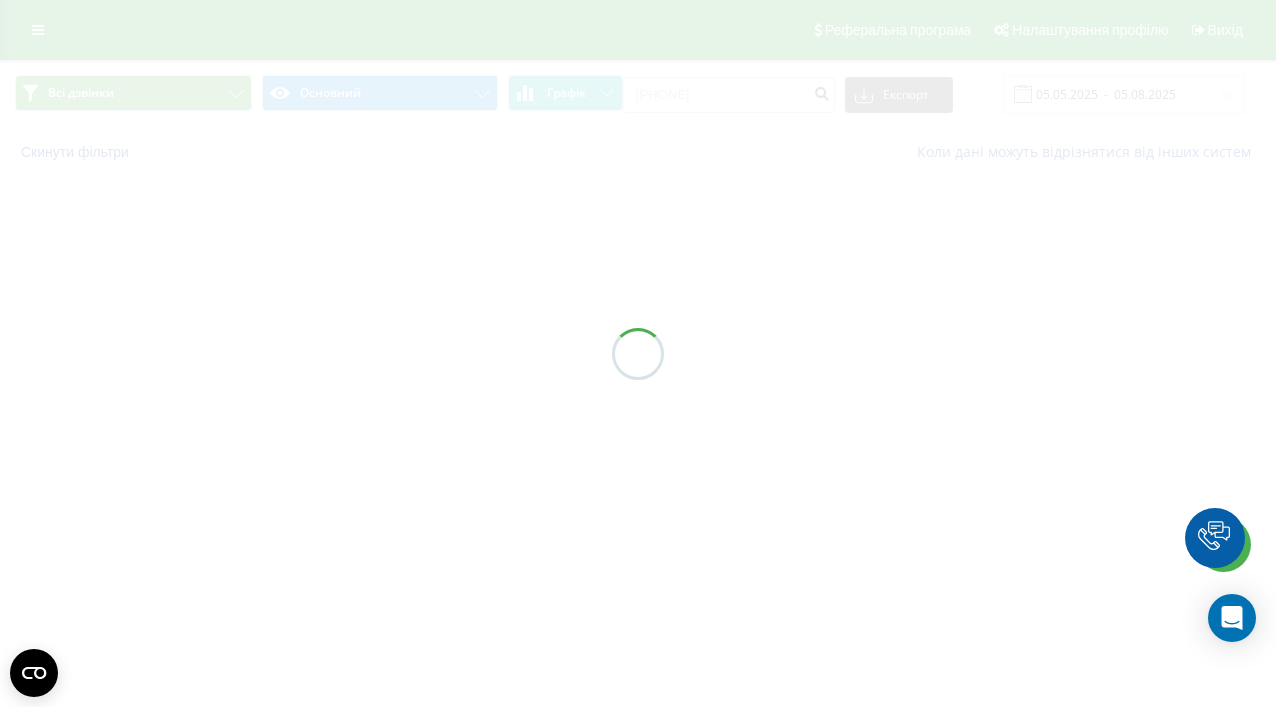 scroll, scrollTop: 0, scrollLeft: 0, axis: both 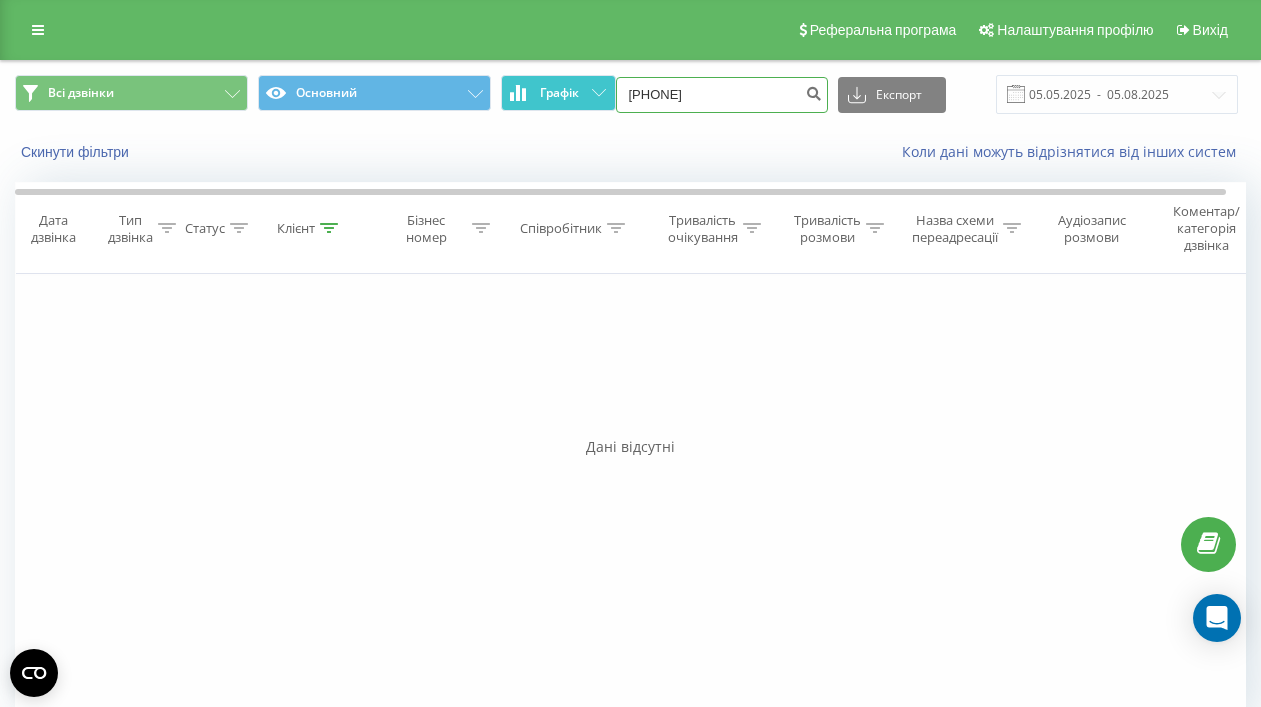 drag, startPoint x: 765, startPoint y: 98, endPoint x: 563, endPoint y: 88, distance: 202.24738 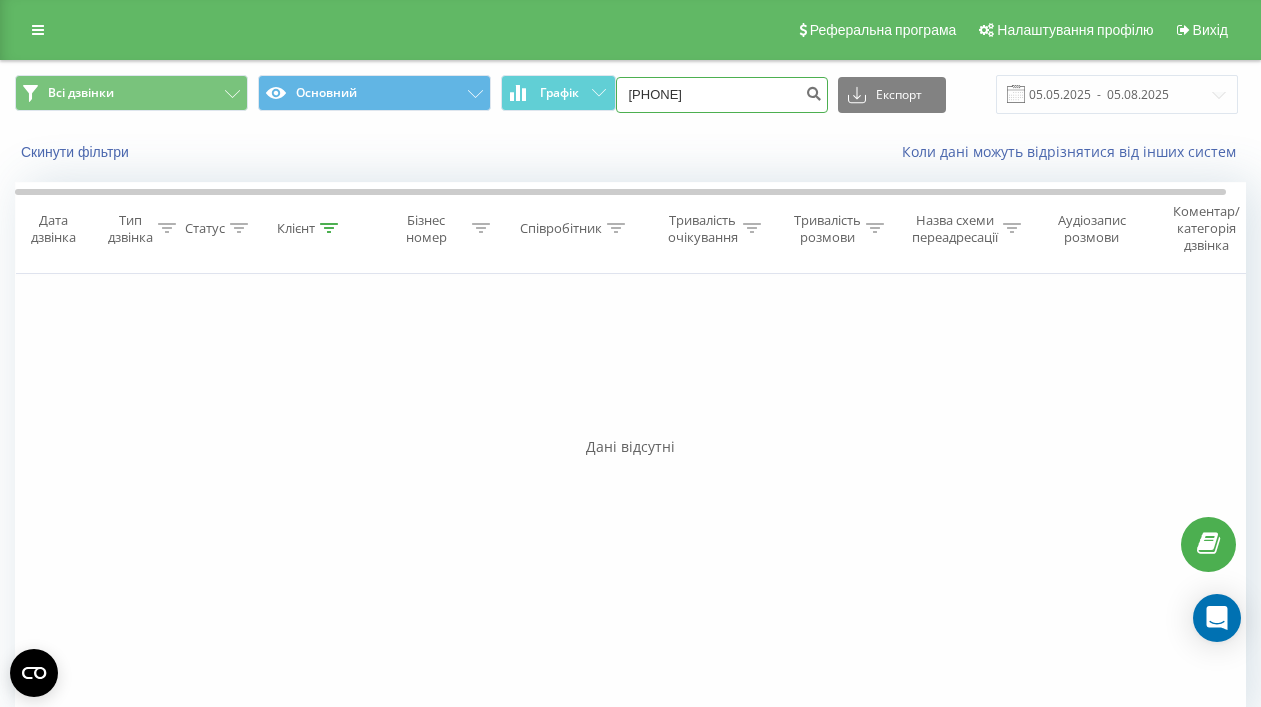 paste on "[PHONE]" 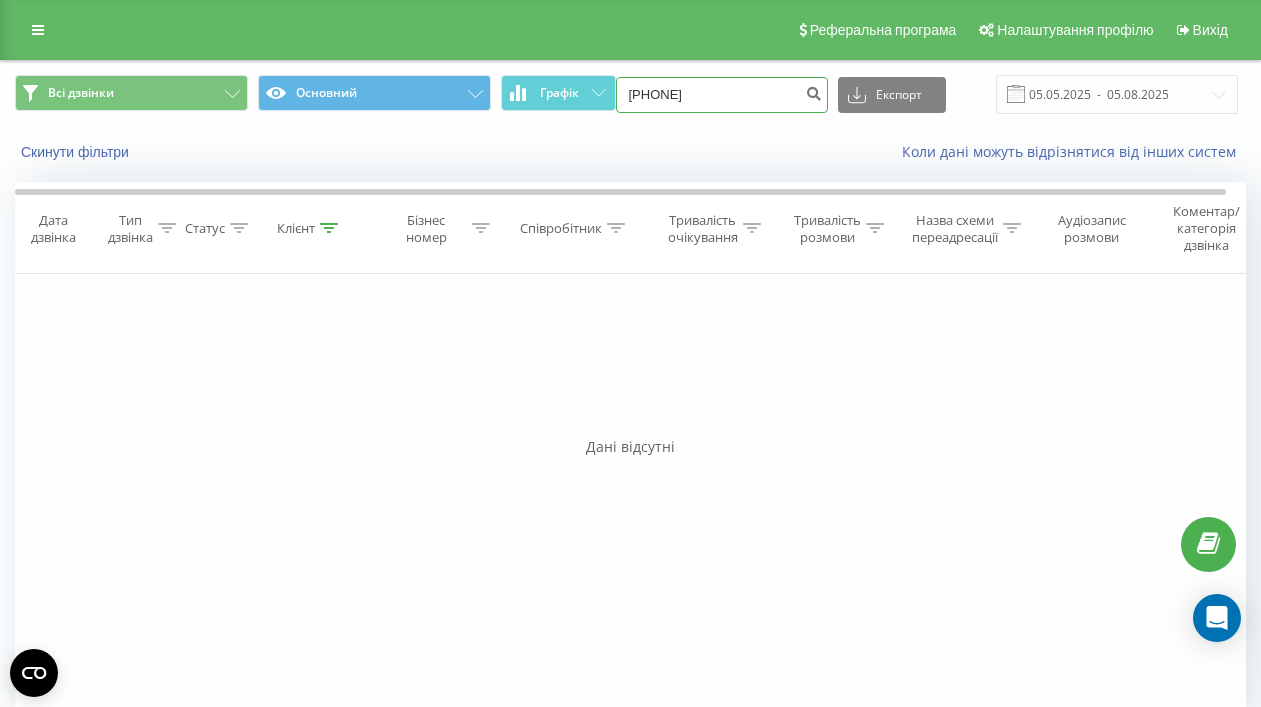 click on "[PHONE]" at bounding box center (722, 95) 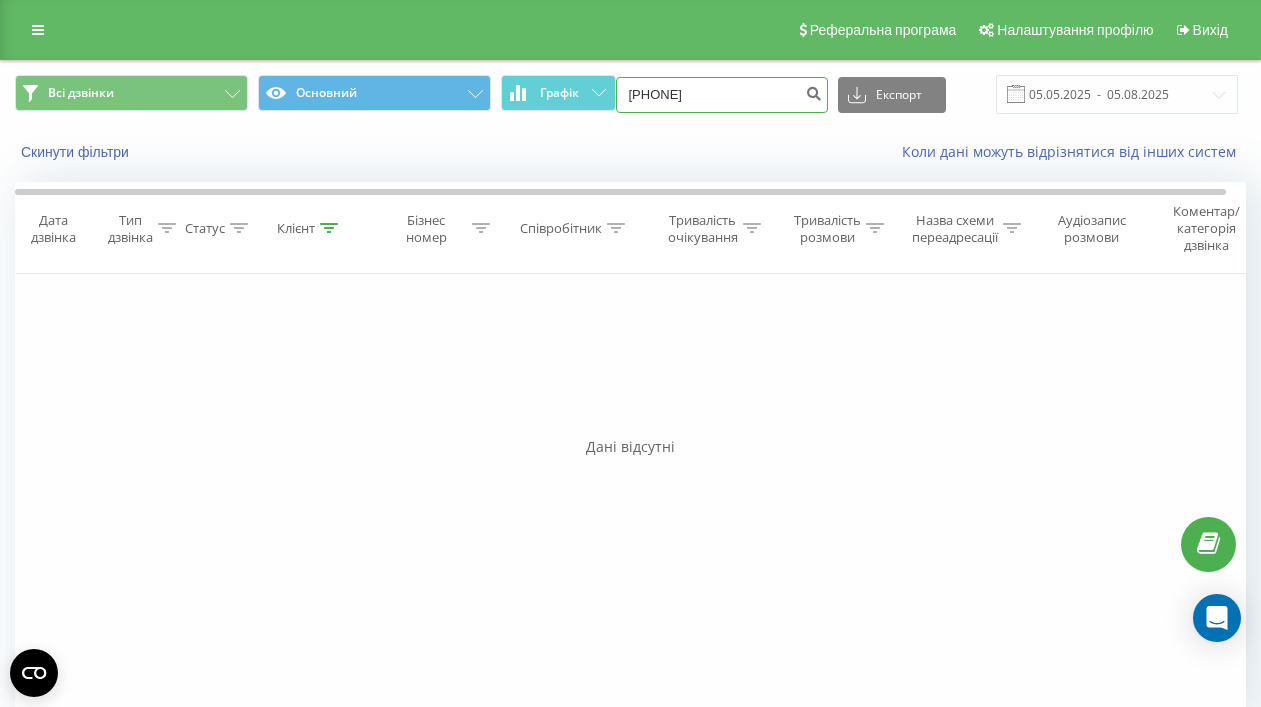 type on "[PHONE]" 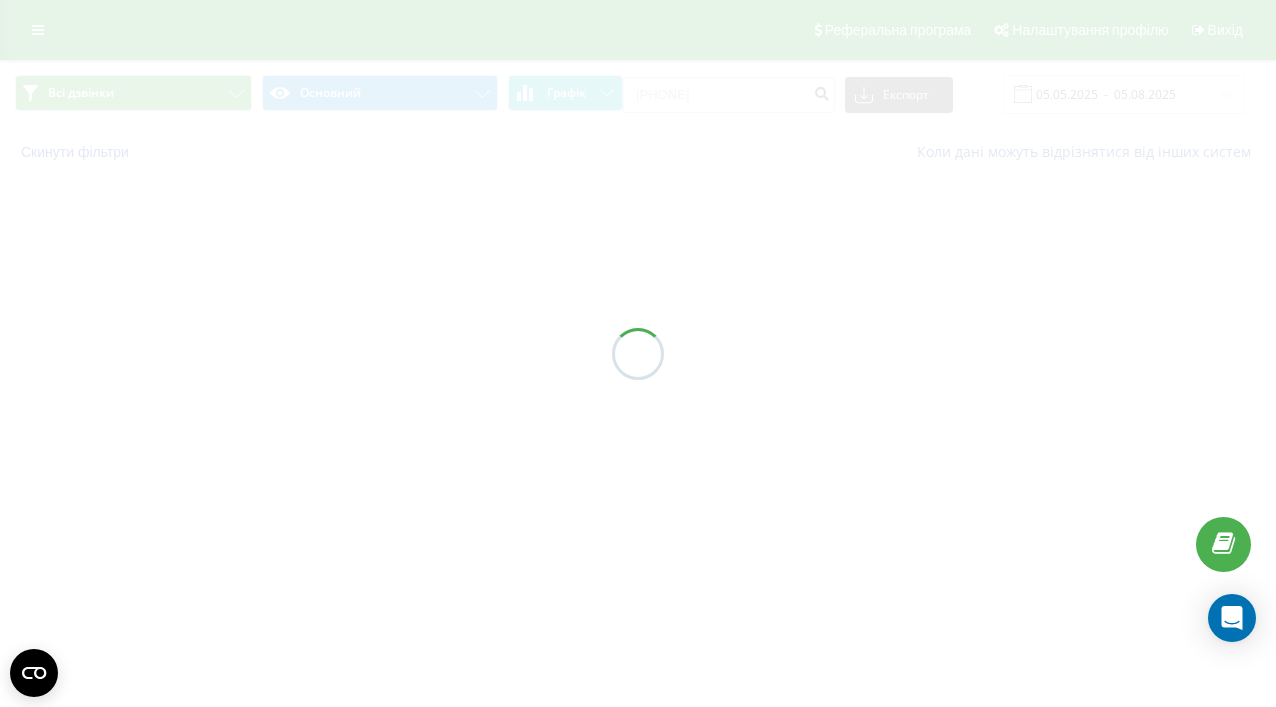 scroll, scrollTop: 0, scrollLeft: 0, axis: both 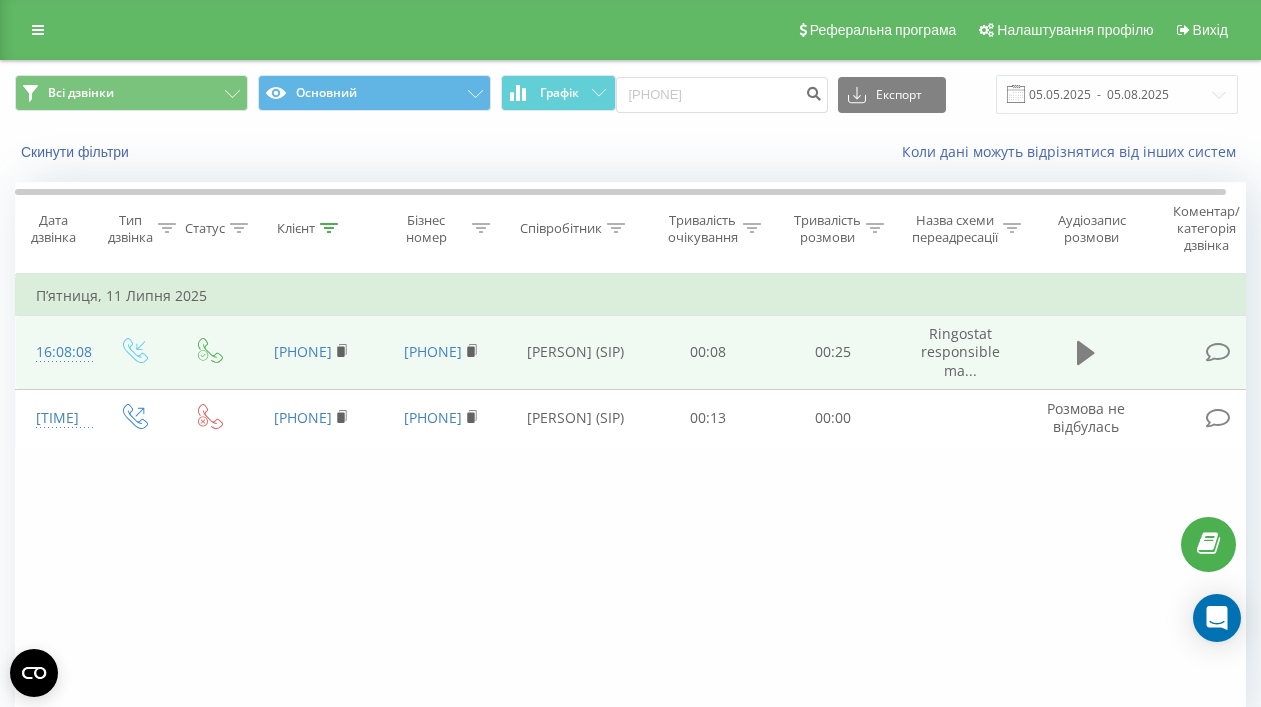 click 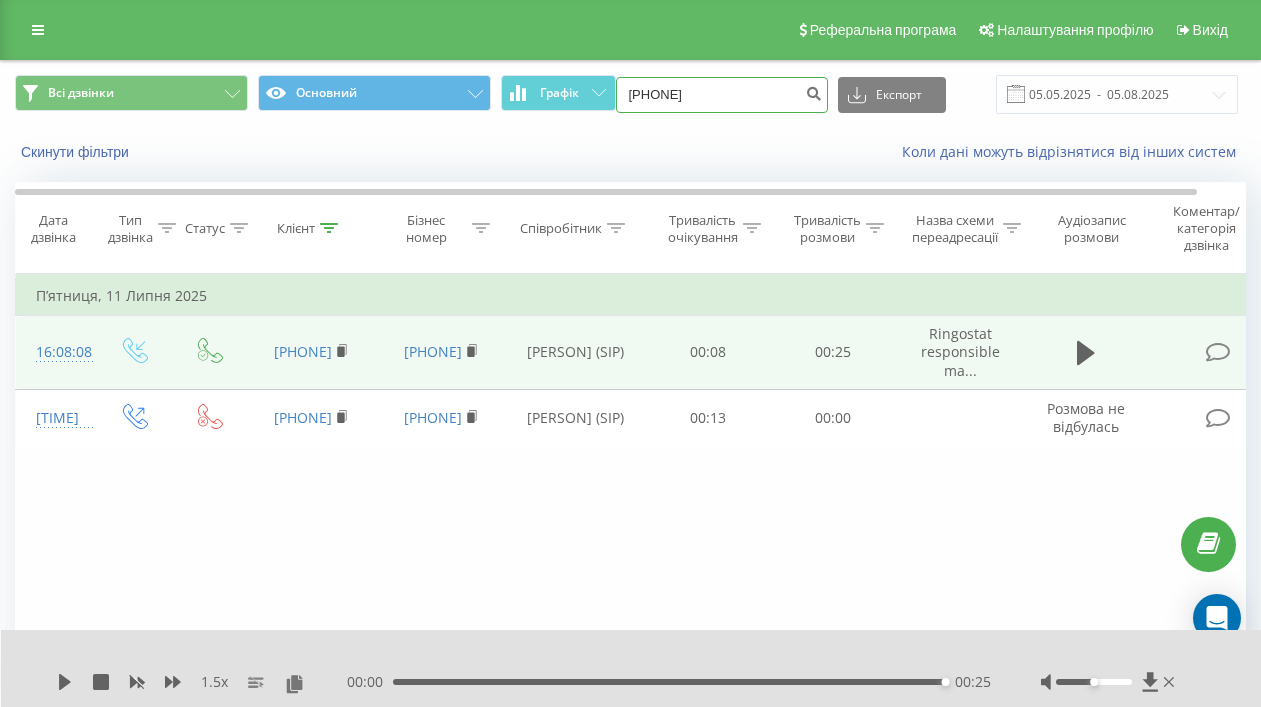 drag, startPoint x: 775, startPoint y: 89, endPoint x: 622, endPoint y: 89, distance: 153 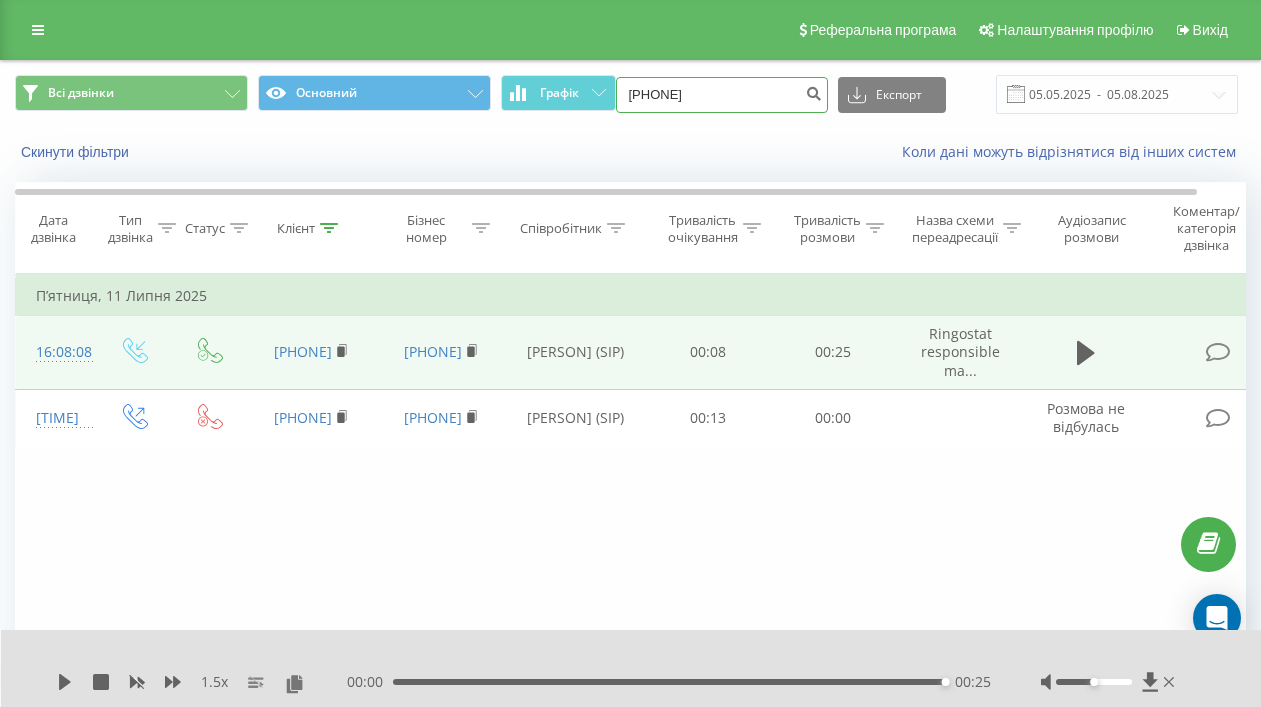 click on "(093486 29 99" at bounding box center [722, 95] 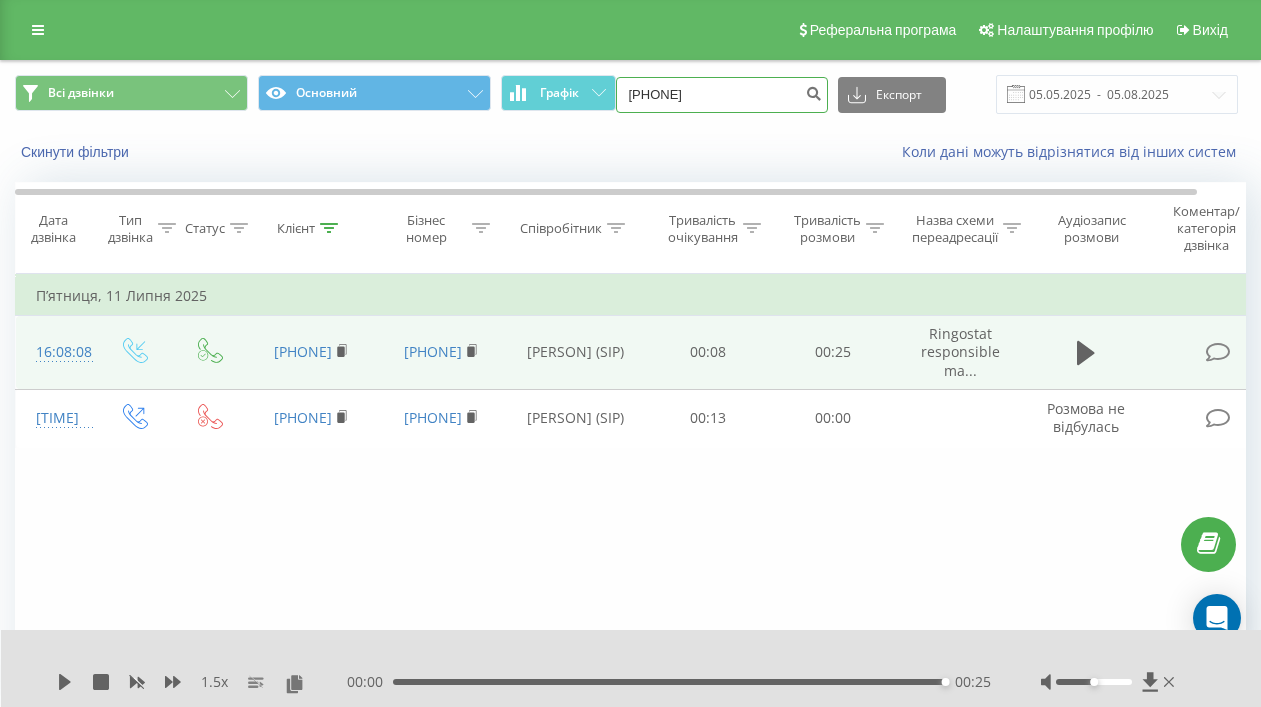 type on "093486 29 99" 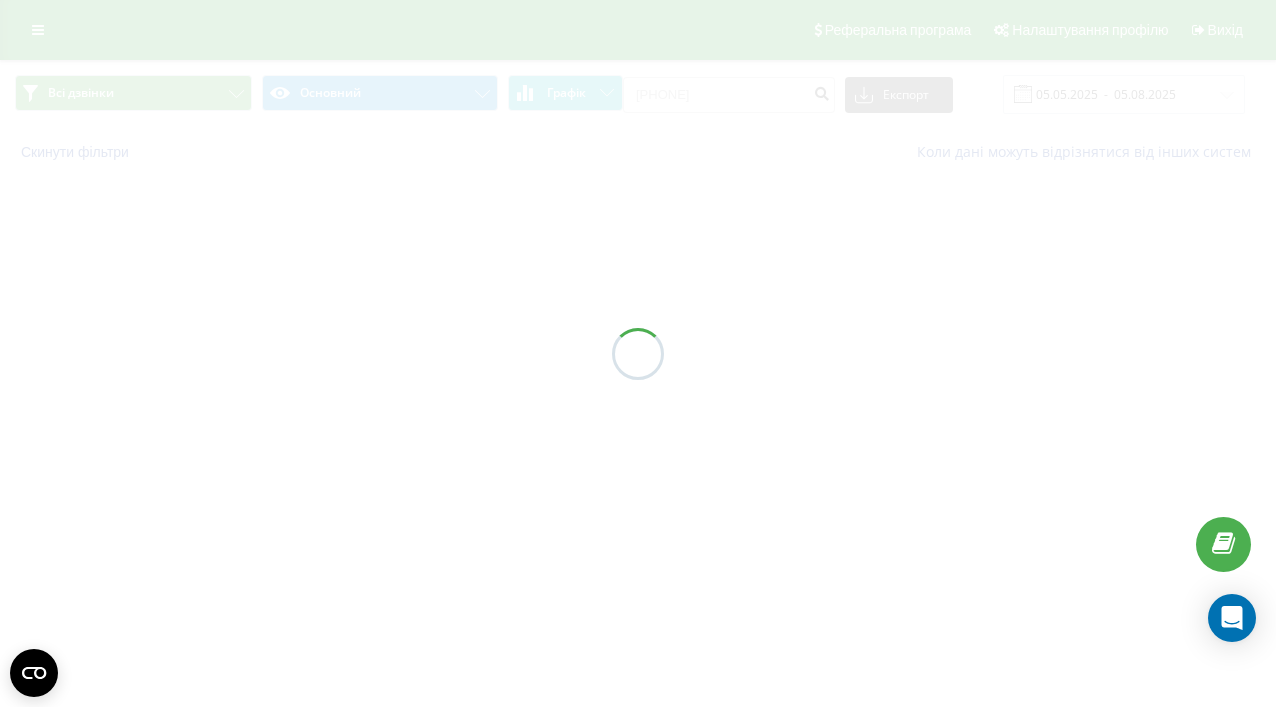 scroll, scrollTop: 0, scrollLeft: 0, axis: both 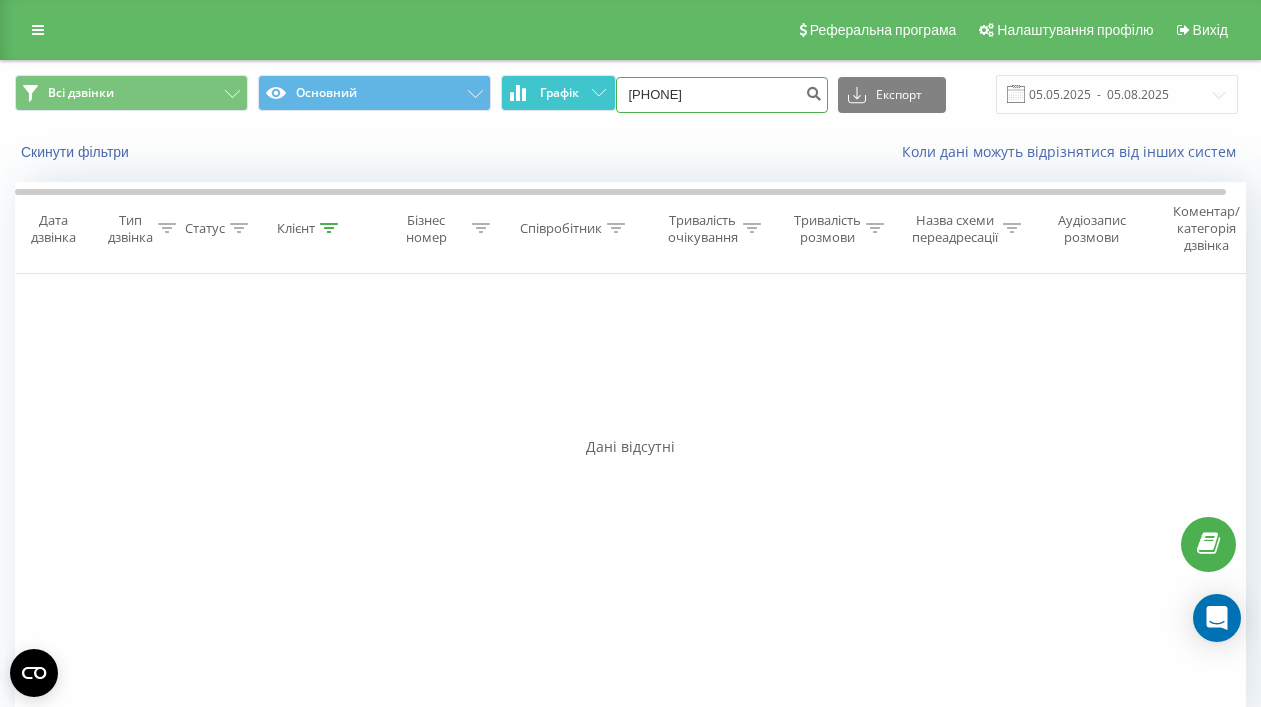 drag, startPoint x: 737, startPoint y: 88, endPoint x: 610, endPoint y: 88, distance: 127 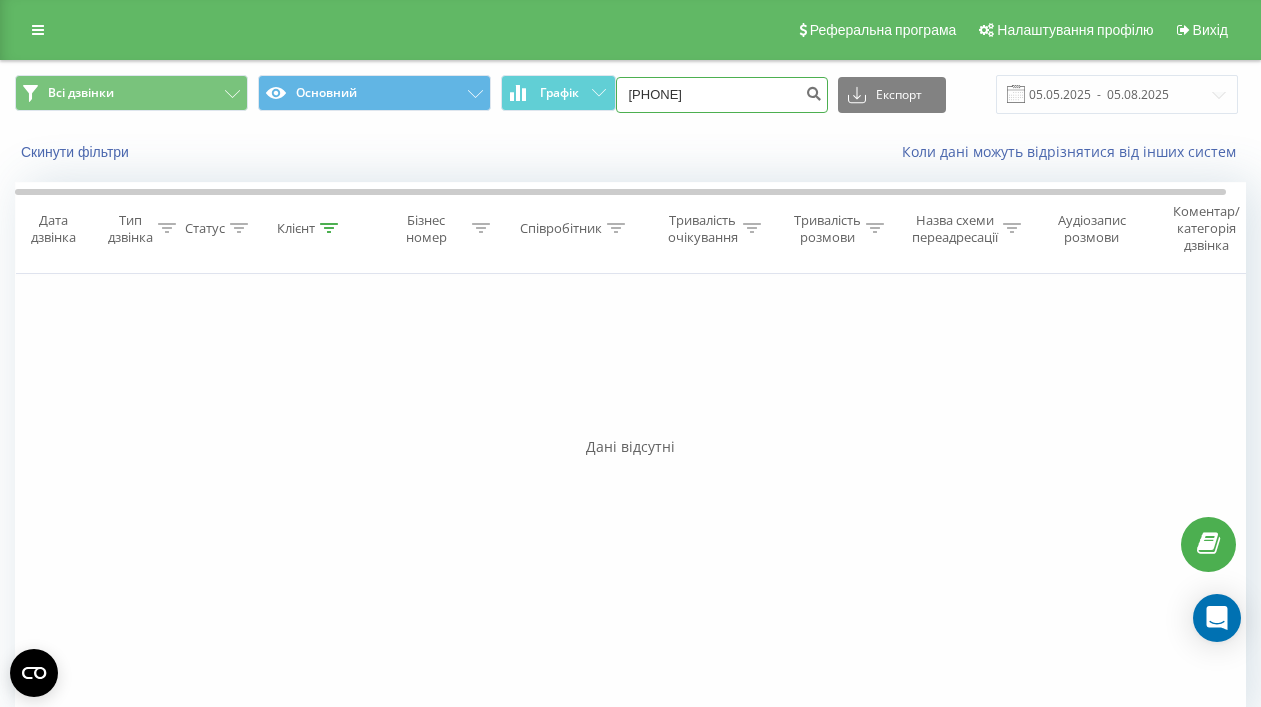 paste on "(093) 251 35 37" 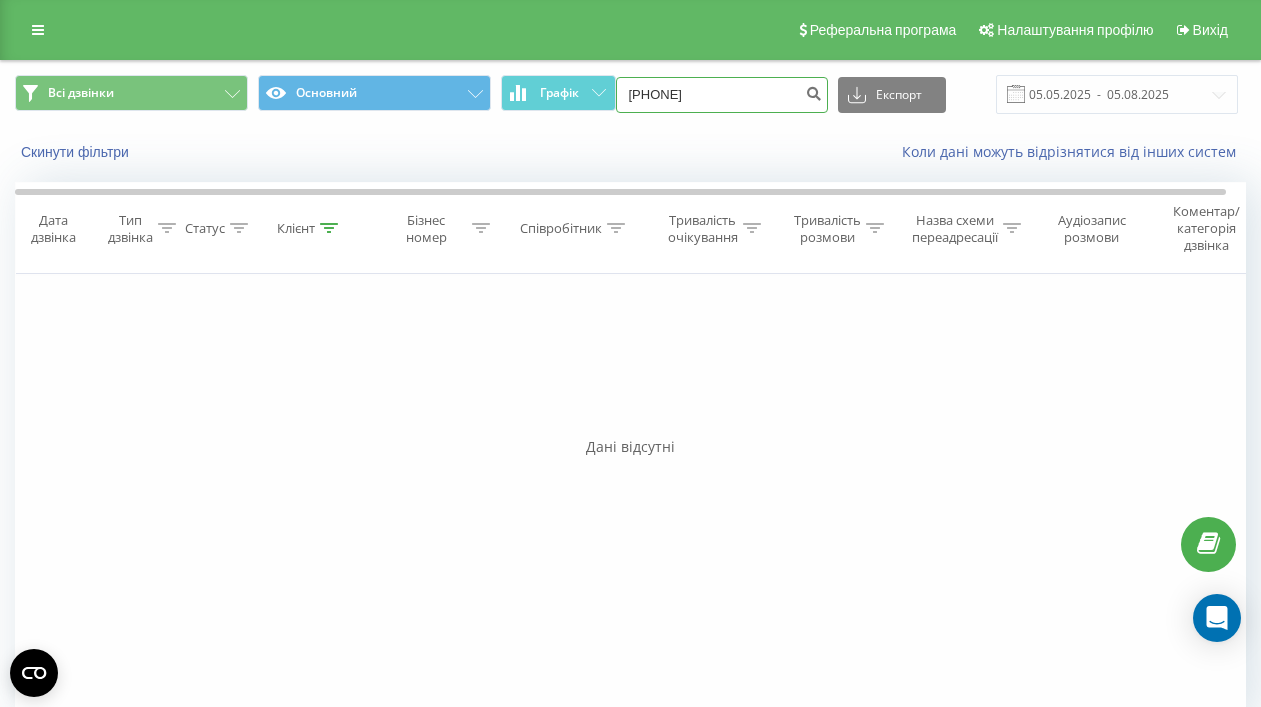 click on "(093 251 35 37" at bounding box center [722, 95] 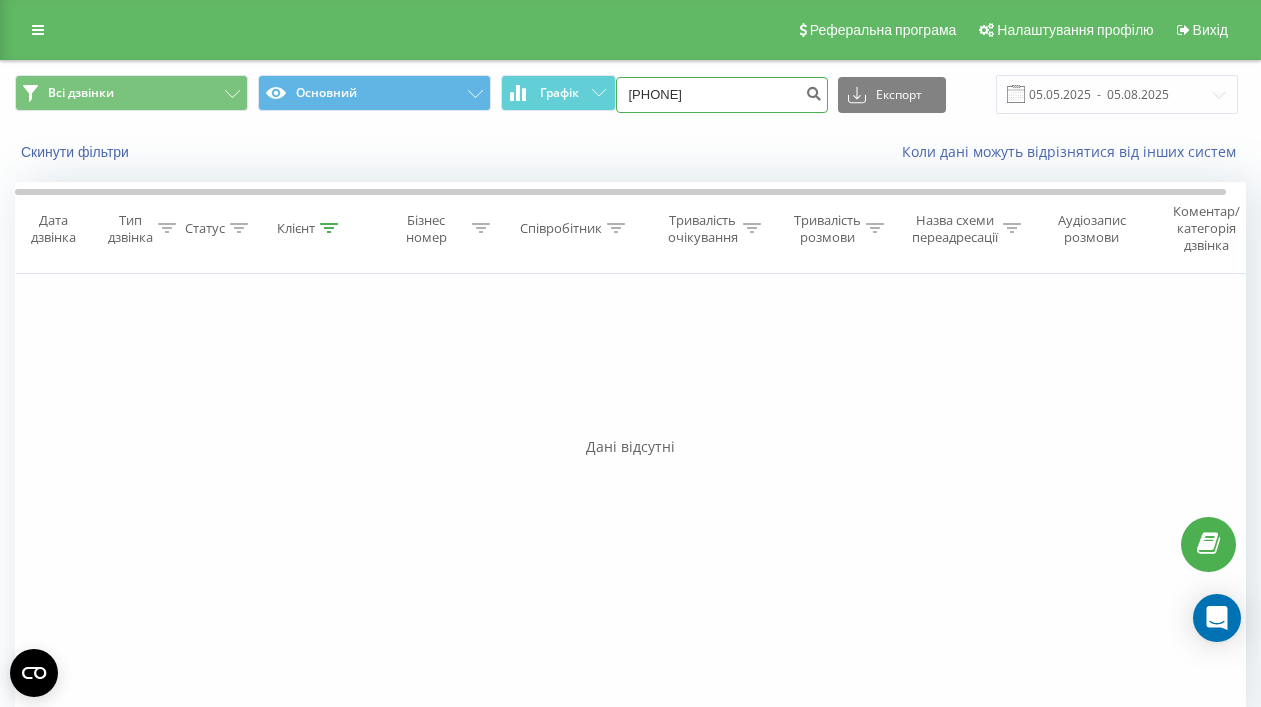 type on "093 251 35 37" 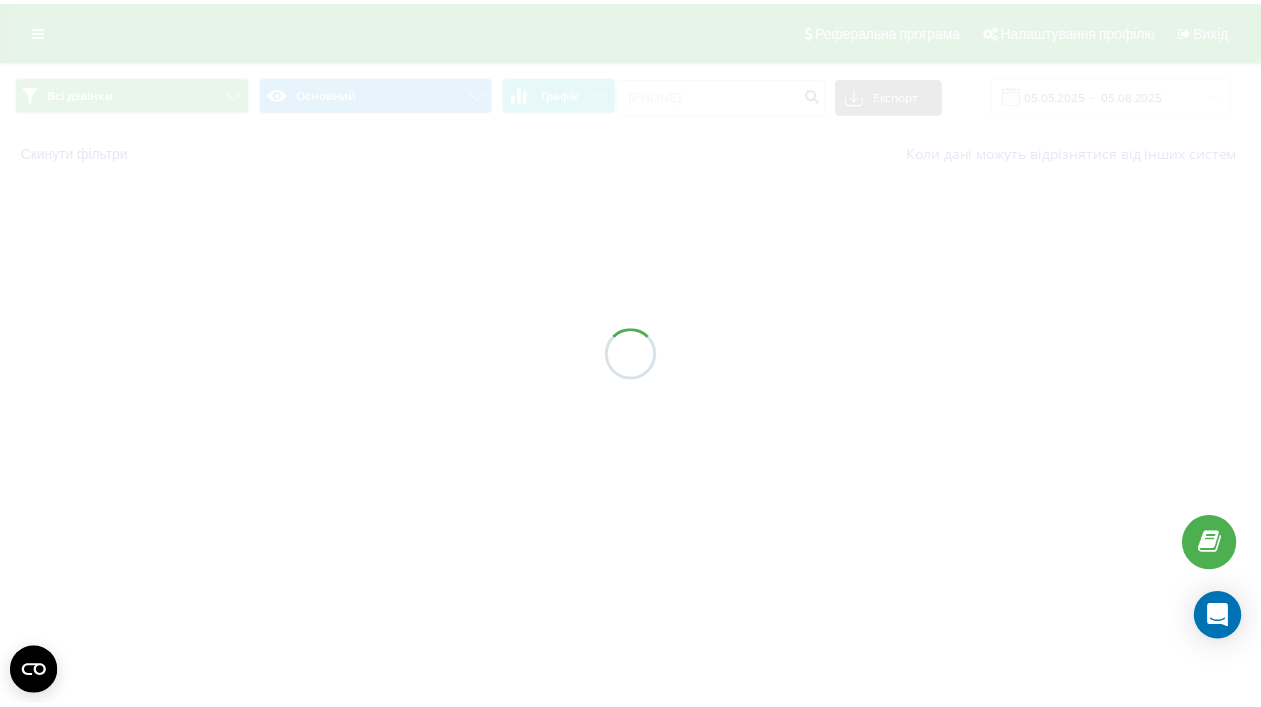 scroll, scrollTop: 0, scrollLeft: 0, axis: both 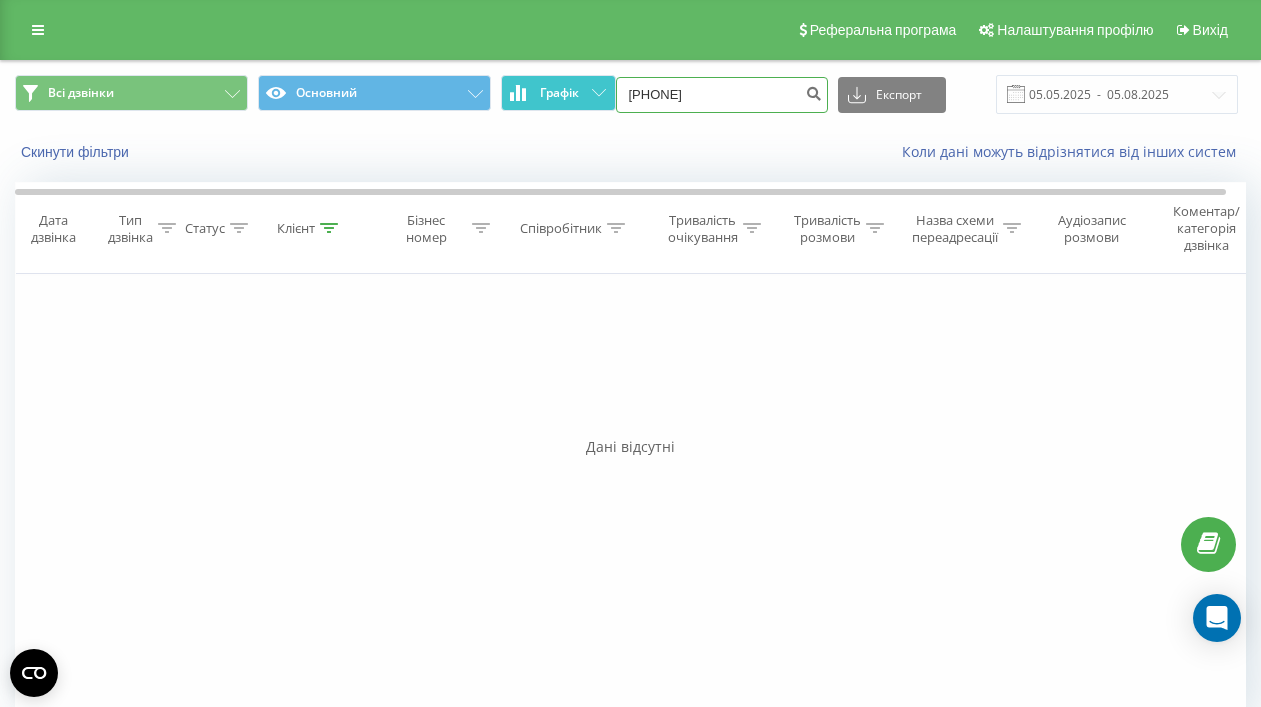 drag, startPoint x: 754, startPoint y: 91, endPoint x: 502, endPoint y: 79, distance: 252.28555 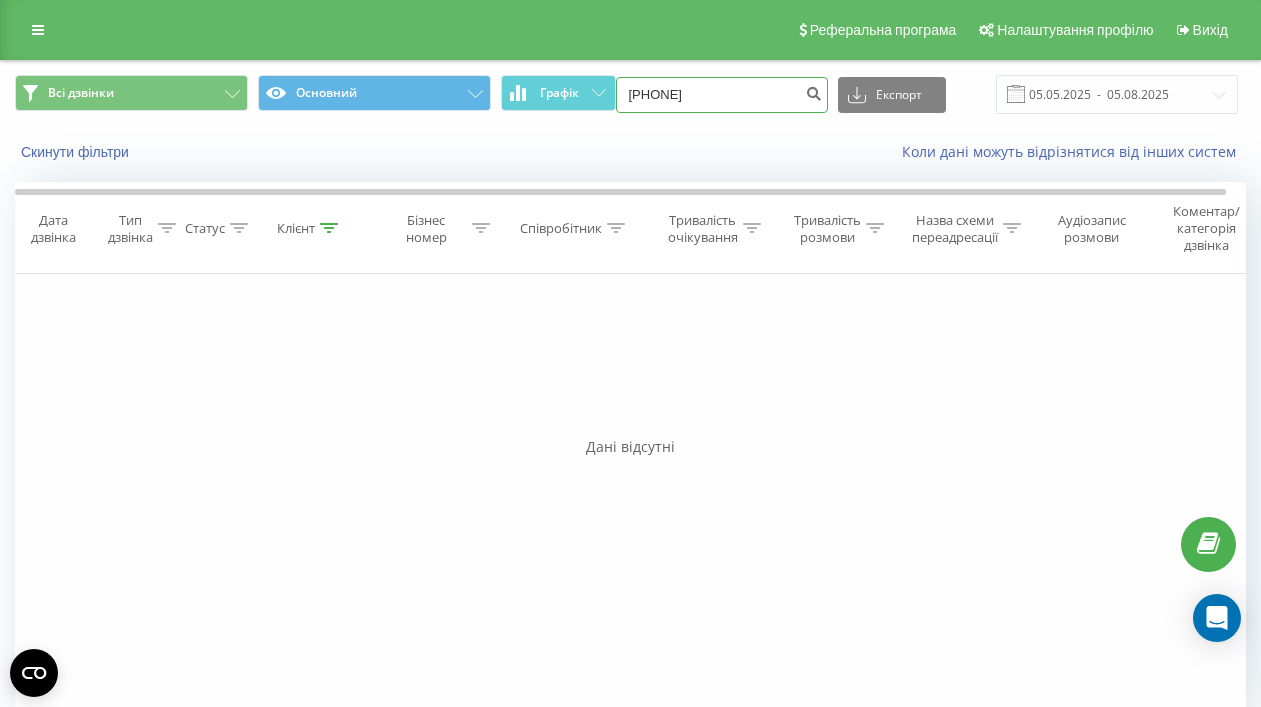 paste on "[PHONE]" 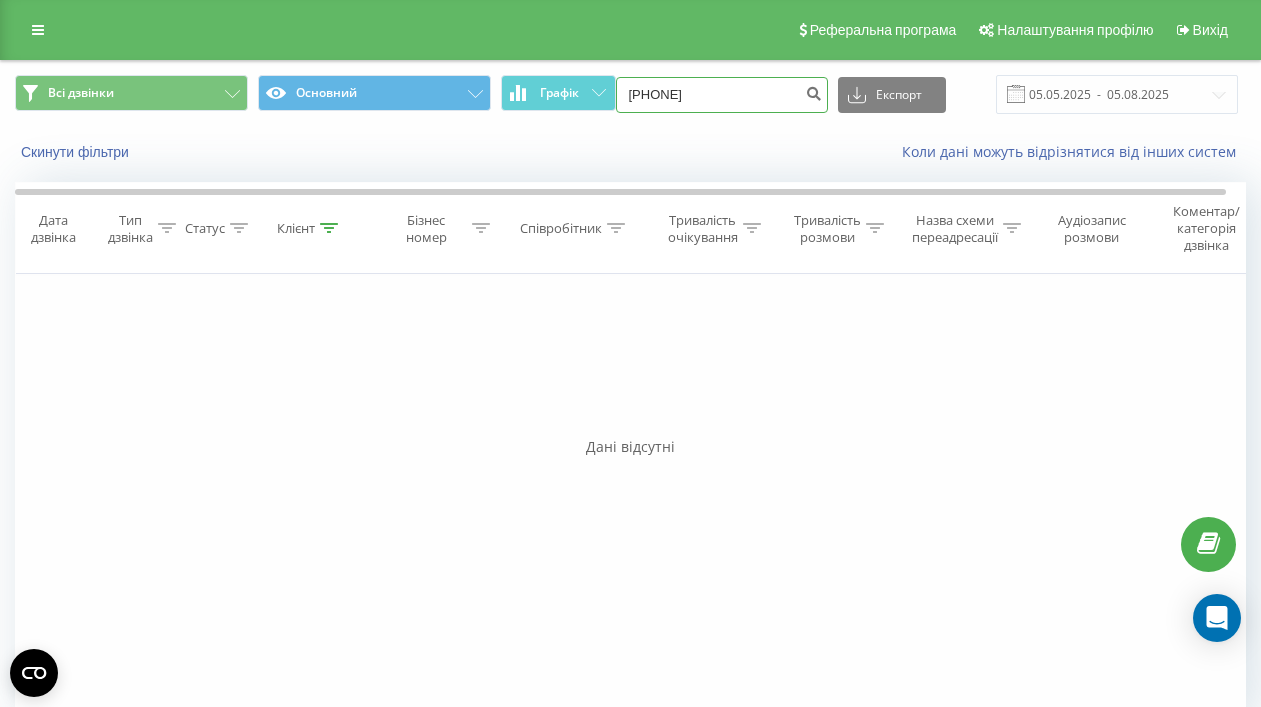 click on "[PHONE]" at bounding box center (722, 95) 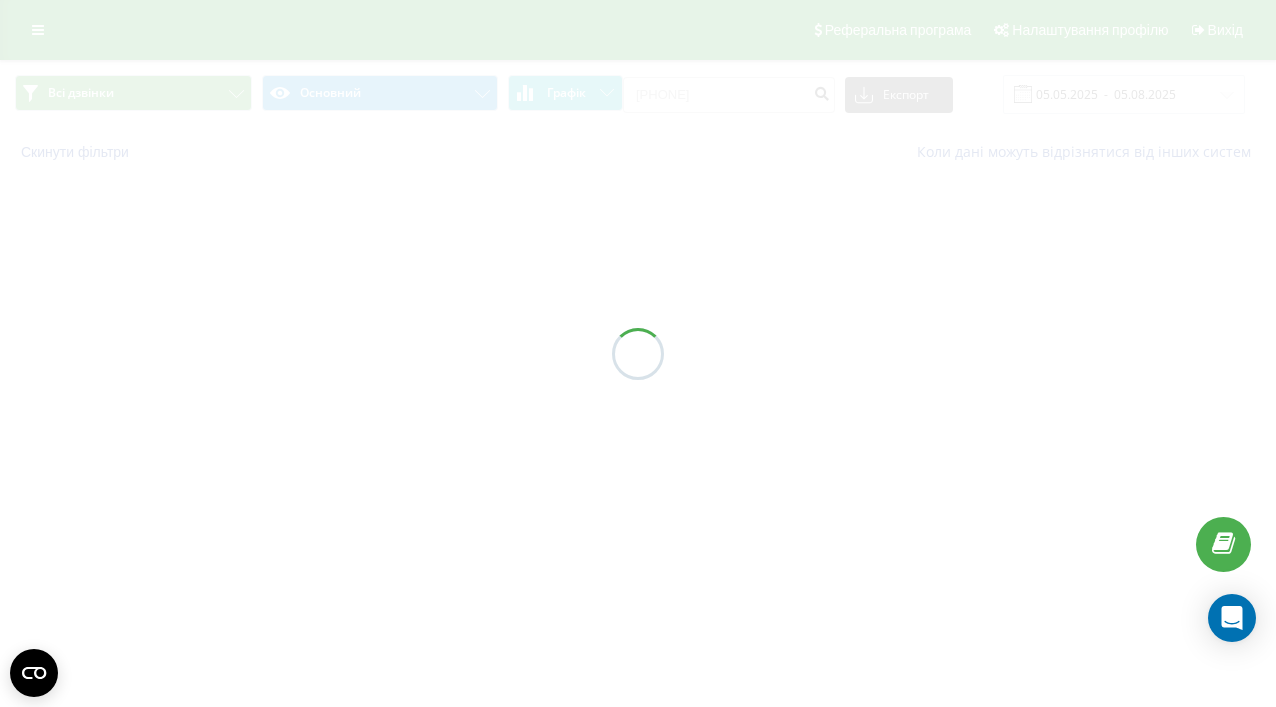scroll, scrollTop: 0, scrollLeft: 0, axis: both 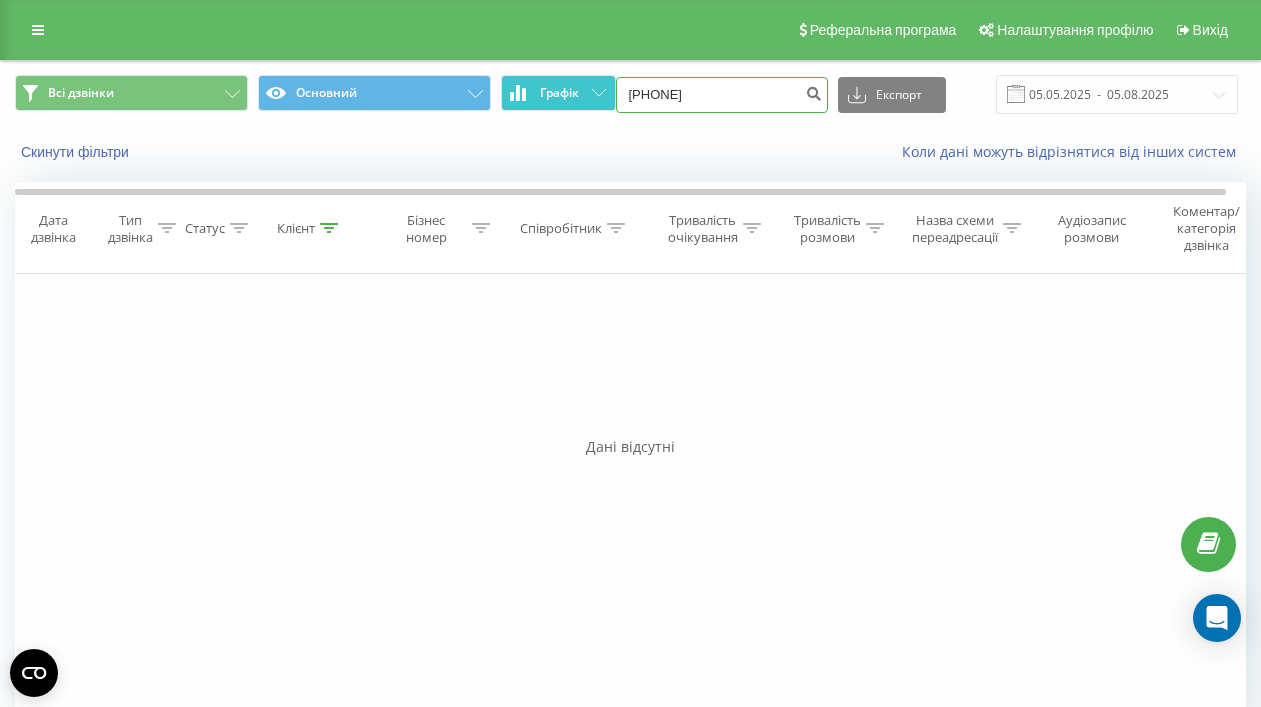 drag, startPoint x: 748, startPoint y: 100, endPoint x: 533, endPoint y: 102, distance: 215.00931 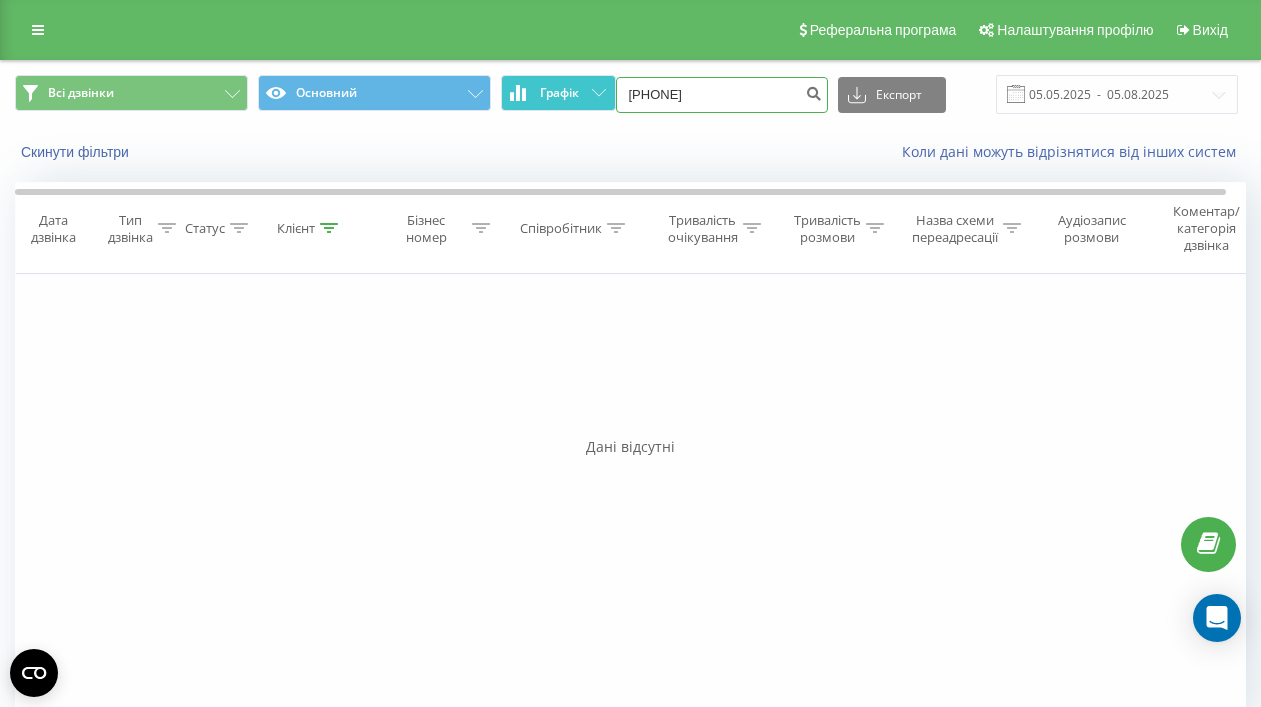 drag, startPoint x: 764, startPoint y: 101, endPoint x: 592, endPoint y: 83, distance: 172.9393 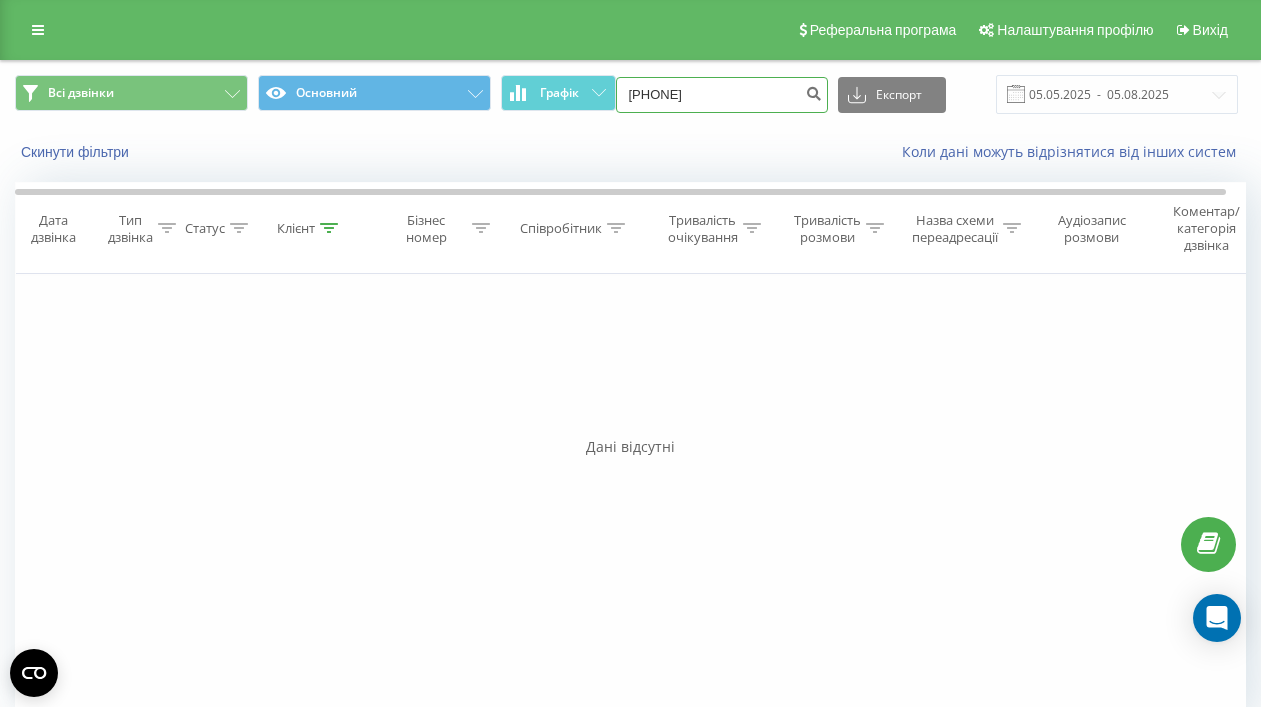 paste on "(098) 129 43 31" 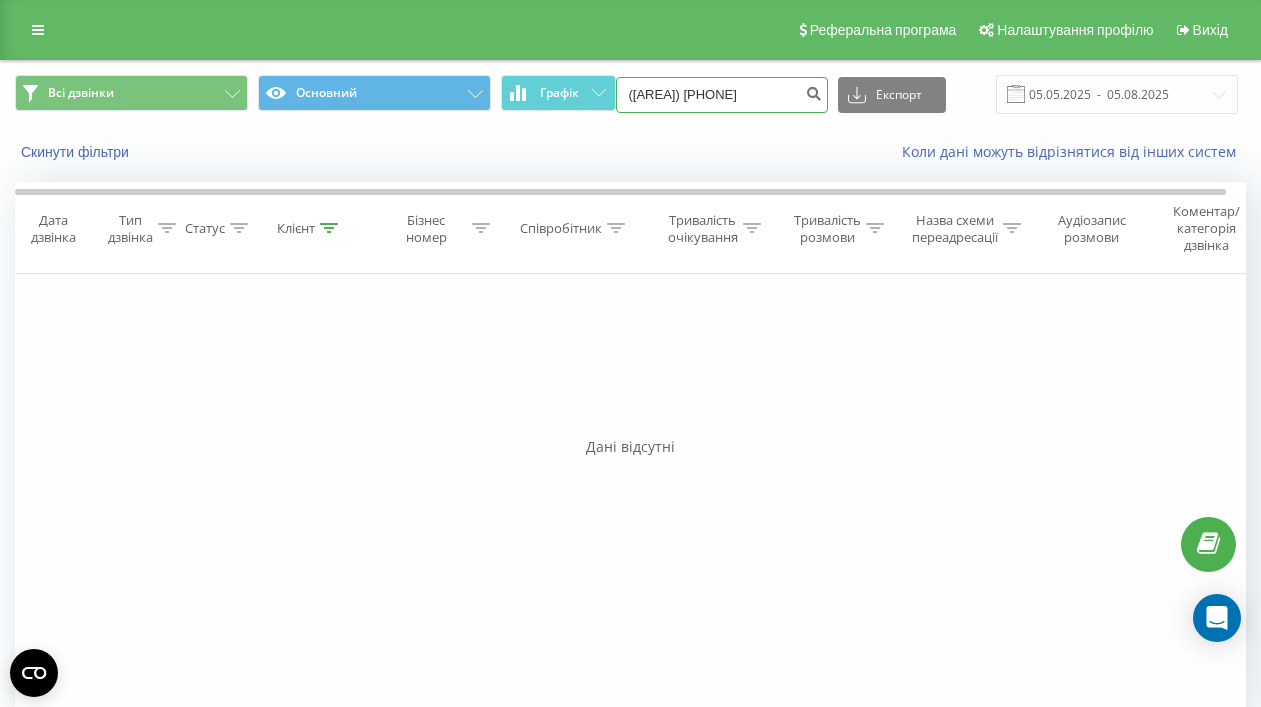 click on "(098) 129 43 31" at bounding box center (722, 95) 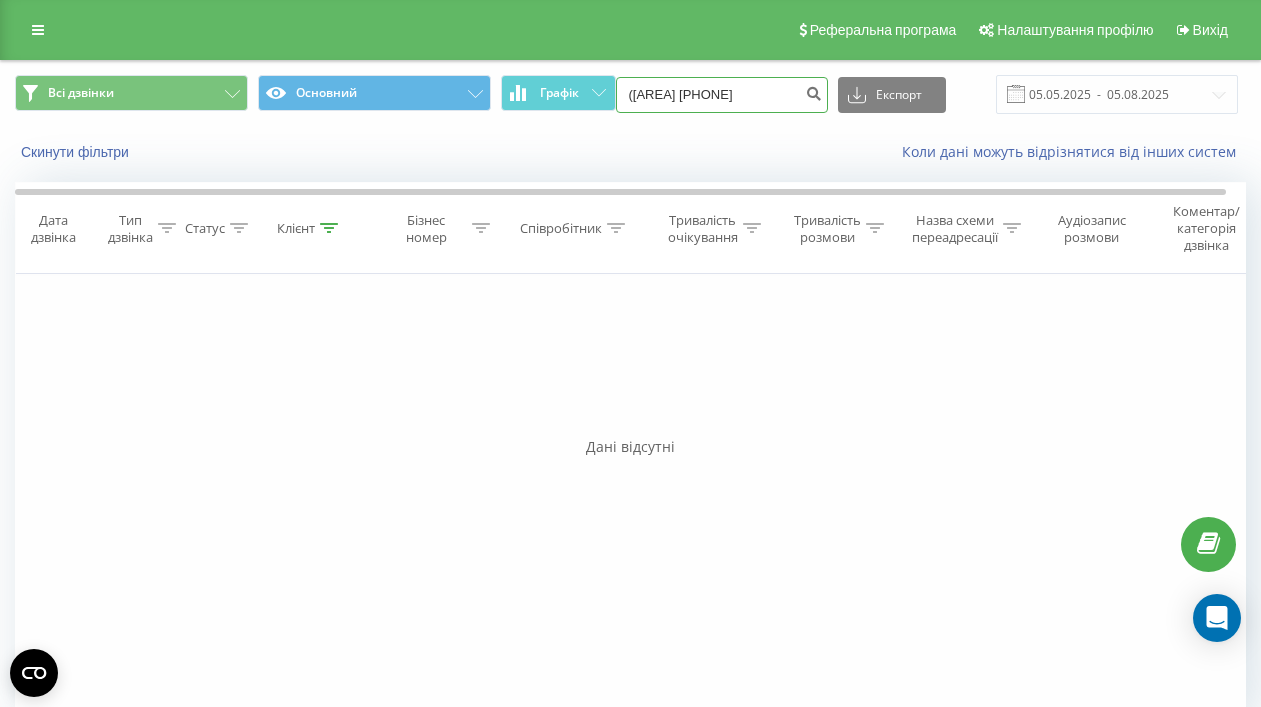 click on "(098 129 43 31" at bounding box center (722, 95) 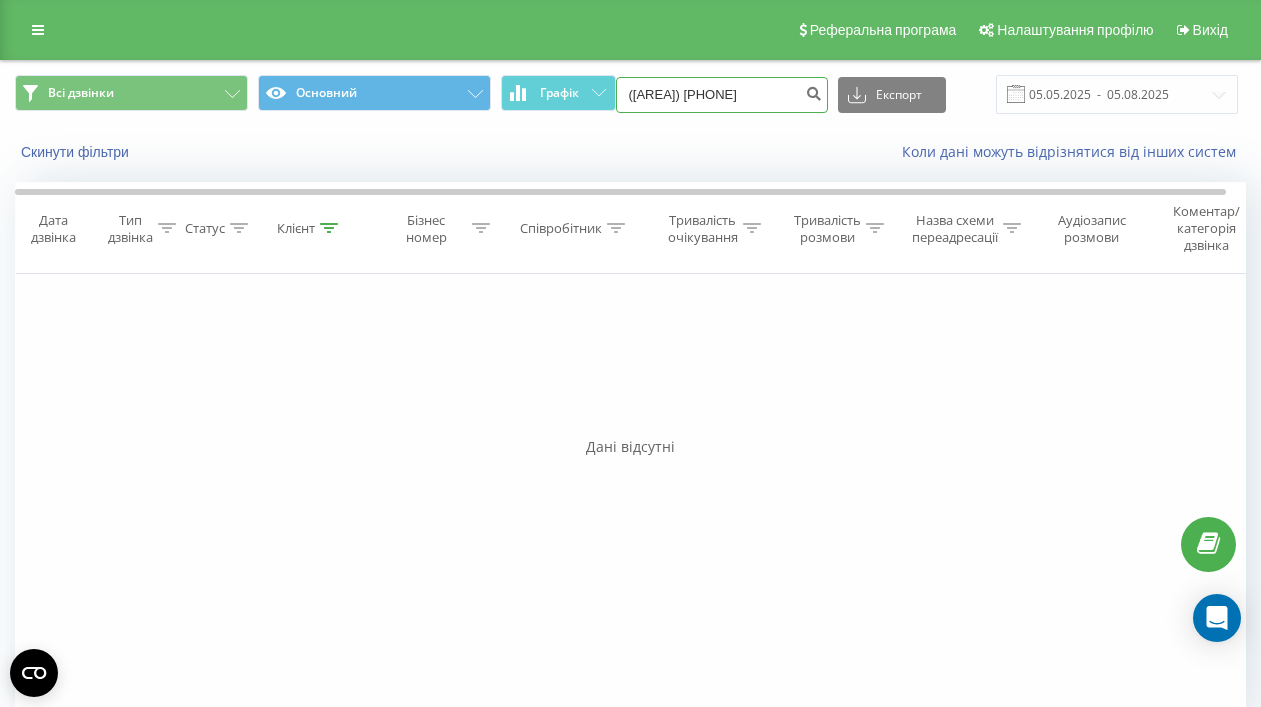 type on "098 129 43 31" 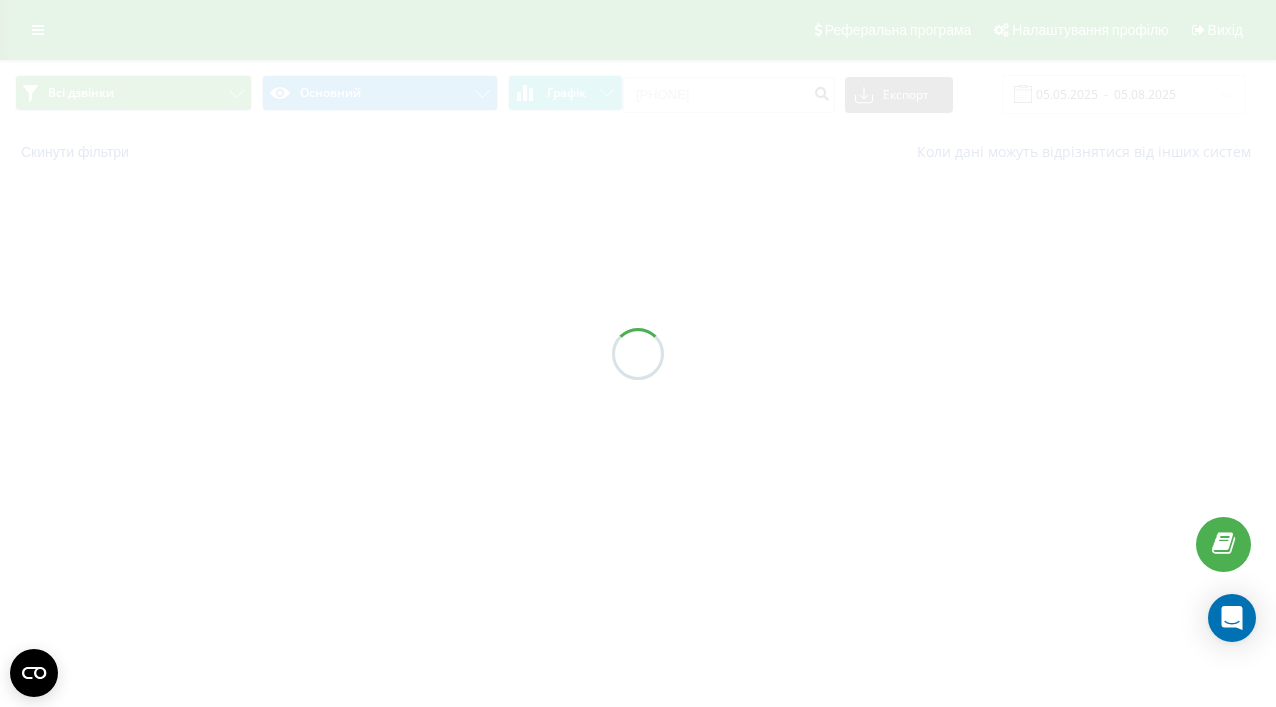 scroll, scrollTop: 0, scrollLeft: 0, axis: both 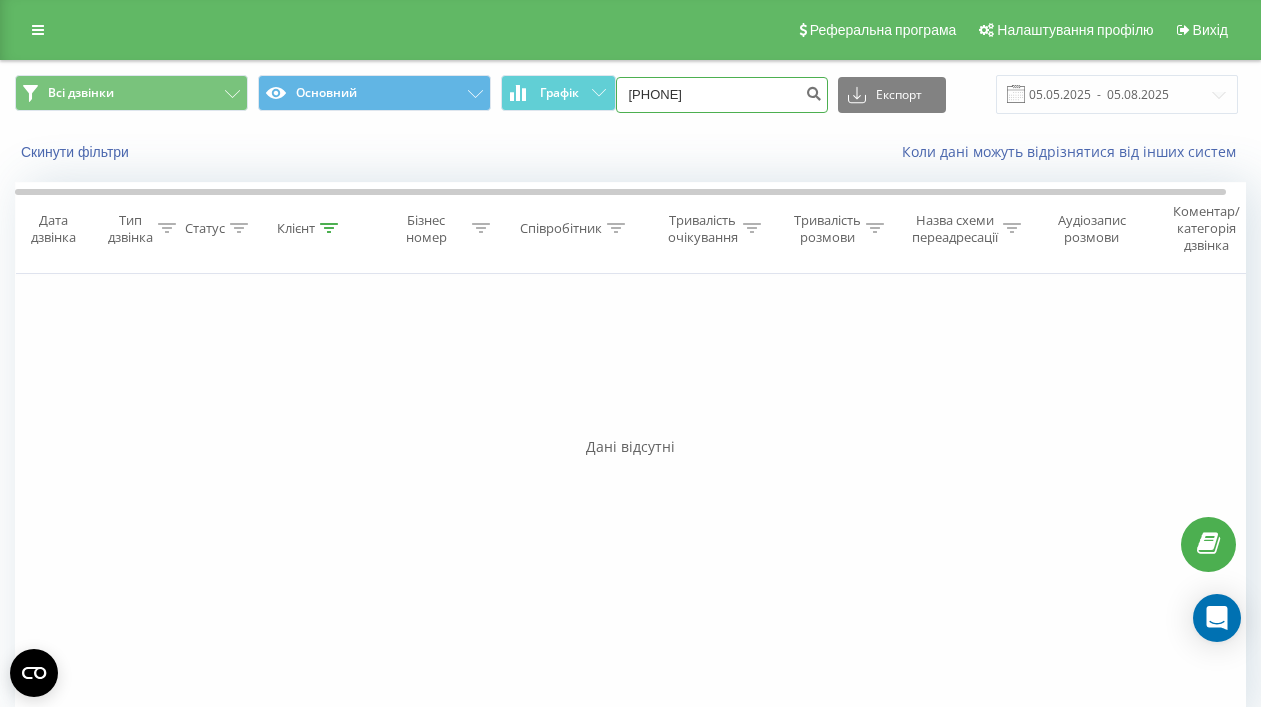 drag, startPoint x: 742, startPoint y: 91, endPoint x: 627, endPoint y: 97, distance: 115.15642 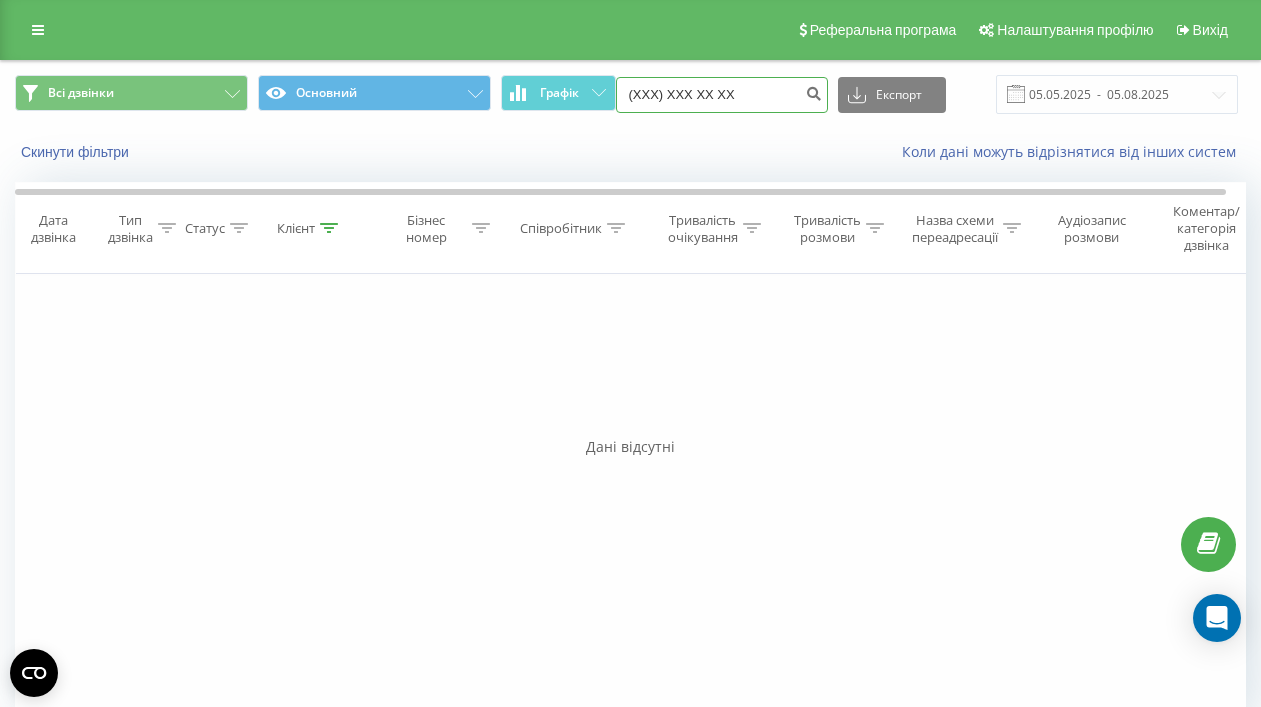 click on "(XXX) XXX XX XX" at bounding box center [722, 95] 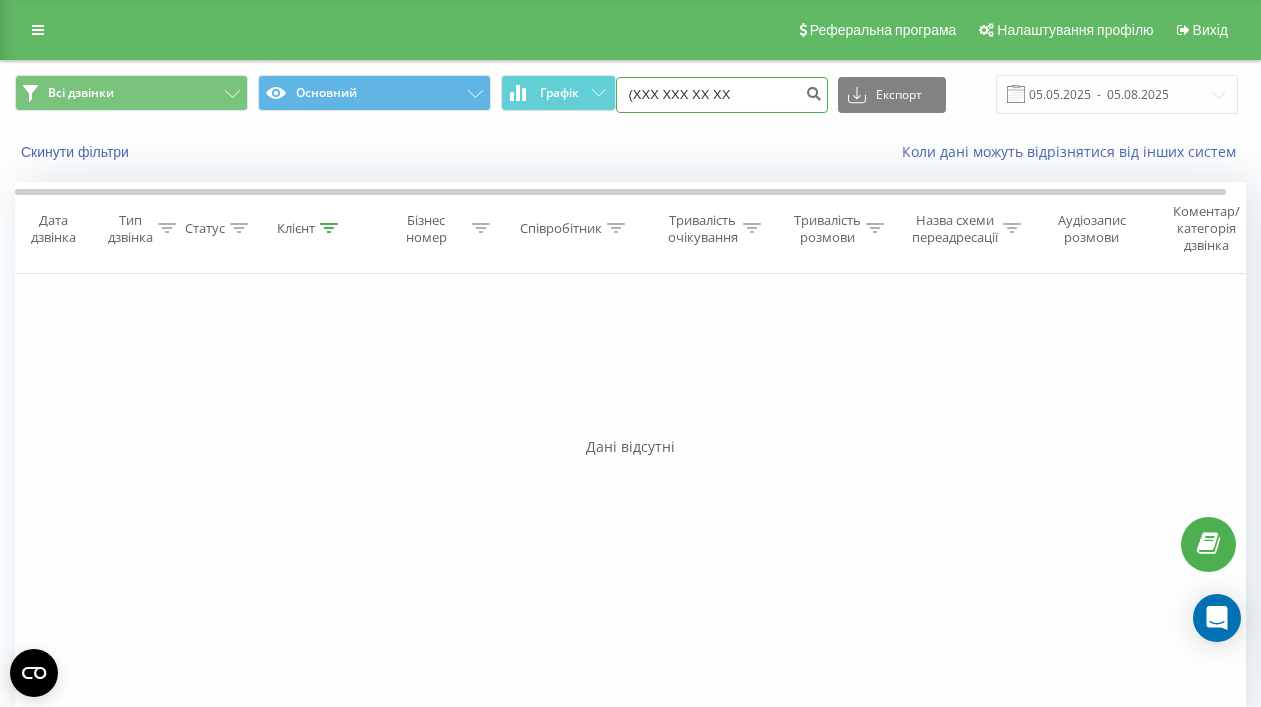 drag, startPoint x: 664, startPoint y: 97, endPoint x: 665, endPoint y: 113, distance: 16.03122 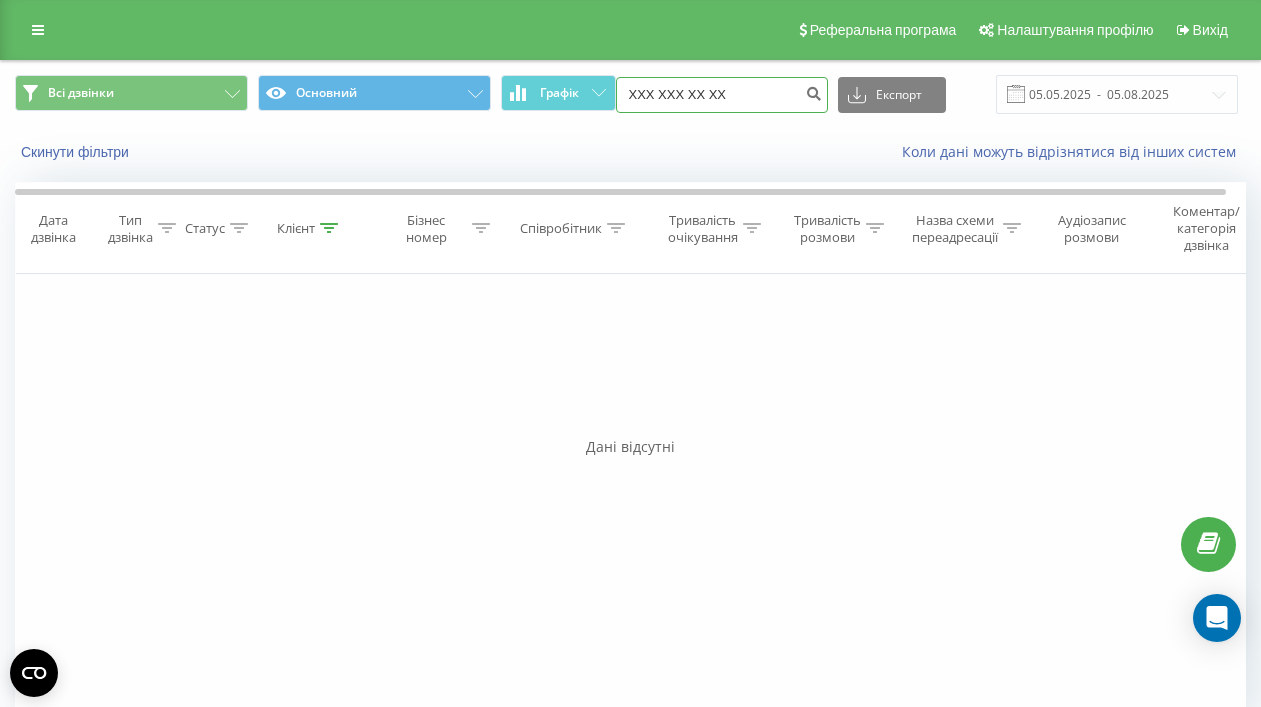 type on "XXX XXX XX XX" 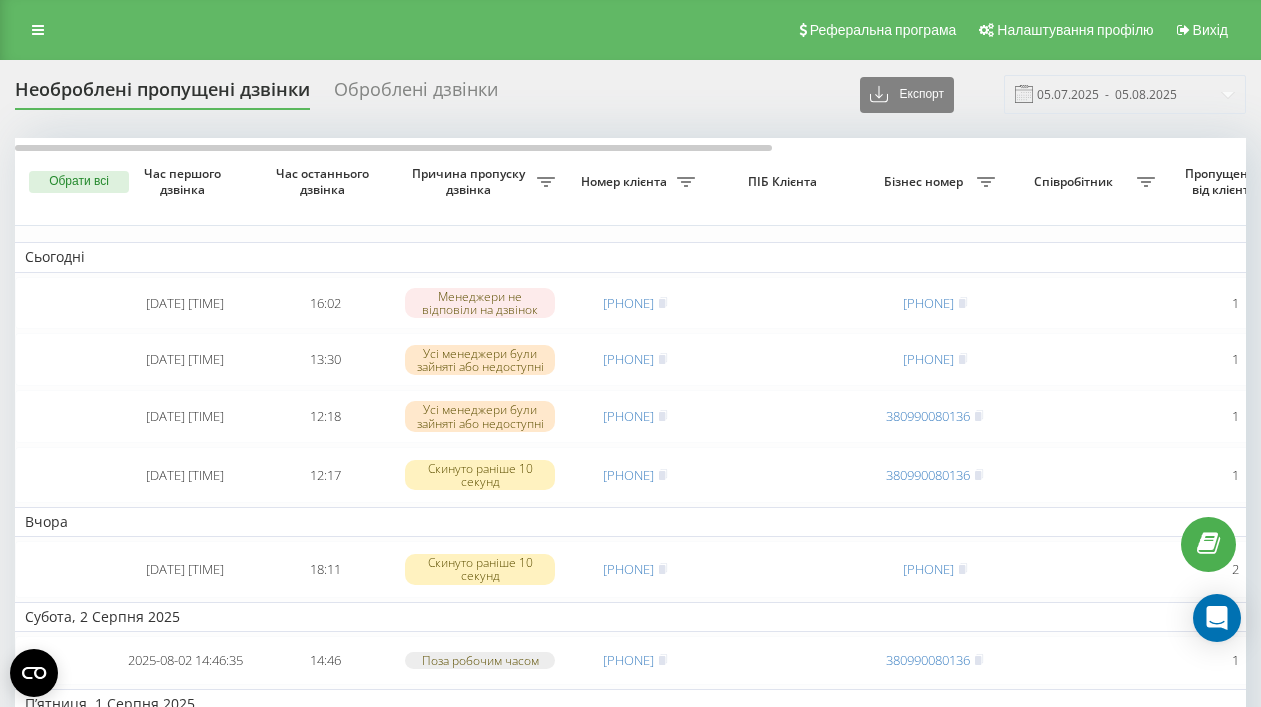 scroll, scrollTop: 0, scrollLeft: 0, axis: both 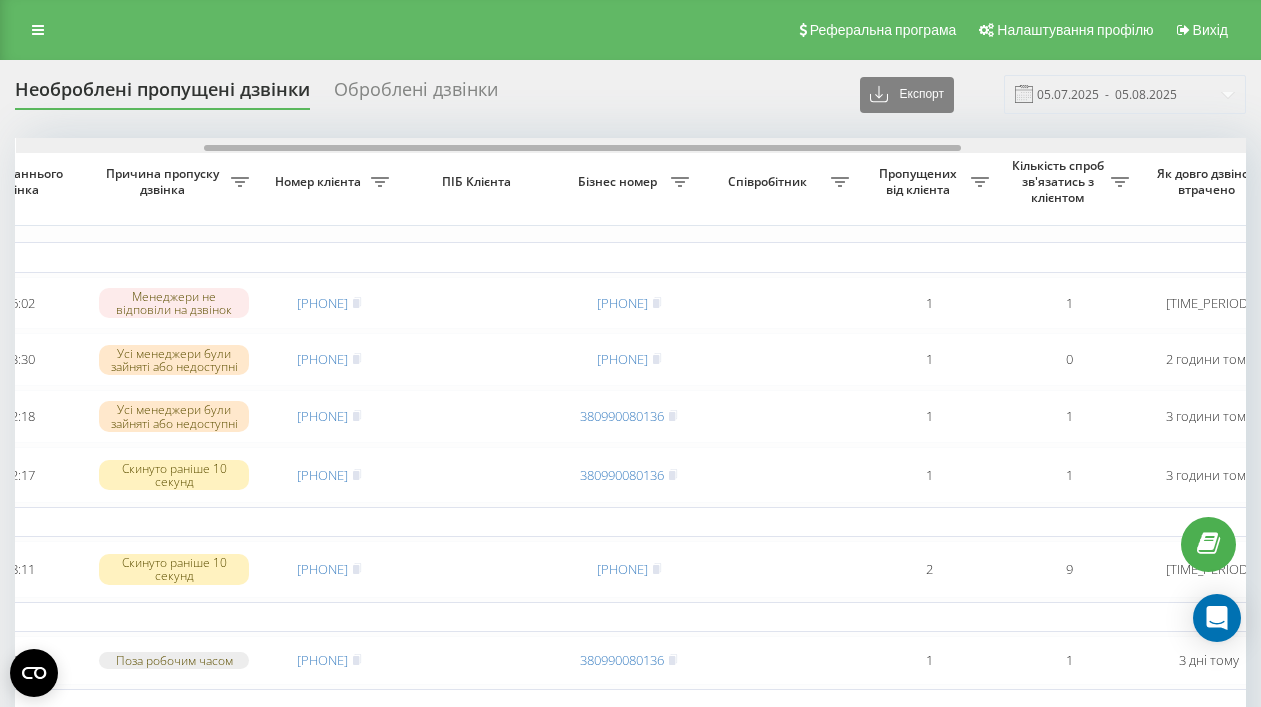 drag, startPoint x: 719, startPoint y: 151, endPoint x: 908, endPoint y: 166, distance: 189.5943 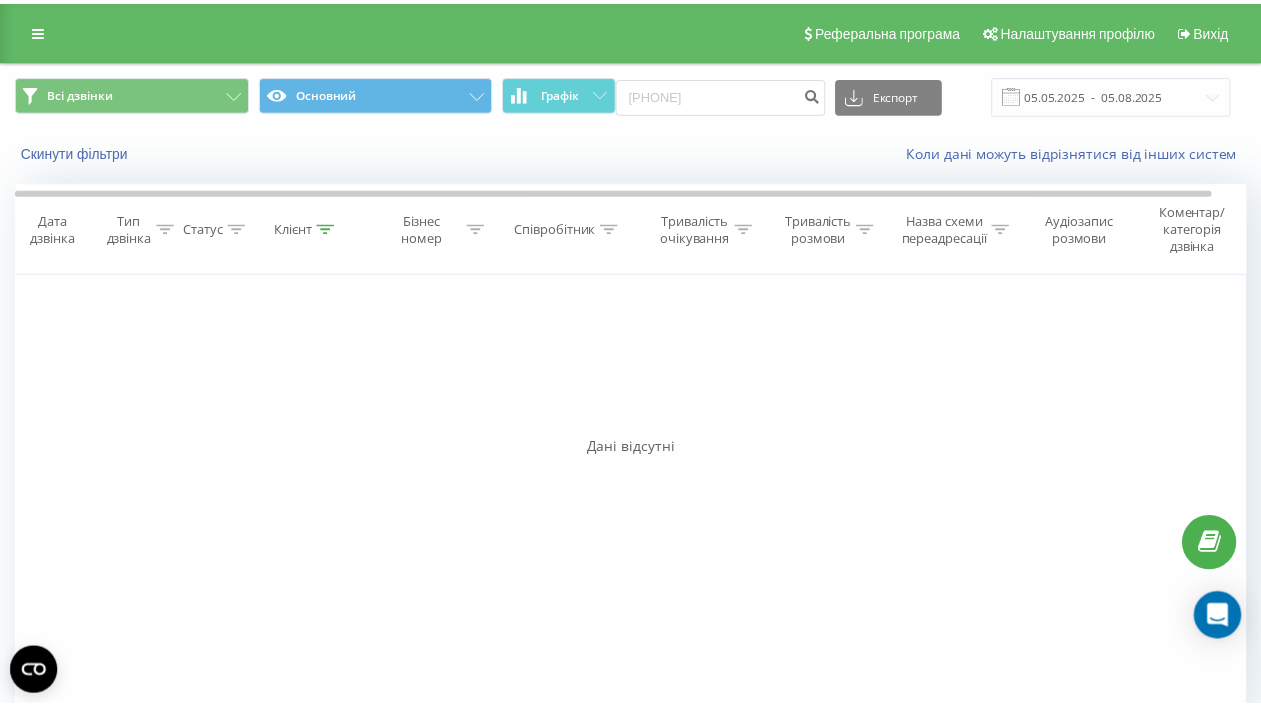 scroll, scrollTop: 0, scrollLeft: 0, axis: both 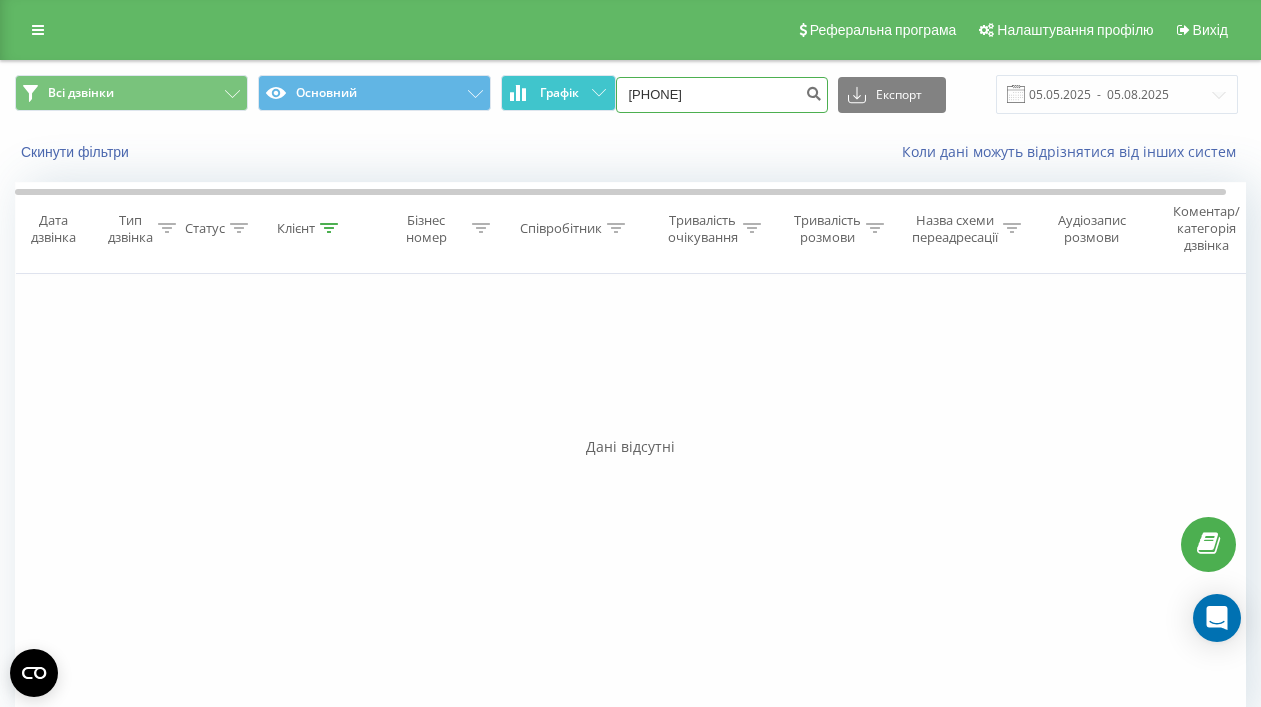 drag, startPoint x: 736, startPoint y: 98, endPoint x: 579, endPoint y: 96, distance: 157.01274 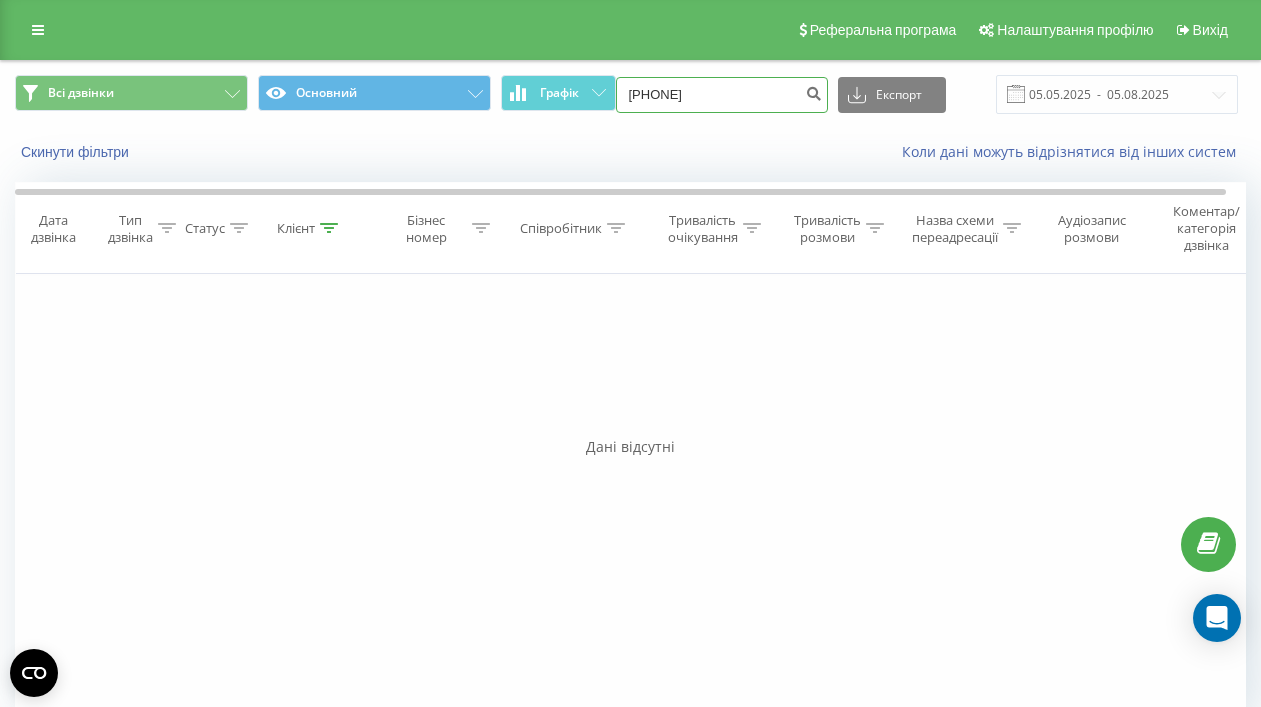 paste on "[PHONE]" 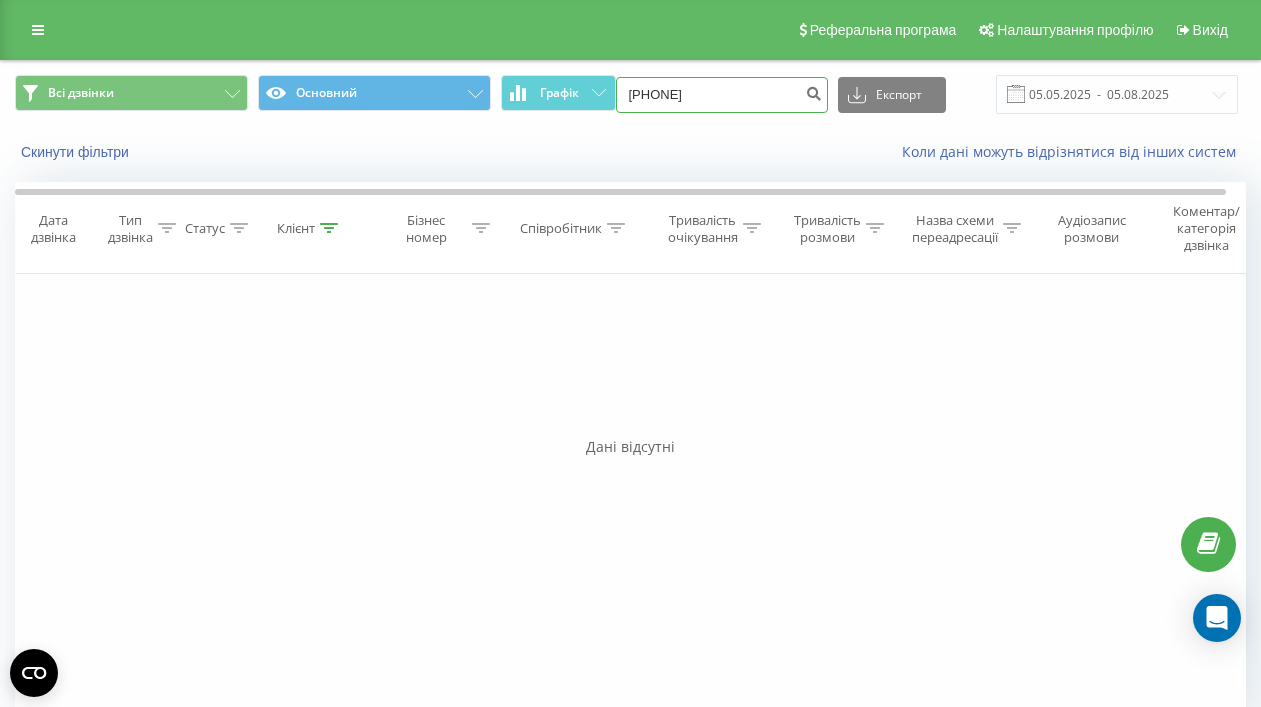 click on "[PHONE]" at bounding box center [722, 95] 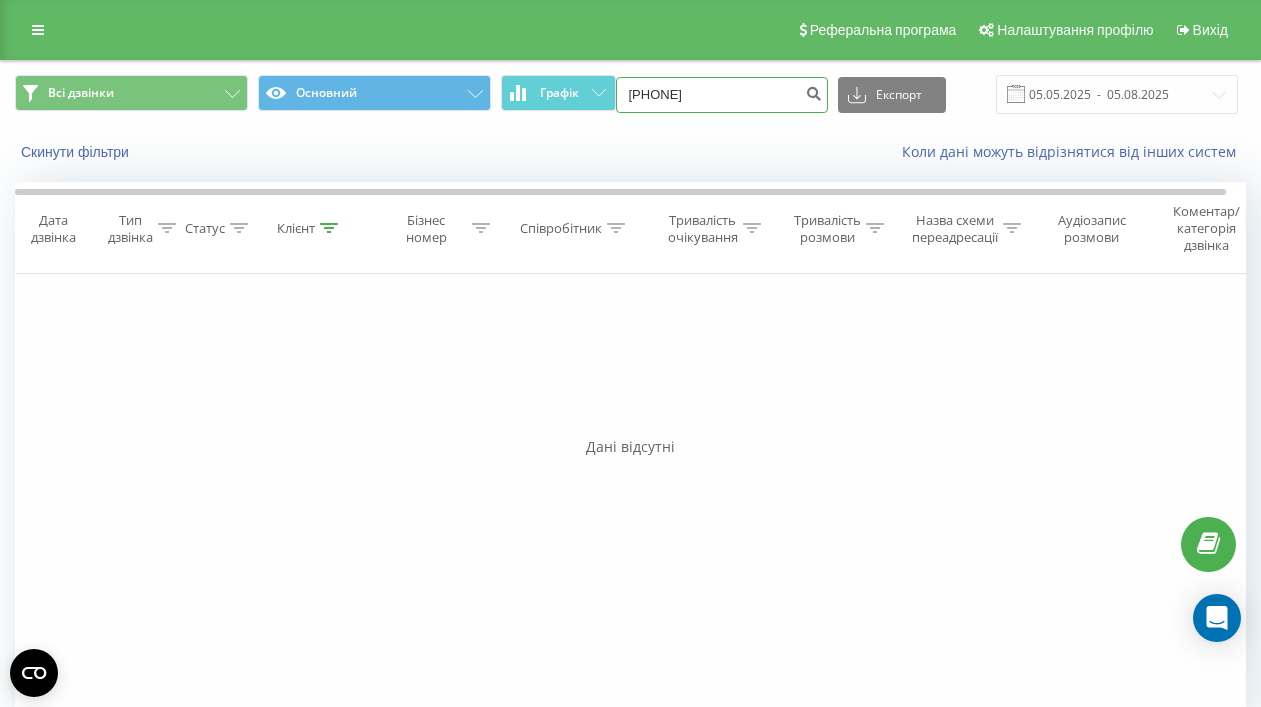 type on "[PHONE]" 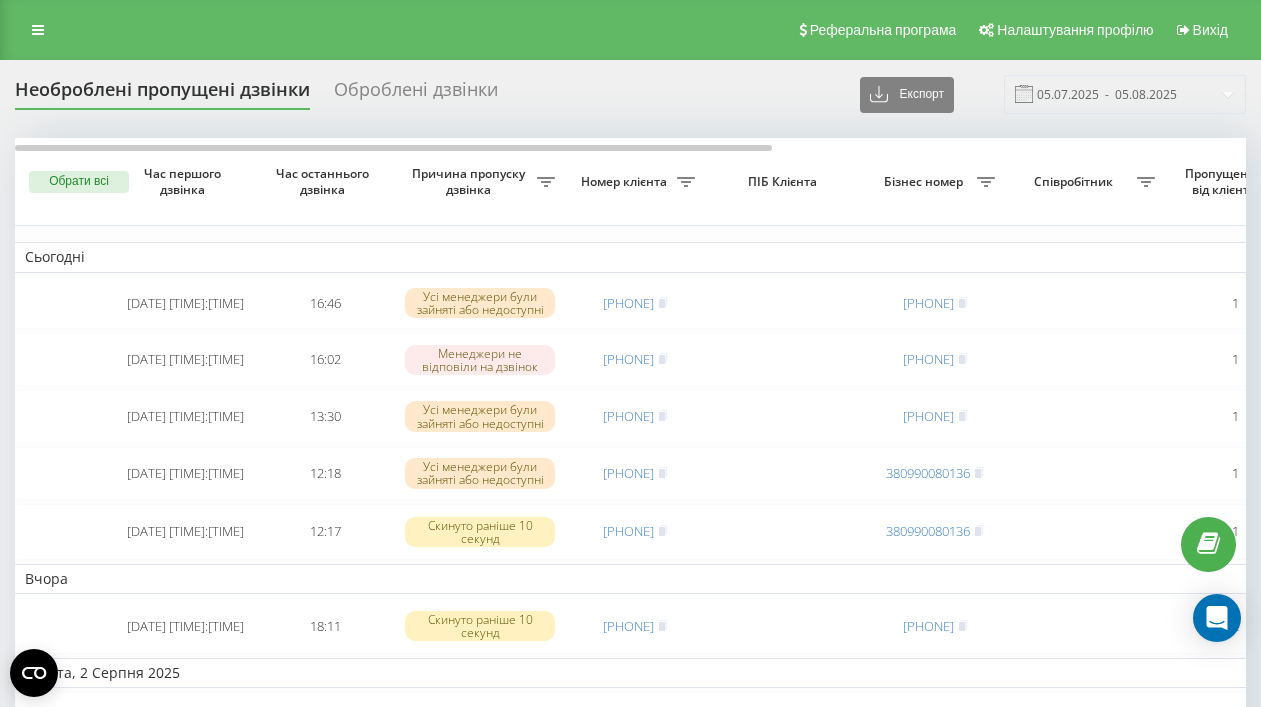scroll, scrollTop: 0, scrollLeft: 0, axis: both 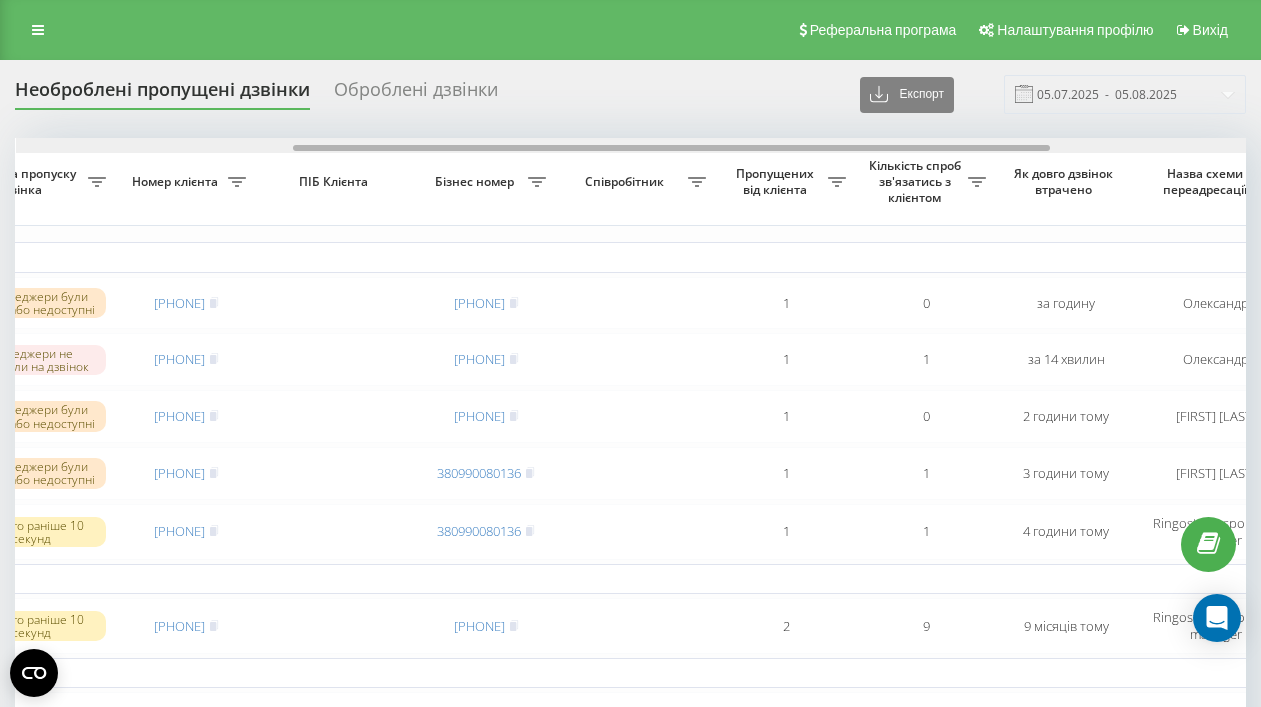 drag, startPoint x: 337, startPoint y: 150, endPoint x: 614, endPoint y: 174, distance: 278.03778 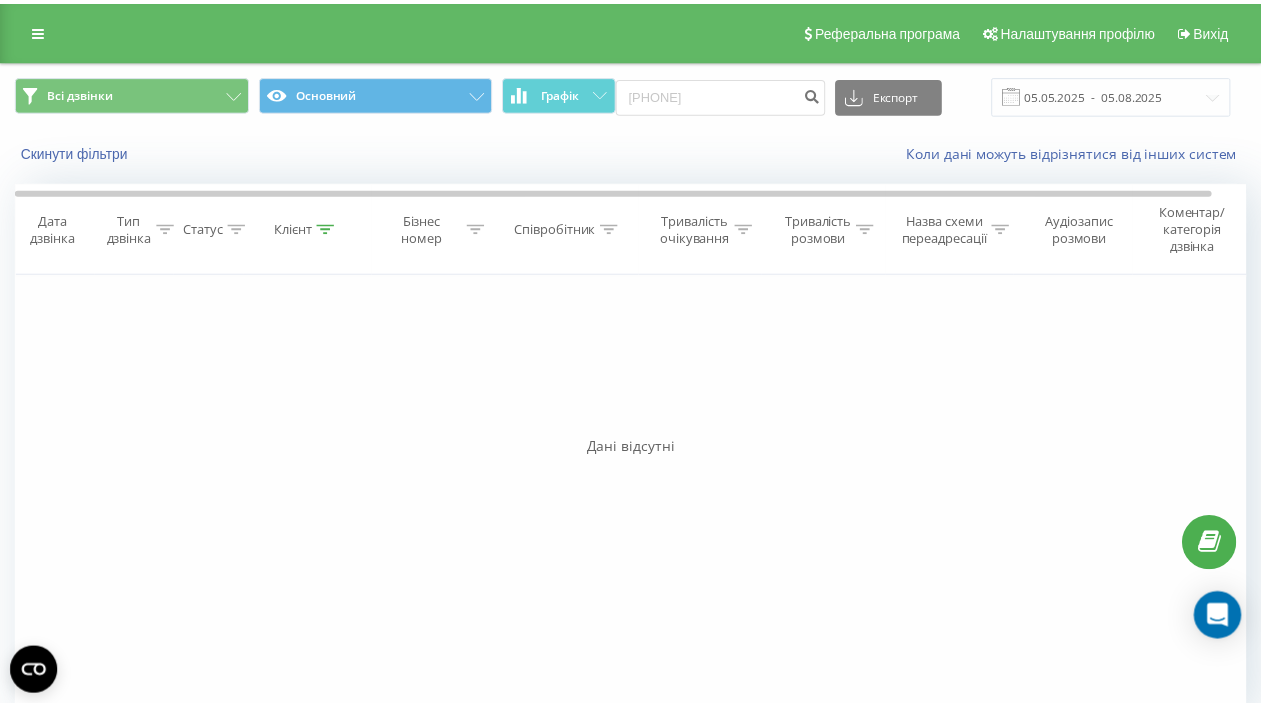 scroll, scrollTop: 0, scrollLeft: 0, axis: both 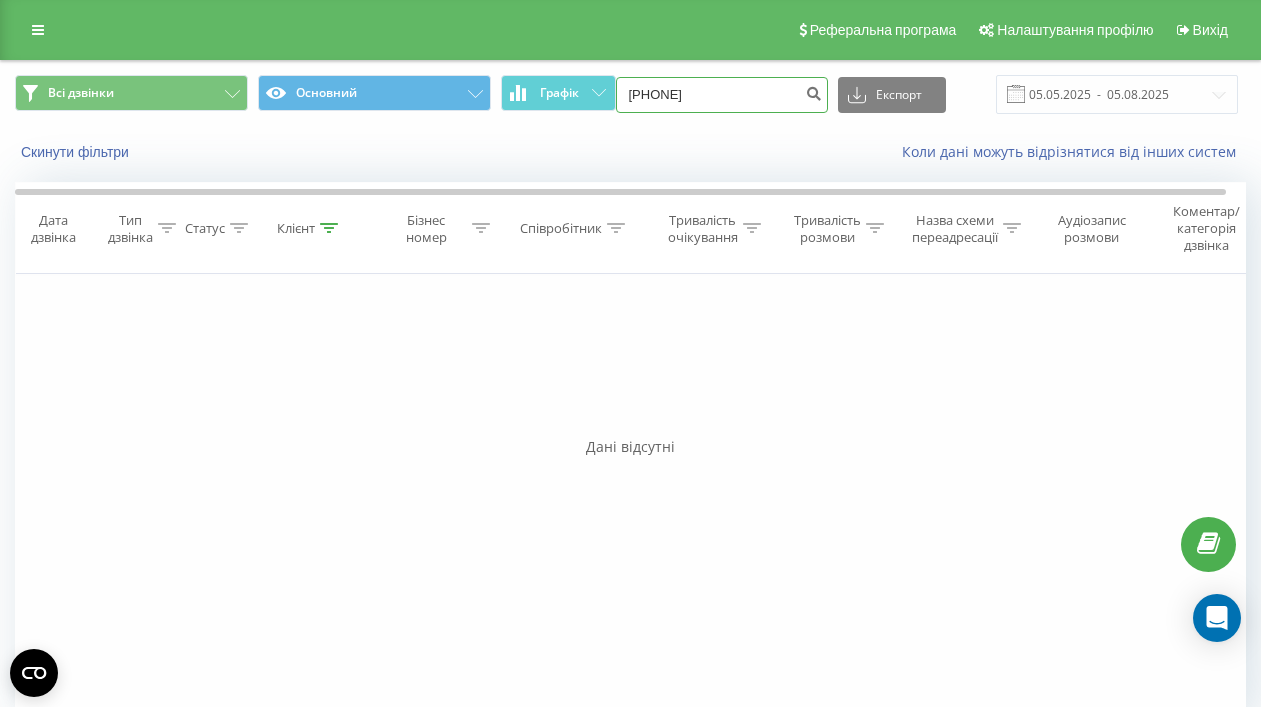 click on "0935226654" at bounding box center [722, 95] 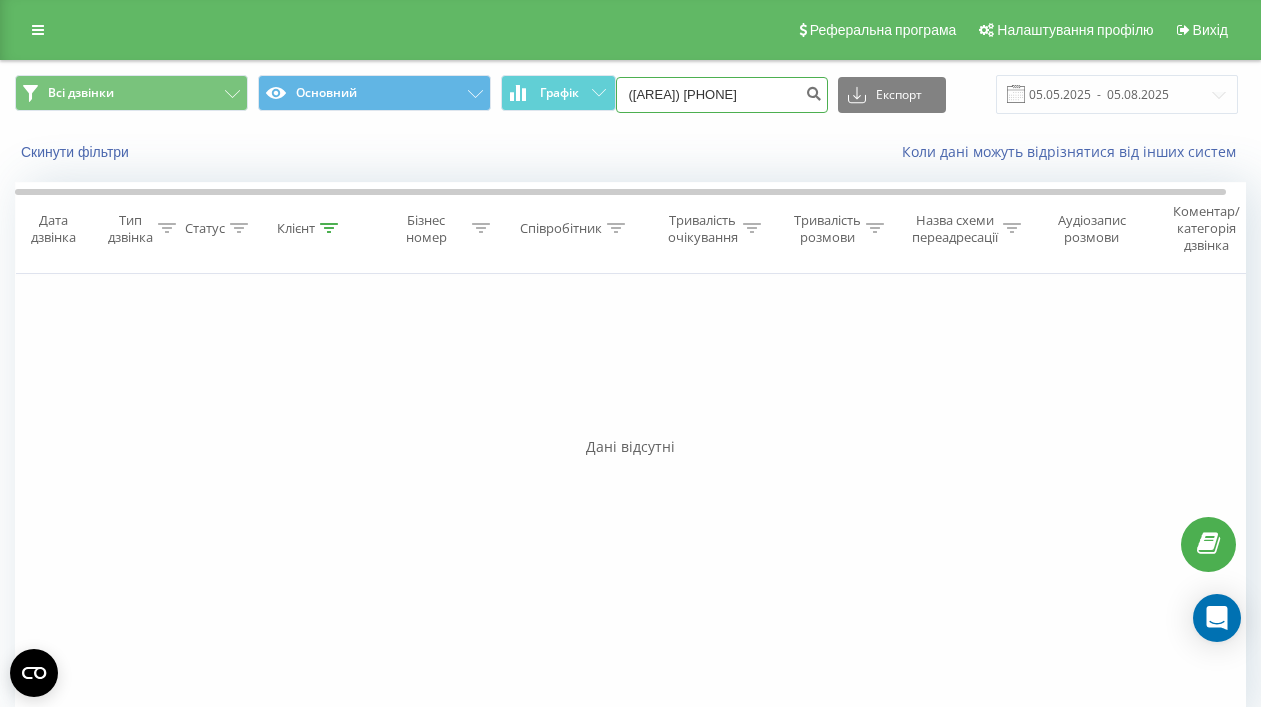 click on "(097) 701 47 61" at bounding box center [722, 95] 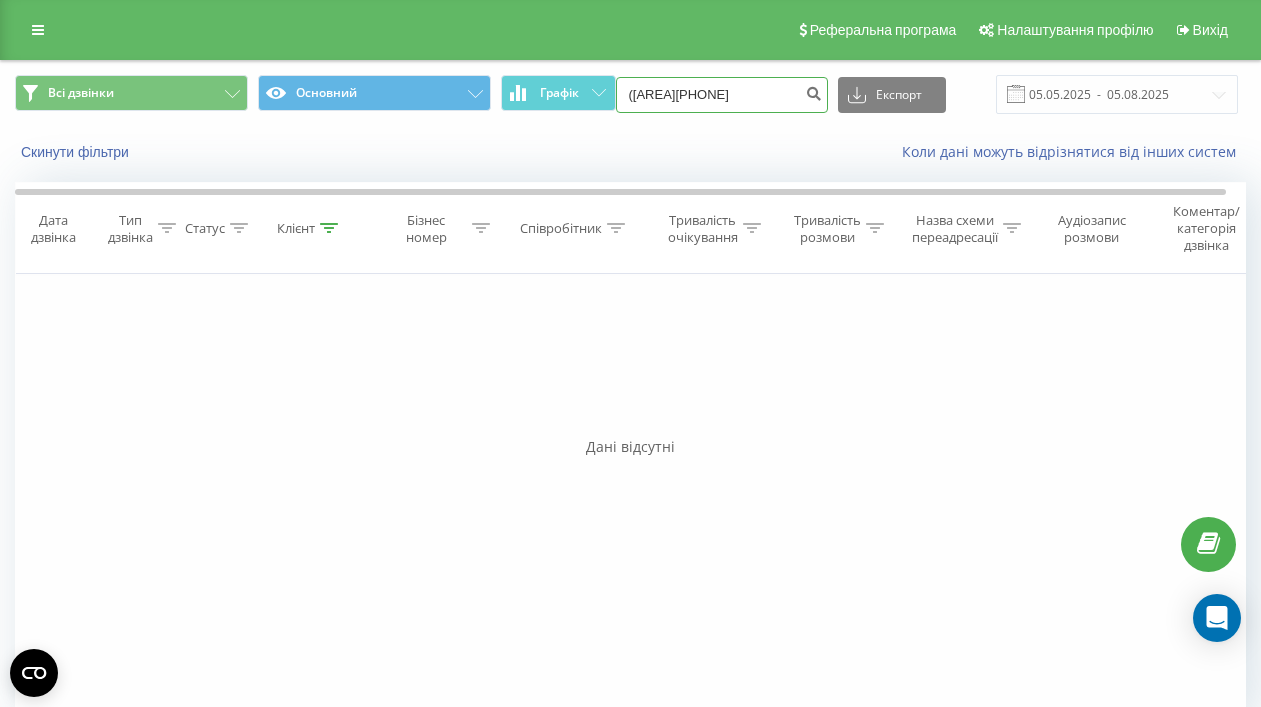 click on "(097701 47 61" at bounding box center (722, 95) 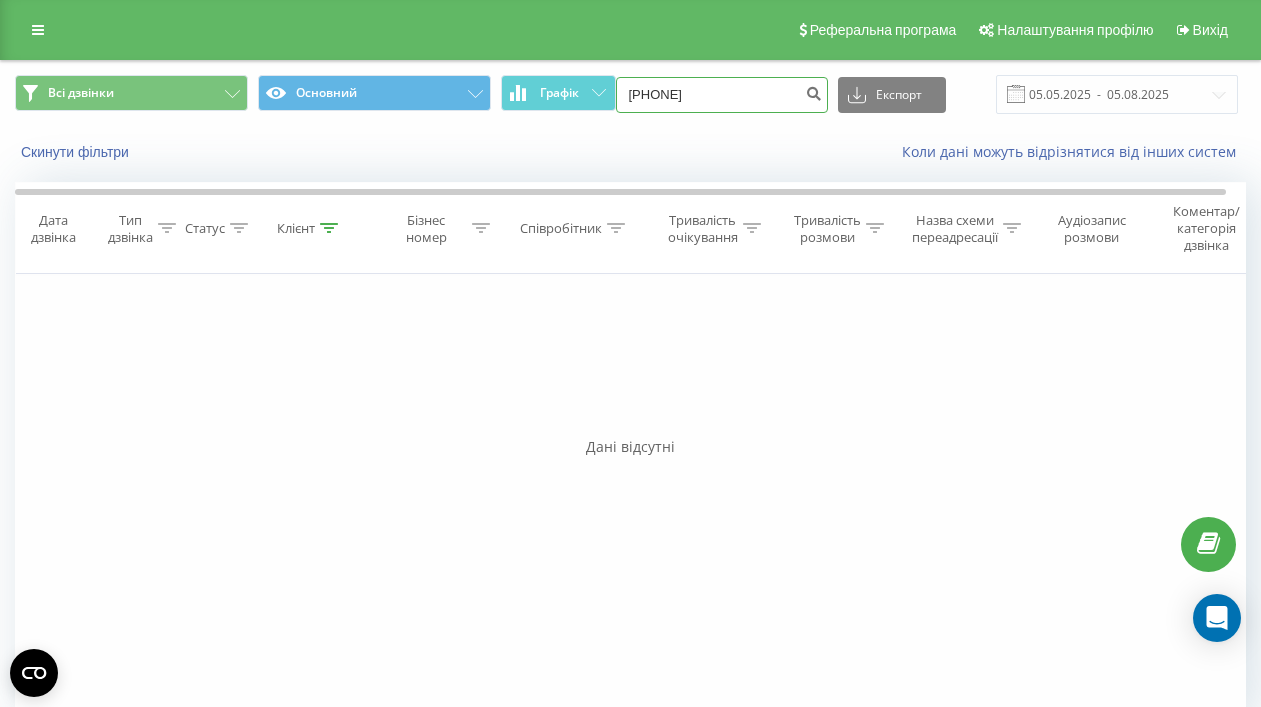 type on "097701 47 61" 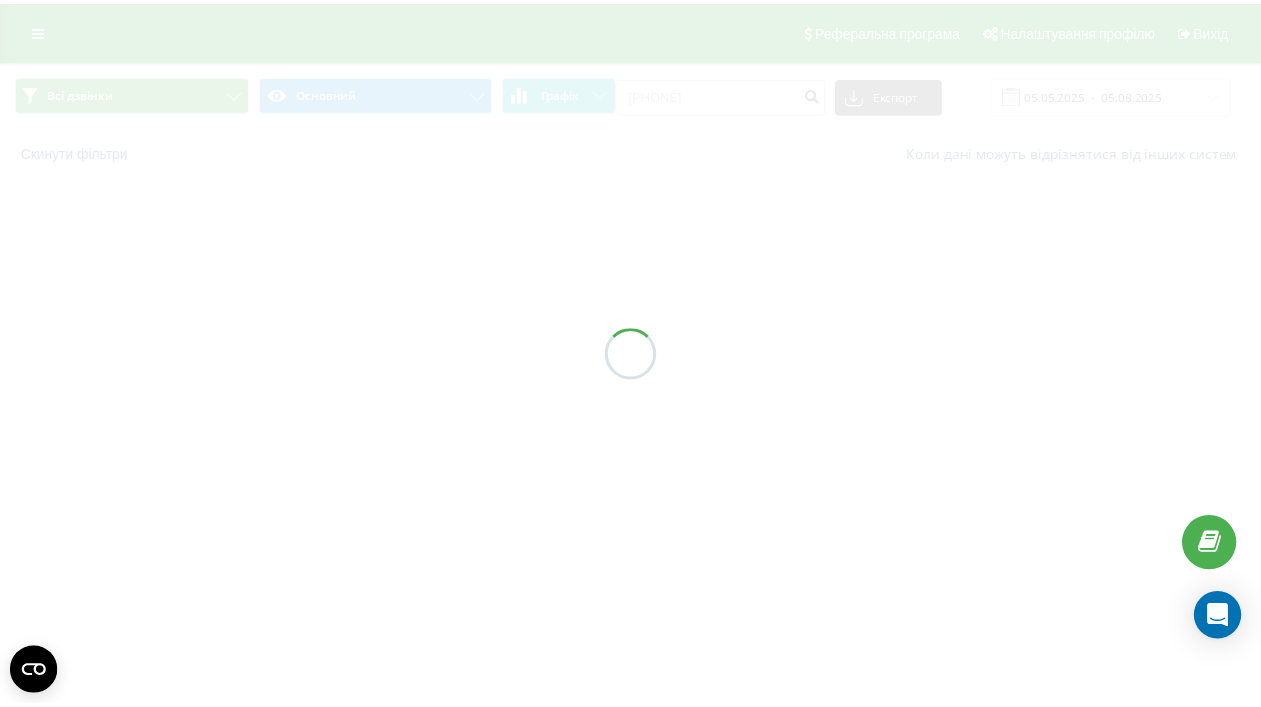 scroll, scrollTop: 0, scrollLeft: 0, axis: both 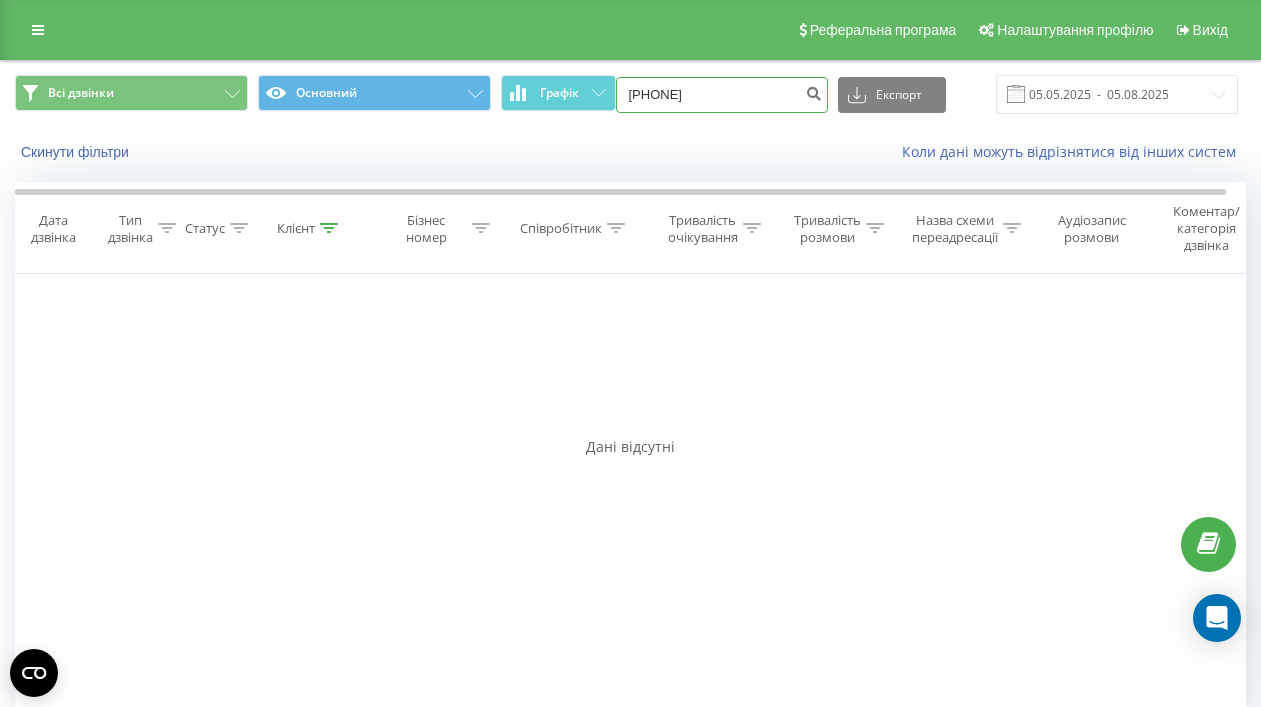 click on "0977014761" at bounding box center (722, 95) 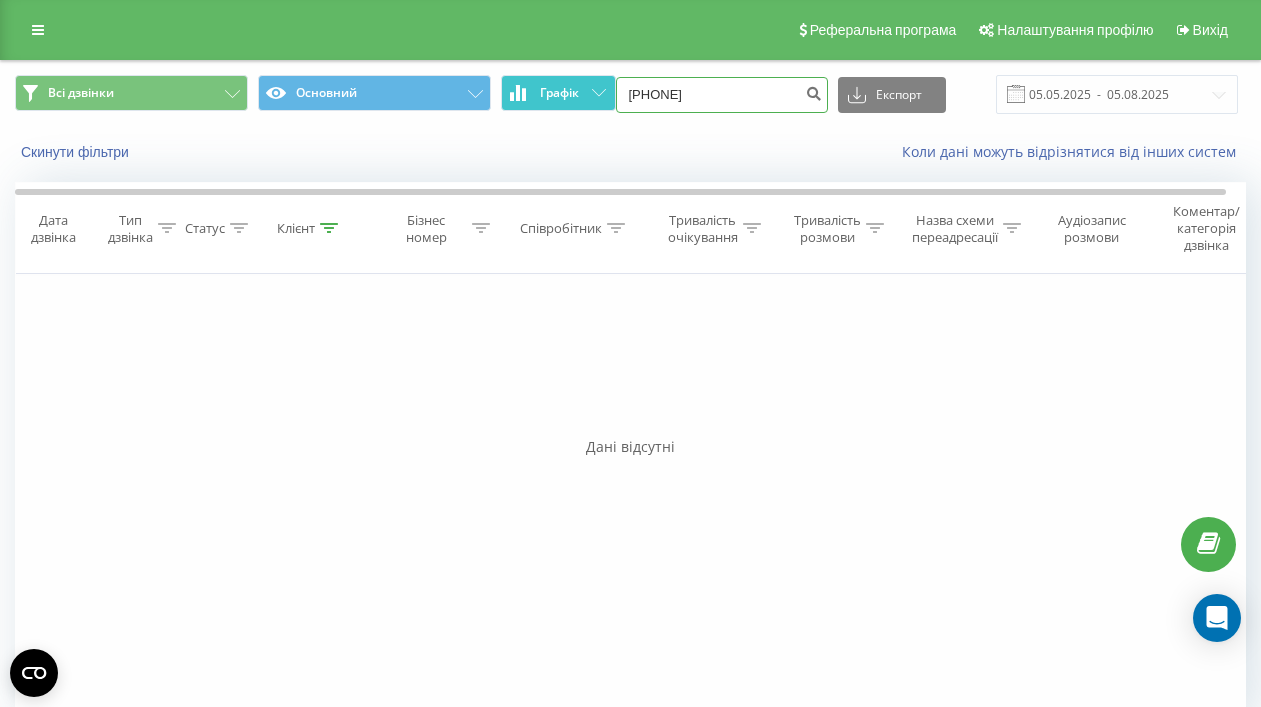 drag, startPoint x: 747, startPoint y: 96, endPoint x: 615, endPoint y: 90, distance: 132.13629 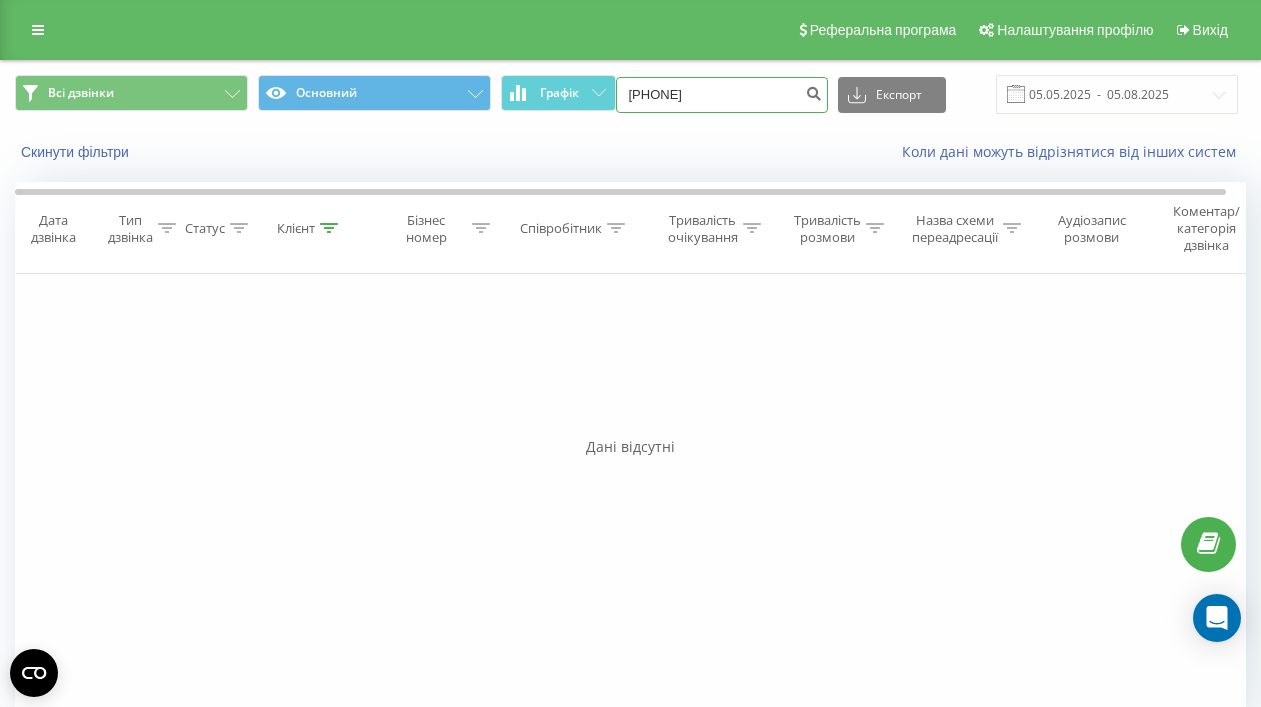 paste on "(063) 231 14 25" 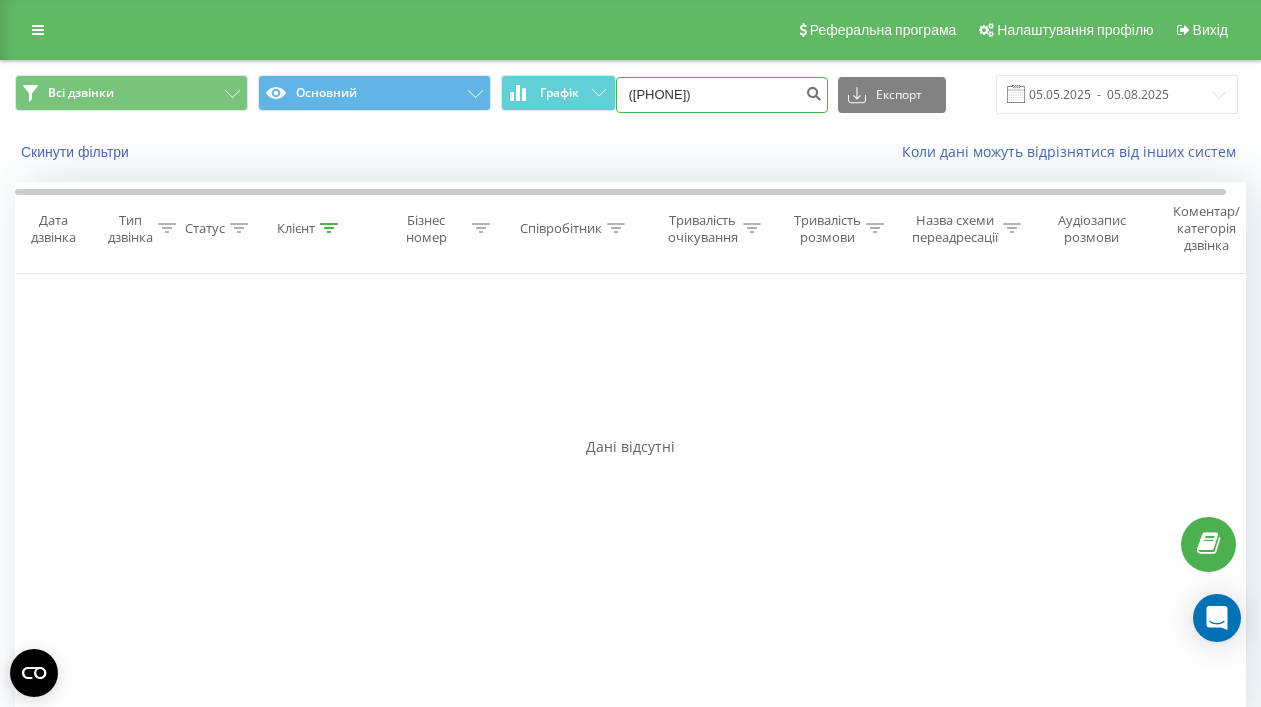 click on "(063) 231 14 25" at bounding box center [722, 95] 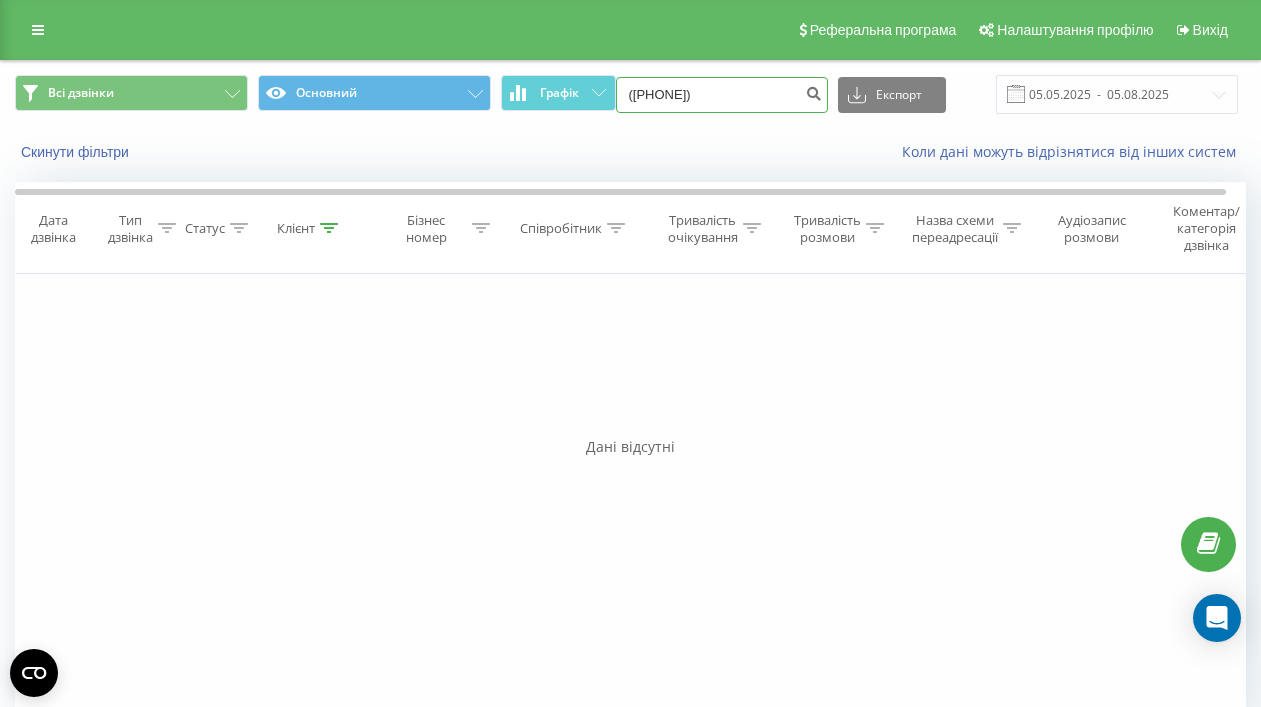 click on "(063) 231 14 25" at bounding box center [722, 95] 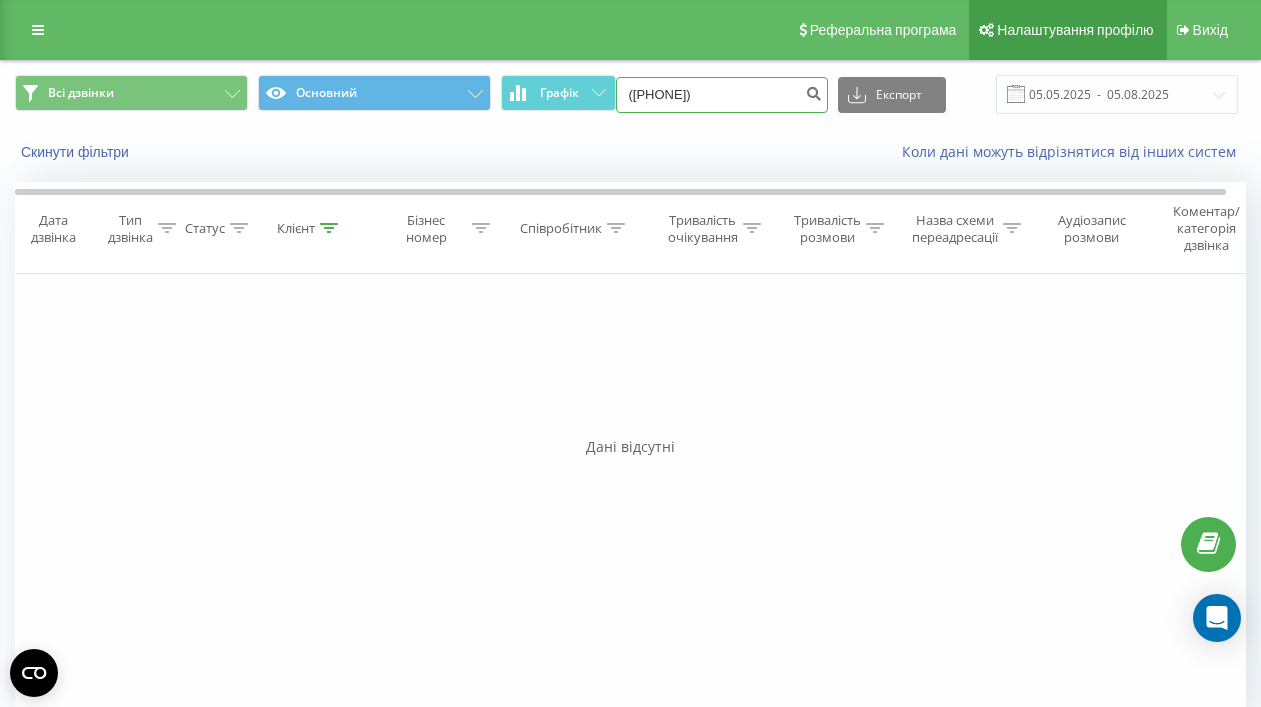 click on "Всі дзвінки Основний Графік (063) 14 25 Експорт .csv .xls .xlsx 05.05.2025  -  05.08.2025" at bounding box center (630, 94) 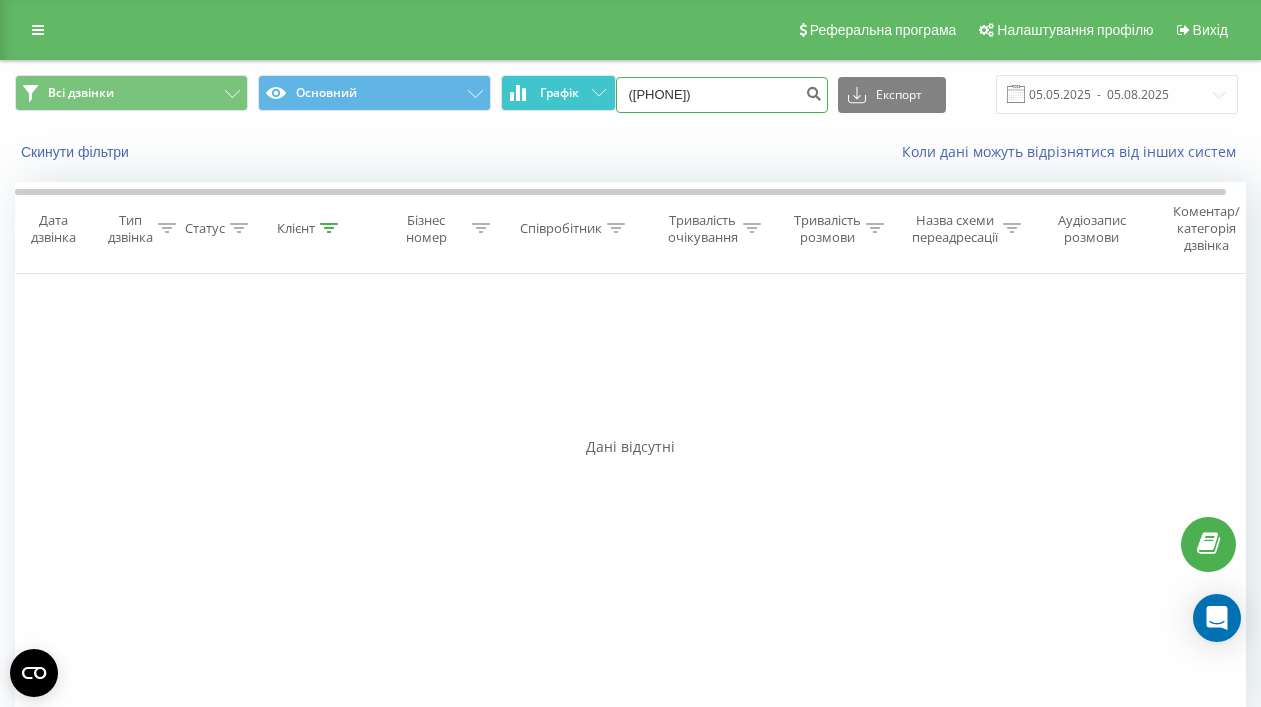 drag, startPoint x: 757, startPoint y: 93, endPoint x: 532, endPoint y: 89, distance: 225.03555 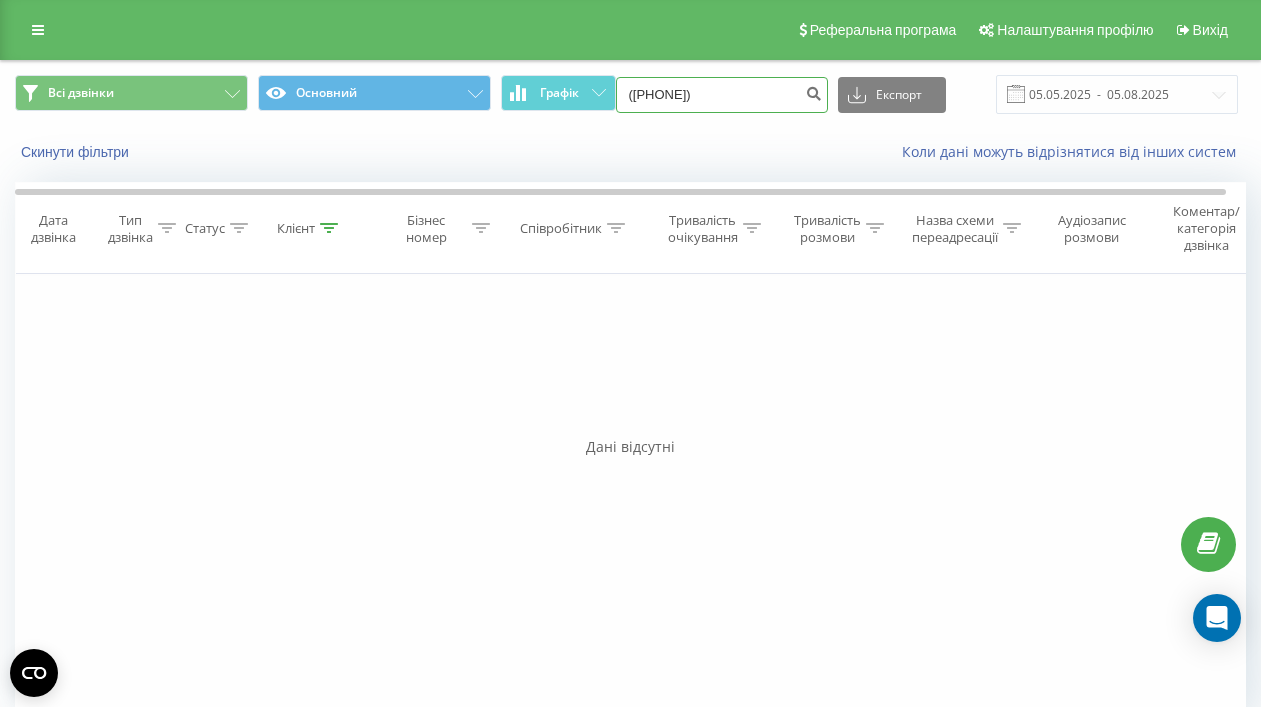 click on "(063) 231 14 25" at bounding box center [722, 95] 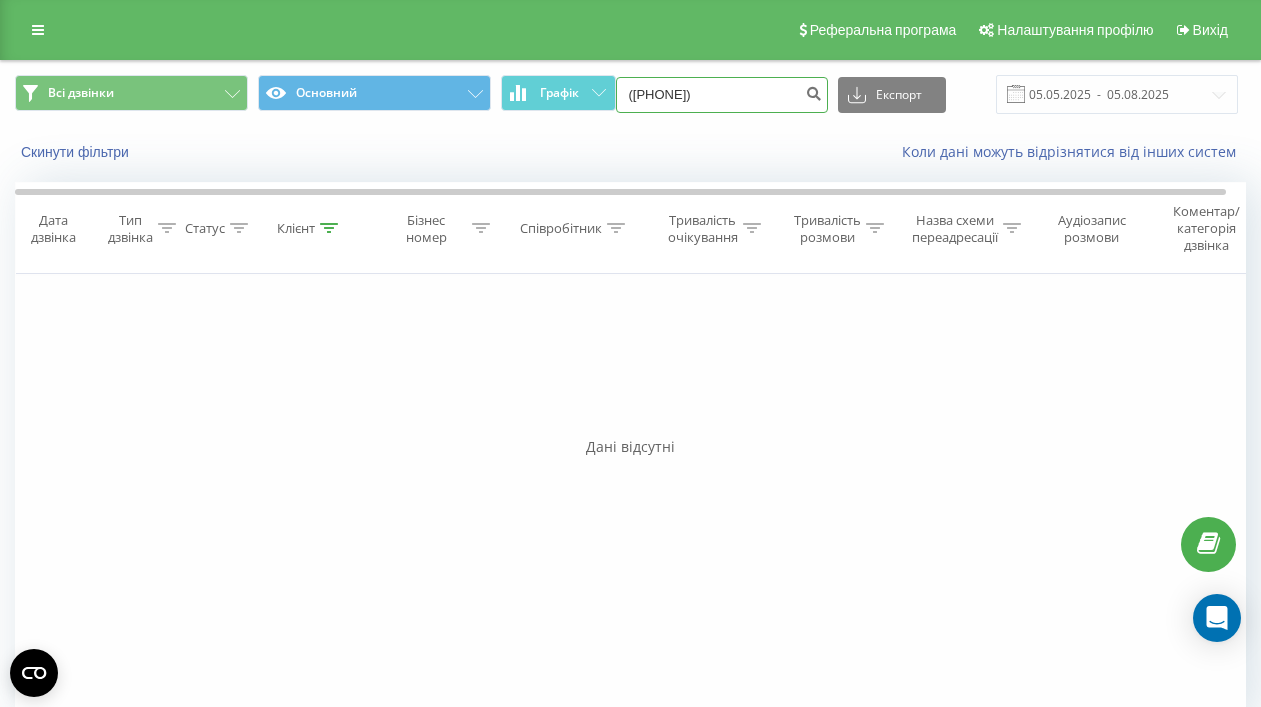 click on "(063231 14 25" at bounding box center [722, 95] 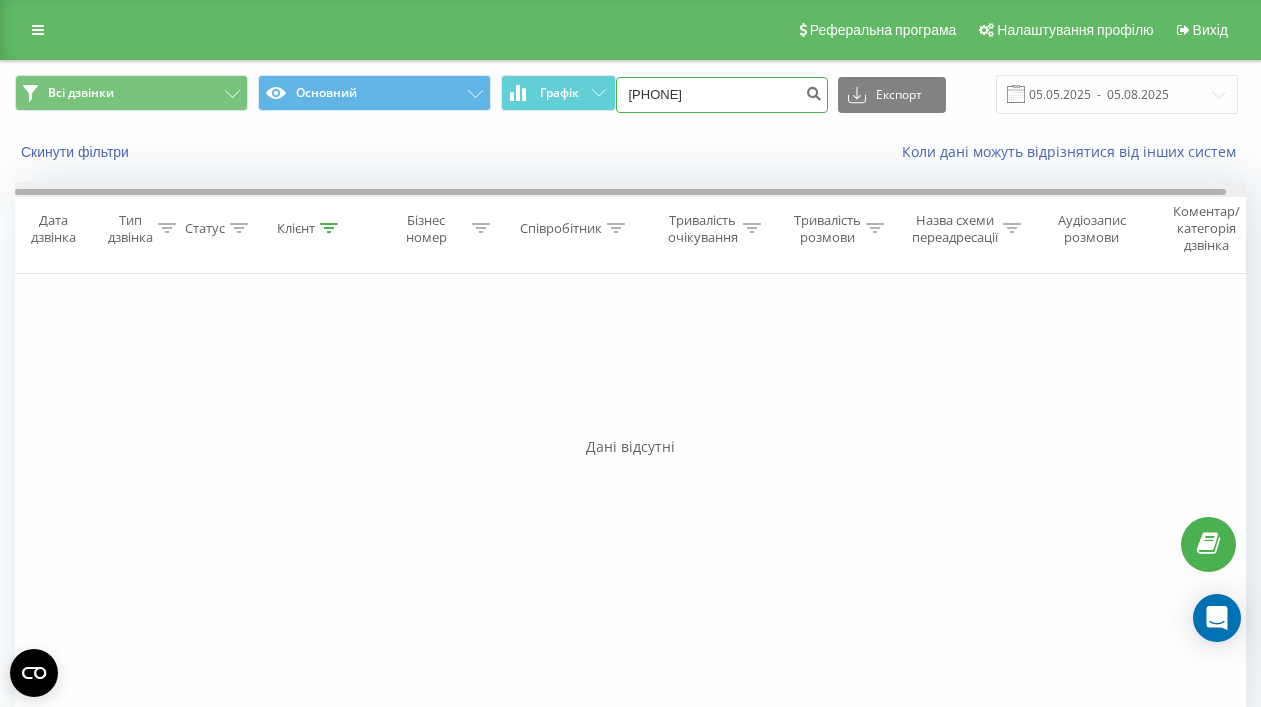 type on "063231 14 25" 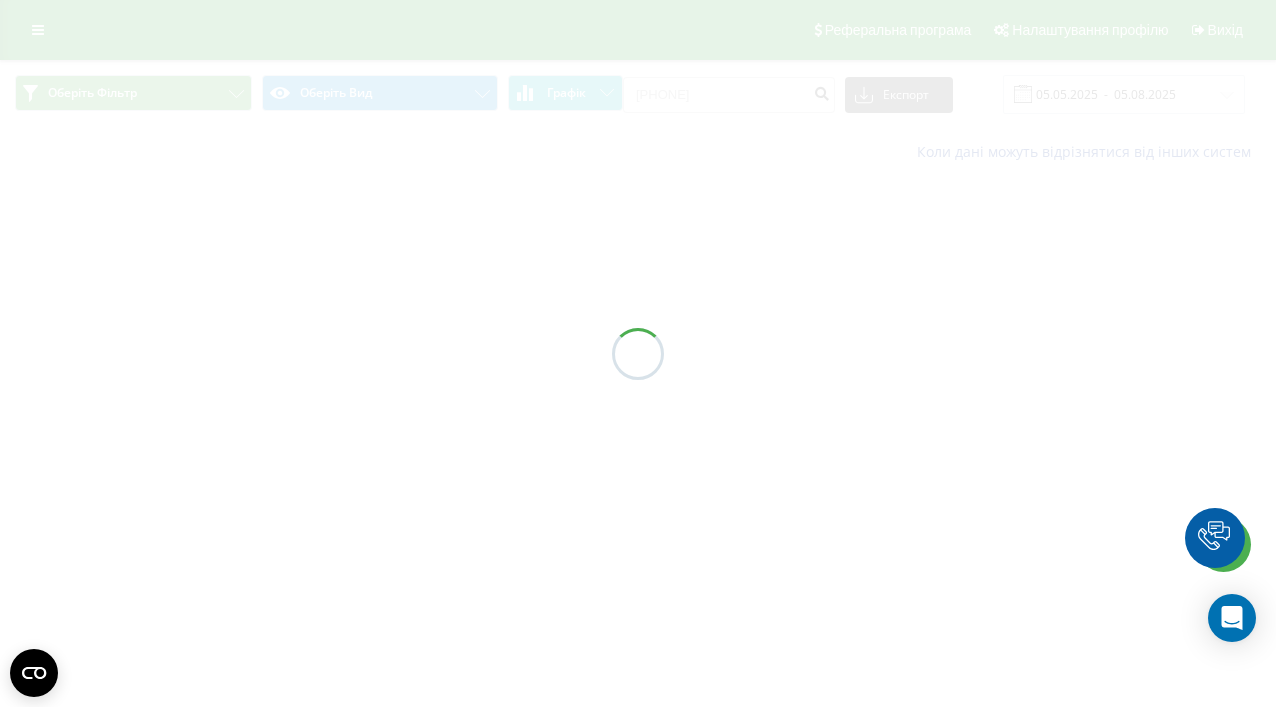 scroll, scrollTop: 0, scrollLeft: 0, axis: both 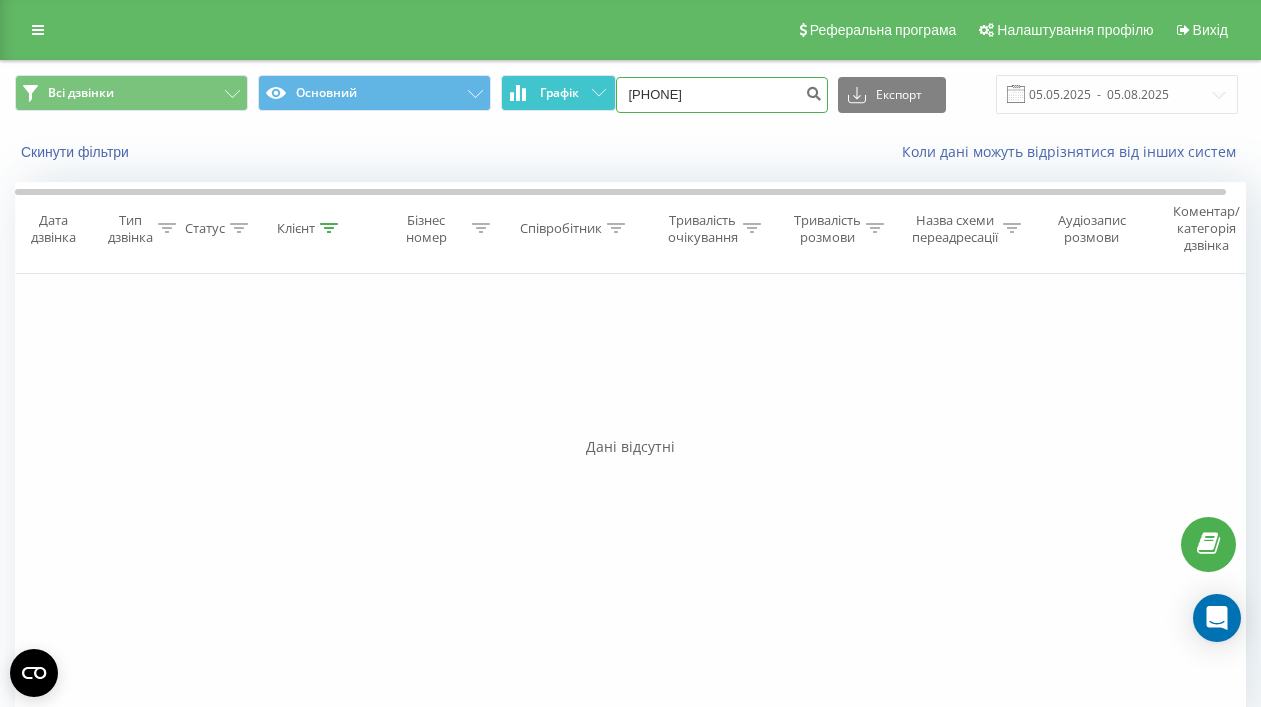 drag, startPoint x: 769, startPoint y: 96, endPoint x: 518, endPoint y: 96, distance: 251 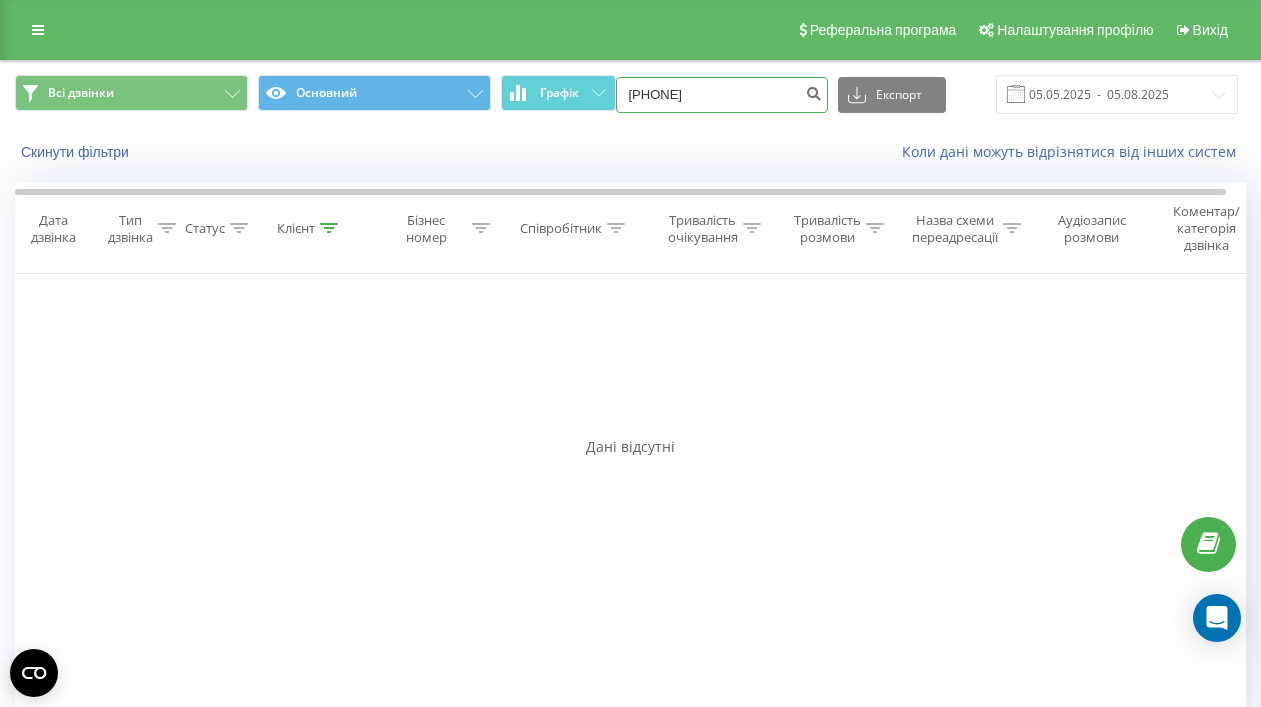paste on "(093) 653 39 42" 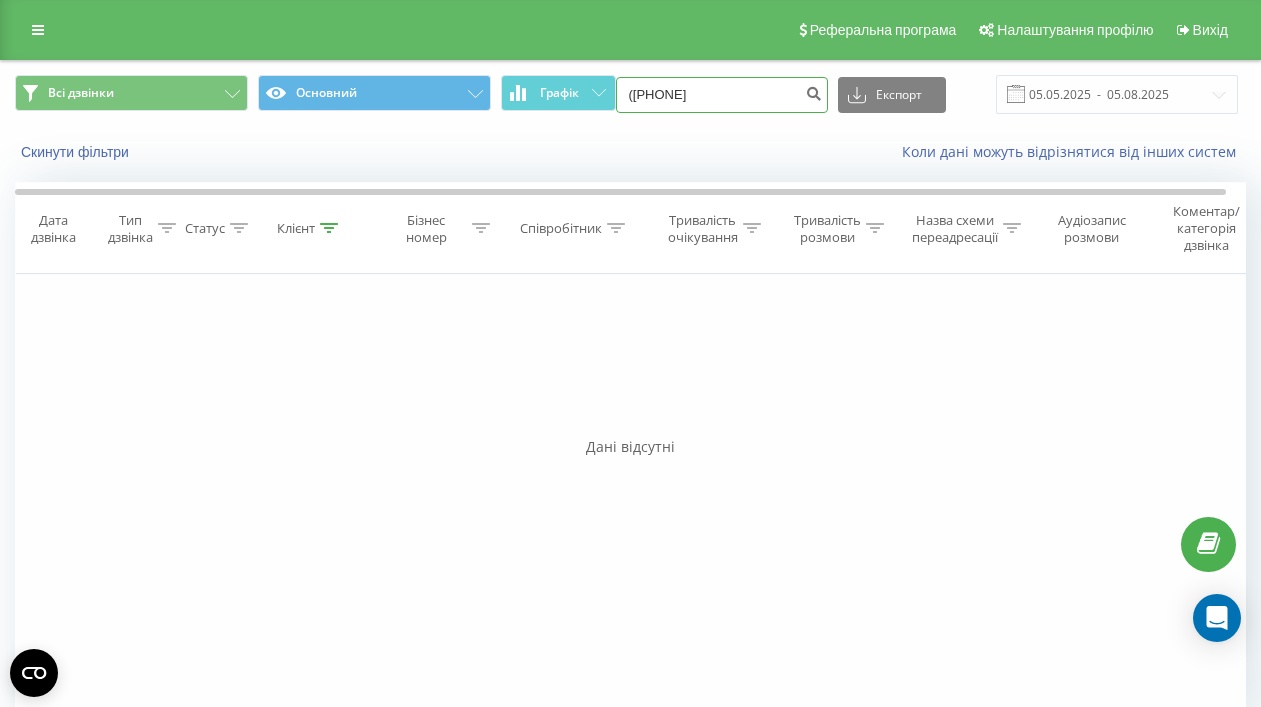 click on "(093) 653 39 42" at bounding box center (722, 95) 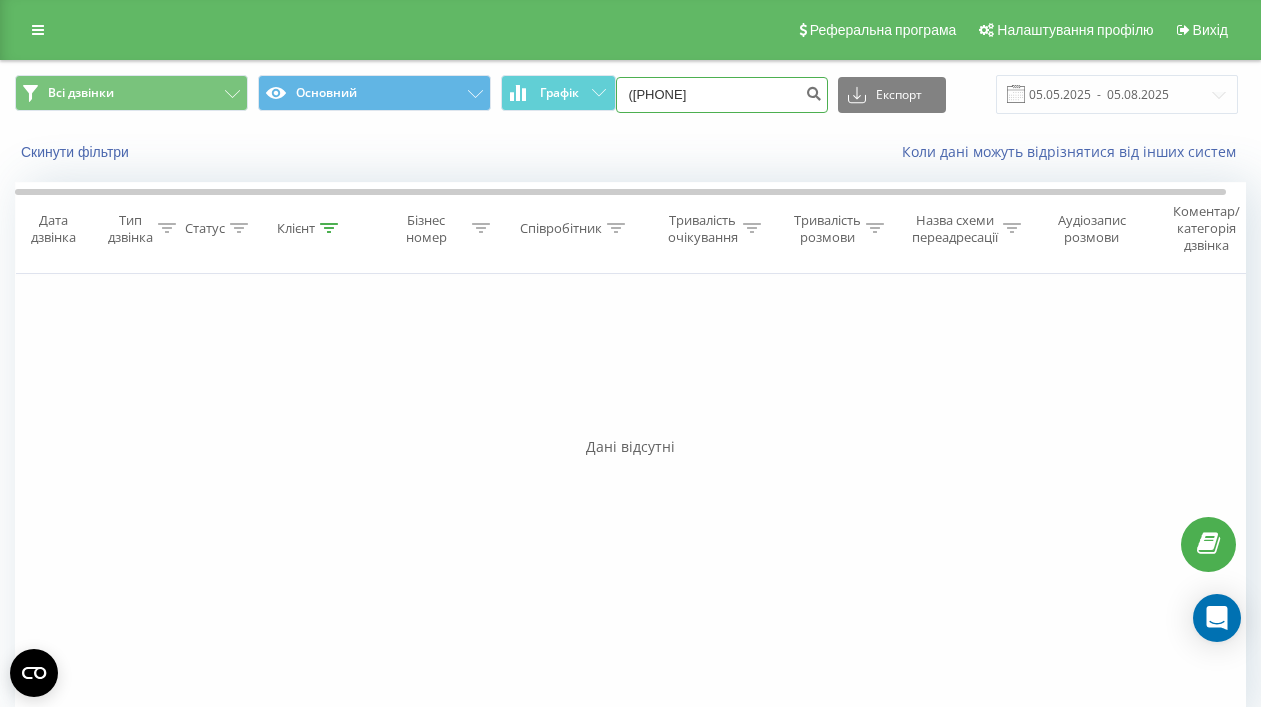 click on "(093 653 39 42" at bounding box center [722, 95] 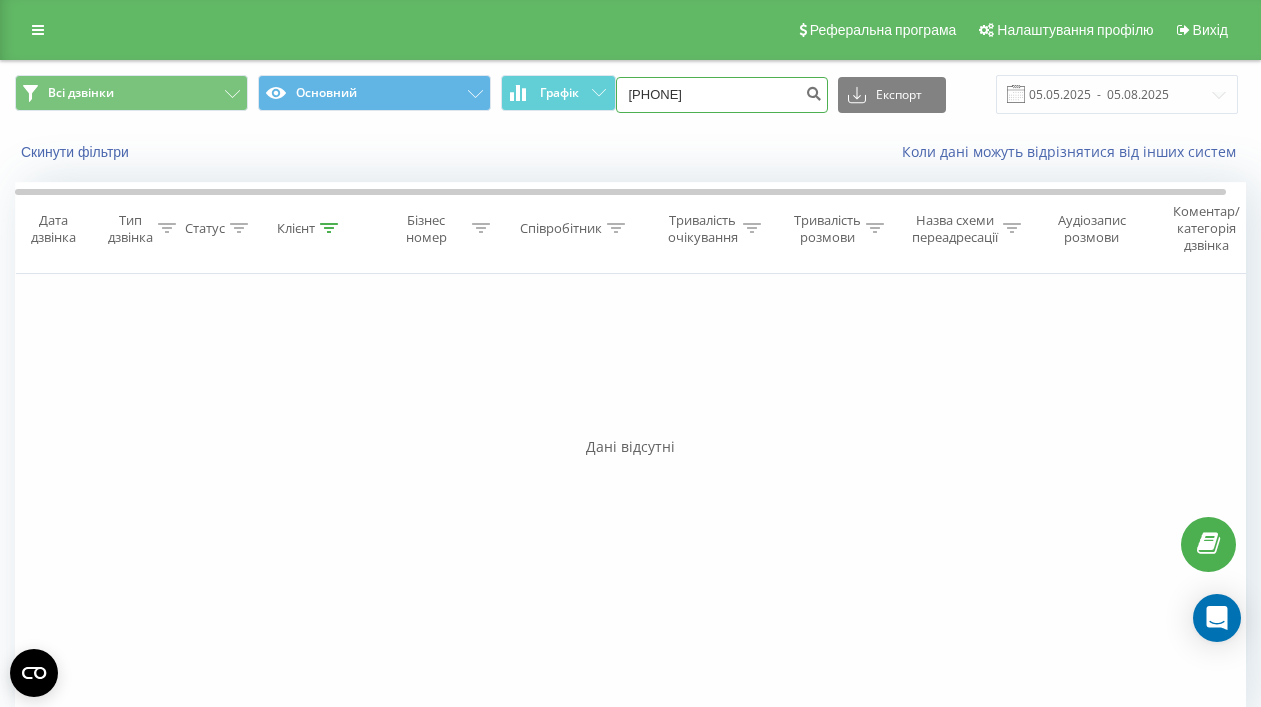 type on "093 653 39 42" 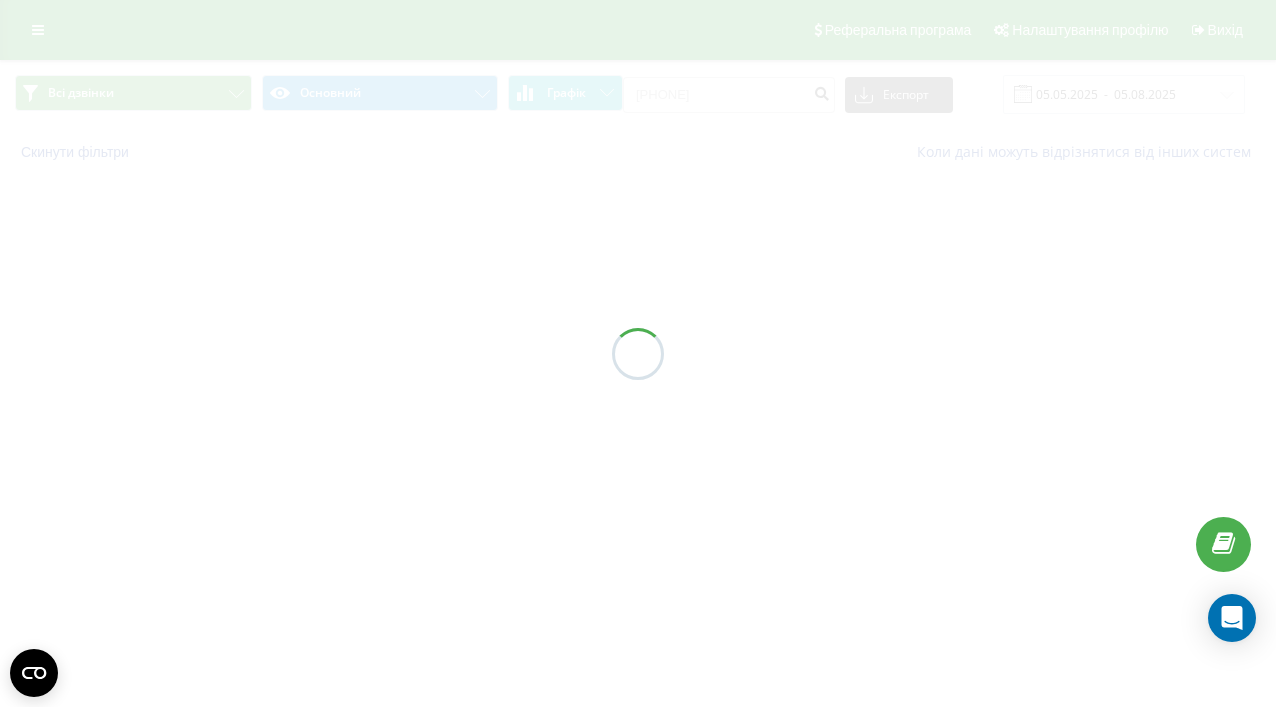scroll, scrollTop: 0, scrollLeft: 0, axis: both 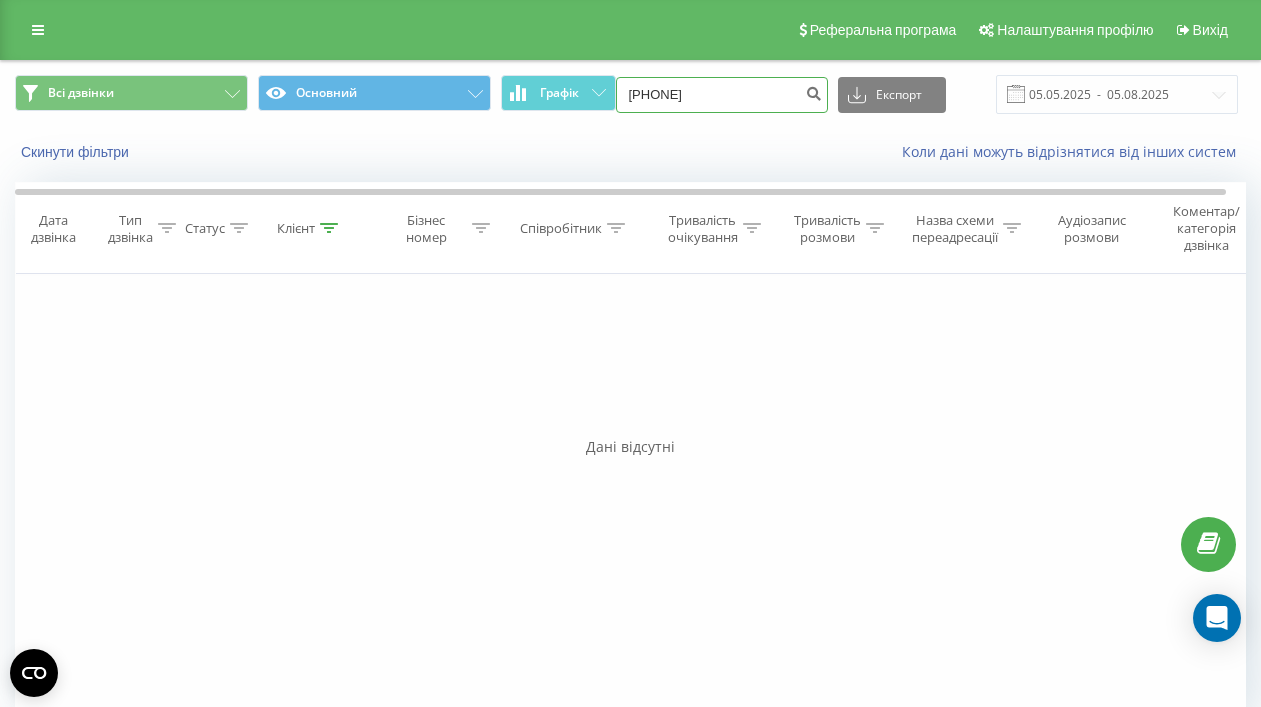 drag, startPoint x: 763, startPoint y: 99, endPoint x: 612, endPoint y: 70, distance: 153.75955 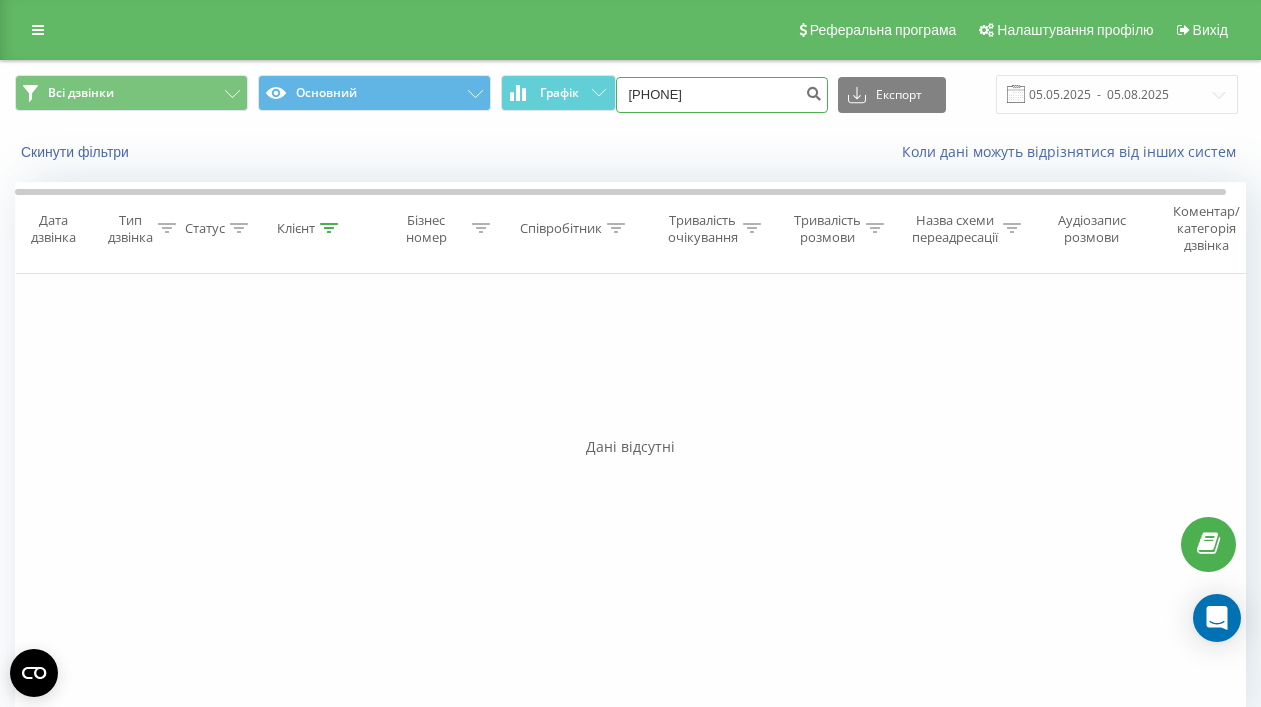 click on "[PHONE]" at bounding box center [722, 95] 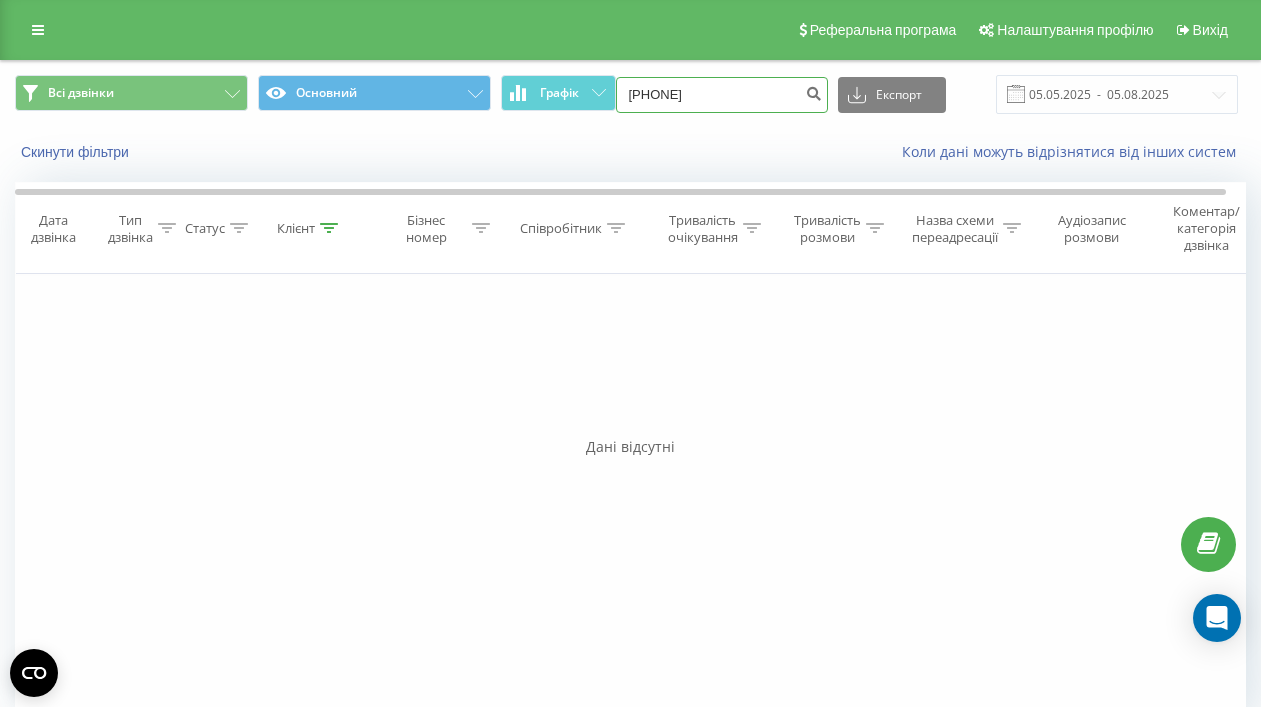 type on "[PHONE]" 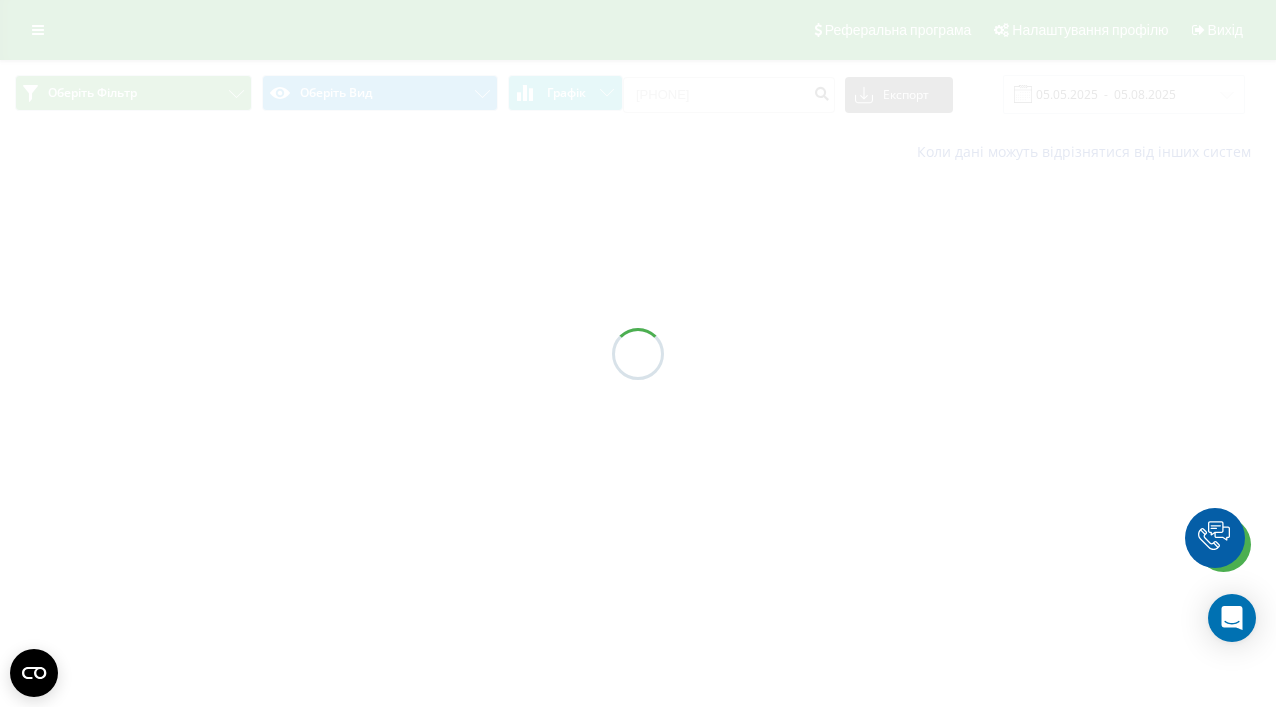 scroll, scrollTop: 0, scrollLeft: 0, axis: both 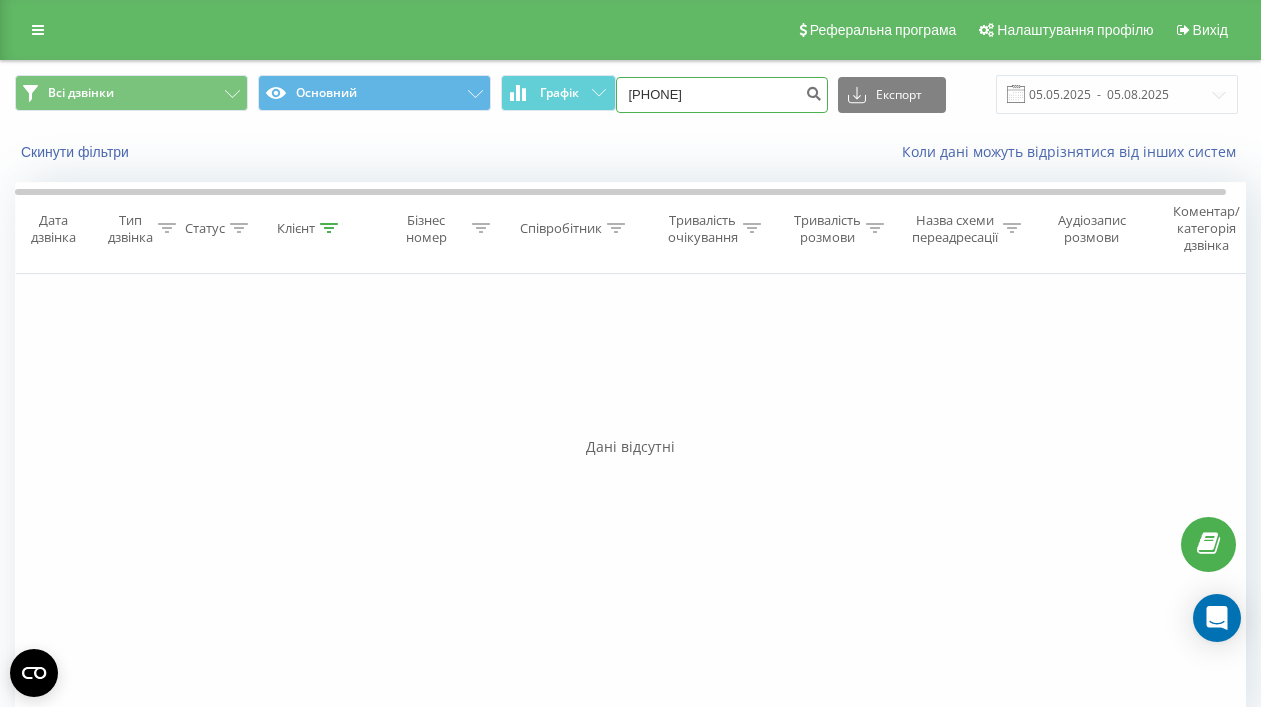 drag, startPoint x: 757, startPoint y: 97, endPoint x: 424, endPoint y: 39, distance: 338.0133 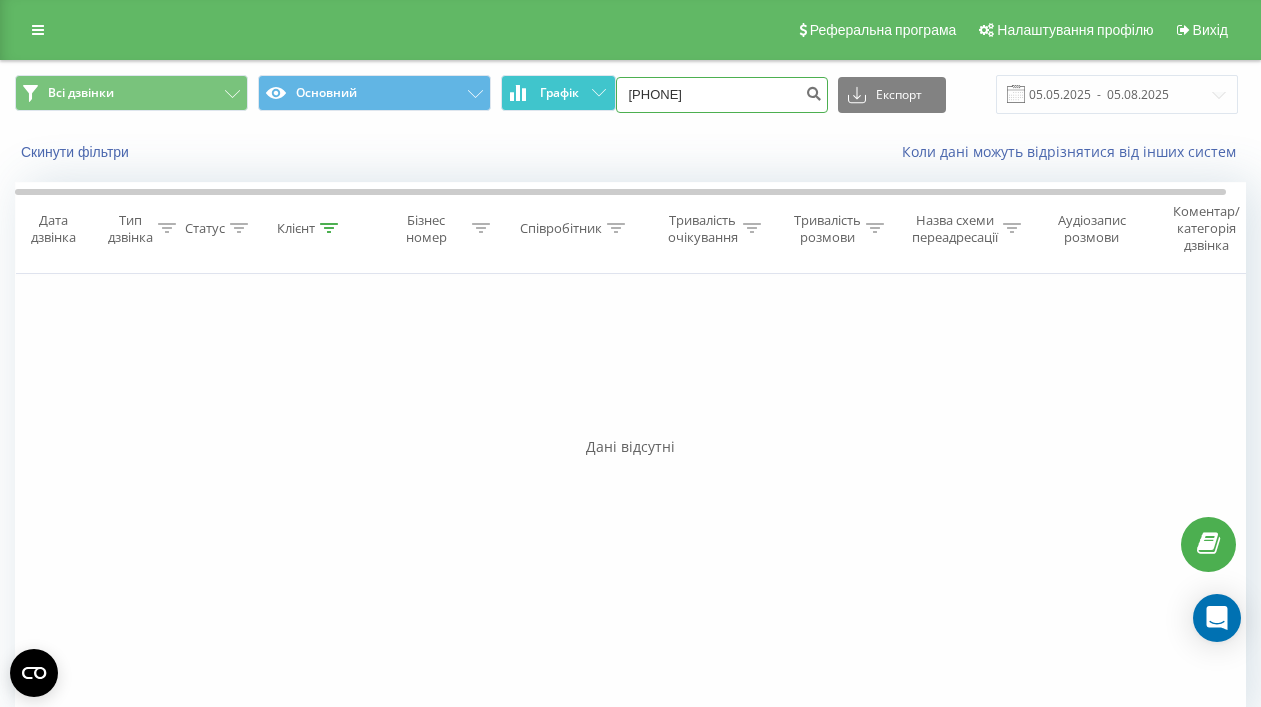 paste on "([PHONE]" 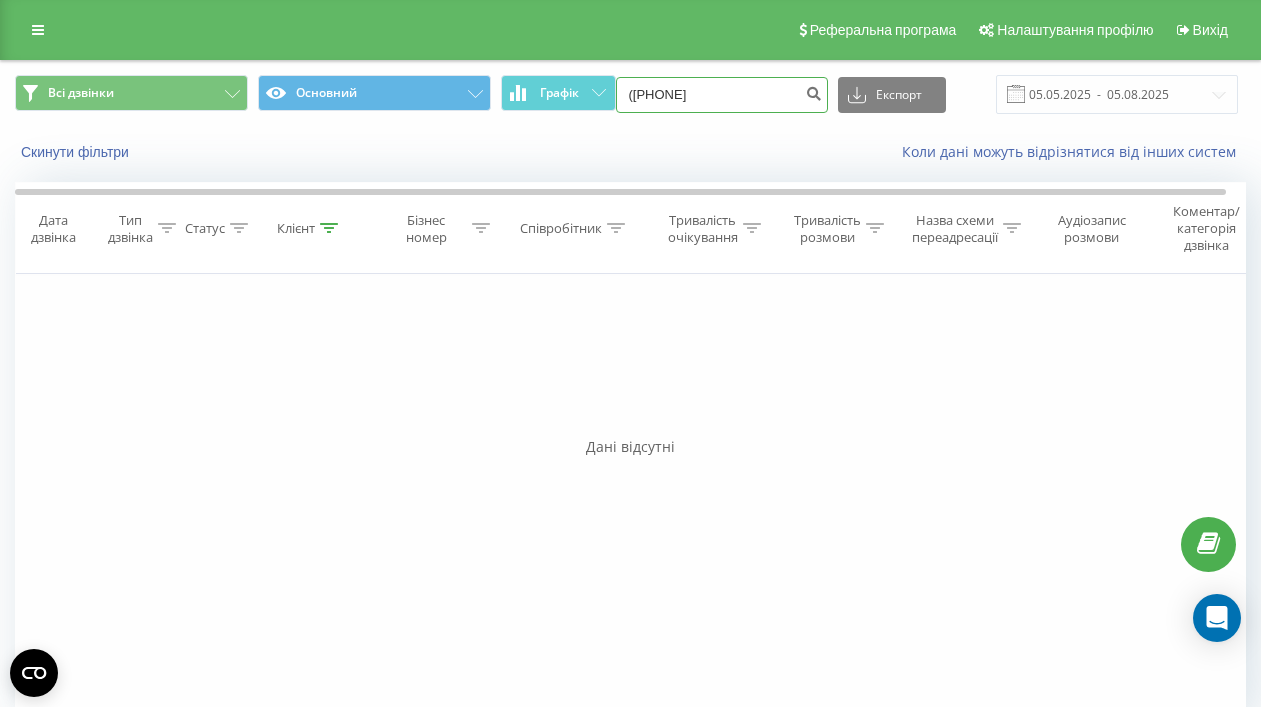 click on "([PHONE]" at bounding box center [722, 95] 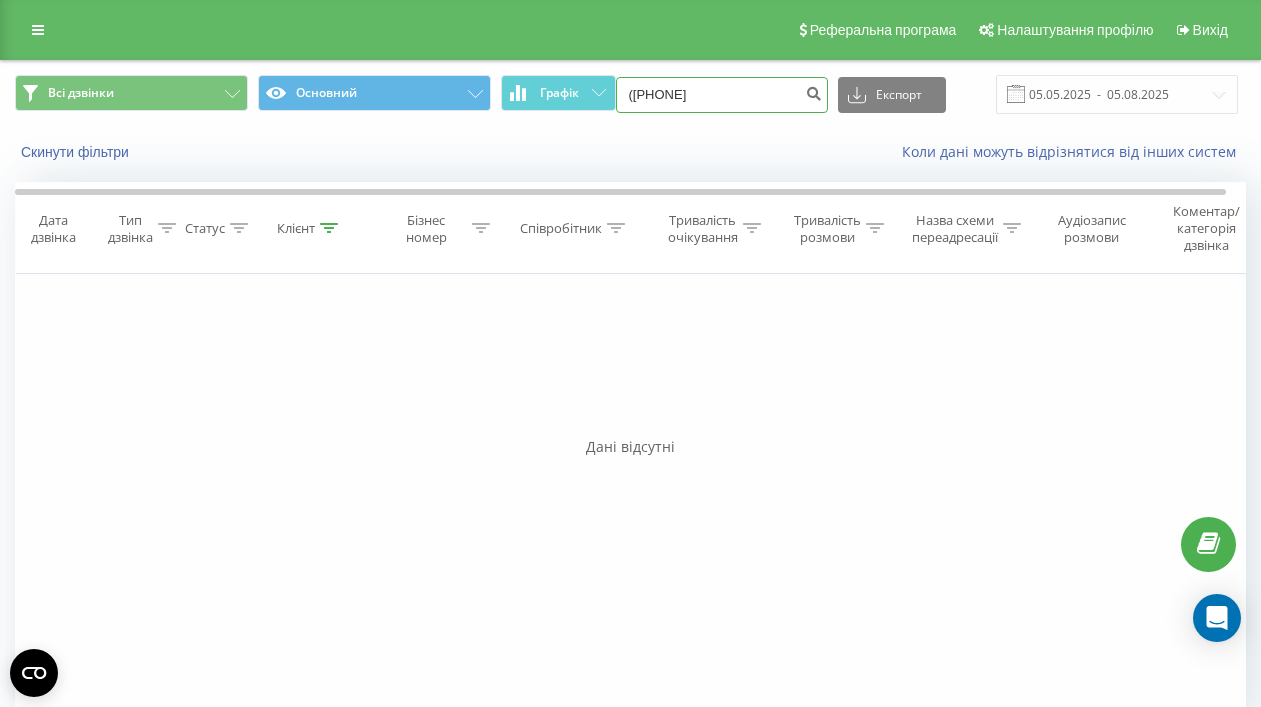 click on "([PHONE]" at bounding box center [722, 95] 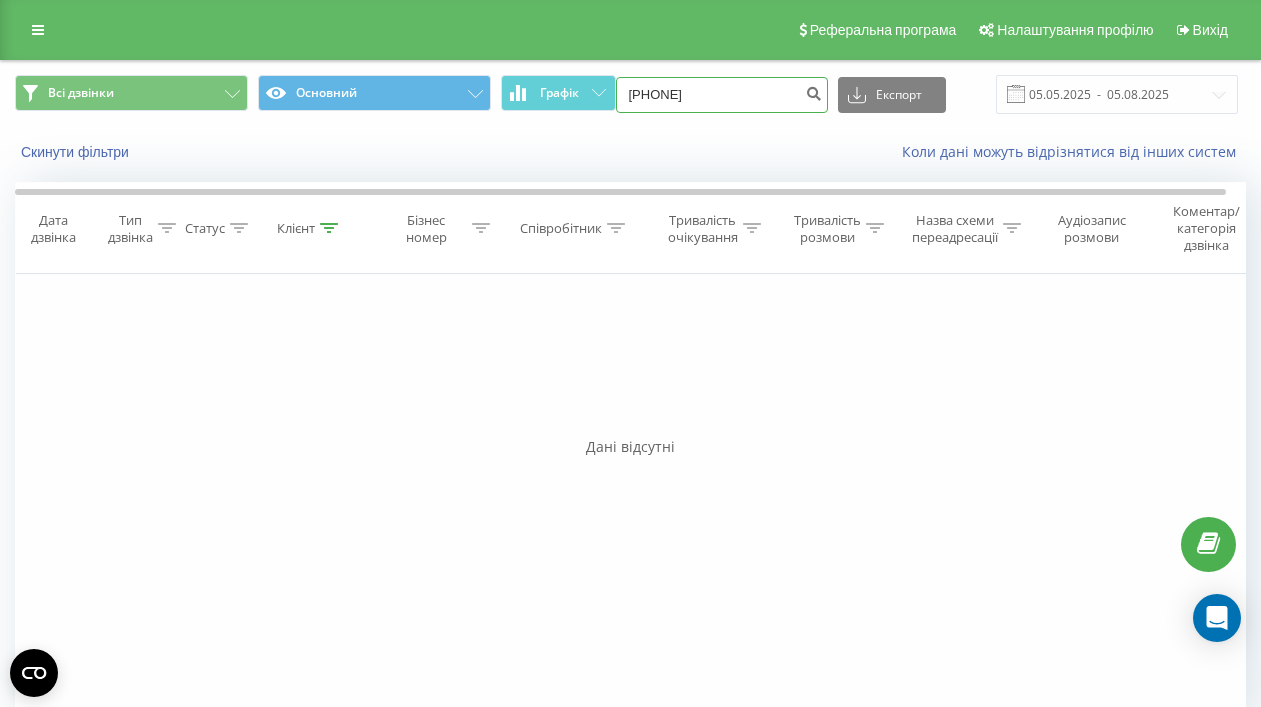 type on "[PHONE]" 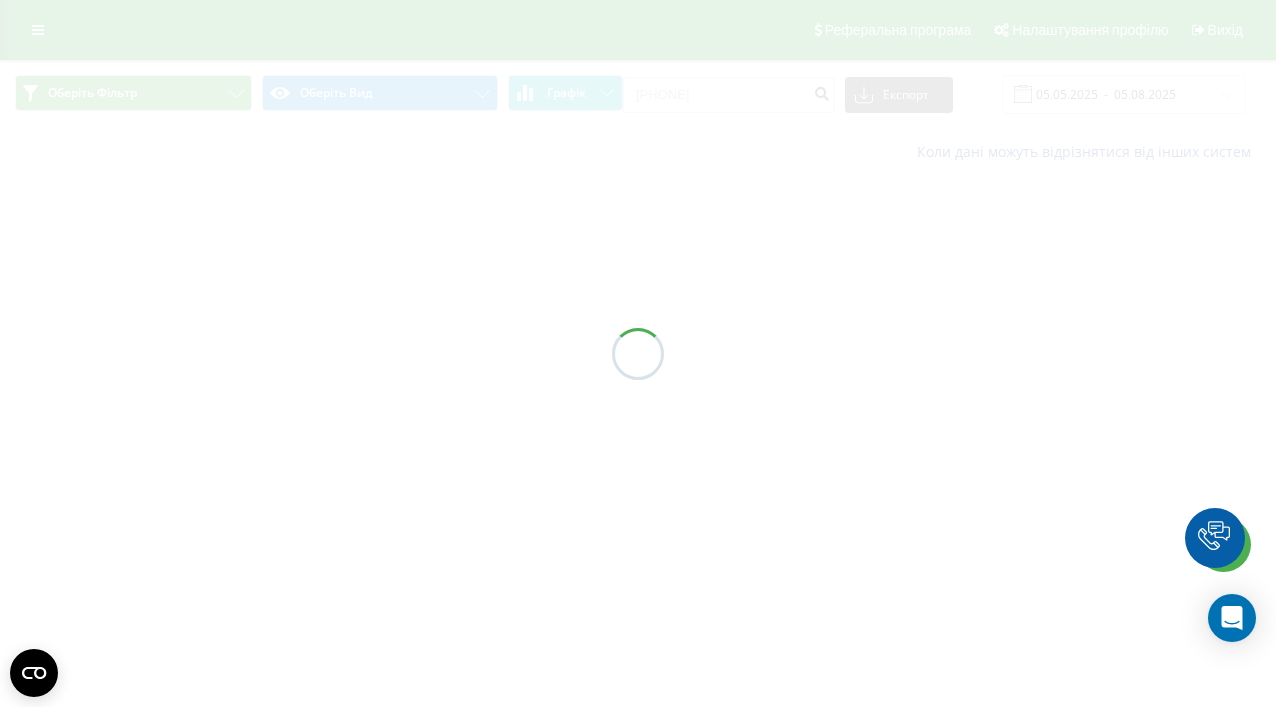 scroll, scrollTop: 0, scrollLeft: 0, axis: both 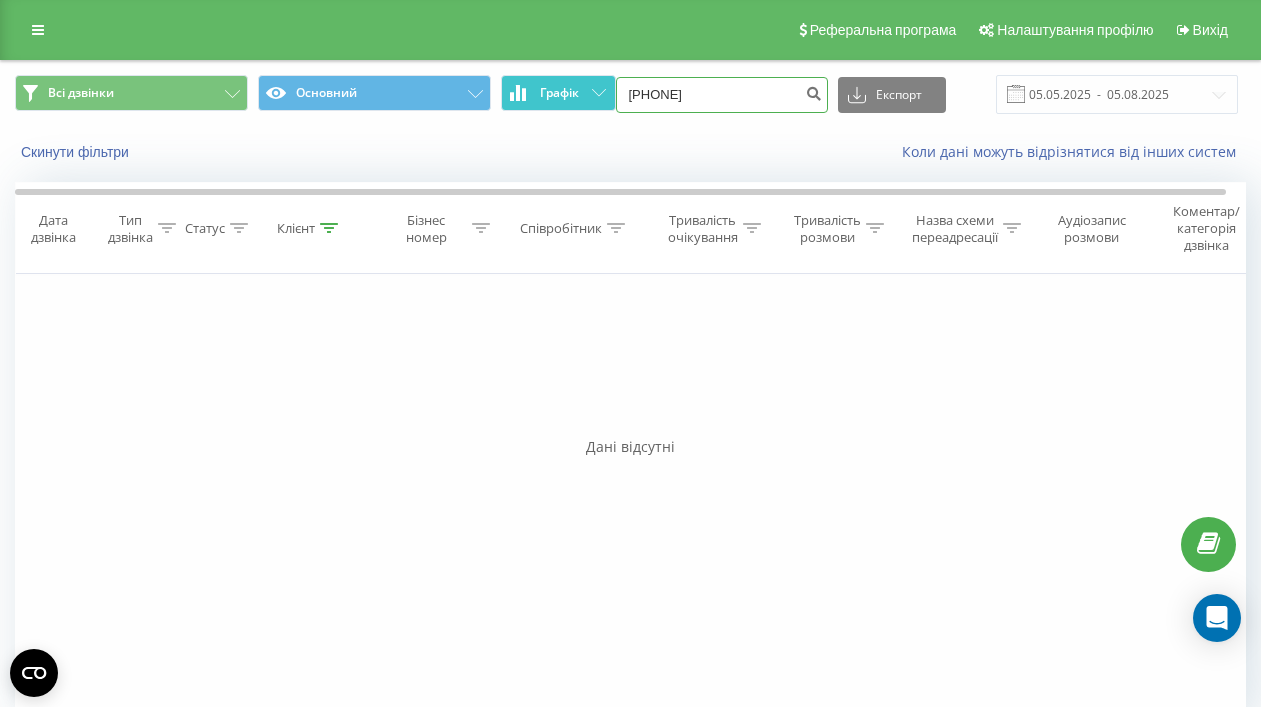 drag, startPoint x: 758, startPoint y: 99, endPoint x: 544, endPoint y: 91, distance: 214.14948 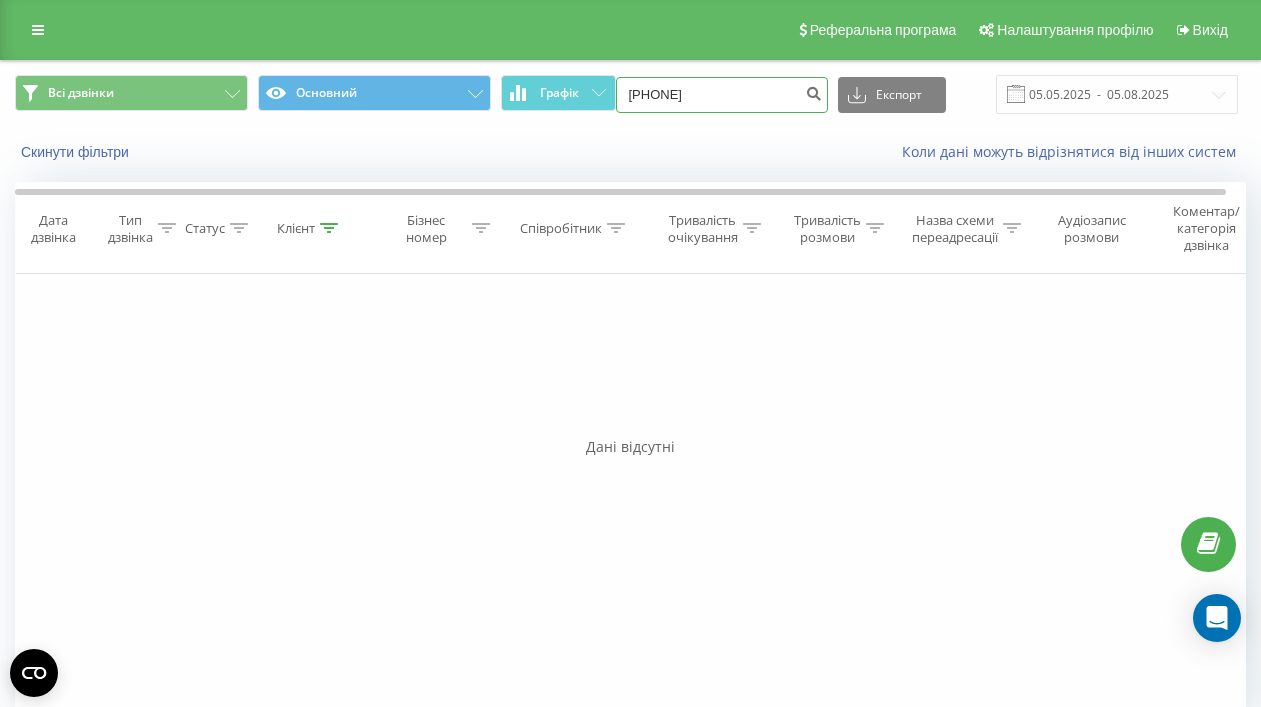 paste on "8) 003 35 35" 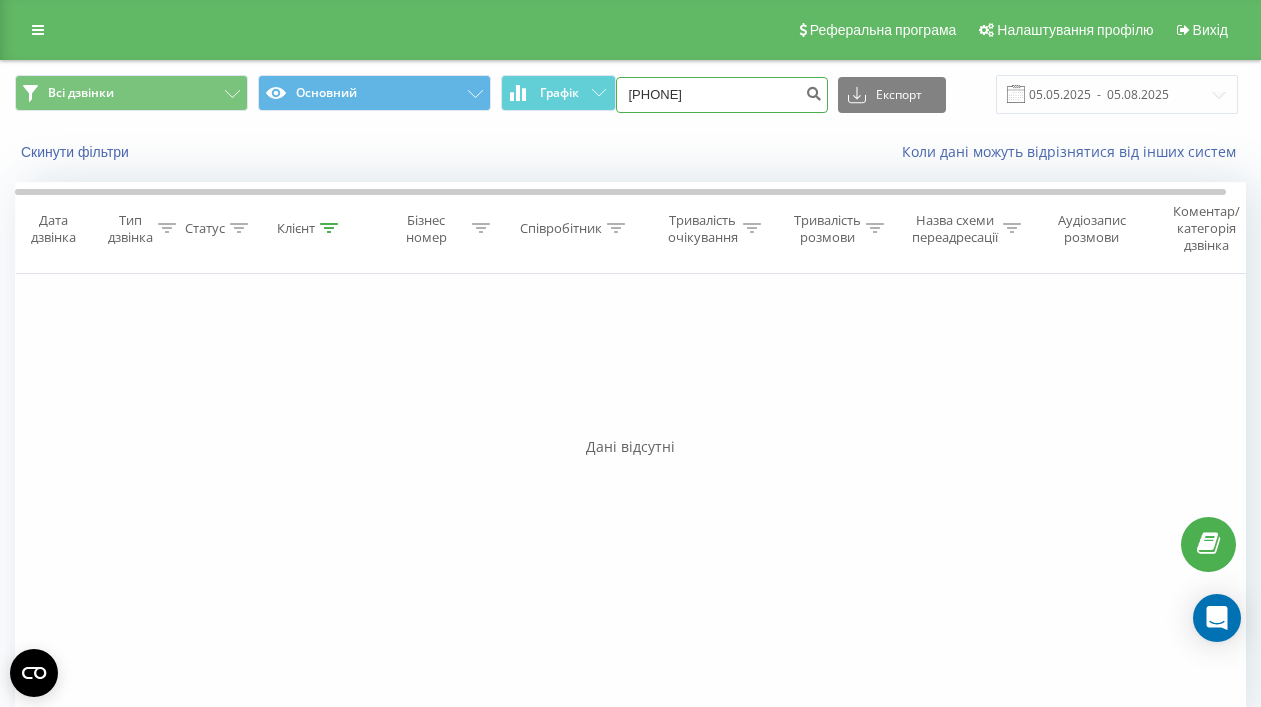 type on "098003 35 35" 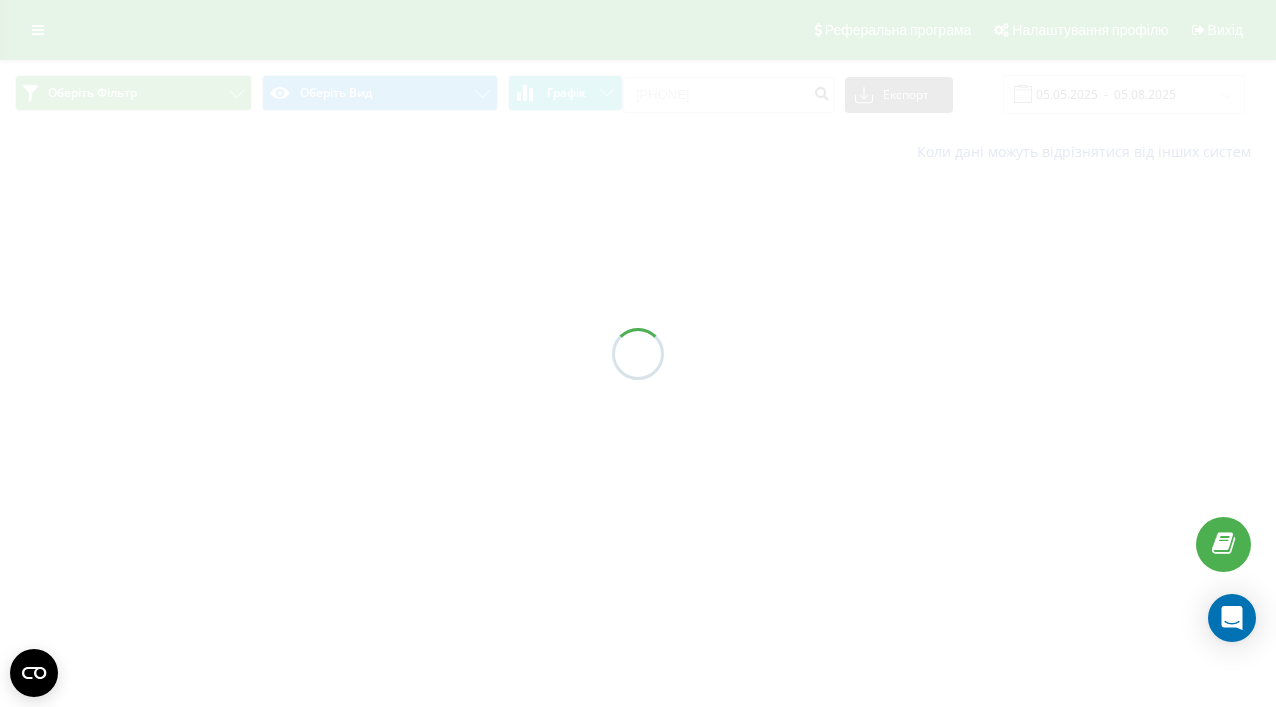 scroll, scrollTop: 0, scrollLeft: 0, axis: both 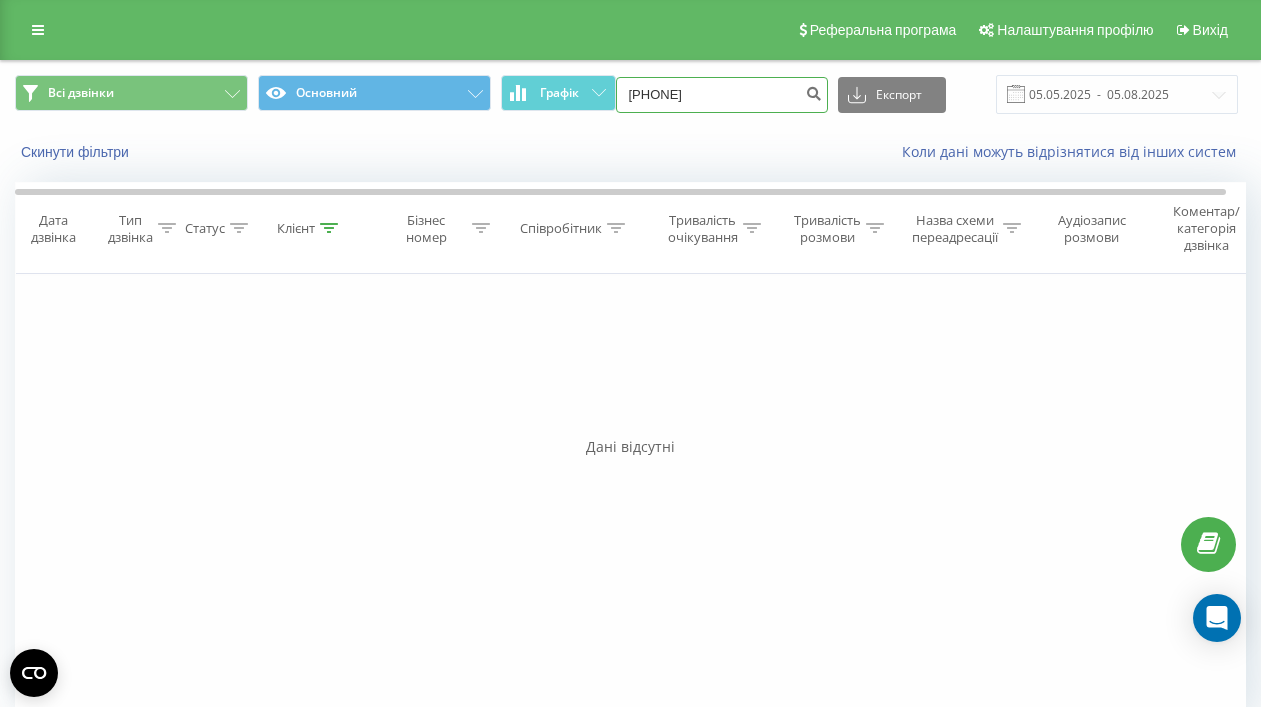 click on "[PHONE]" at bounding box center (722, 95) 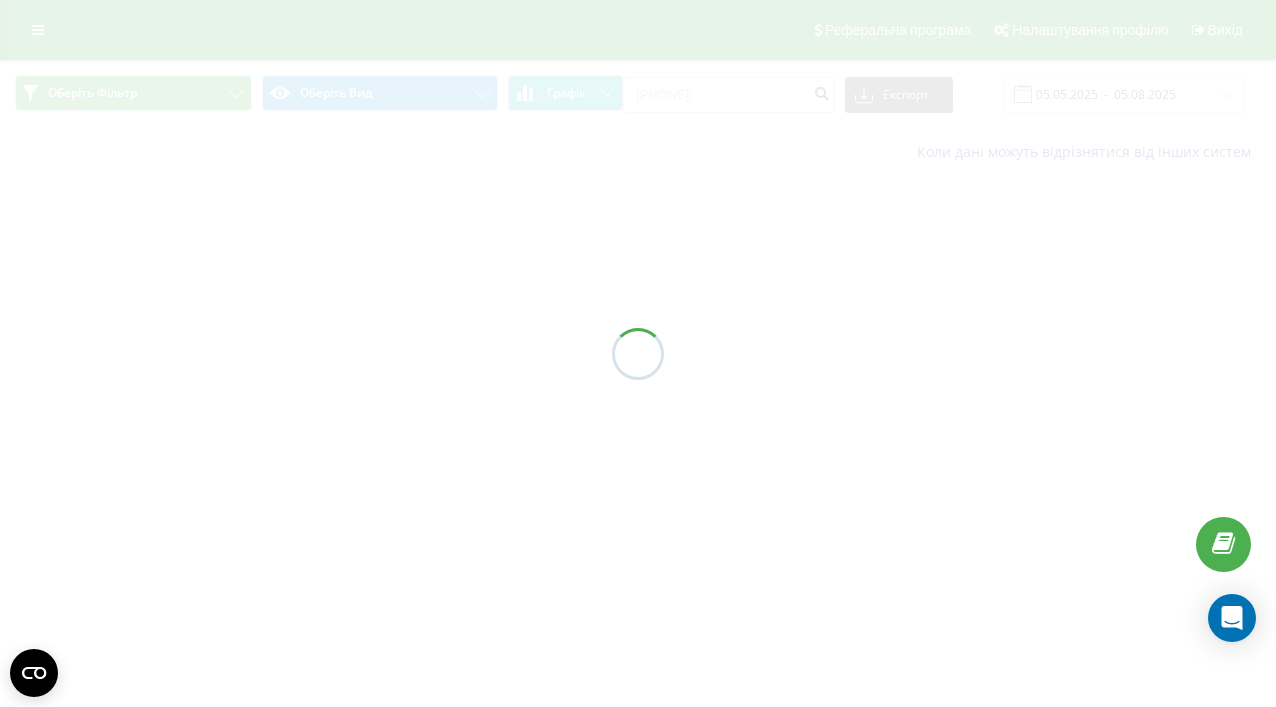 scroll, scrollTop: 0, scrollLeft: 0, axis: both 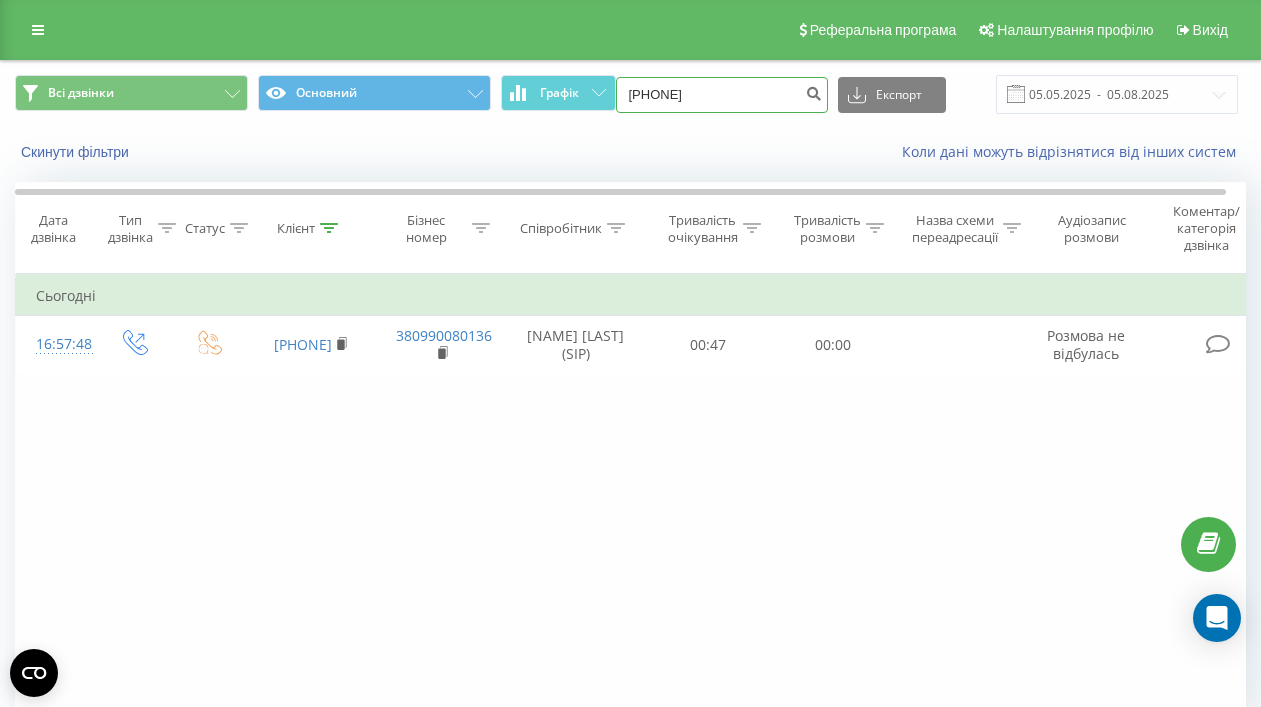 drag, startPoint x: 757, startPoint y: 97, endPoint x: 484, endPoint y: 64, distance: 274.98727 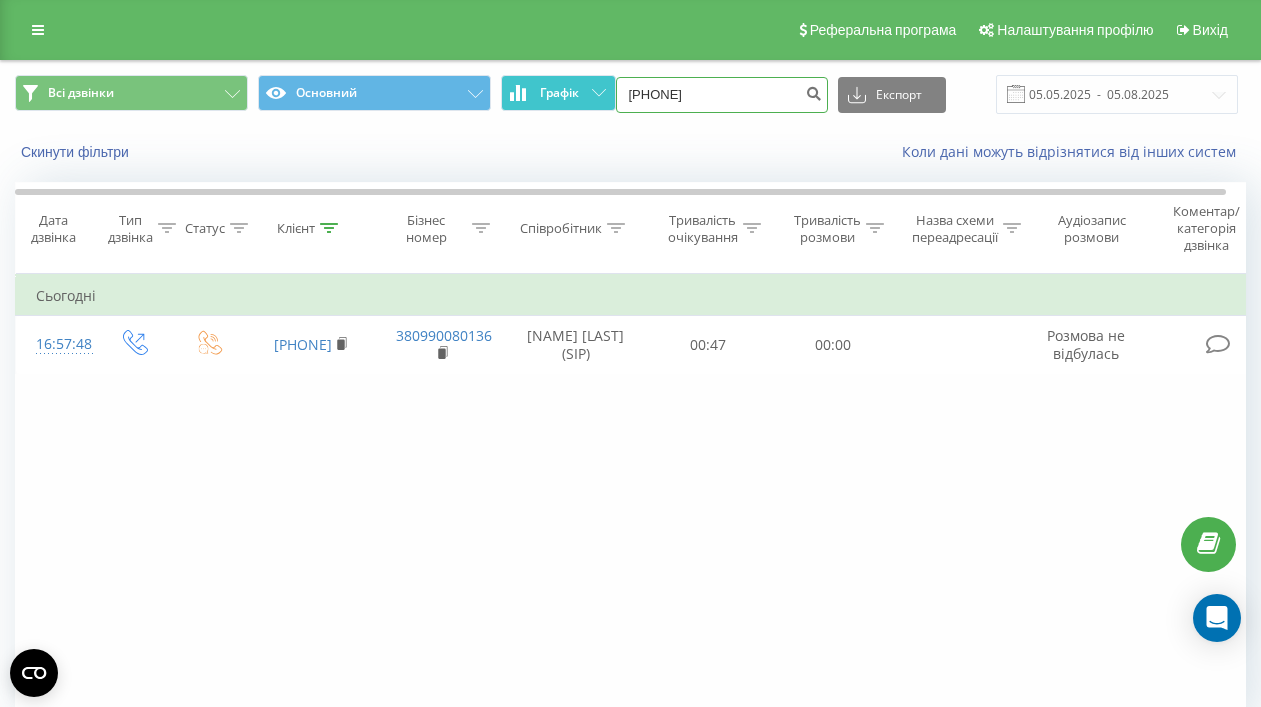 paste on "(063) 455 44 53" 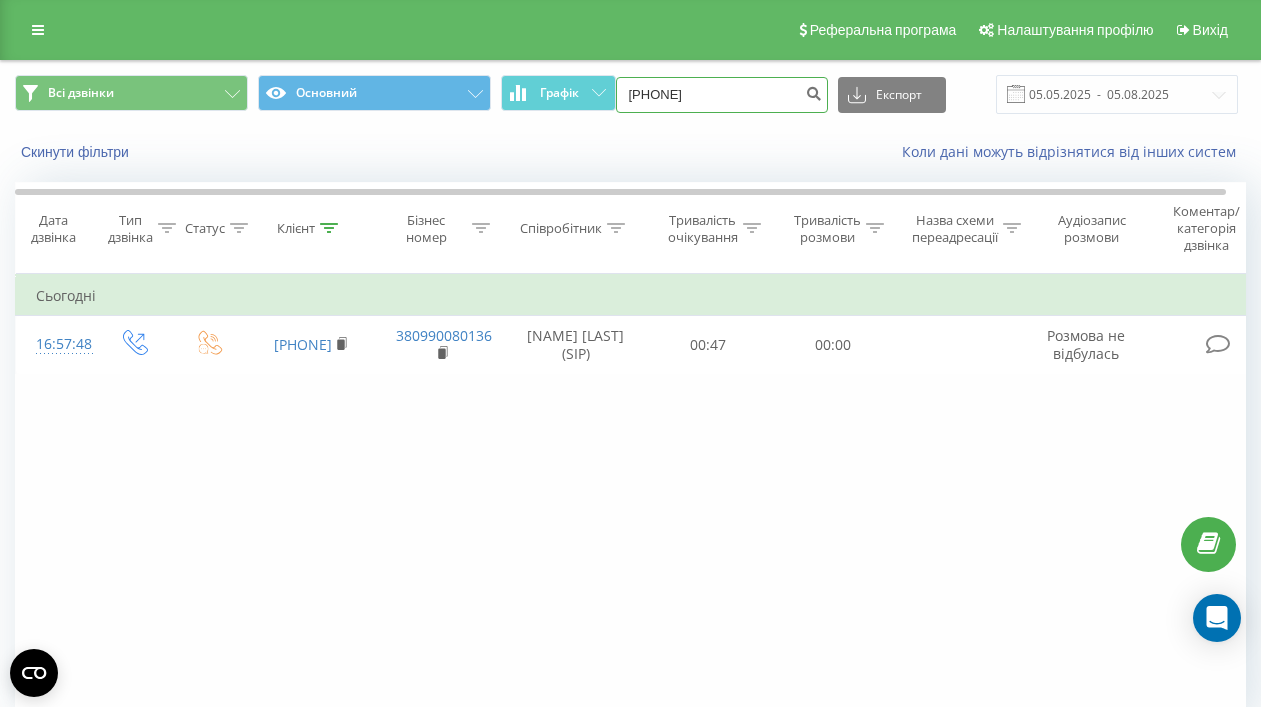 click on "(063) 455 44 53" at bounding box center [722, 95] 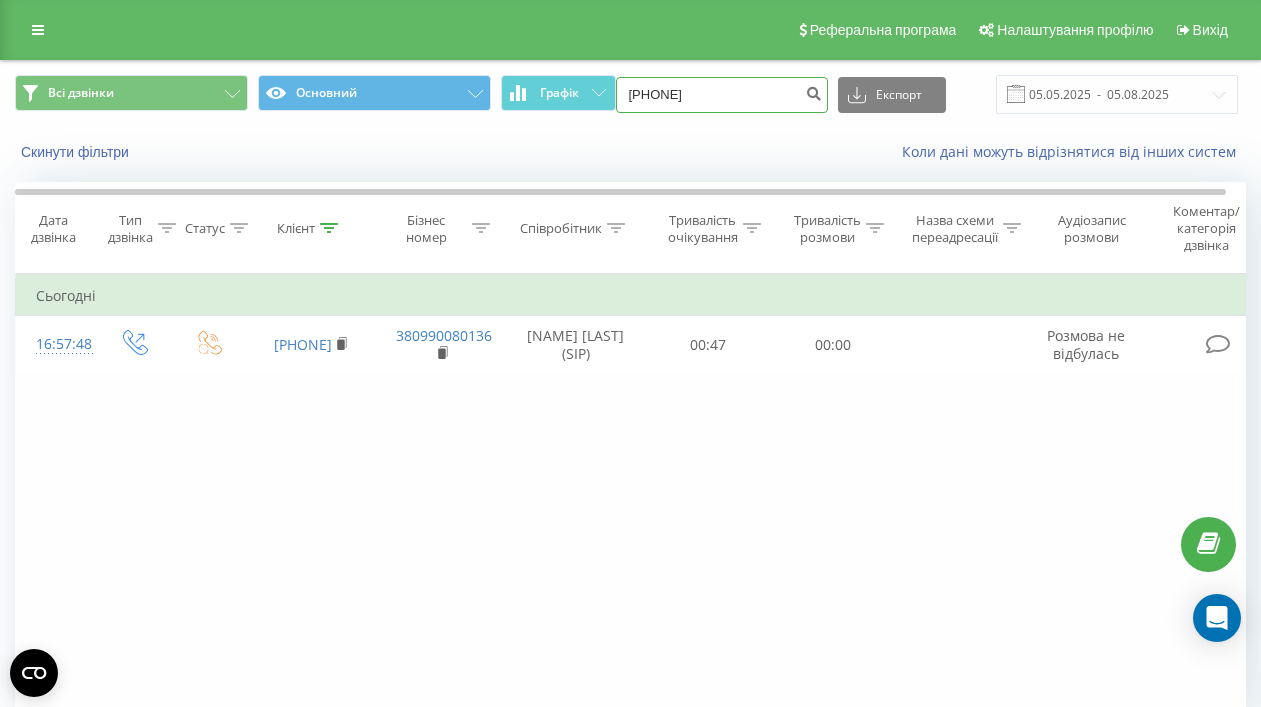 click on "(063455 44 53" at bounding box center (722, 95) 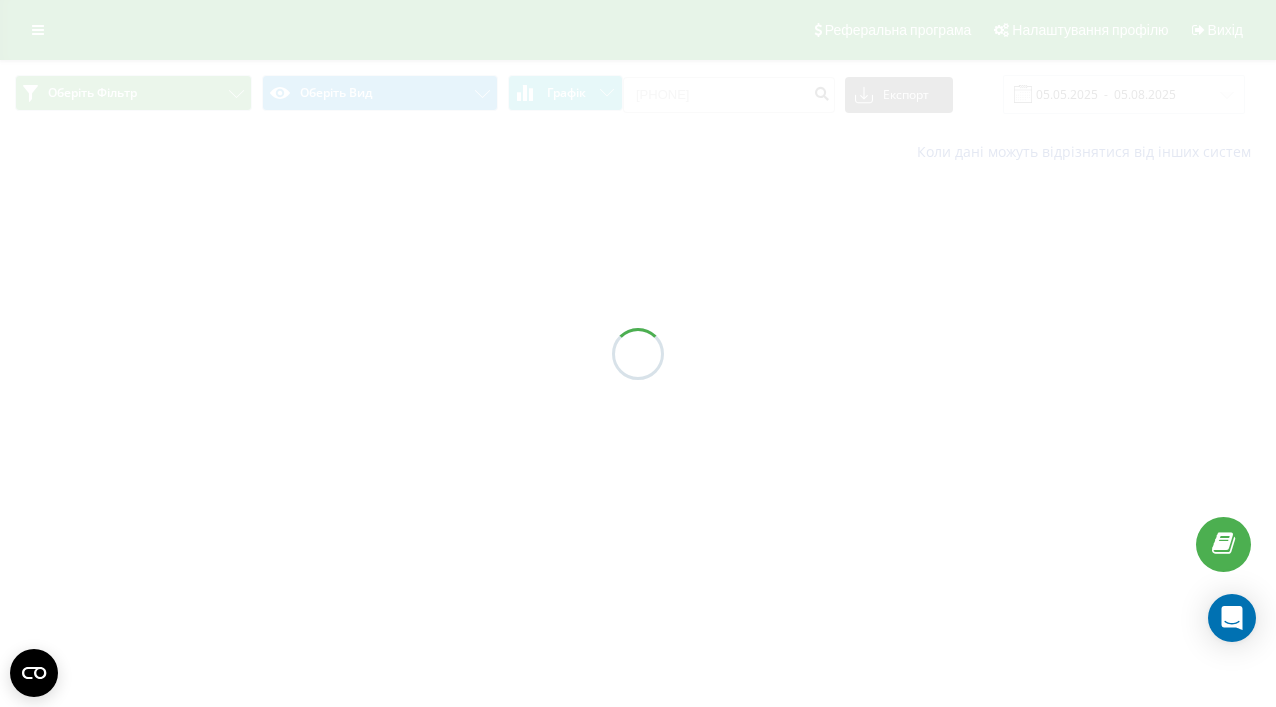 scroll, scrollTop: 0, scrollLeft: 0, axis: both 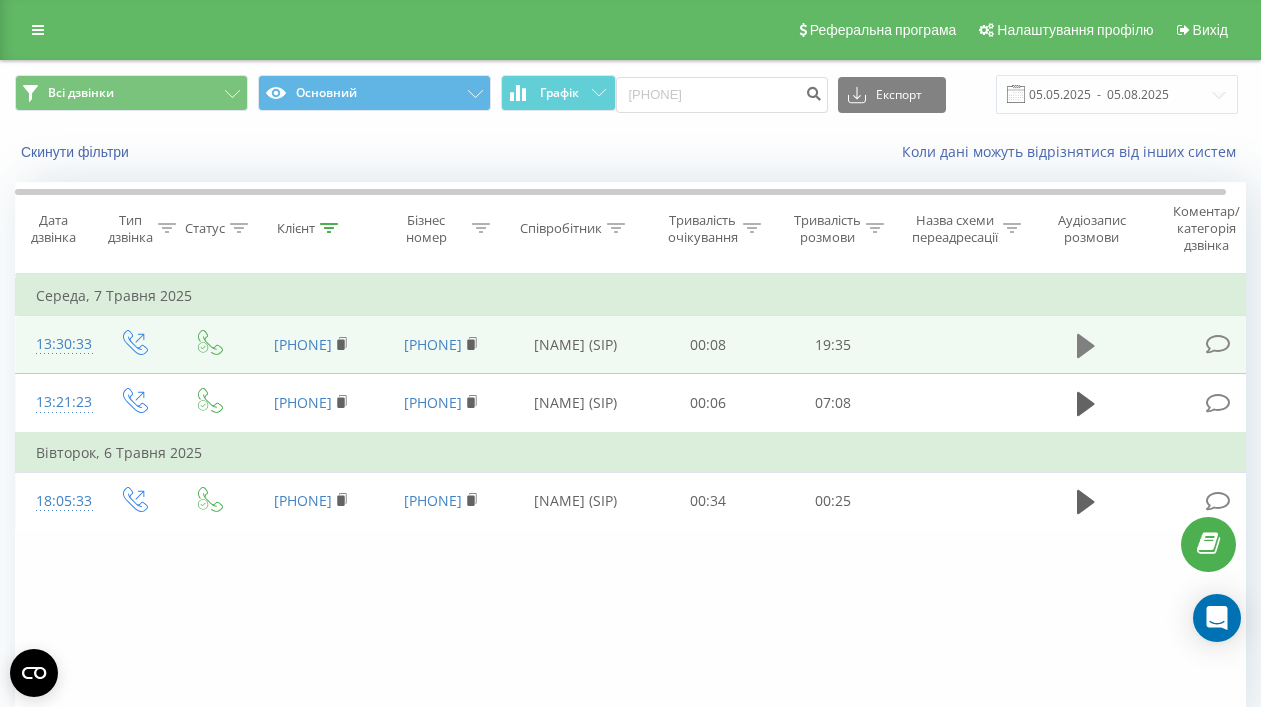 click 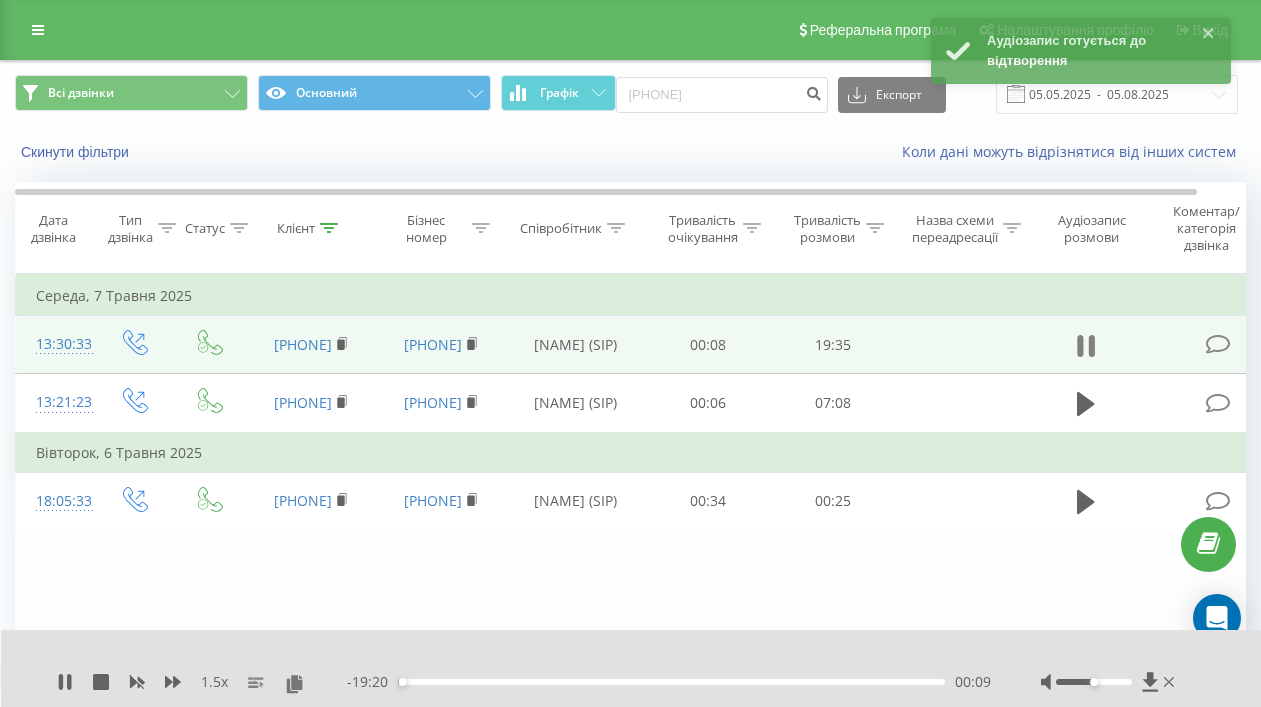 click 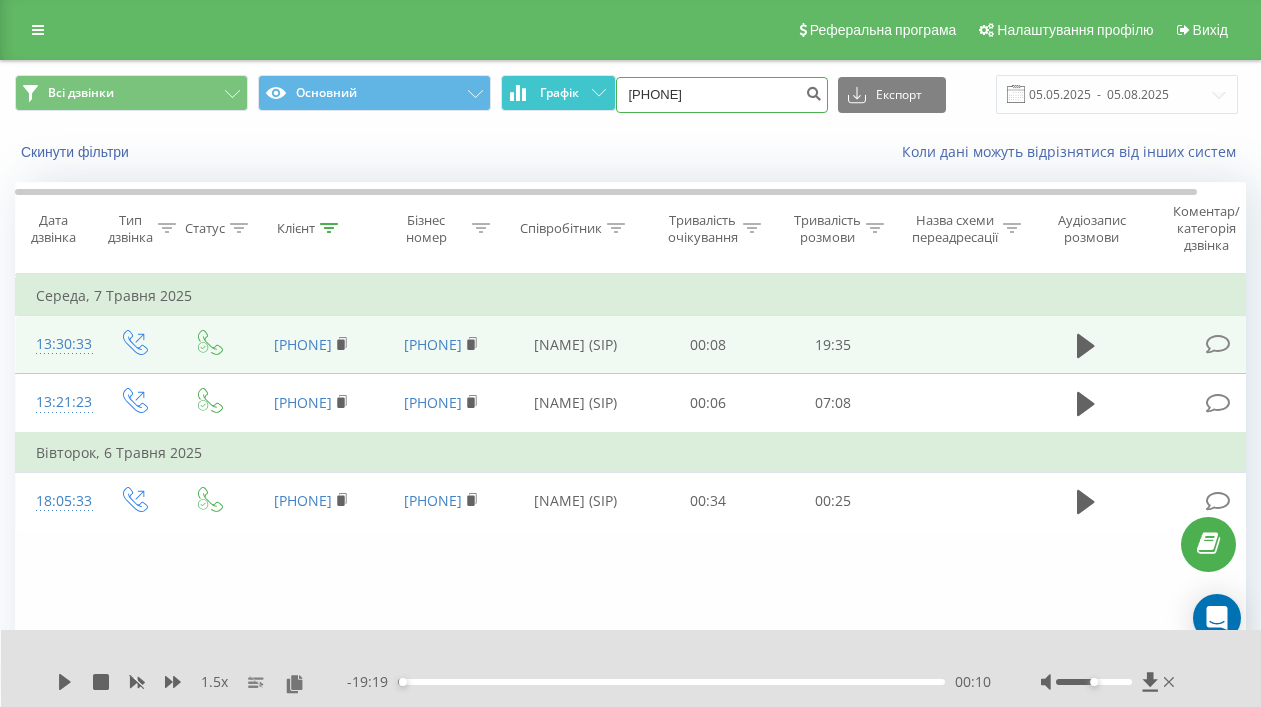 drag, startPoint x: 758, startPoint y: 100, endPoint x: 558, endPoint y: 95, distance: 200.06248 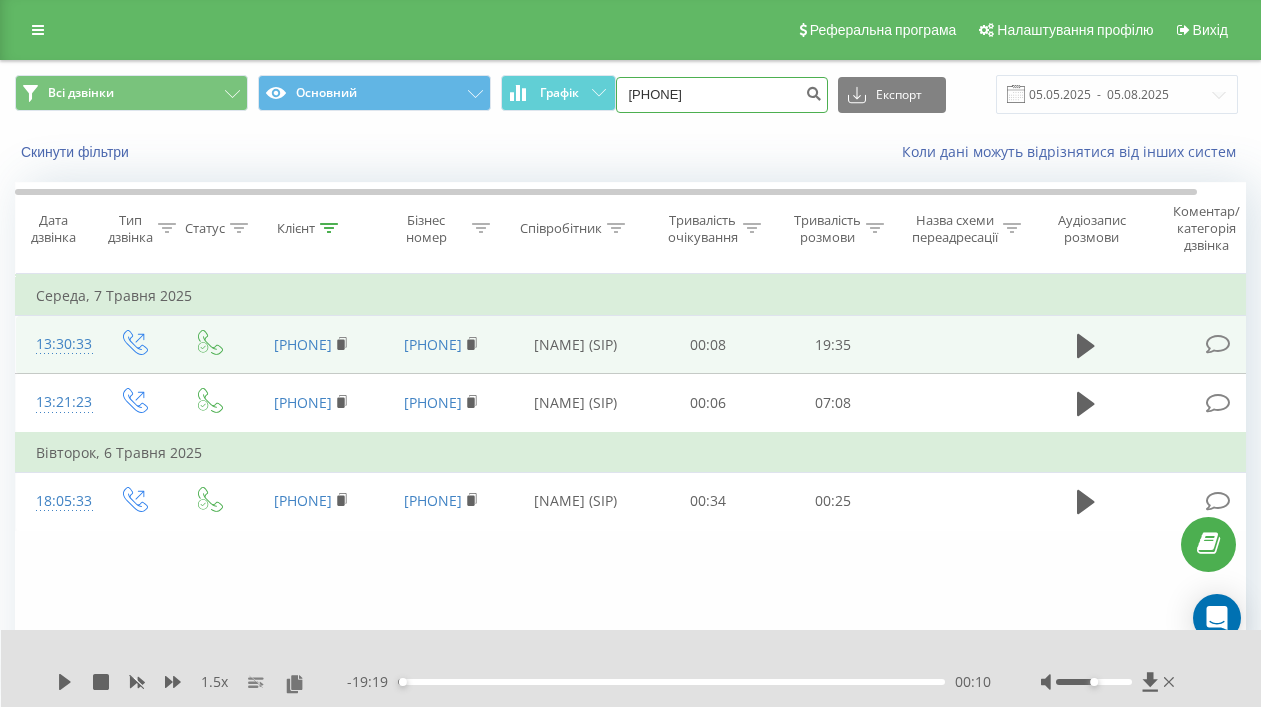 paste on "(097) 419 10 19" 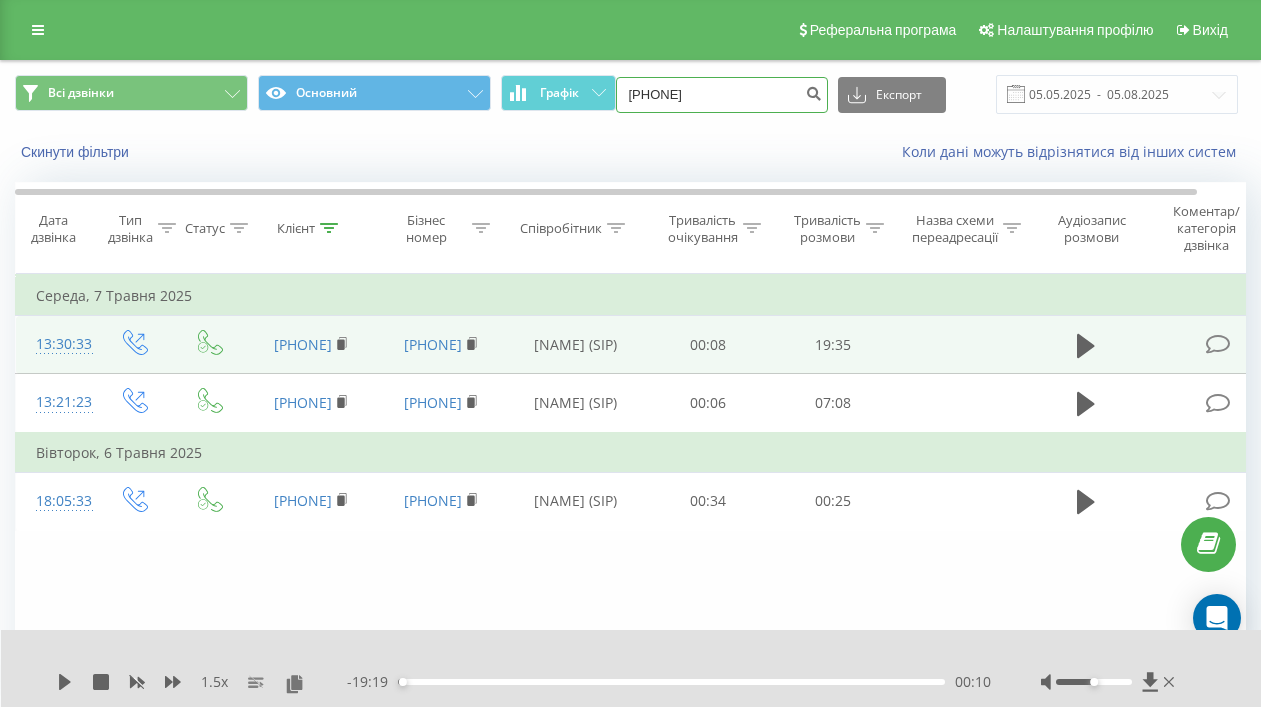 click on "(097) 419 10 19" at bounding box center (722, 95) 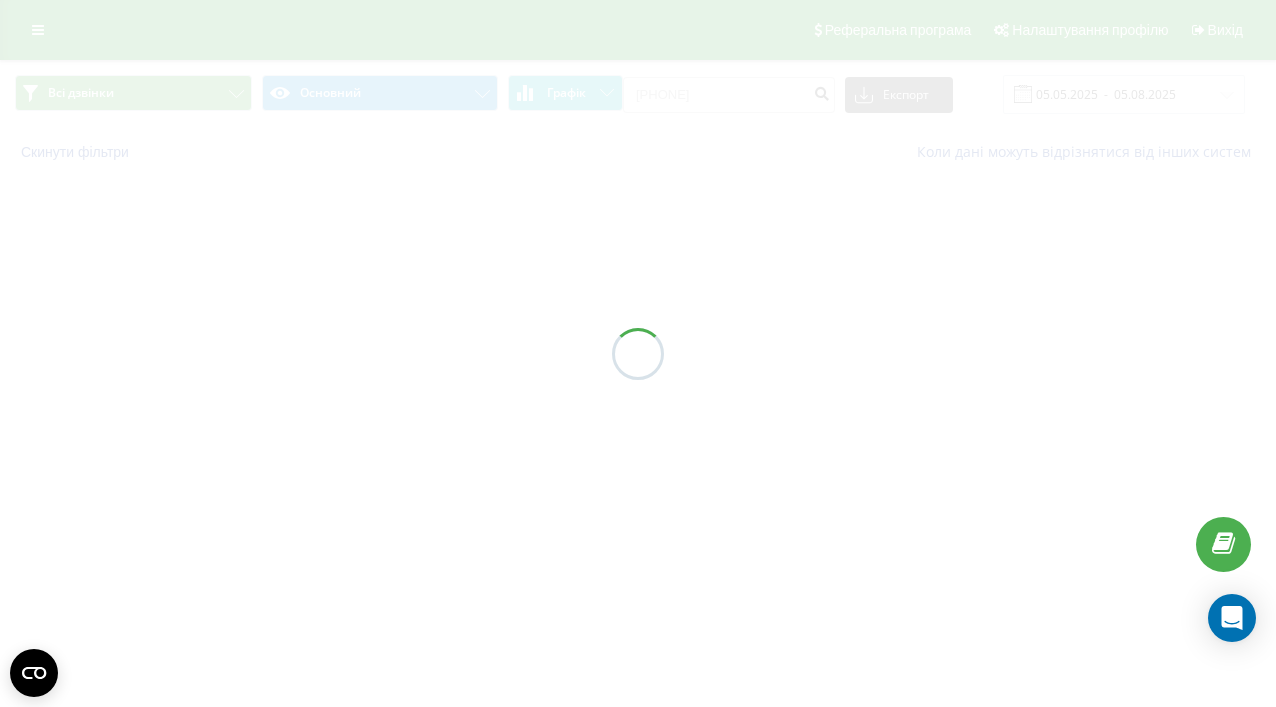 scroll, scrollTop: 0, scrollLeft: 0, axis: both 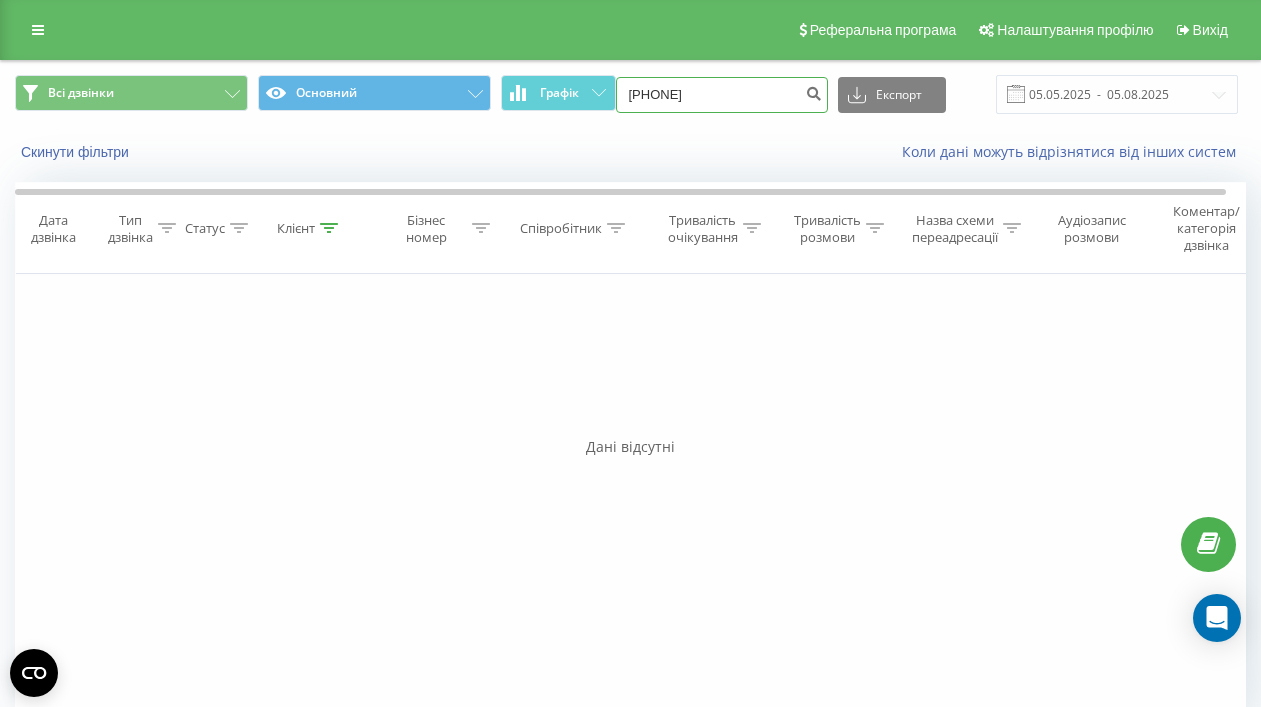 drag, startPoint x: 738, startPoint y: 94, endPoint x: 616, endPoint y: 91, distance: 122.03688 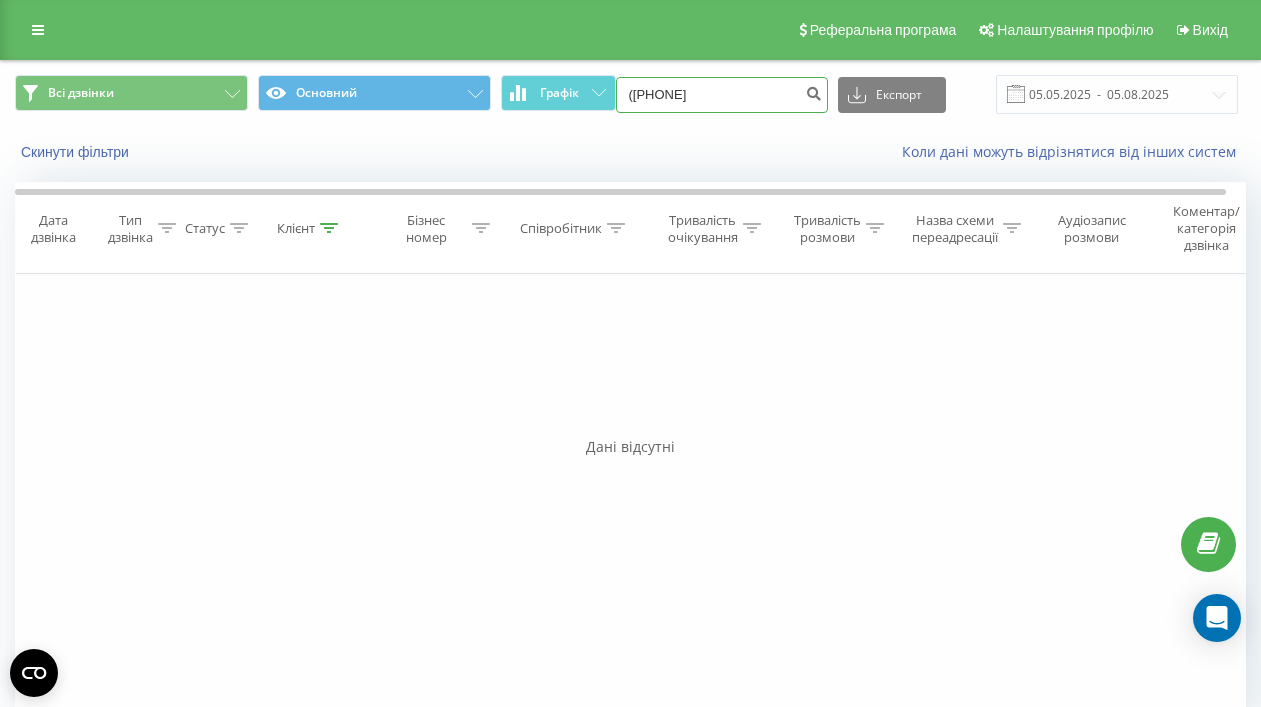 click on "([PHONE]" at bounding box center (722, 95) 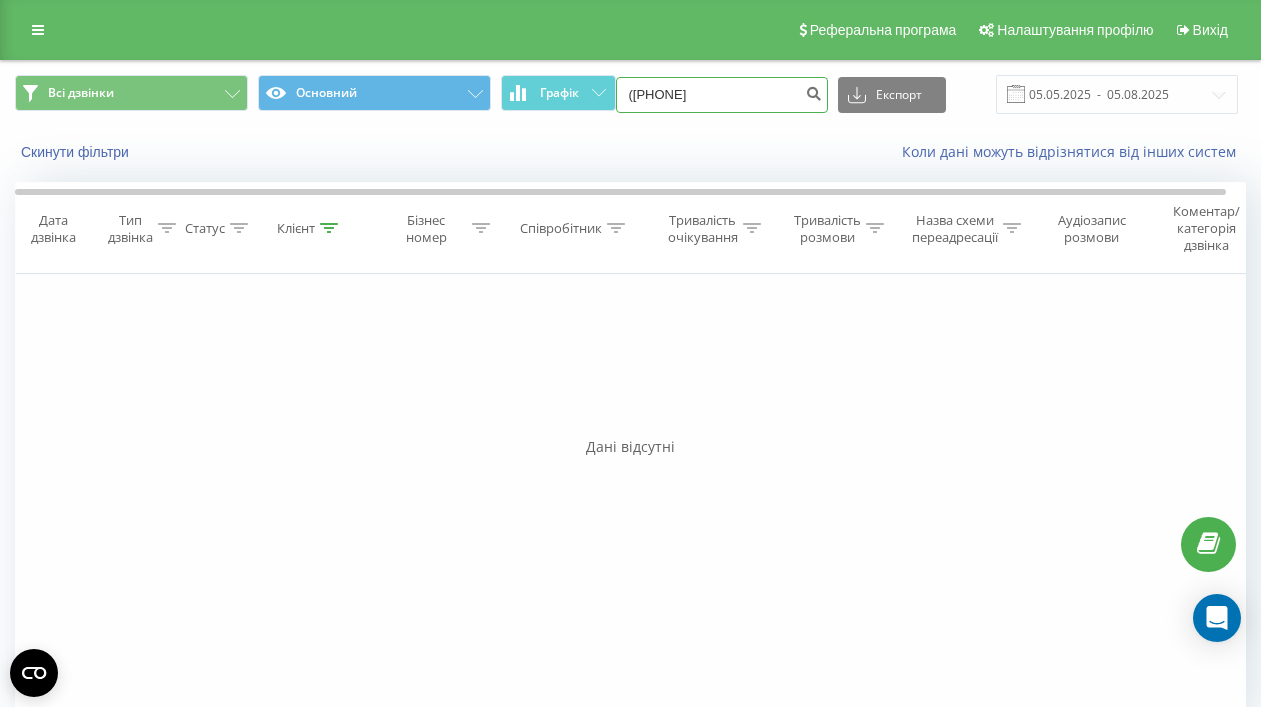 click on "(093811 22 53" at bounding box center (722, 95) 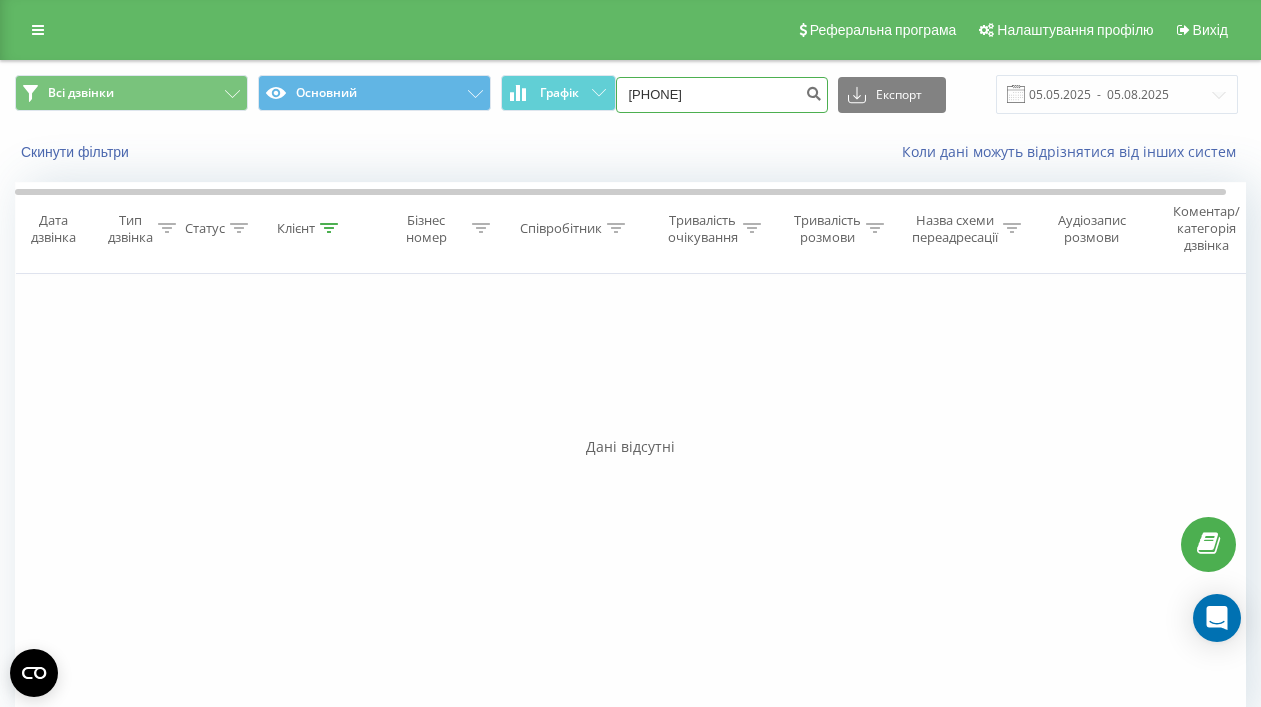 type on "093811 22 53" 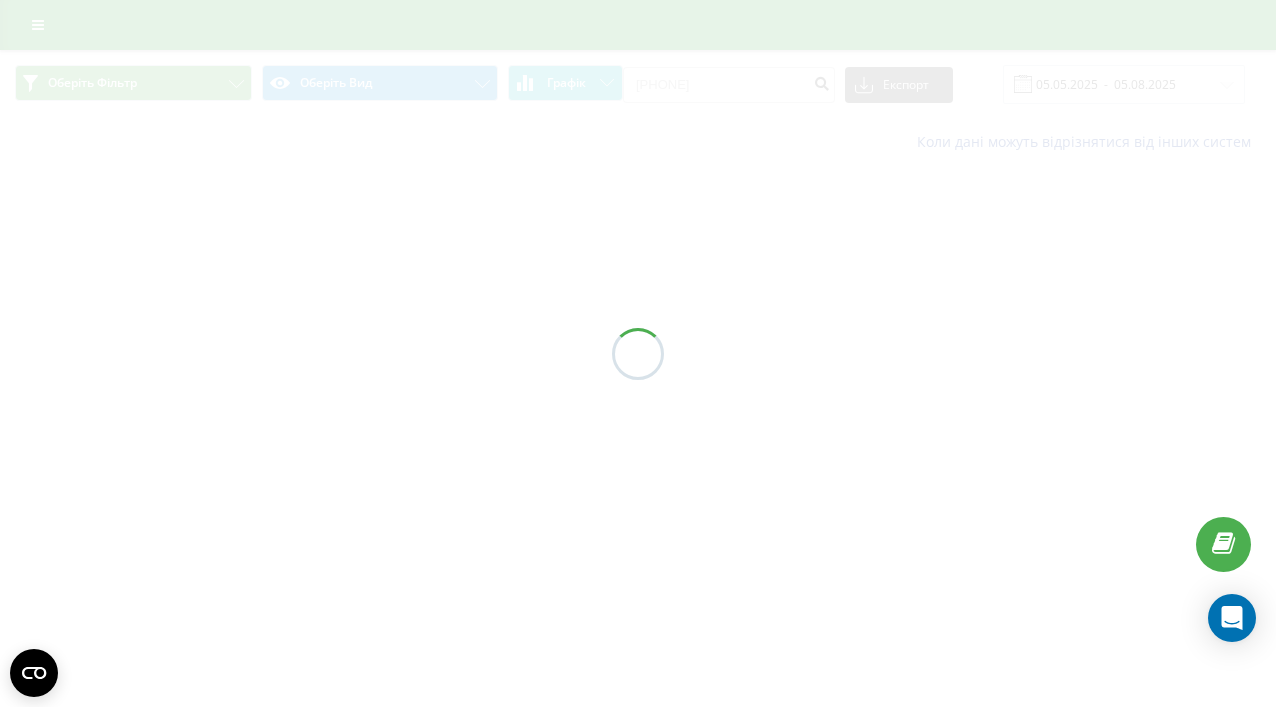 scroll, scrollTop: 0, scrollLeft: 0, axis: both 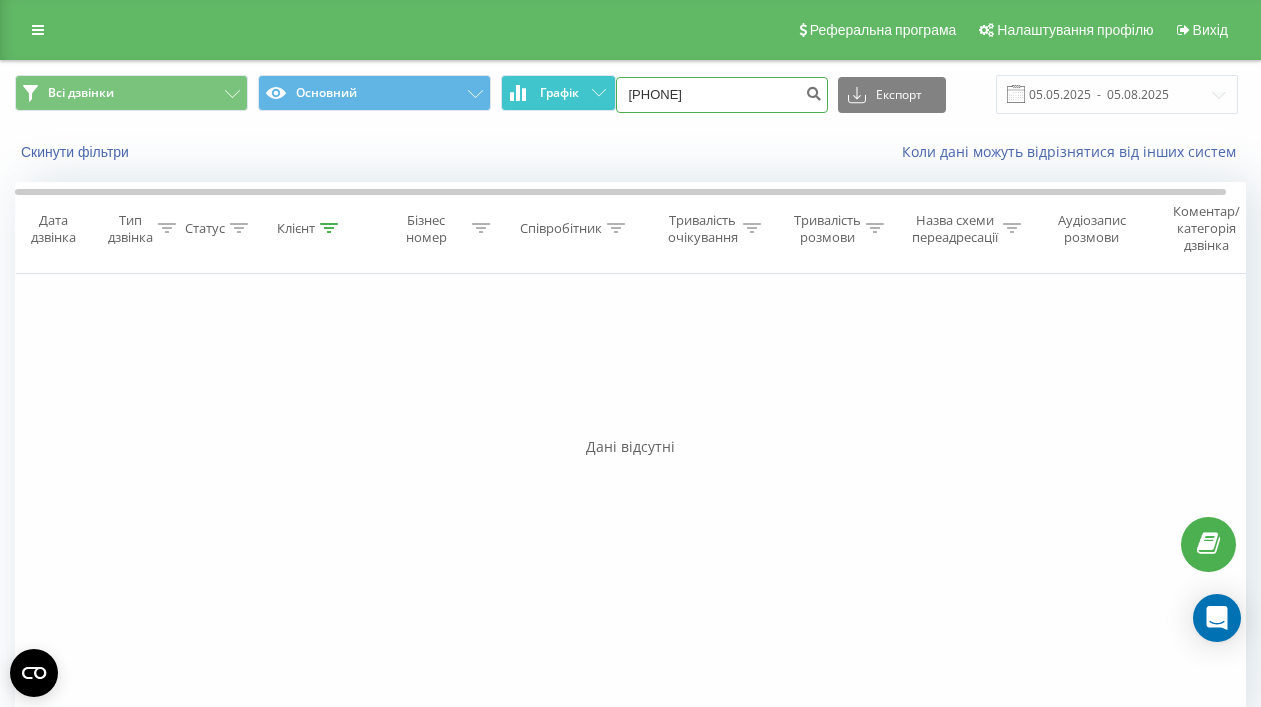 drag, startPoint x: 695, startPoint y: 101, endPoint x: 563, endPoint y: 98, distance: 132.03409 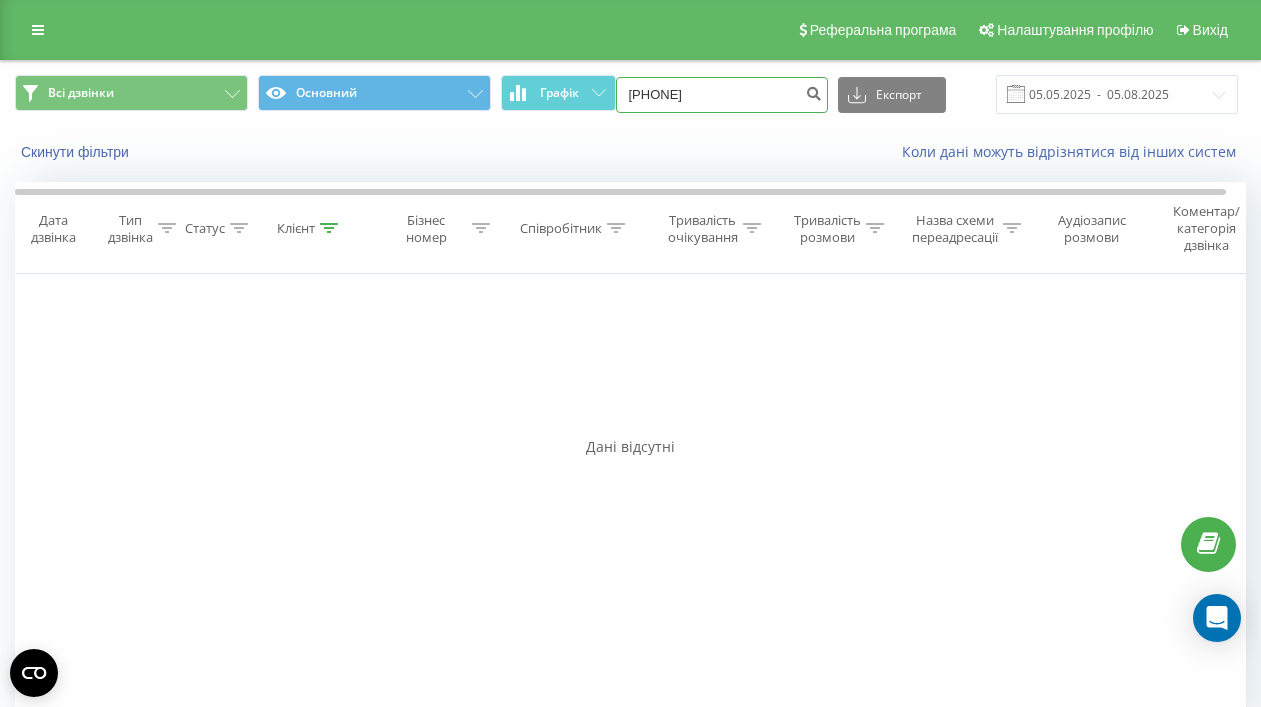 paste on "([PHONE])" 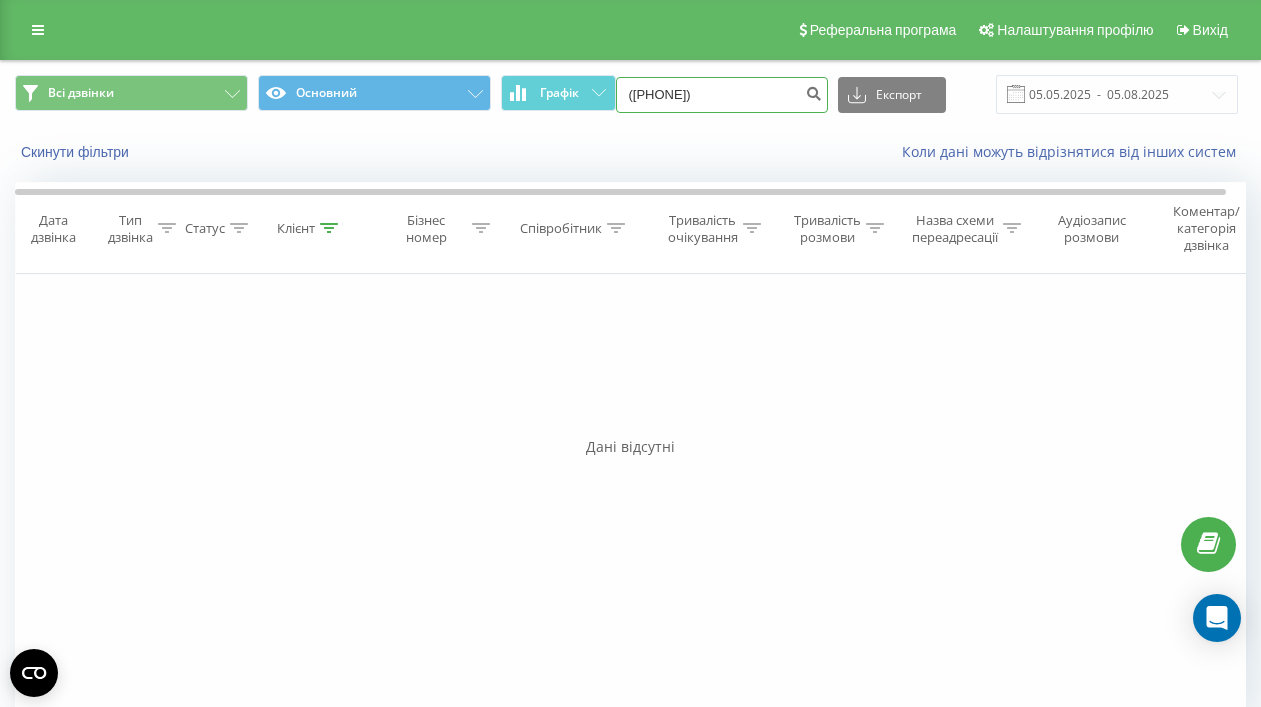 click on "(050) 709 62 55" at bounding box center (722, 95) 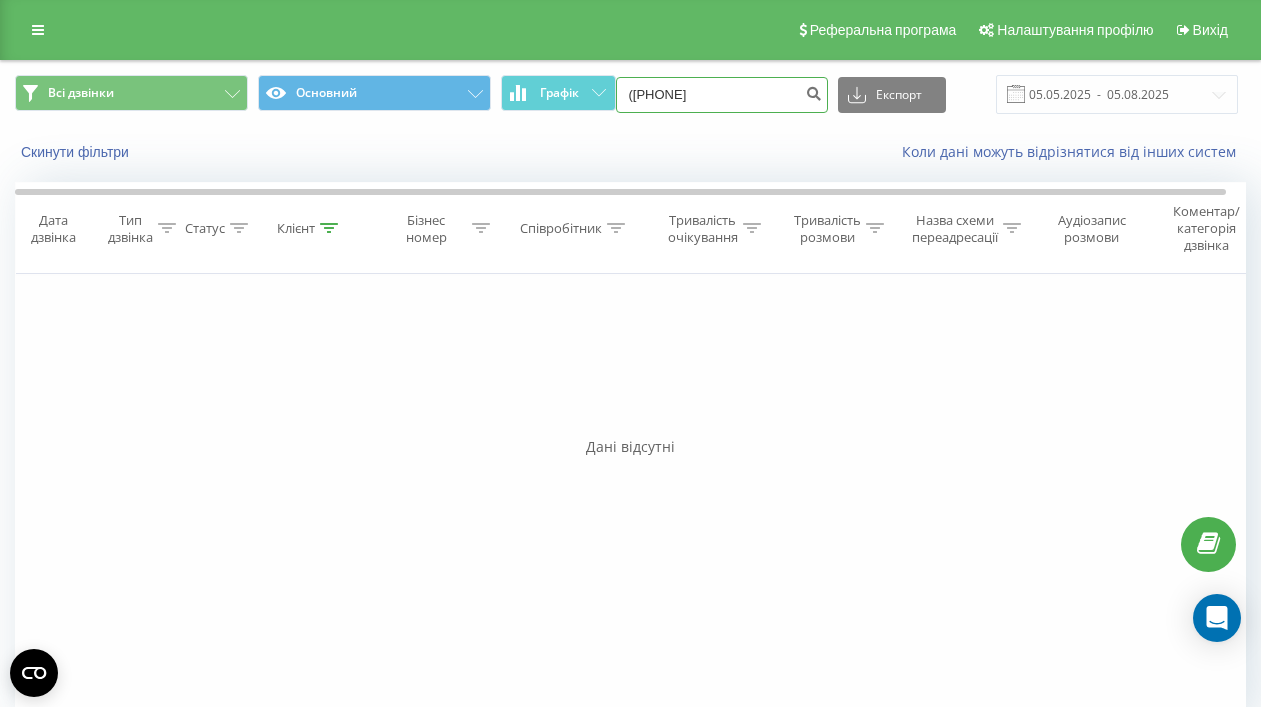 click on "(050 709 62 55" at bounding box center (722, 95) 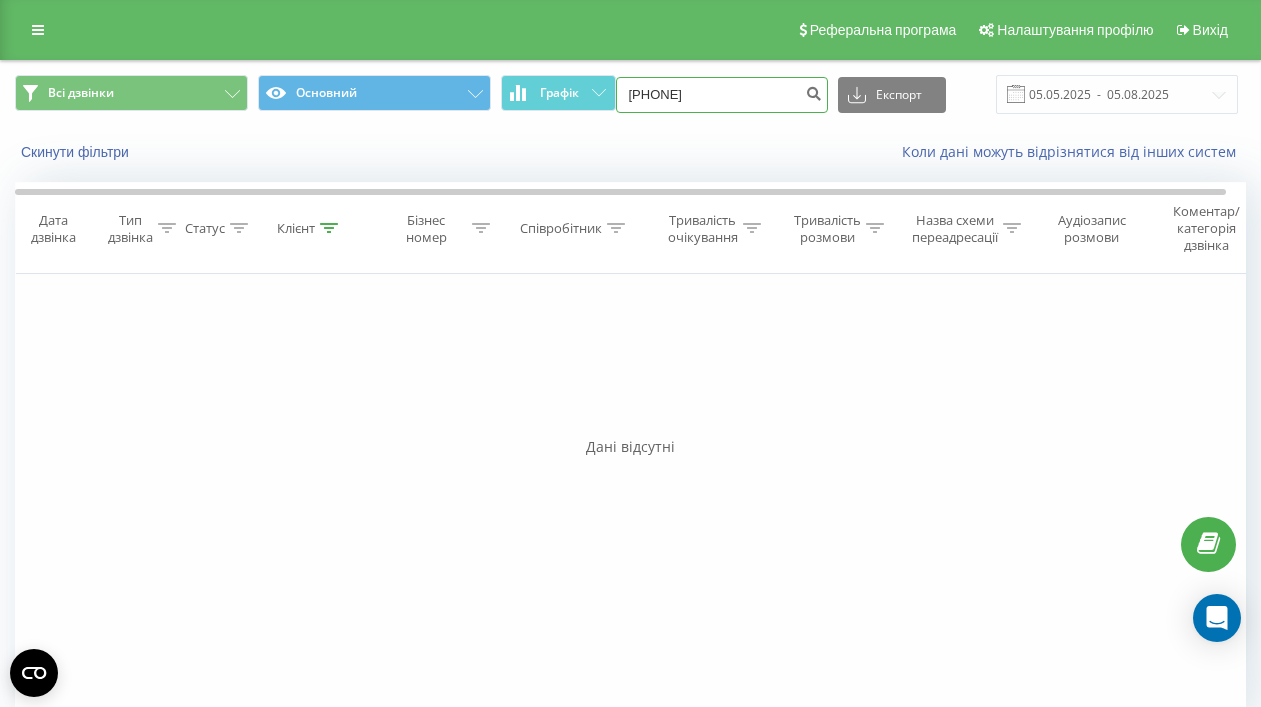 type on "050 709 62 55" 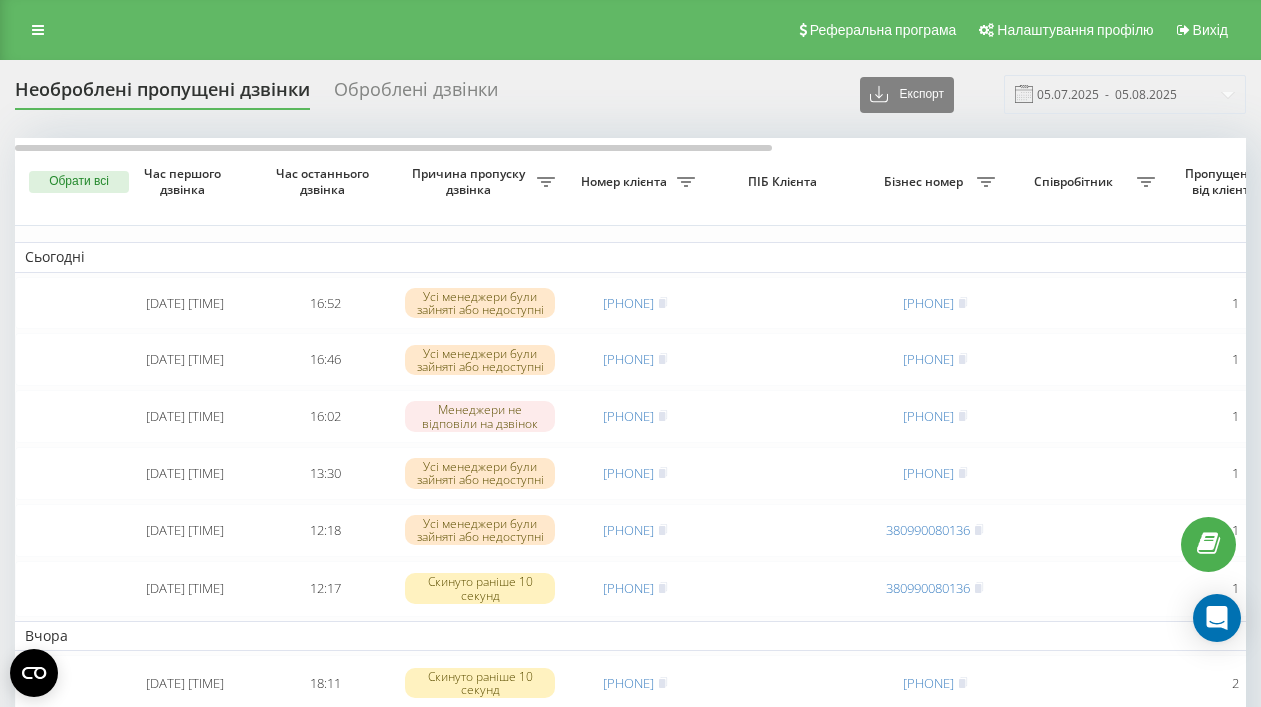 scroll, scrollTop: 0, scrollLeft: 0, axis: both 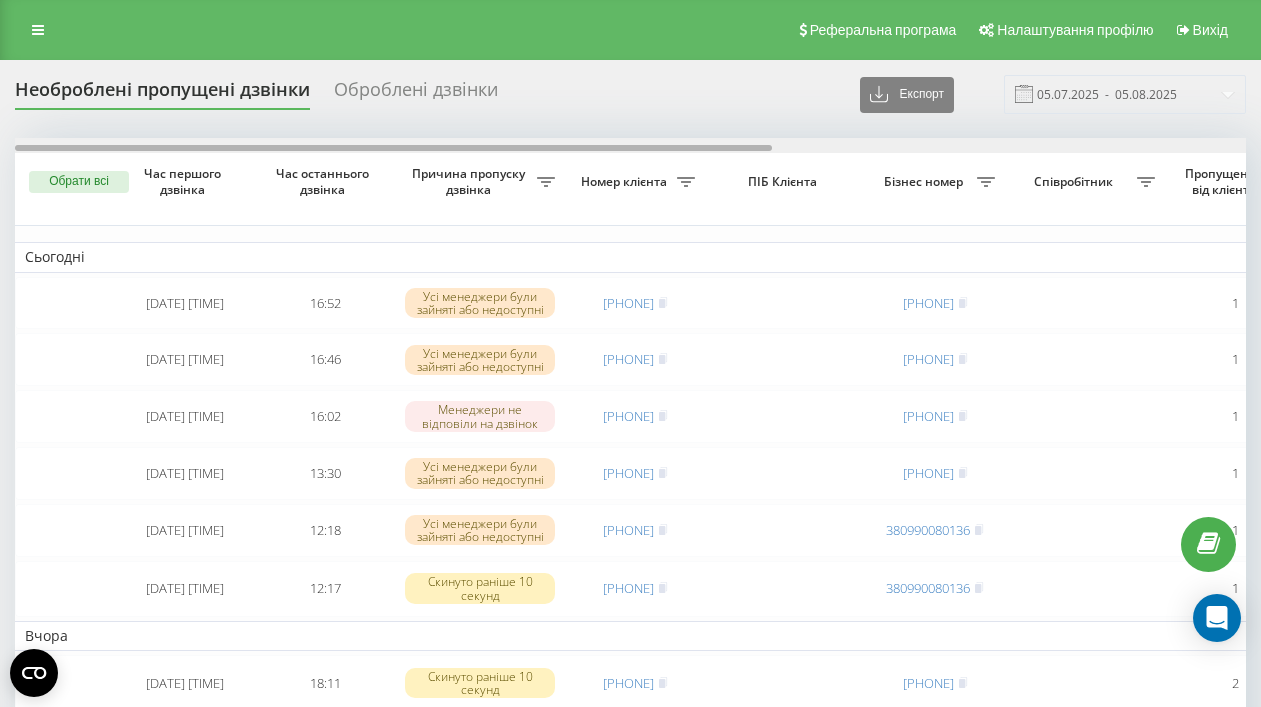 drag, startPoint x: 343, startPoint y: 149, endPoint x: 156, endPoint y: 190, distance: 191.4419 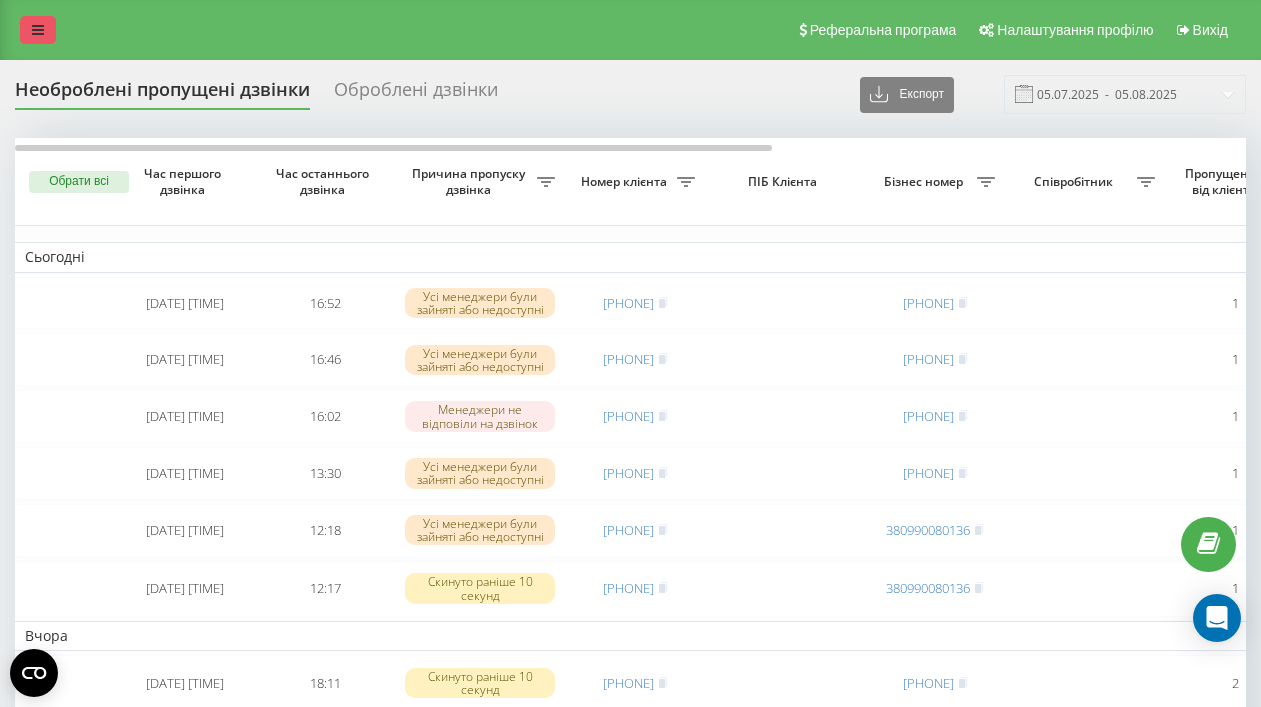 click at bounding box center (38, 30) 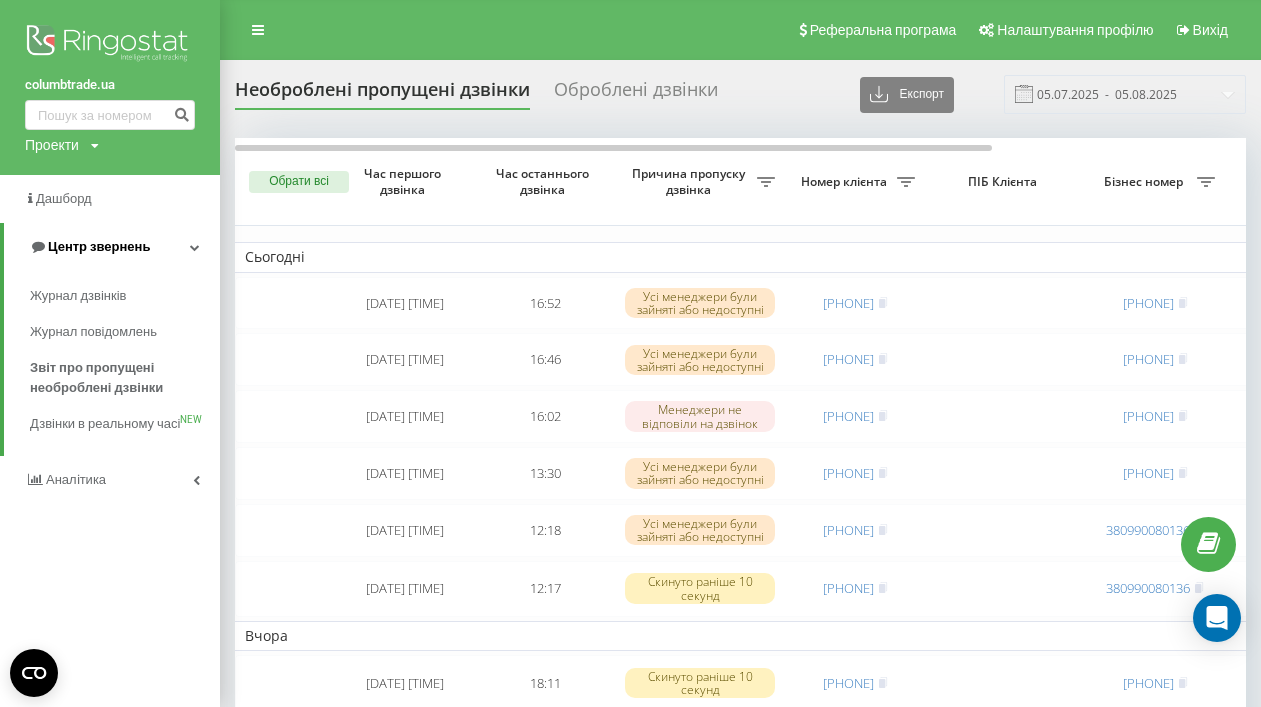 click on "Центр звернень" at bounding box center (112, 247) 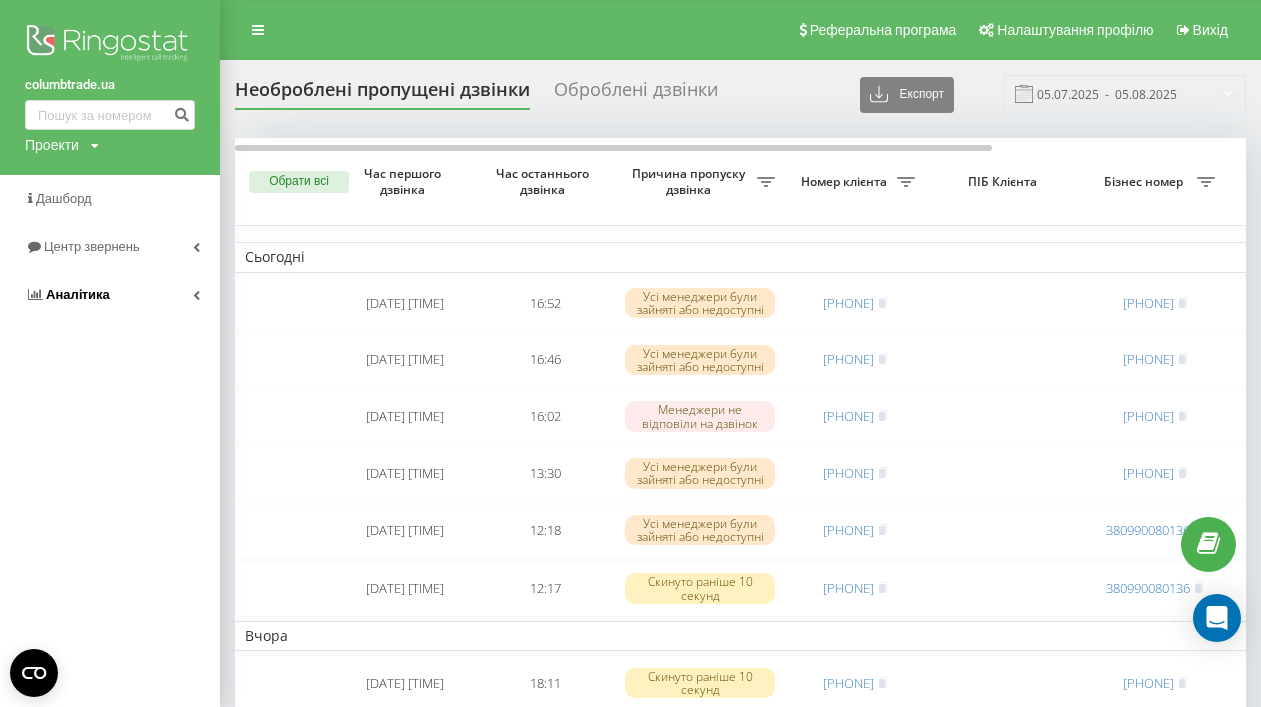 click on "Аналiтика" at bounding box center (110, 295) 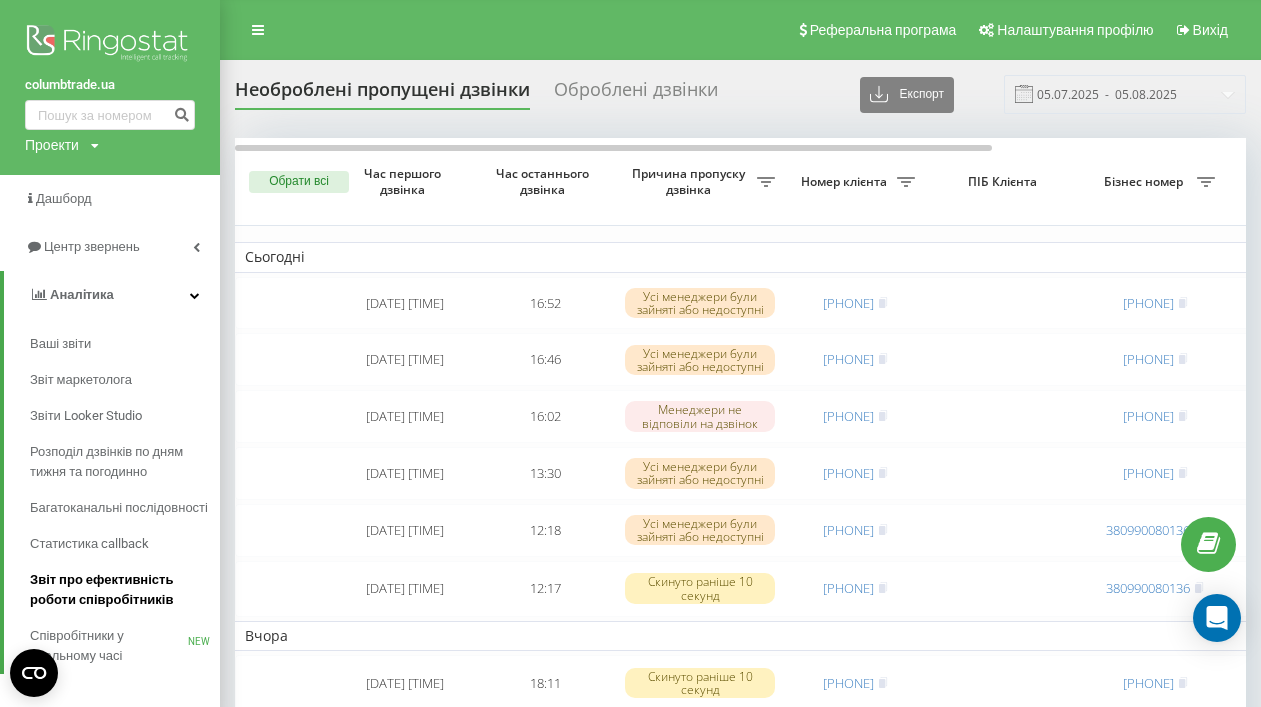 click on "Звіт про ефективність роботи співробітників" at bounding box center (120, 590) 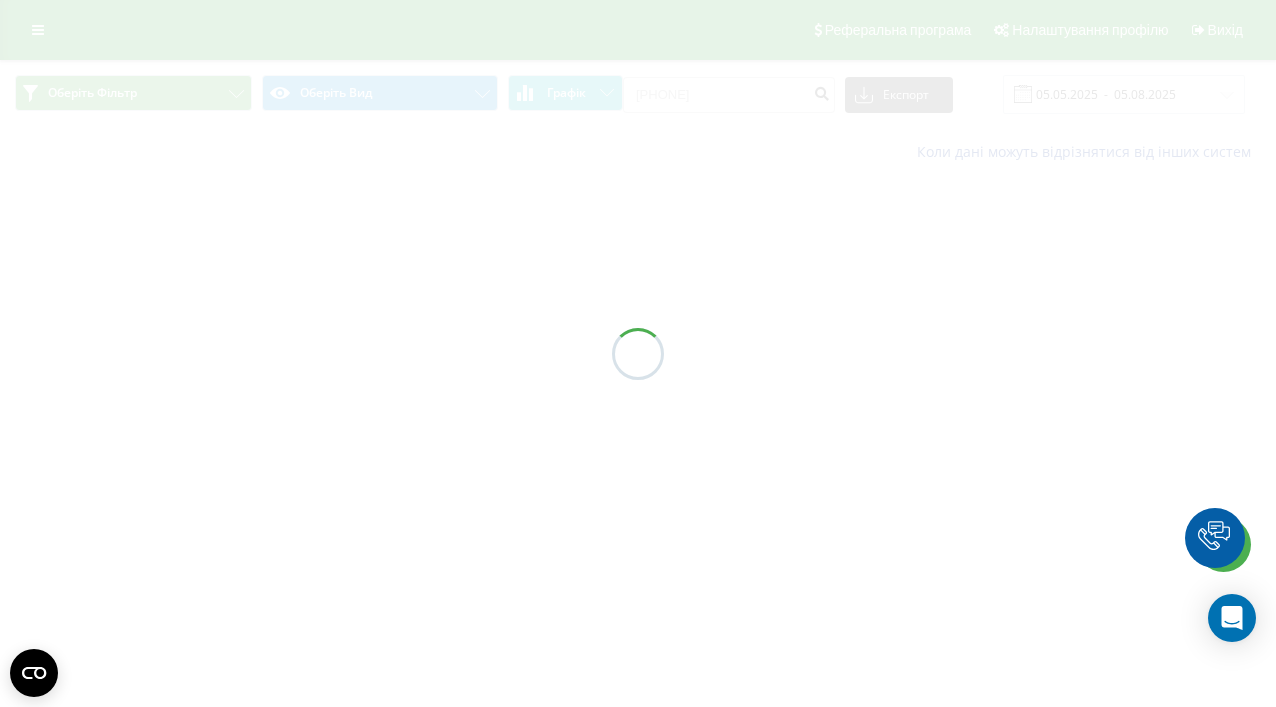 scroll, scrollTop: 0, scrollLeft: 0, axis: both 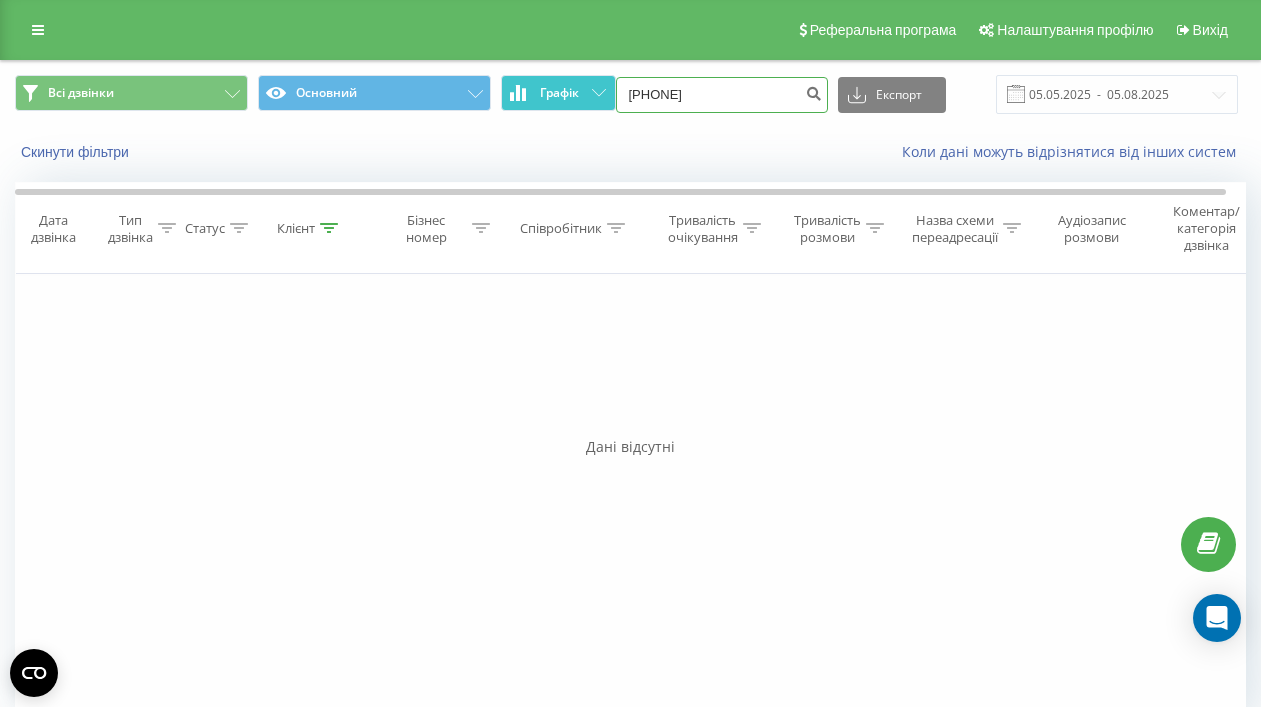 drag, startPoint x: 742, startPoint y: 95, endPoint x: 559, endPoint y: 93, distance: 183.01093 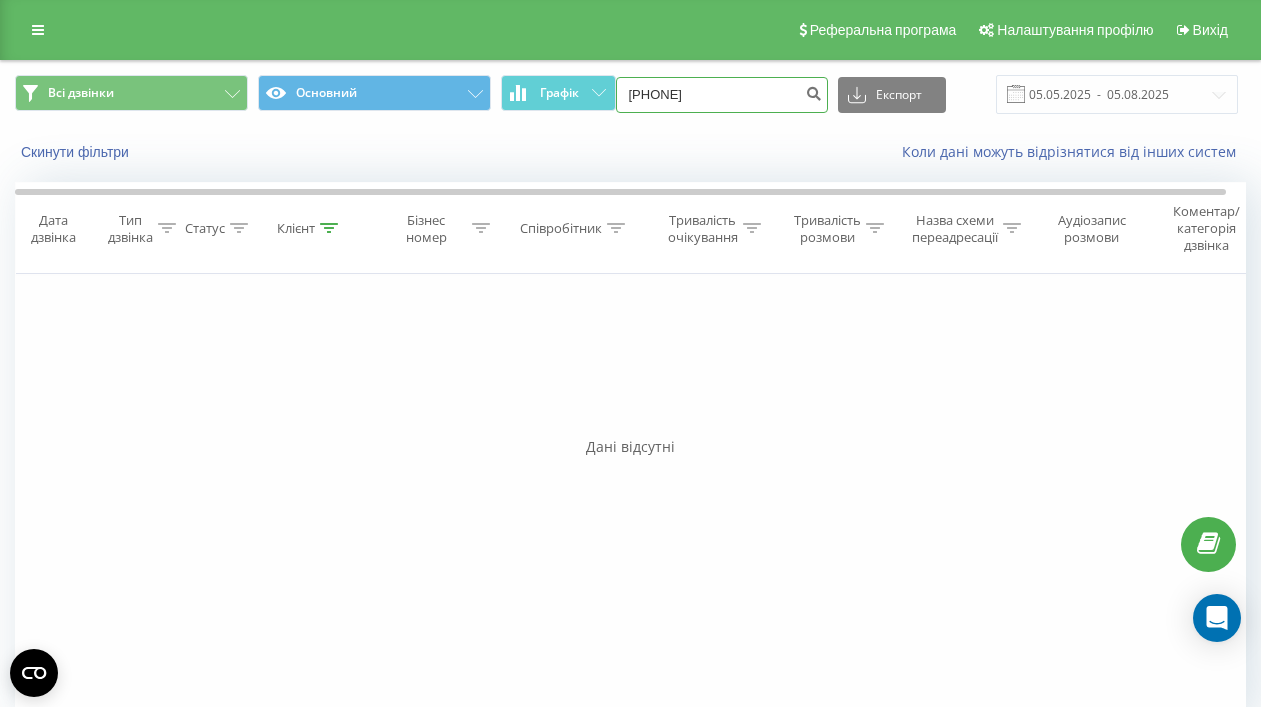 paste on "(067) 777 37 80" 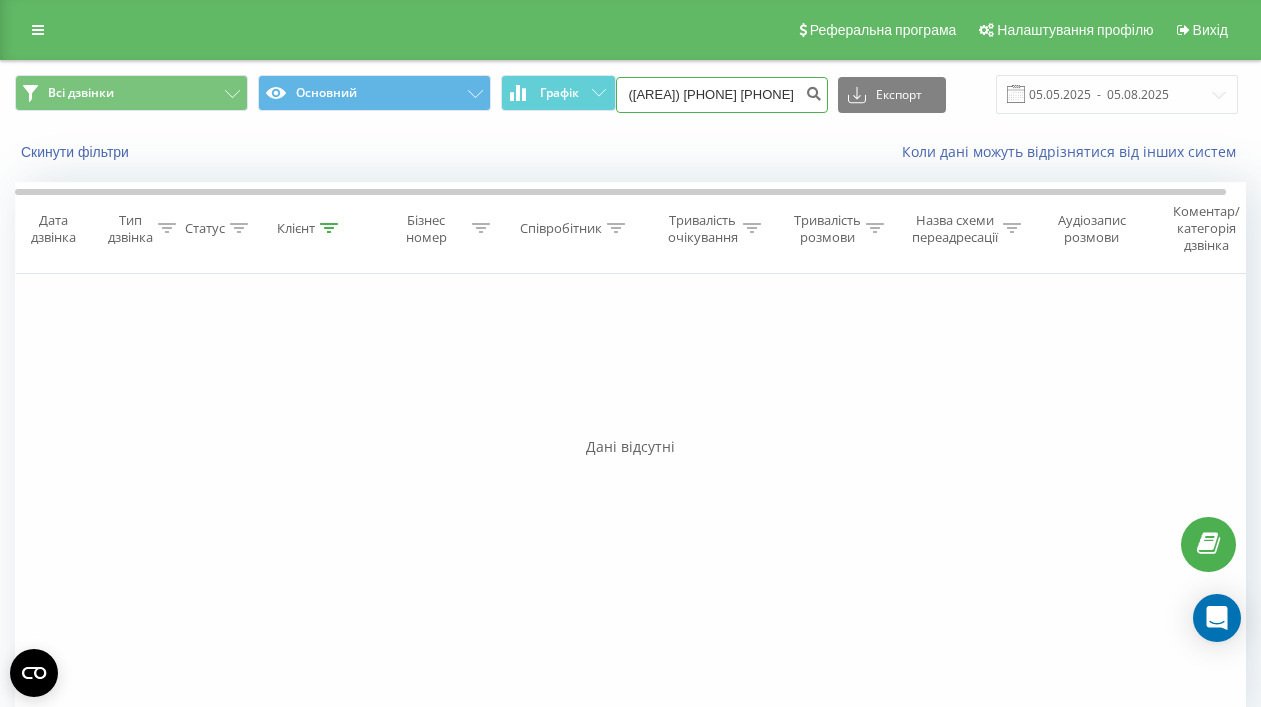 click on "(067) 777 37 80" at bounding box center [722, 95] 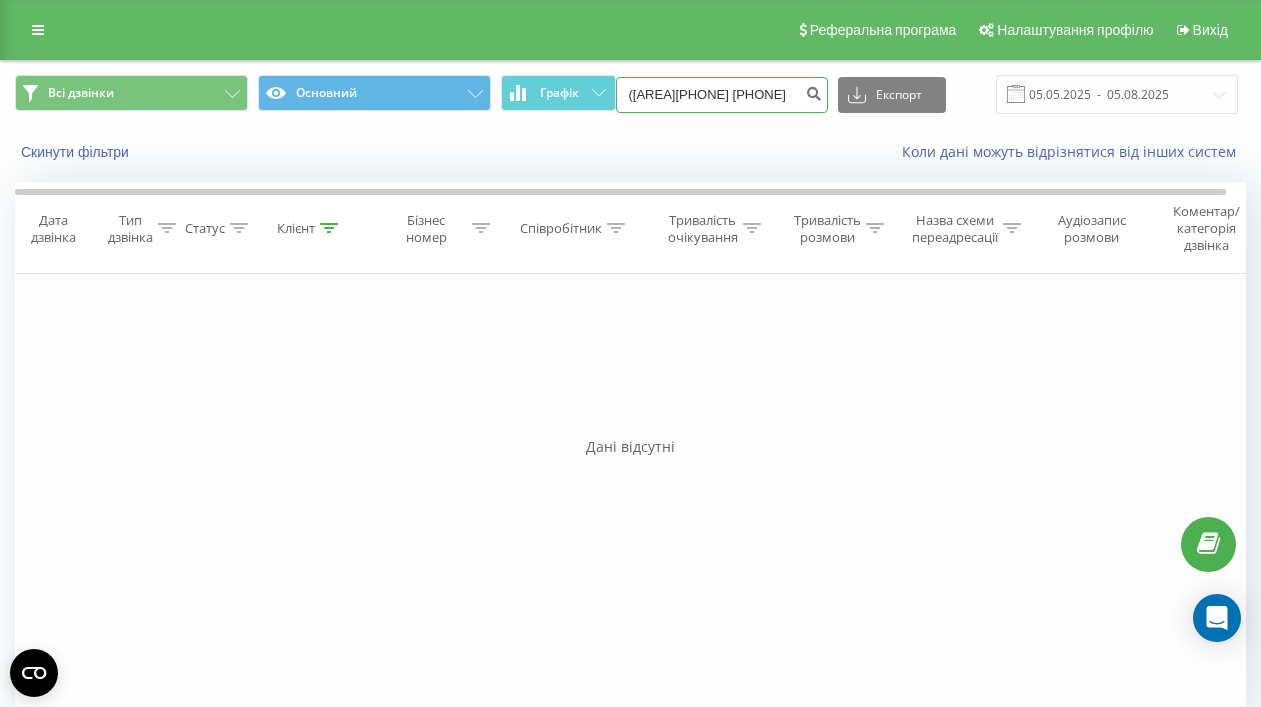 click on "(067777 37 80" at bounding box center (722, 95) 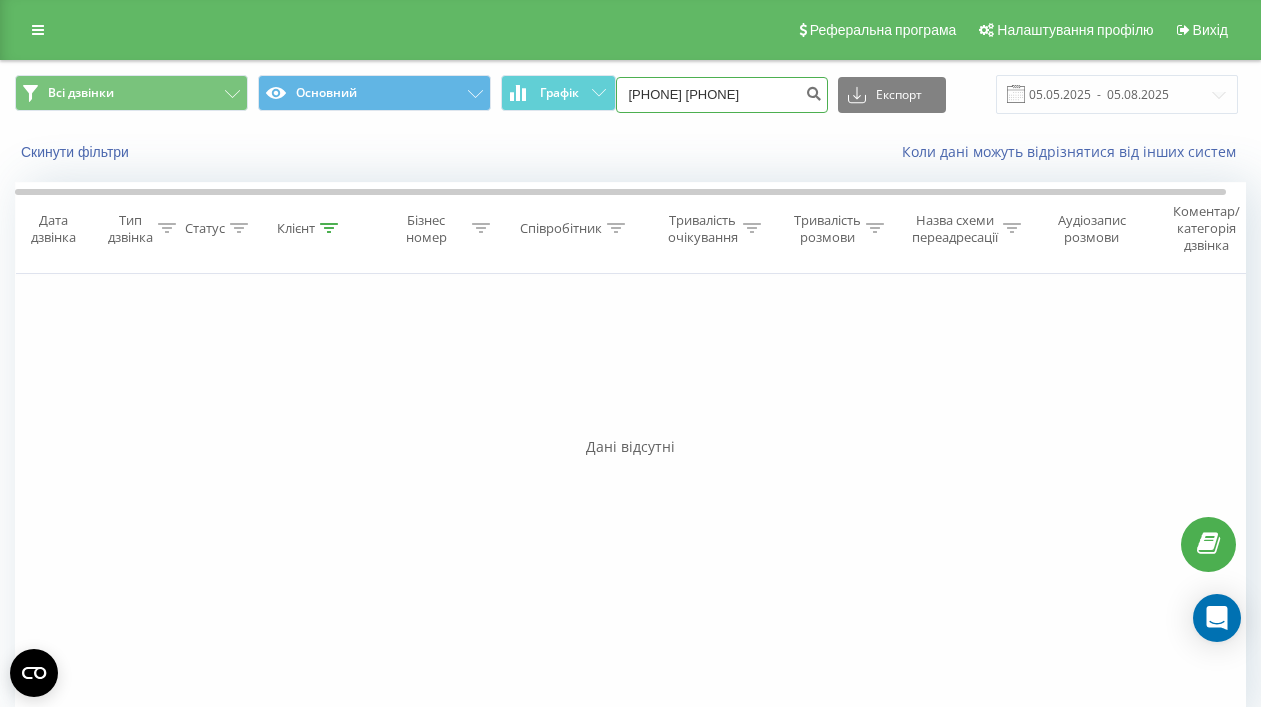 type on "067777 37 80" 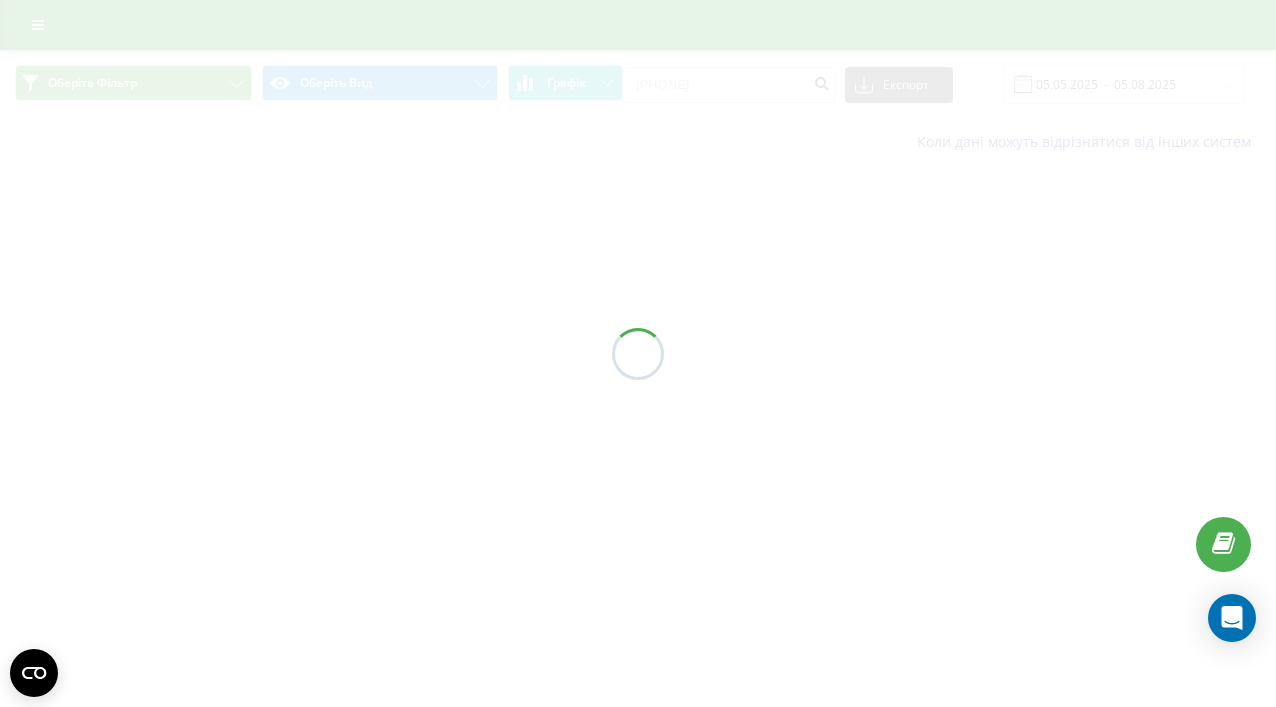 scroll, scrollTop: 0, scrollLeft: 0, axis: both 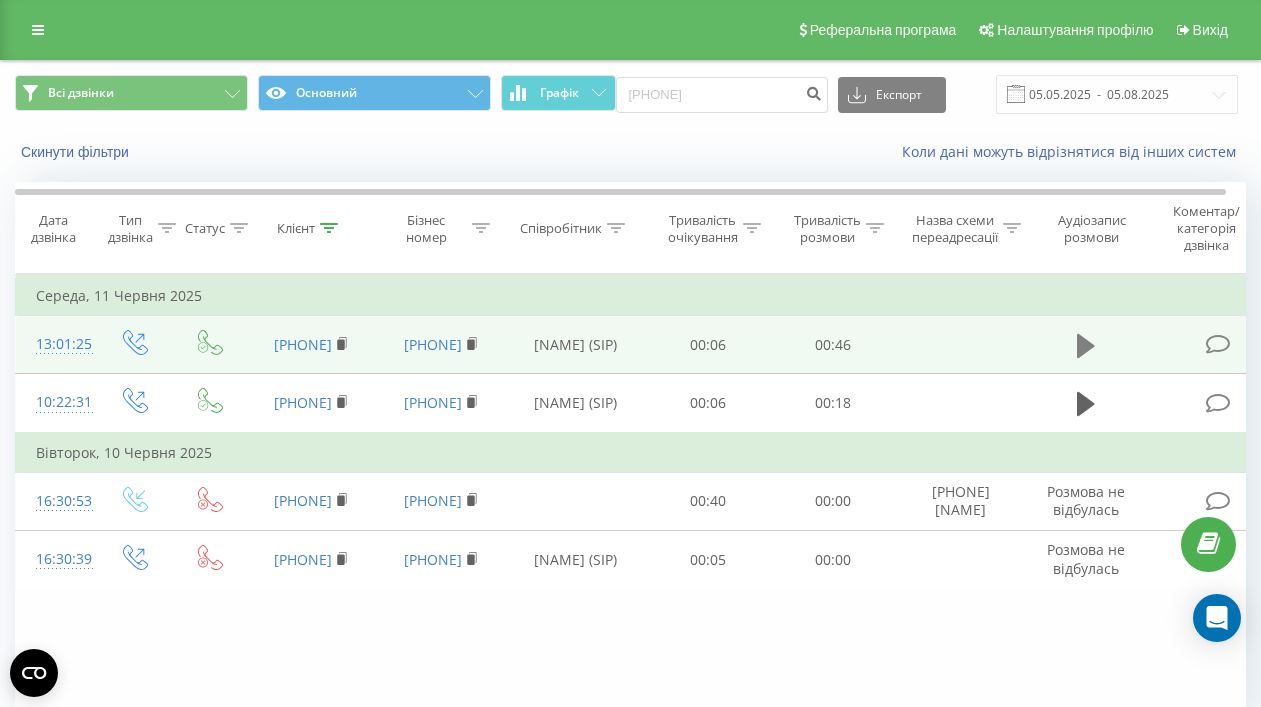 click 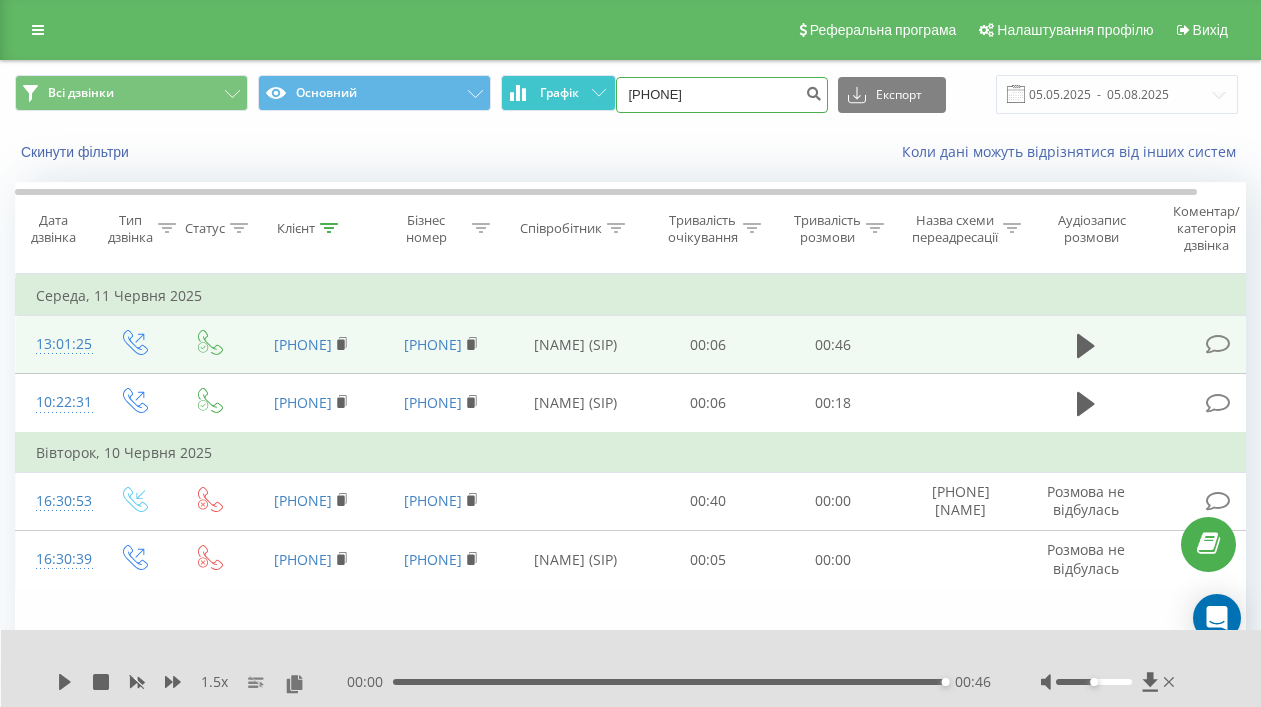 drag, startPoint x: 696, startPoint y: 94, endPoint x: 545, endPoint y: 93, distance: 151.00331 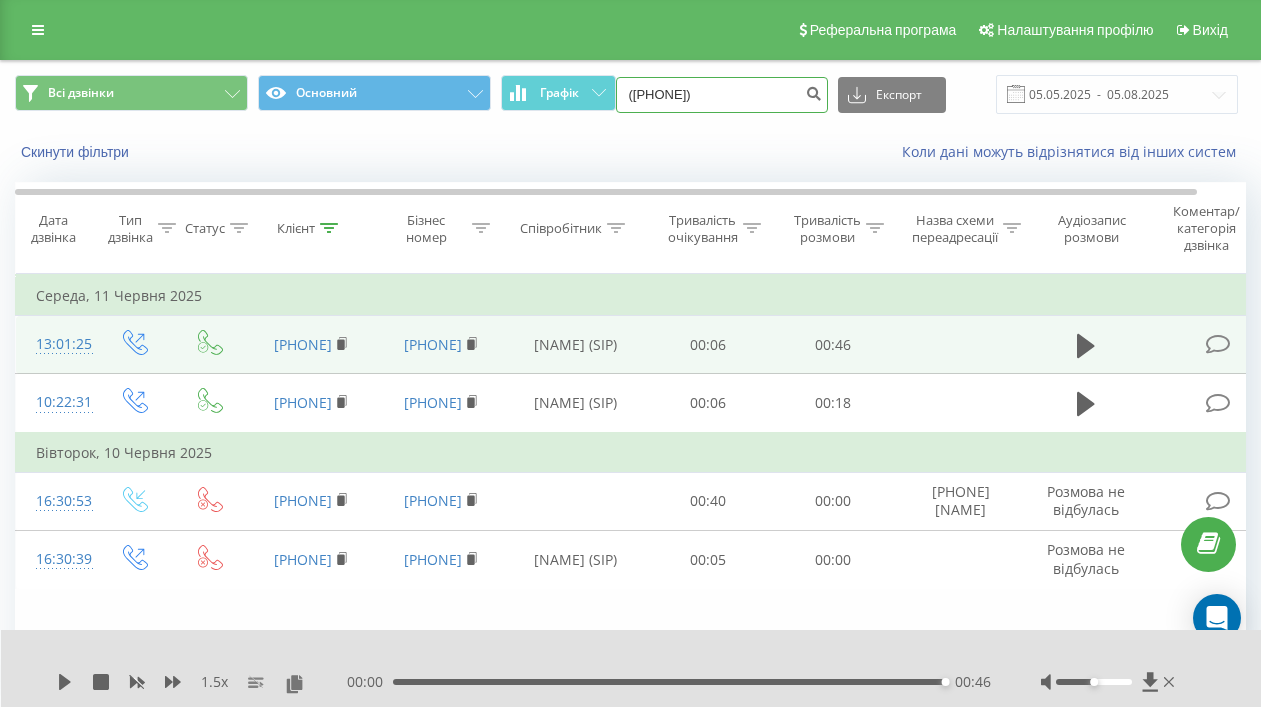 click on "(050) 571 38 51" at bounding box center [722, 95] 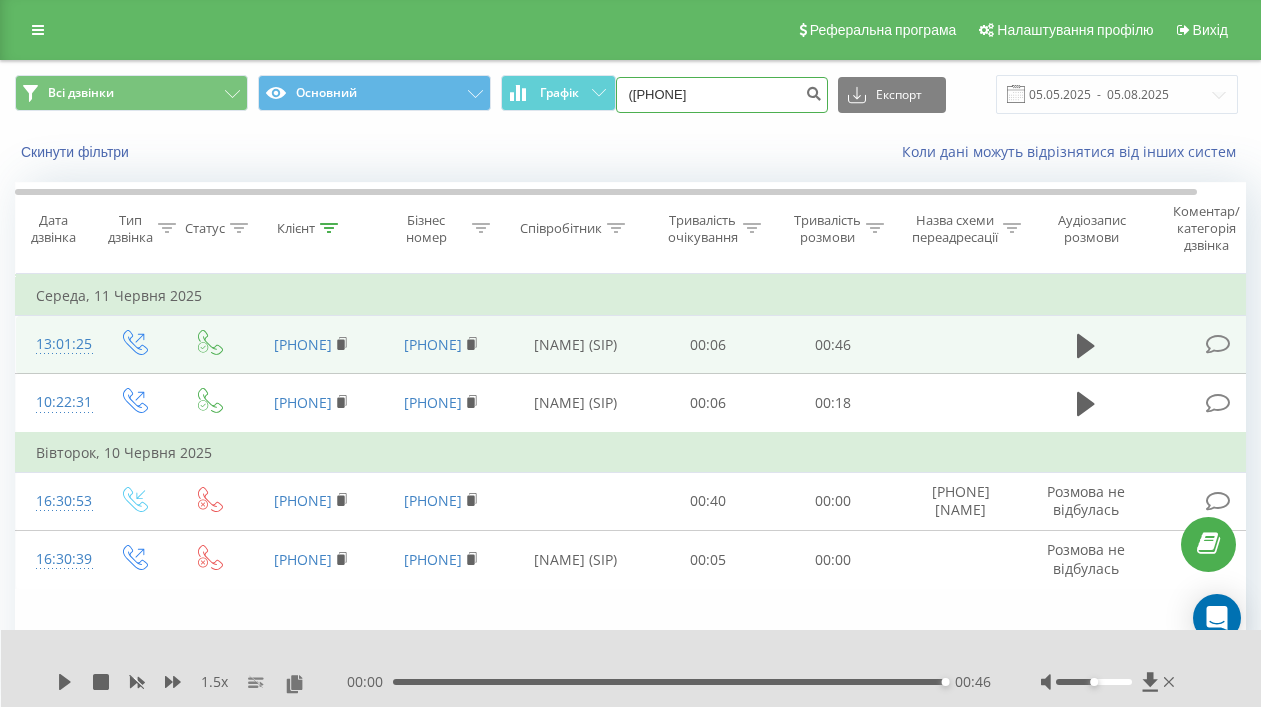 click on "(050571 38 51" at bounding box center [722, 95] 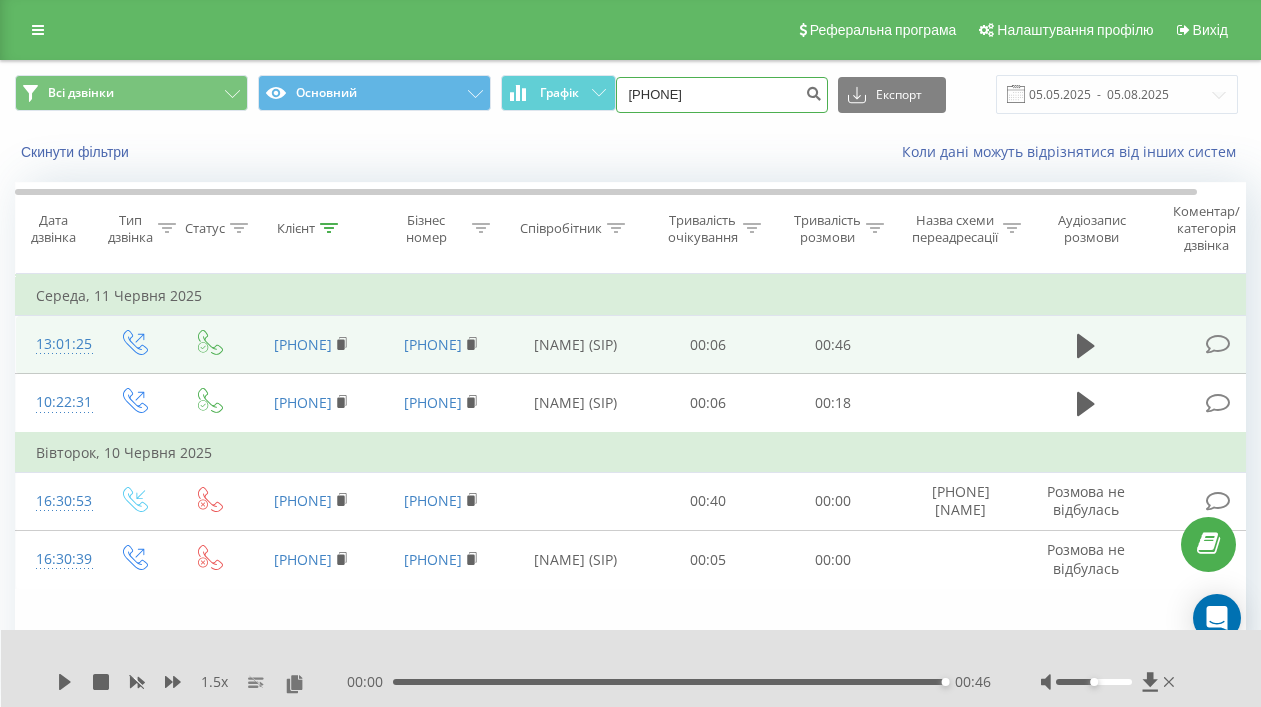 type on "050571 38 51" 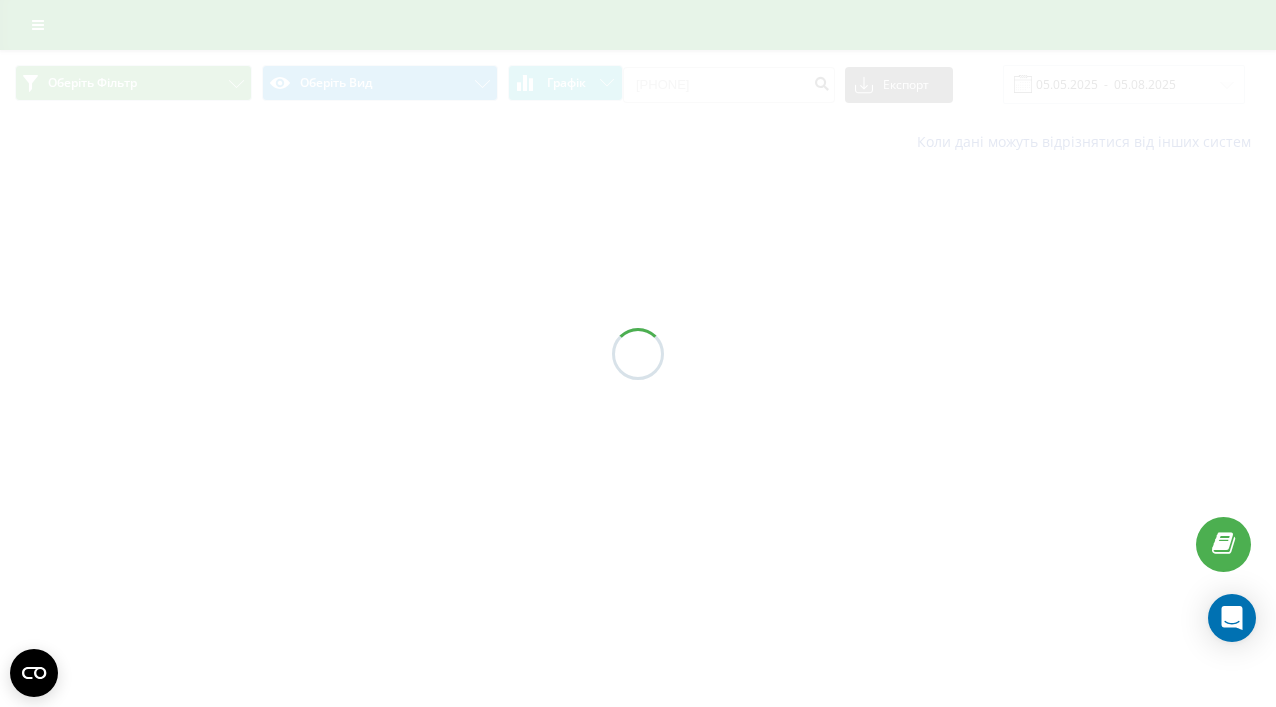 scroll, scrollTop: 0, scrollLeft: 0, axis: both 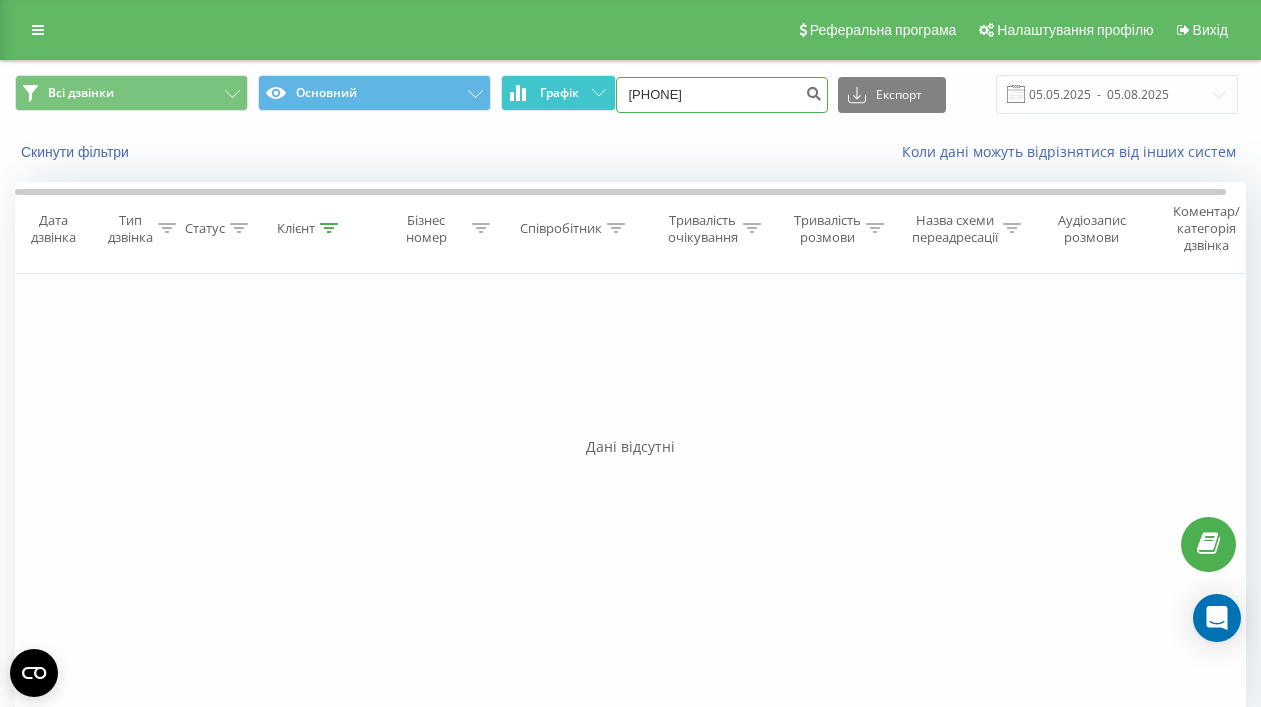 drag, startPoint x: 720, startPoint y: 98, endPoint x: 559, endPoint y: 97, distance: 161.00311 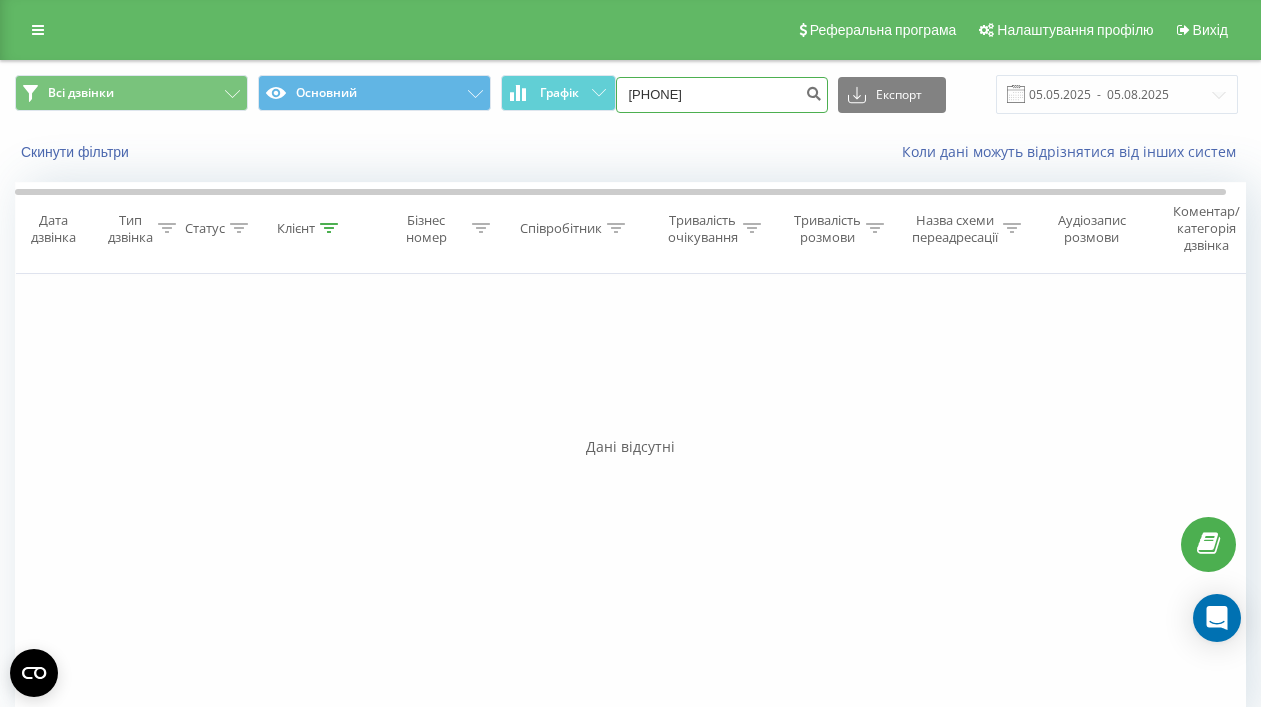 paste on "([AREA]) [PHONE] [PHONE]" 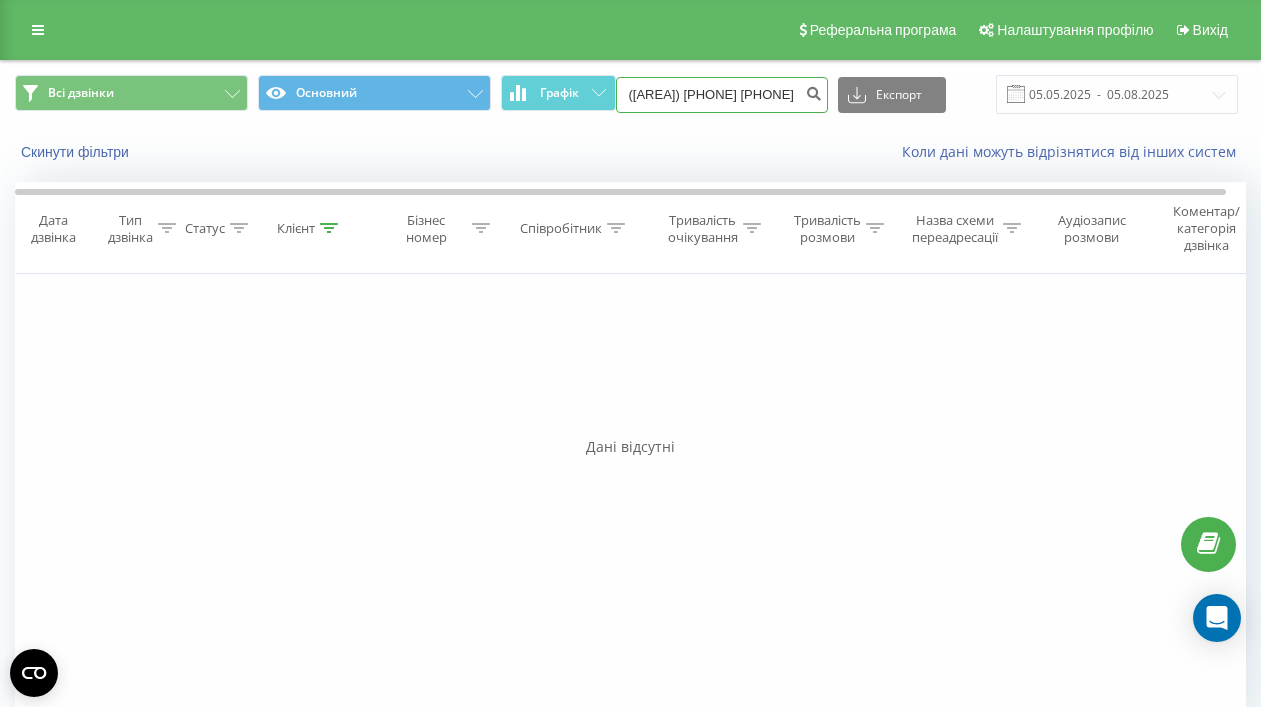 drag, startPoint x: 690, startPoint y: 99, endPoint x: 693, endPoint y: 110, distance: 11.401754 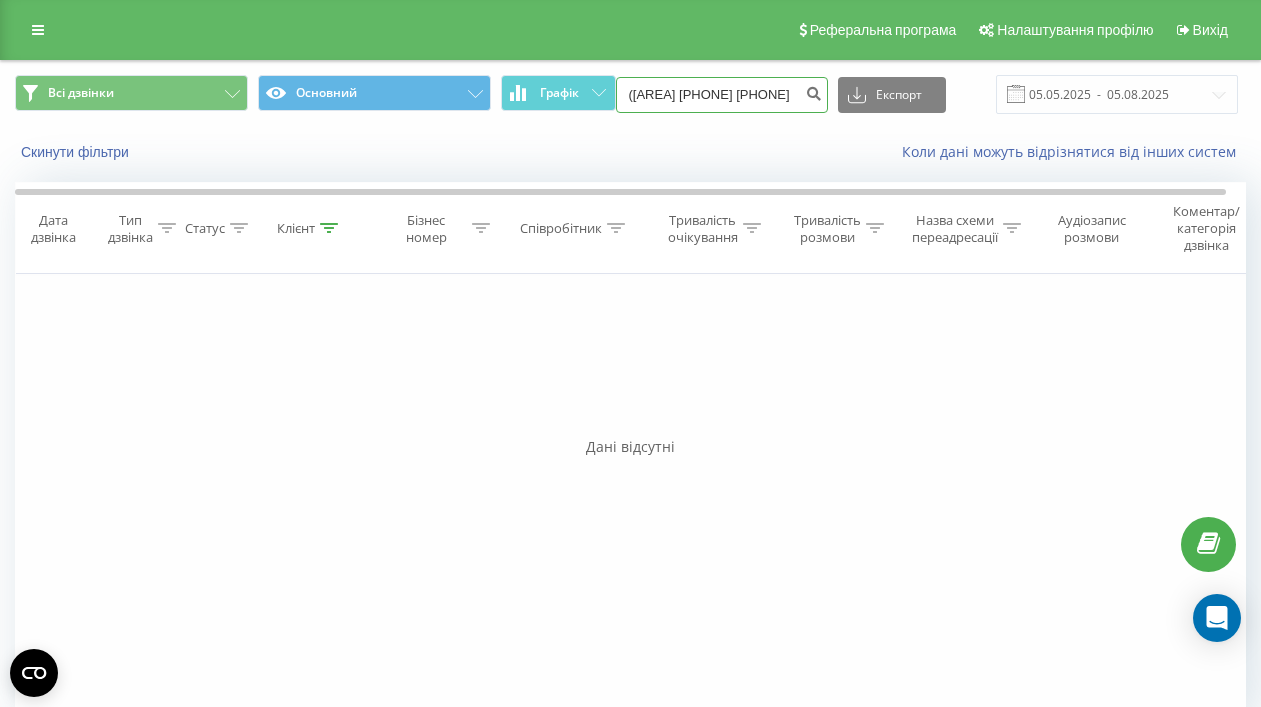 click on "([AREA] [PHONE] [PHONE]" at bounding box center (722, 95) 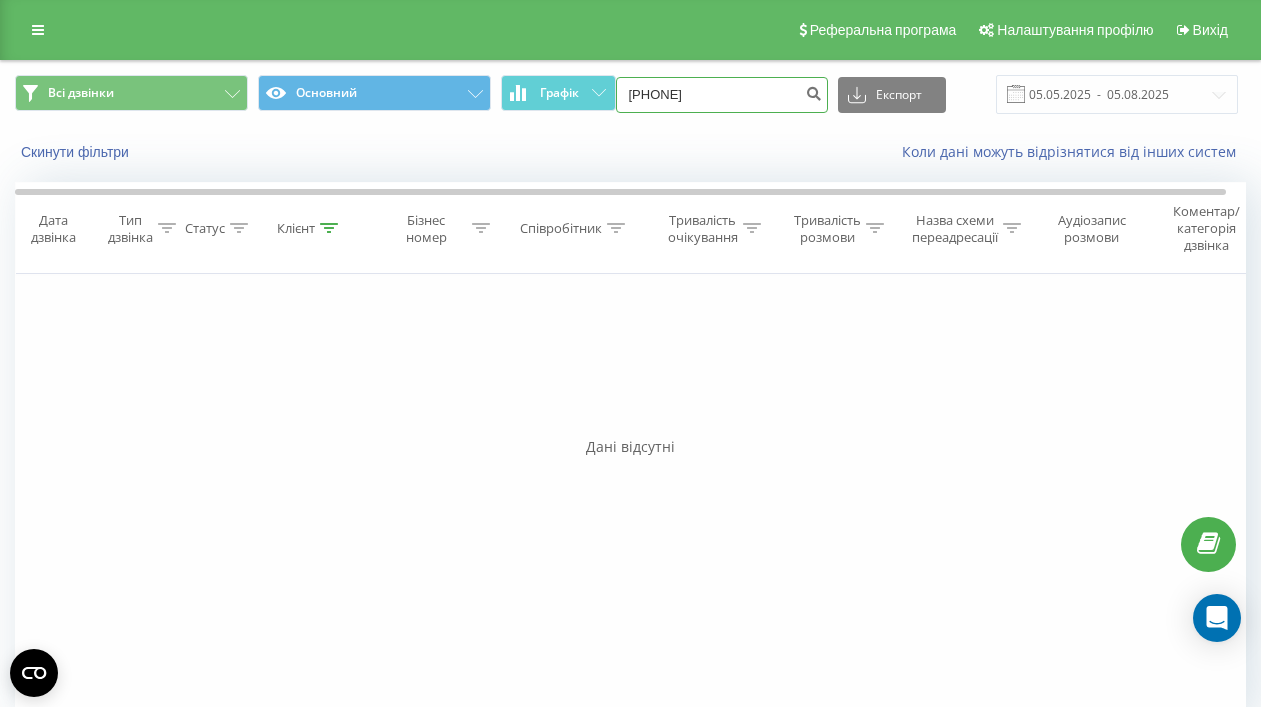 type on "[PHONE]" 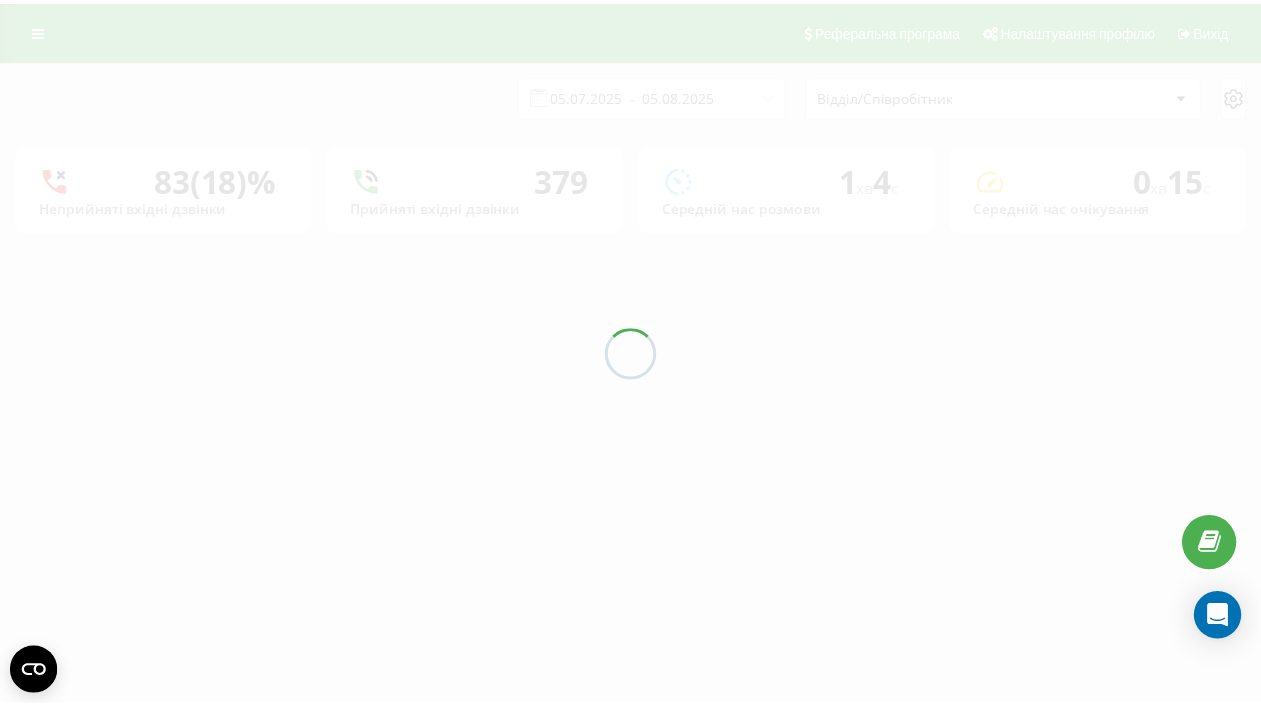 scroll, scrollTop: 0, scrollLeft: 0, axis: both 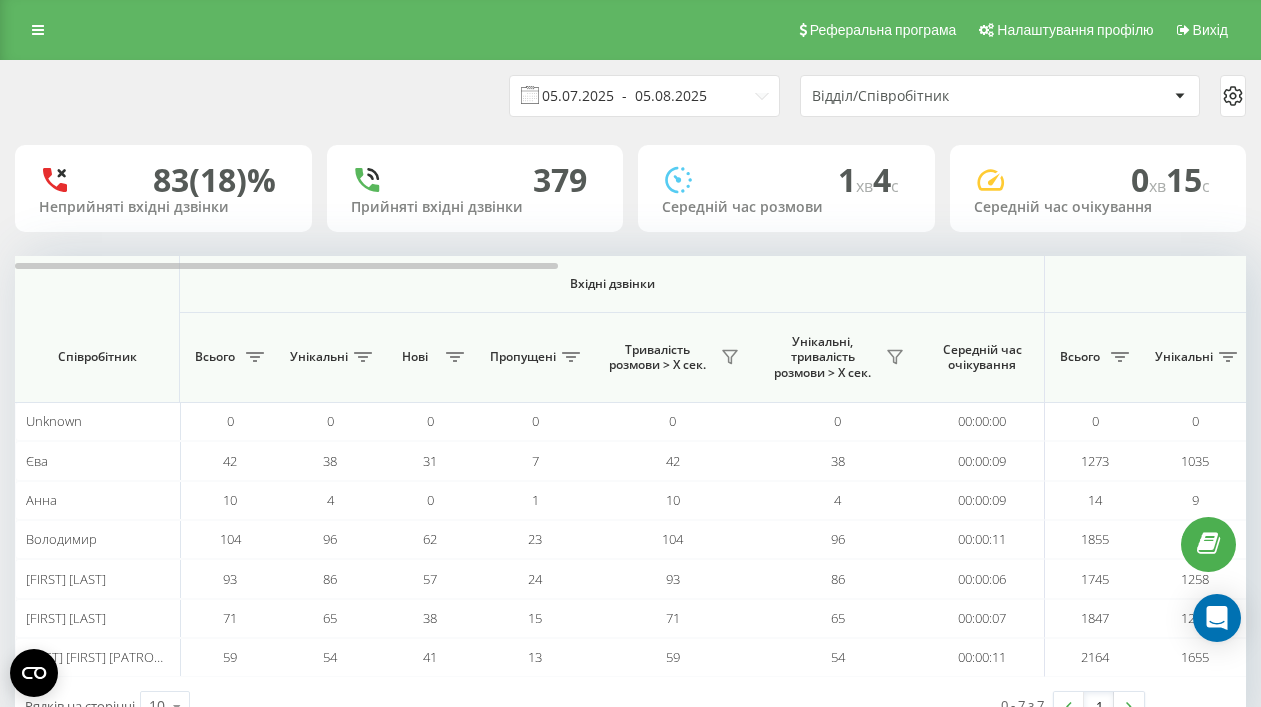 click on "05.07.2025  -  05.08.2025" at bounding box center [644, 96] 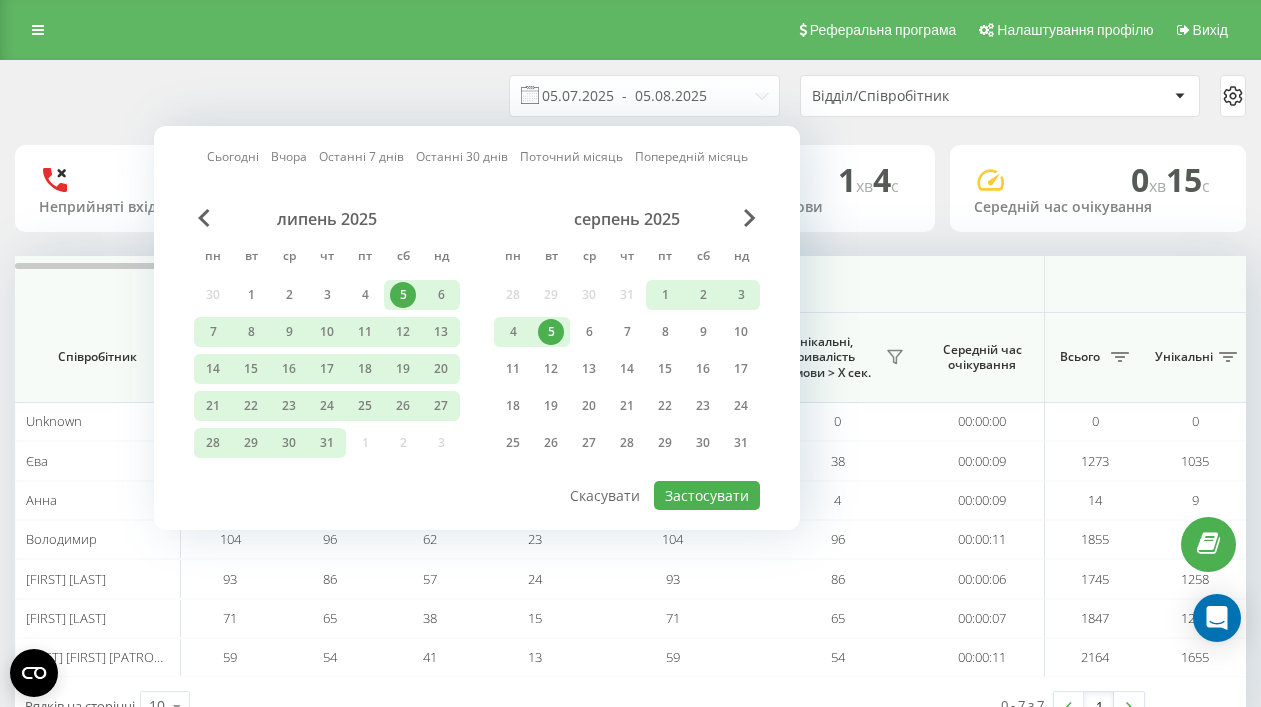 click on "5" at bounding box center (551, 332) 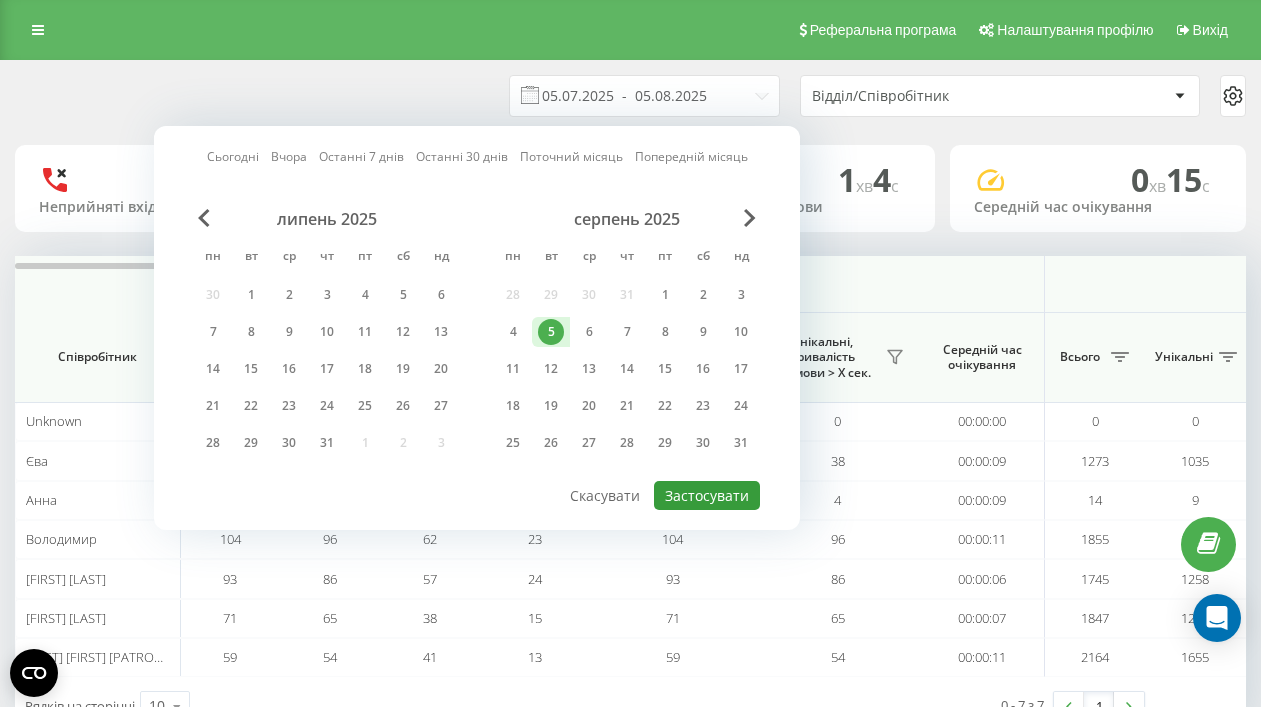 click on "Застосувати" at bounding box center (707, 495) 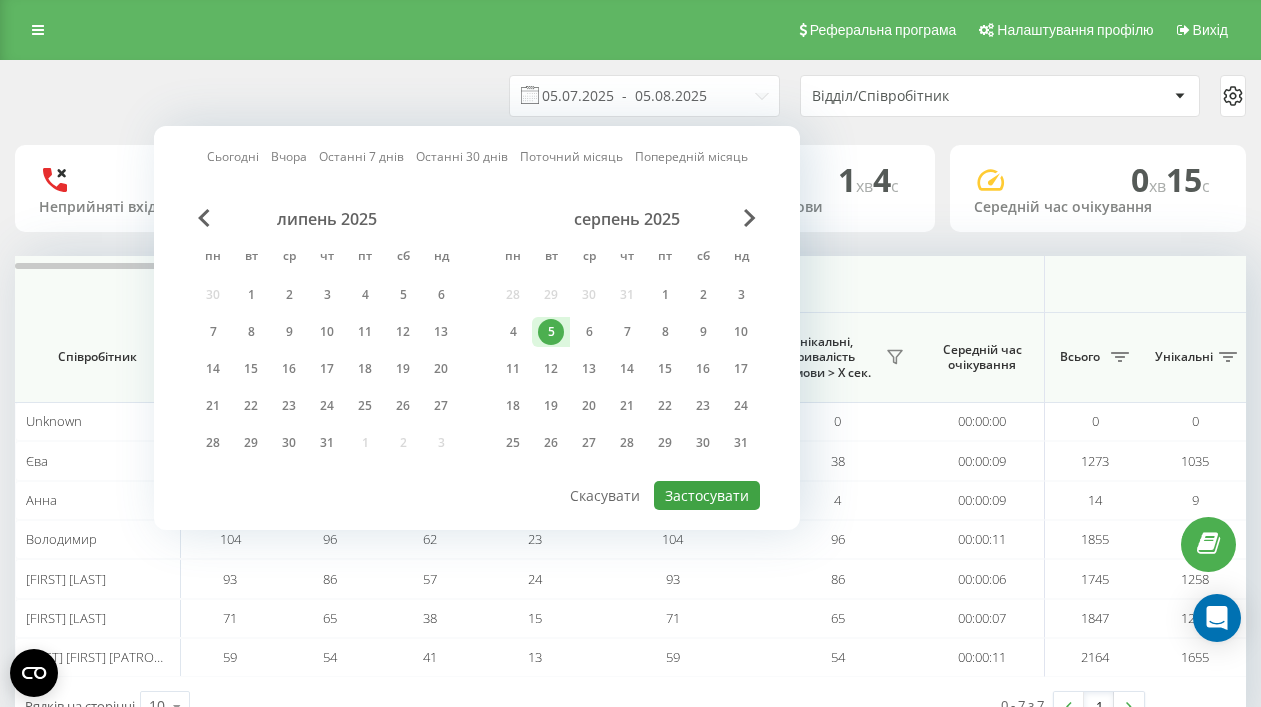 type on "05.08.2025  -  05.08.2025" 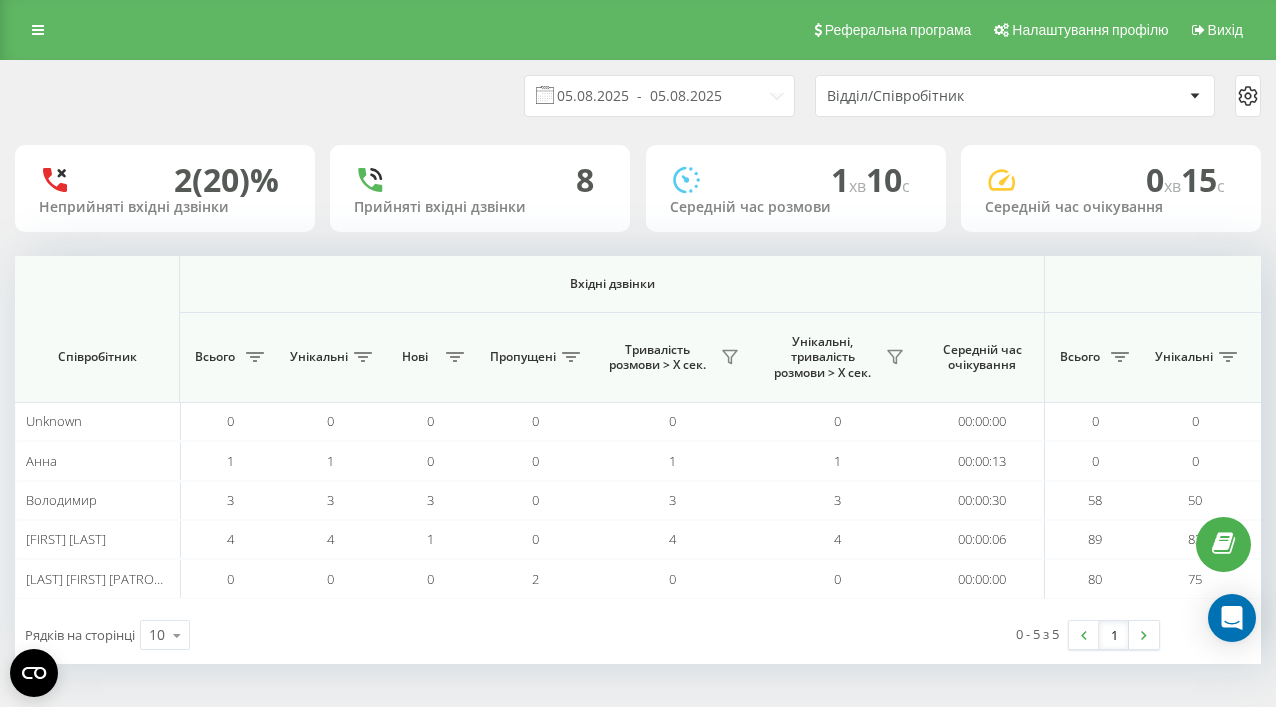 scroll, scrollTop: 0, scrollLeft: 1246, axis: horizontal 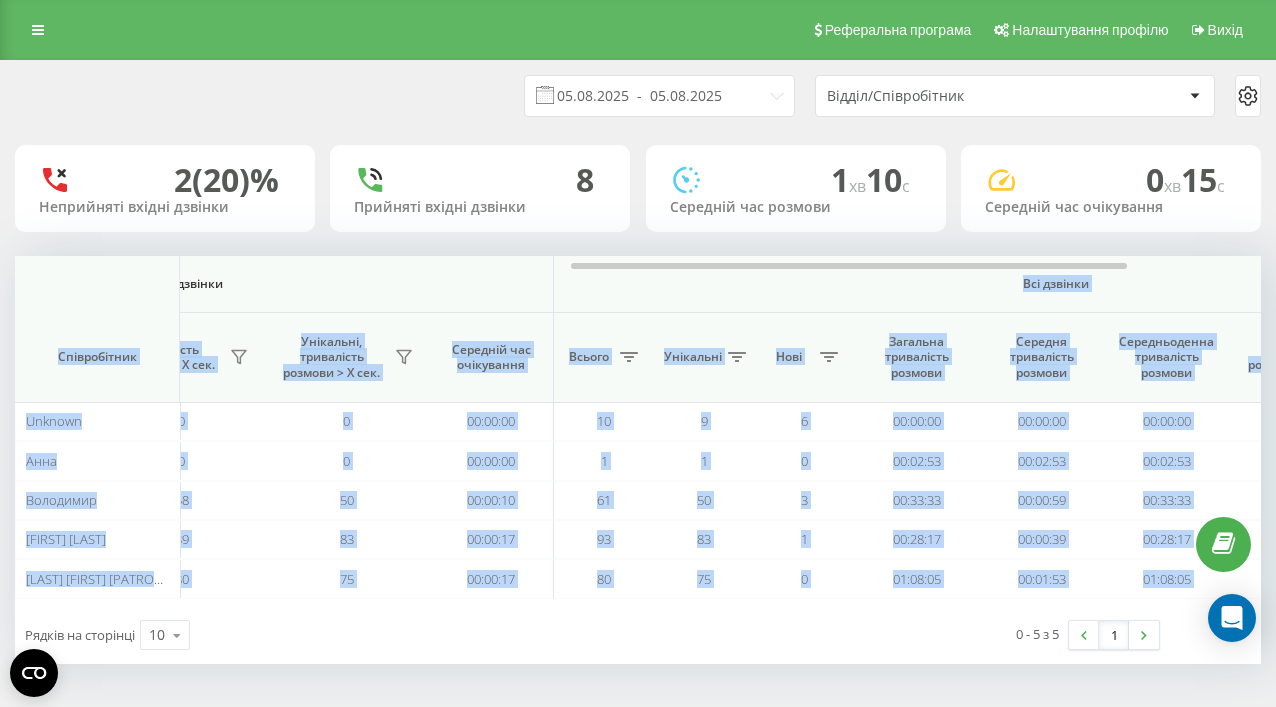 drag, startPoint x: 521, startPoint y: 269, endPoint x: 841, endPoint y: 283, distance: 320.3061 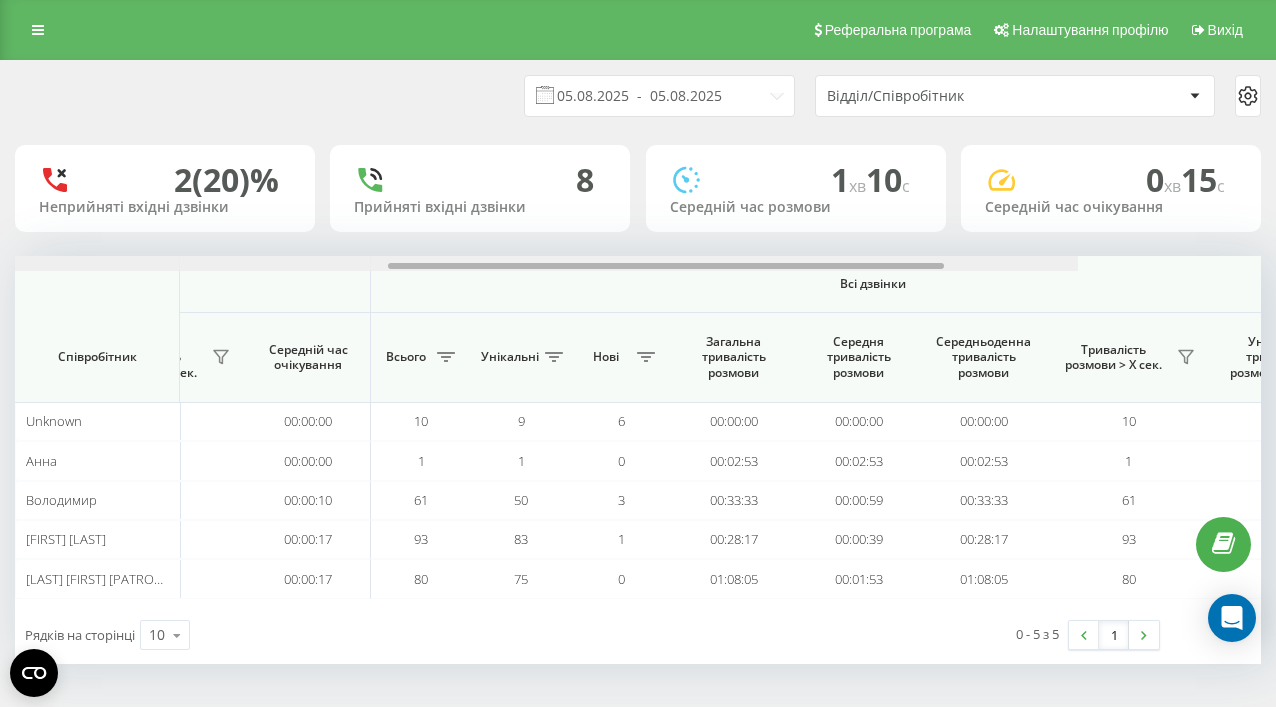 scroll, scrollTop: 0, scrollLeft: 1544, axis: horizontal 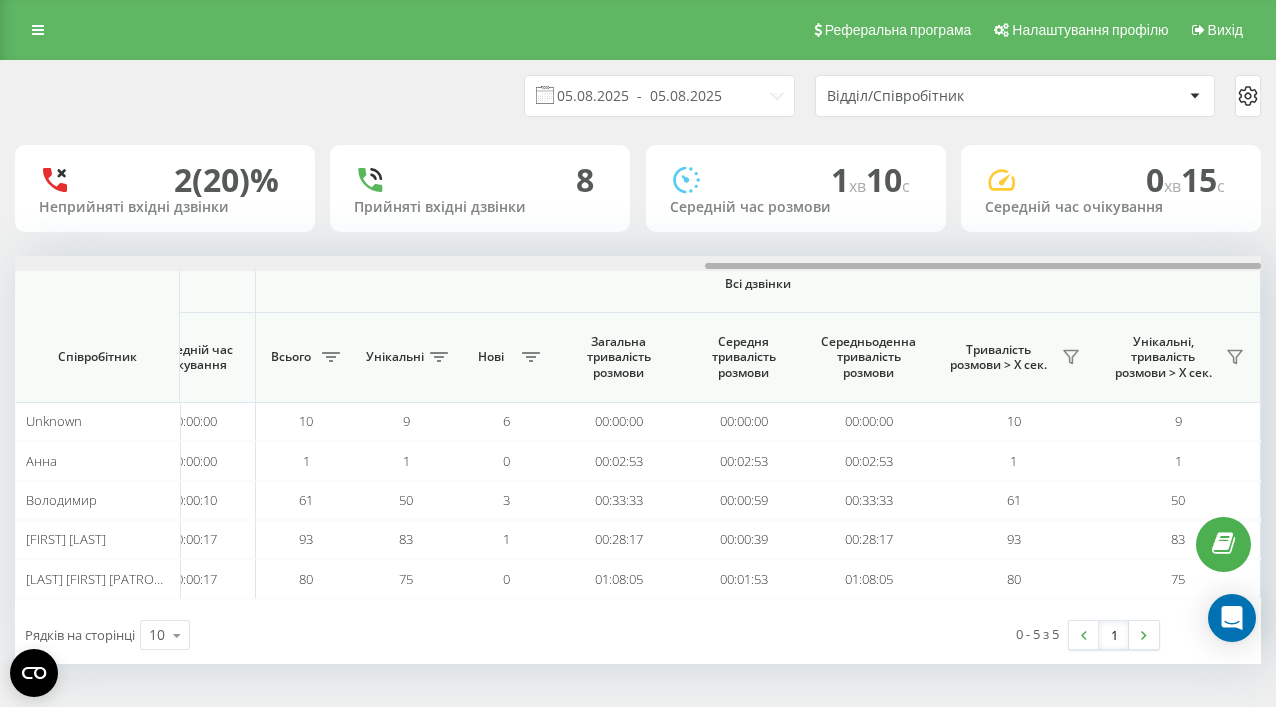 drag, startPoint x: 604, startPoint y: 266, endPoint x: 930, endPoint y: 275, distance: 326.1242 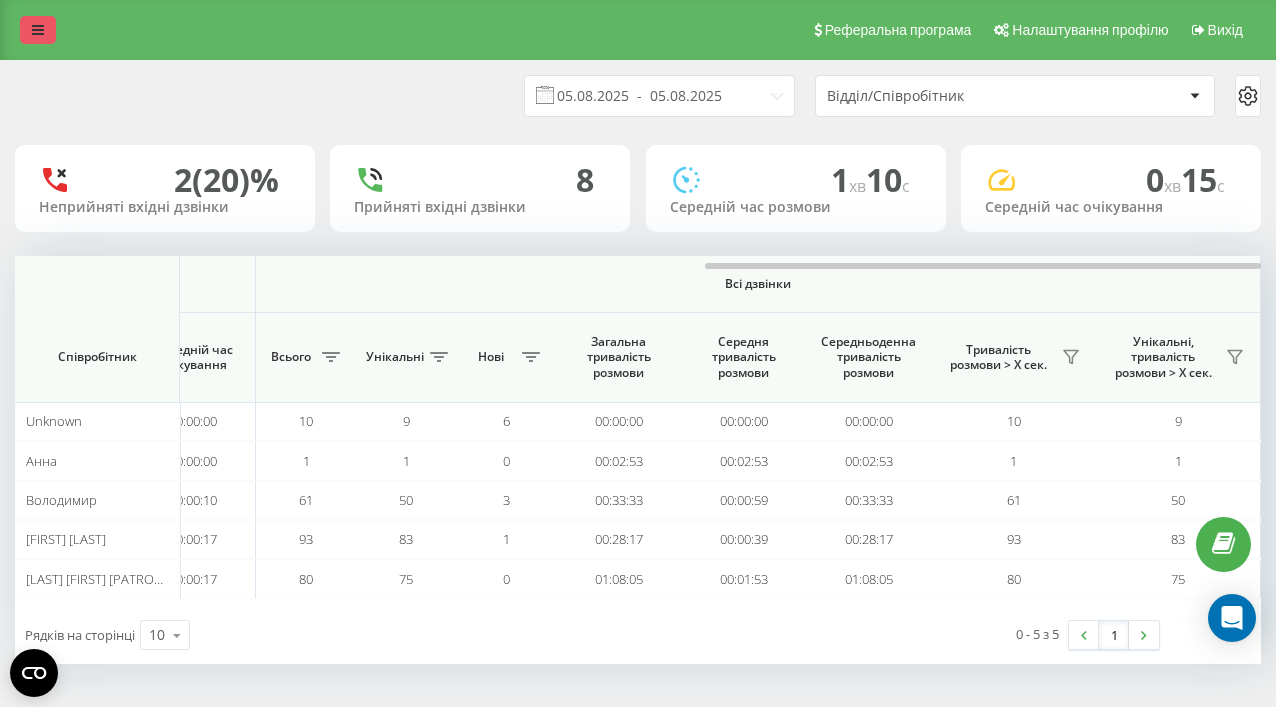 click at bounding box center (38, 30) 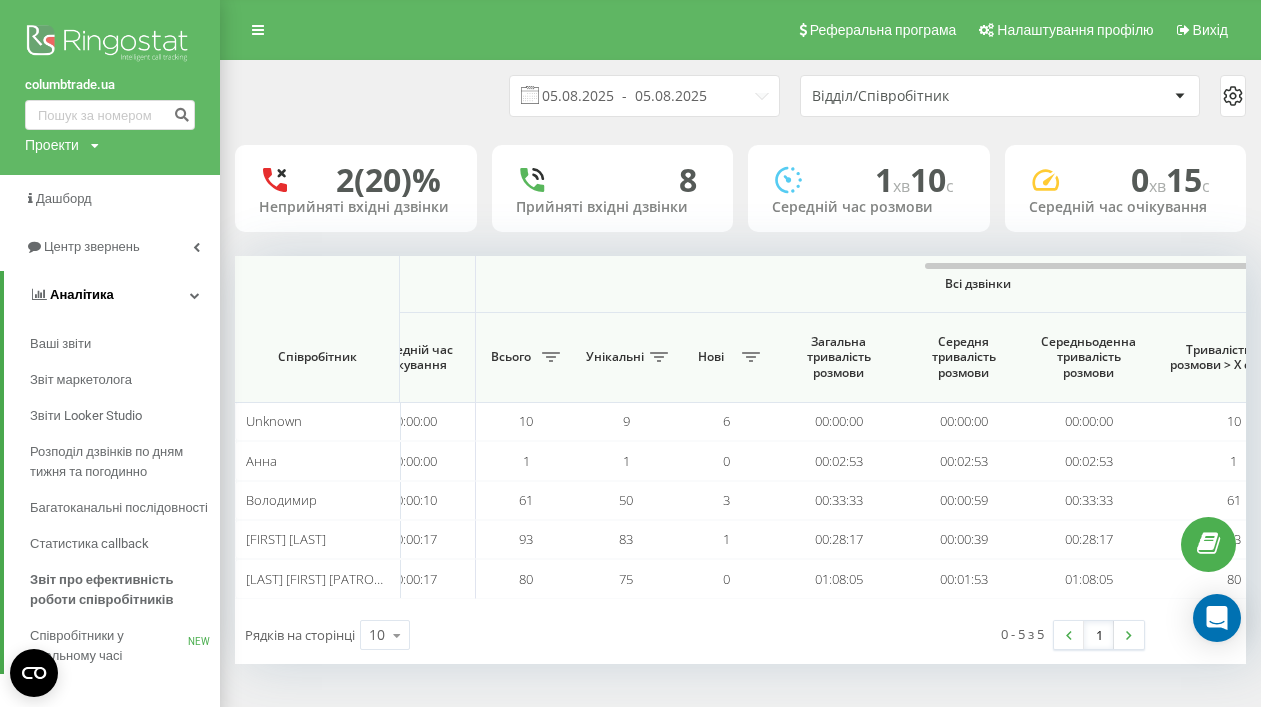 click on "Аналiтика" at bounding box center [112, 295] 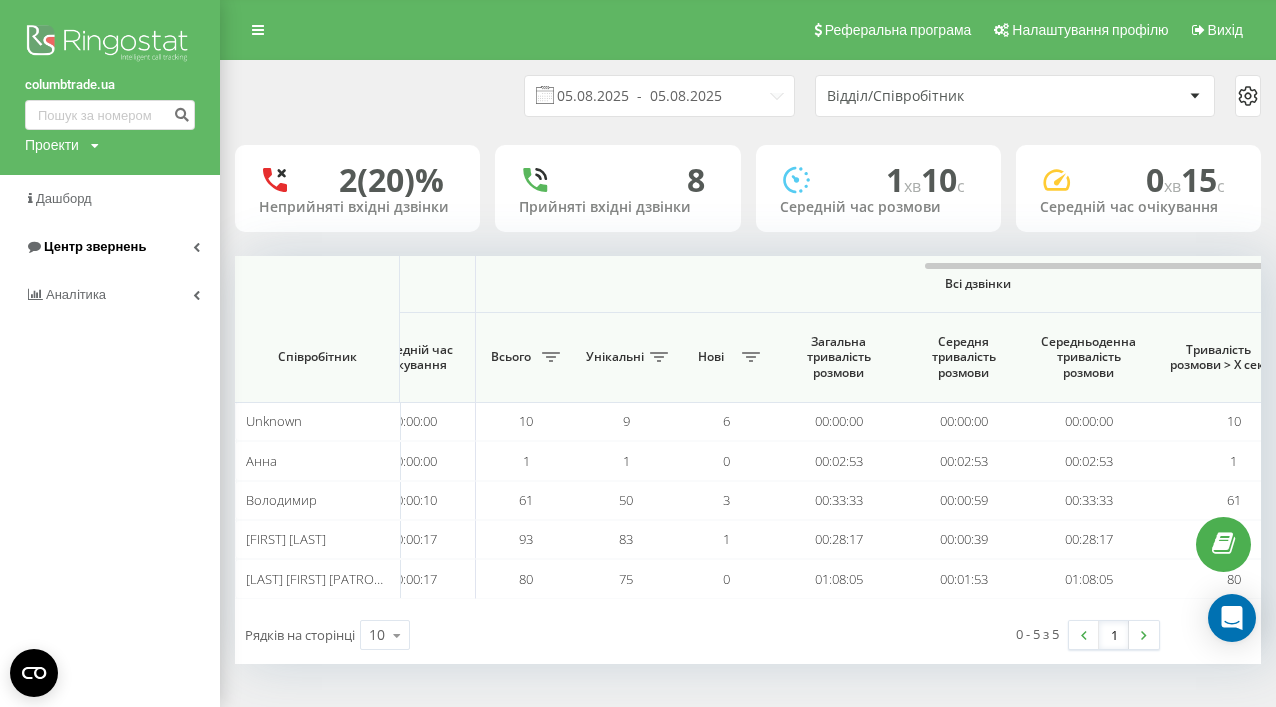 click on "Центр звернень" at bounding box center (110, 247) 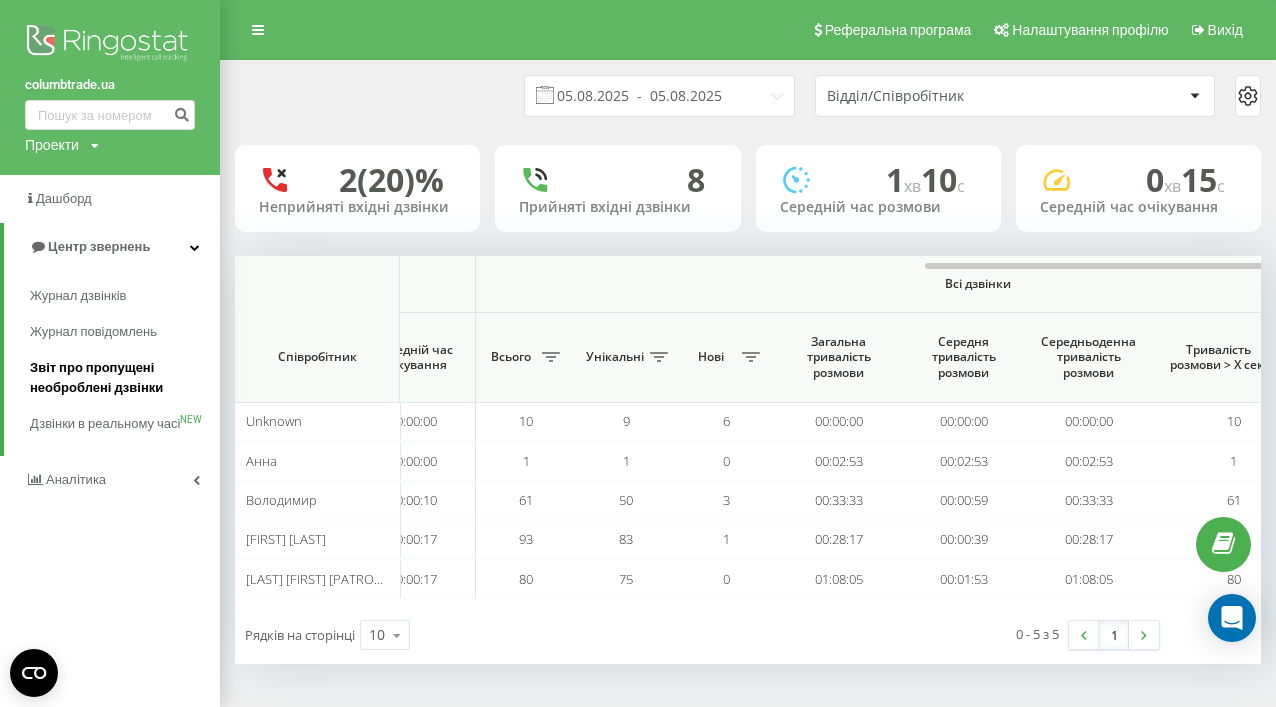 click on "Звіт про пропущені необроблені дзвінки" at bounding box center [120, 378] 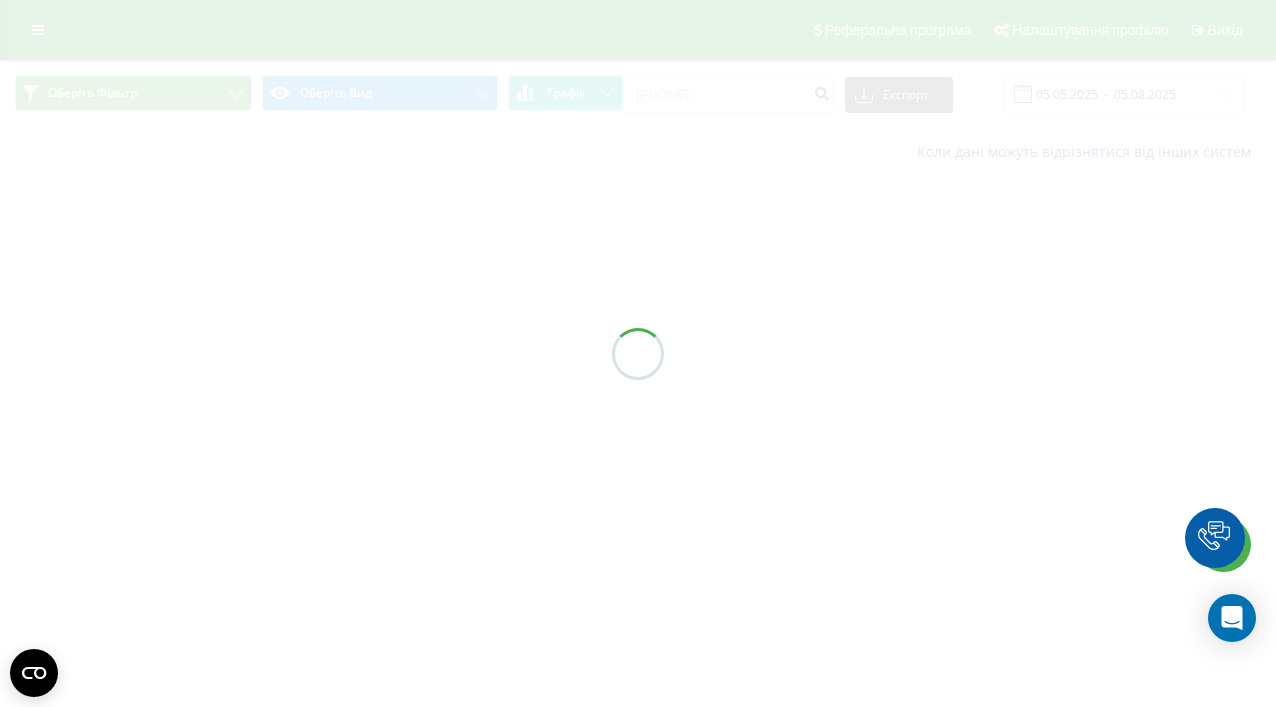 scroll, scrollTop: 0, scrollLeft: 0, axis: both 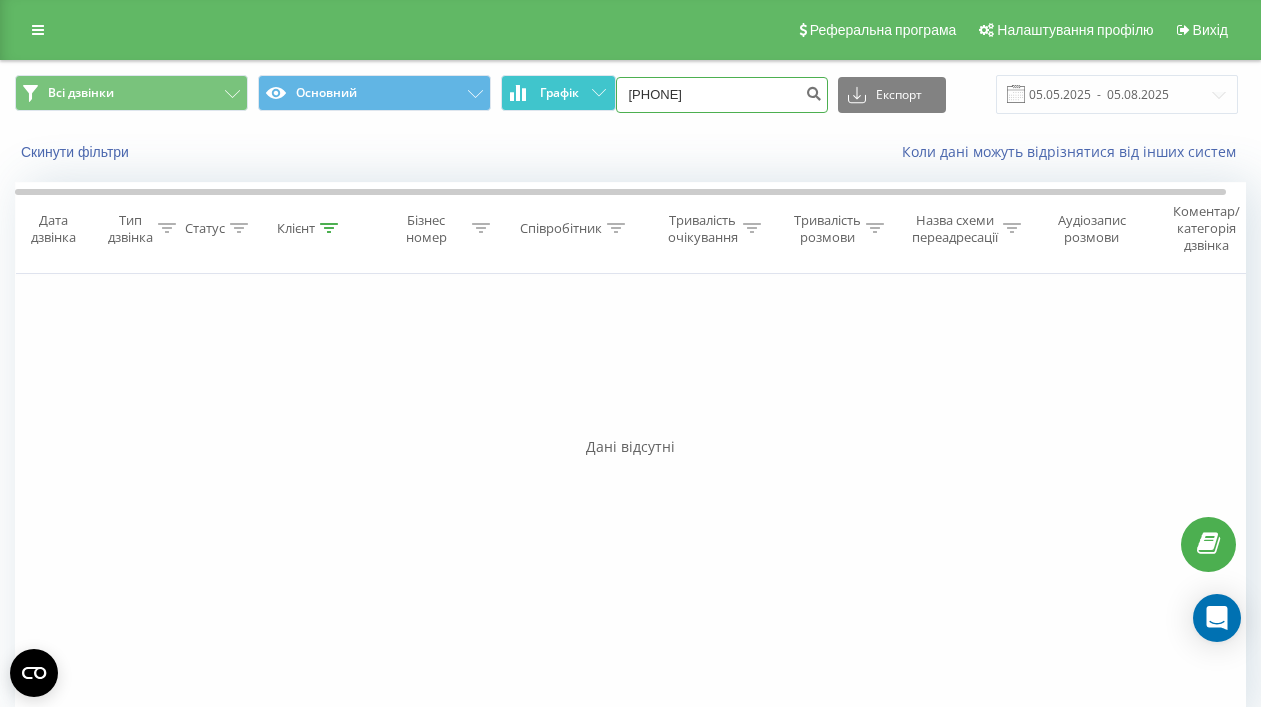 drag, startPoint x: 767, startPoint y: 93, endPoint x: 532, endPoint y: 94, distance: 235.00212 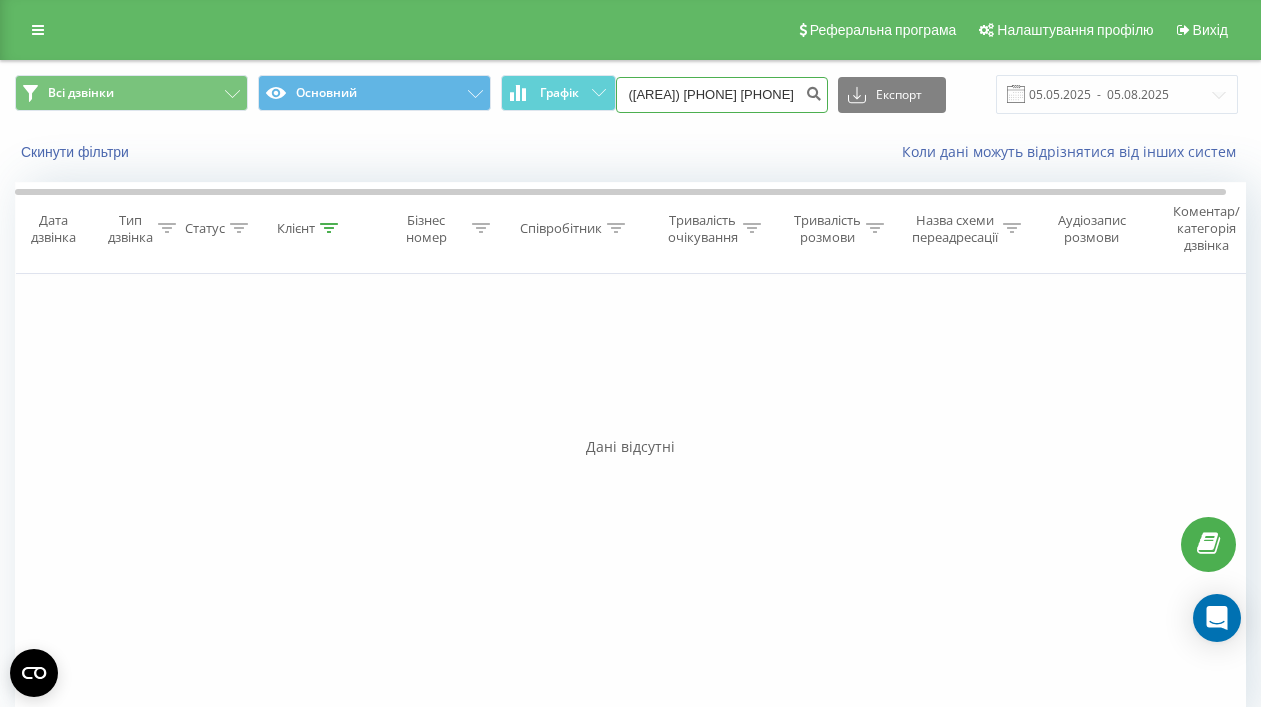 click on "(067) 125 71 75" at bounding box center [722, 95] 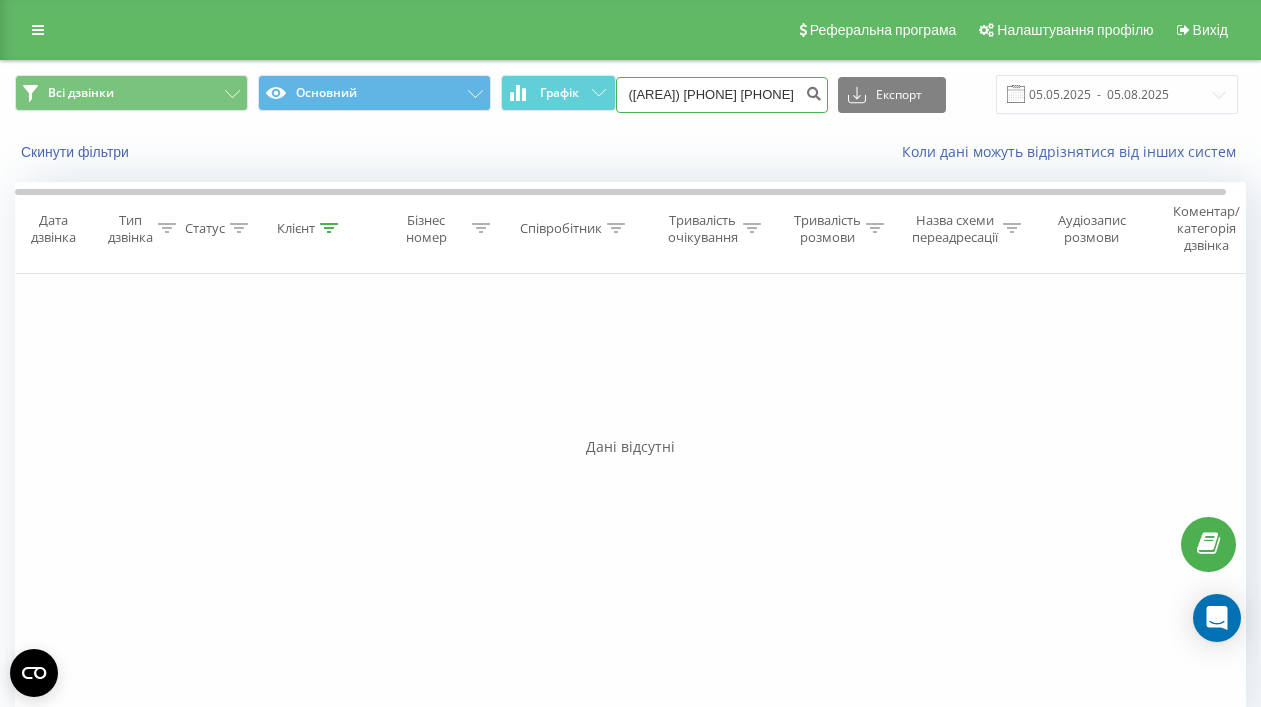 click on "(067125 71 75" at bounding box center (722, 95) 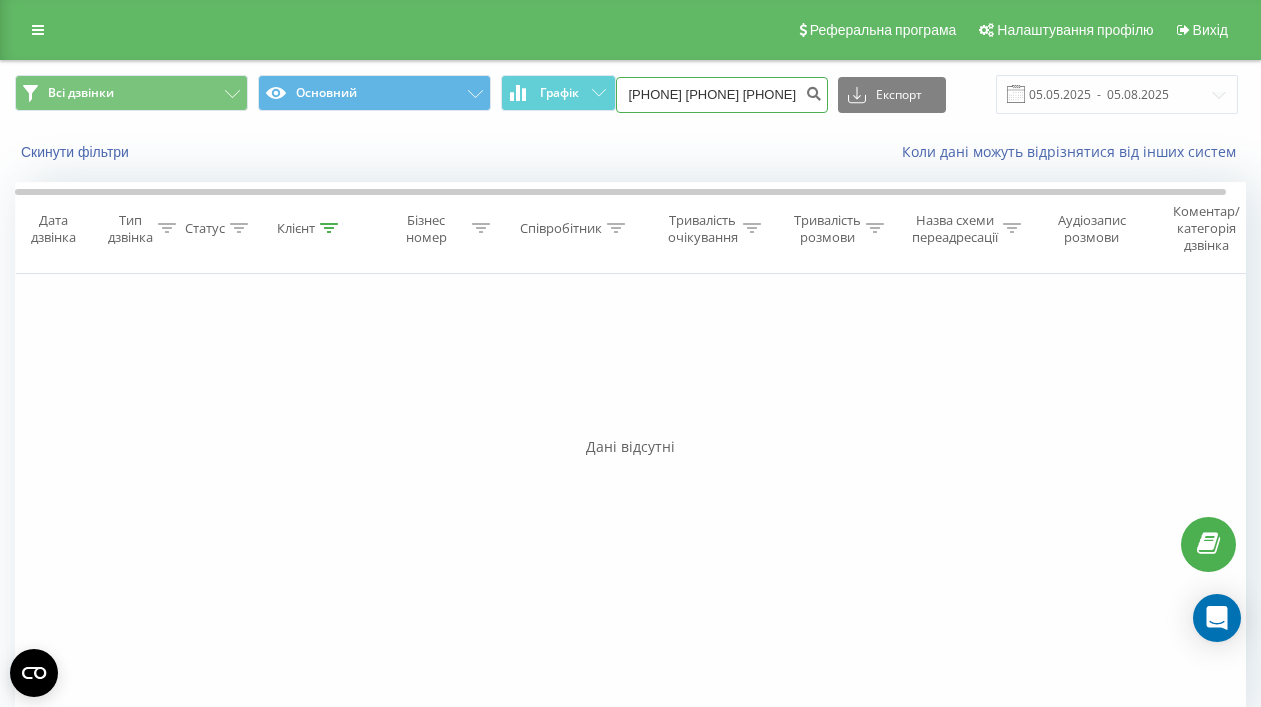 type on "067125 71 75" 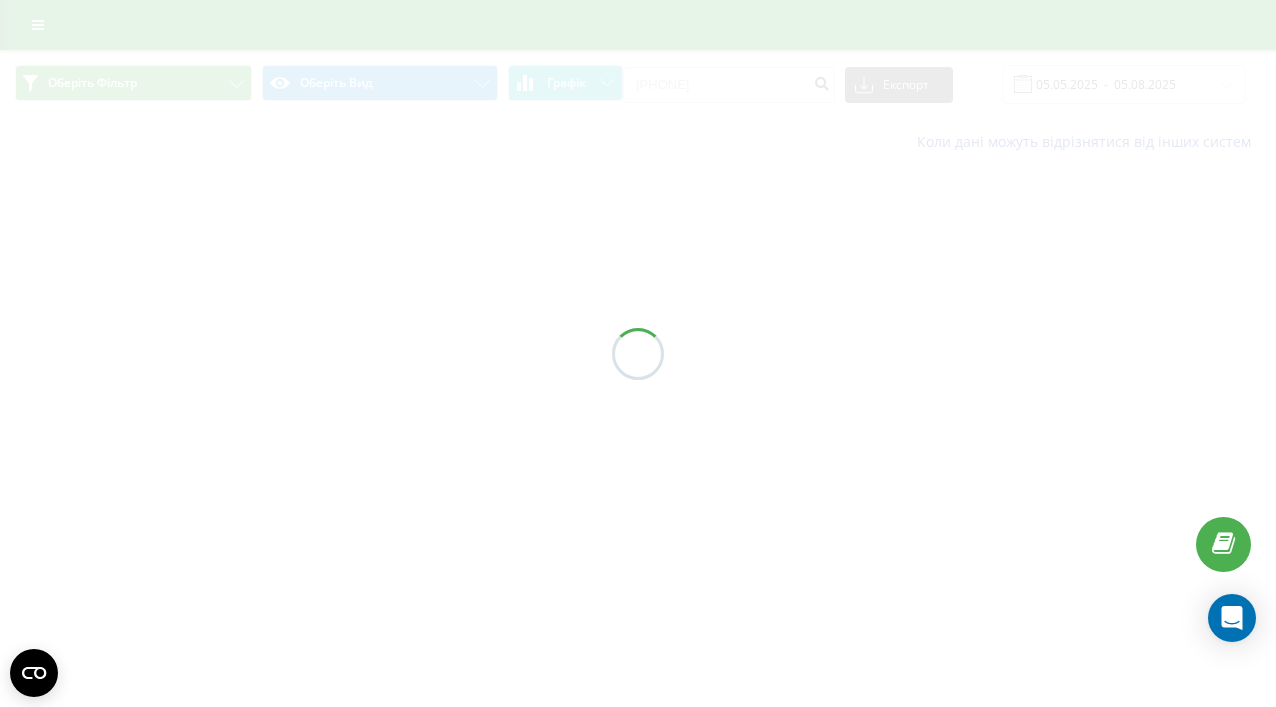 scroll, scrollTop: 0, scrollLeft: 0, axis: both 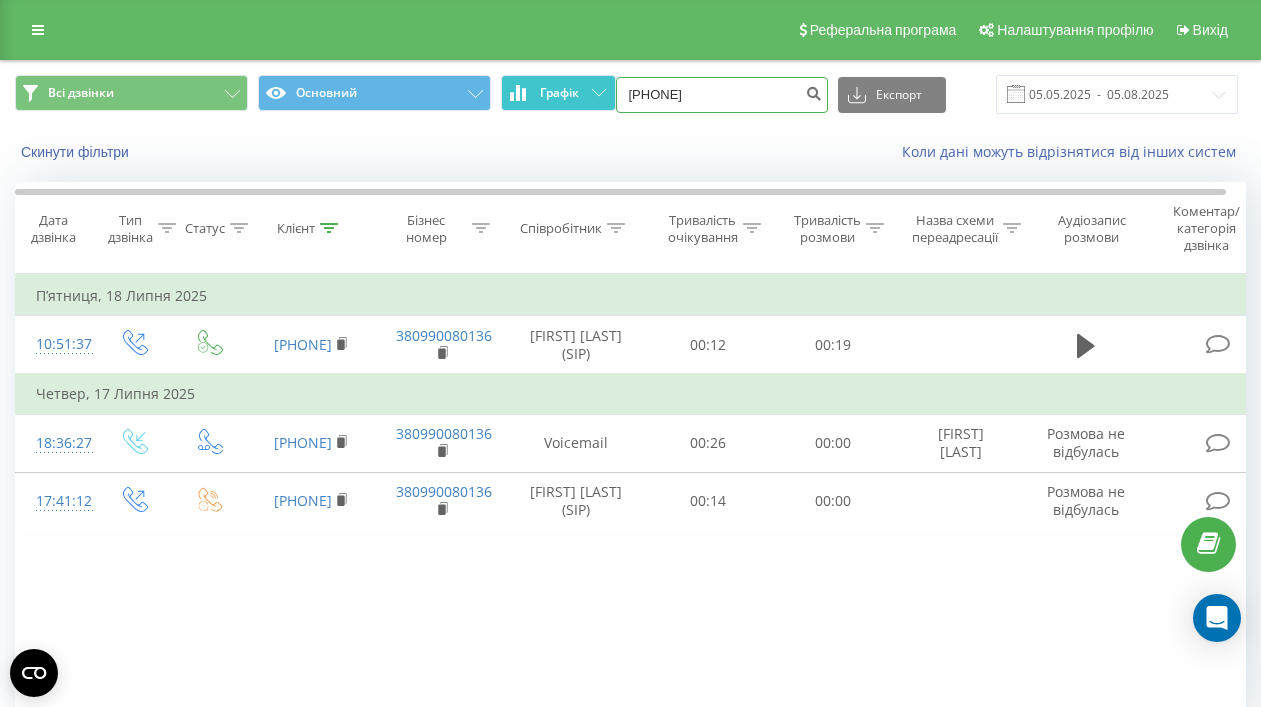 drag, startPoint x: 744, startPoint y: 100, endPoint x: 512, endPoint y: 82, distance: 232.69724 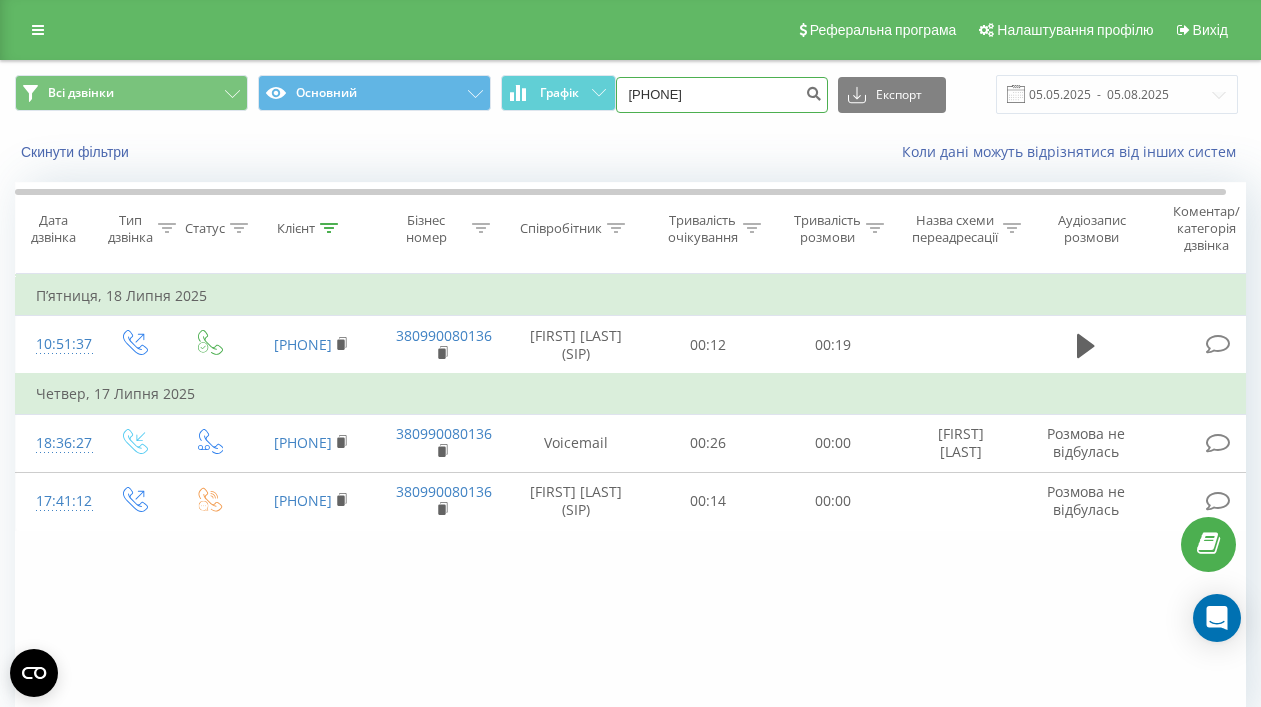 click on "(099) 981 09 92" at bounding box center (722, 95) 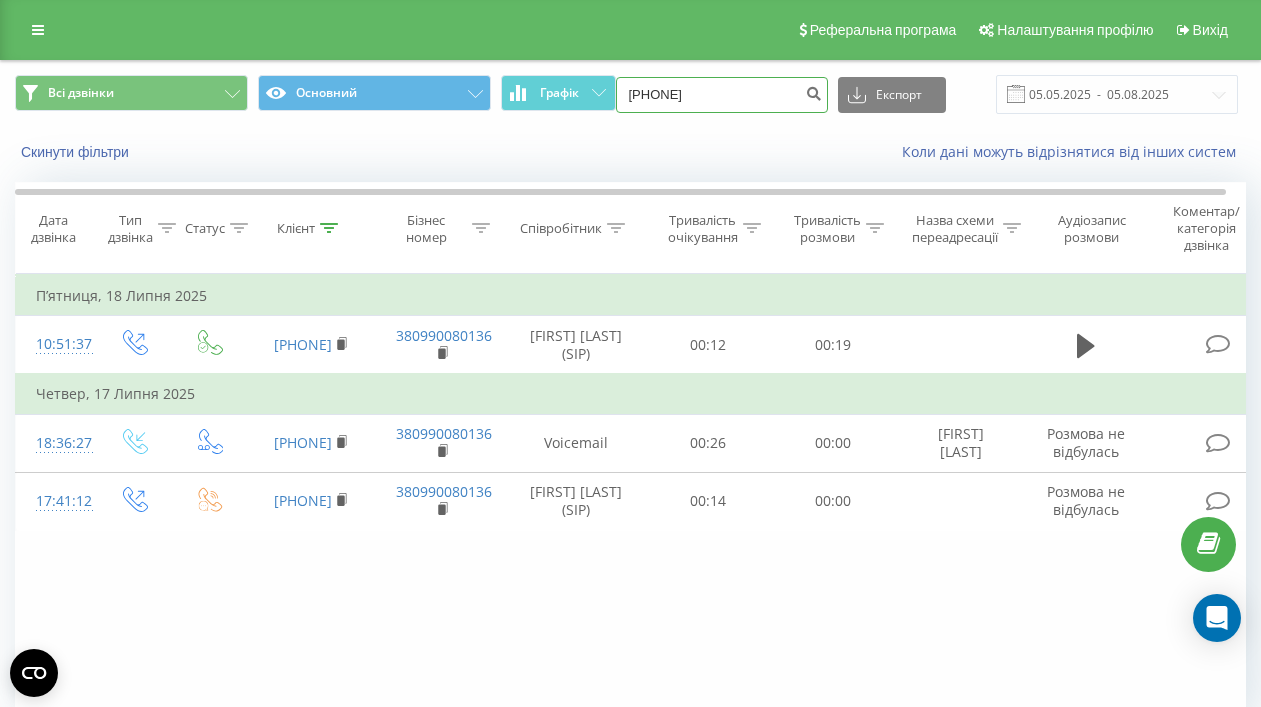 click on "(099 981 09 92" at bounding box center (722, 95) 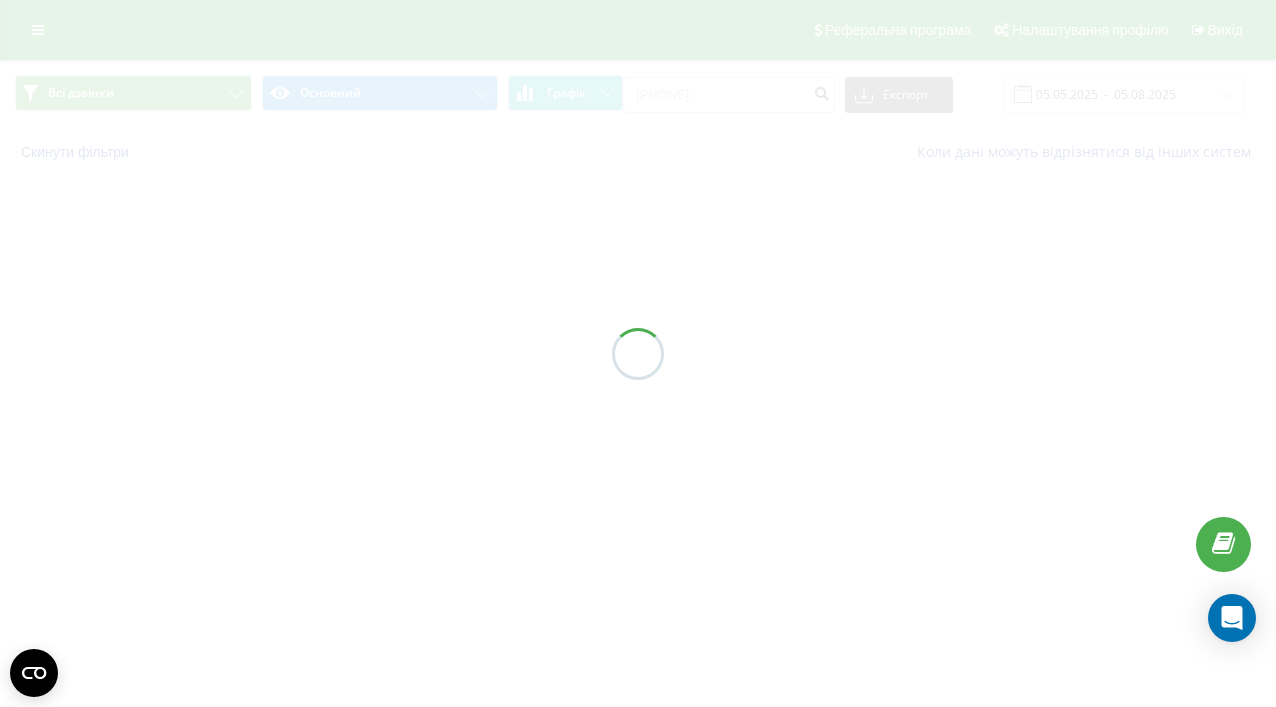scroll, scrollTop: 0, scrollLeft: 0, axis: both 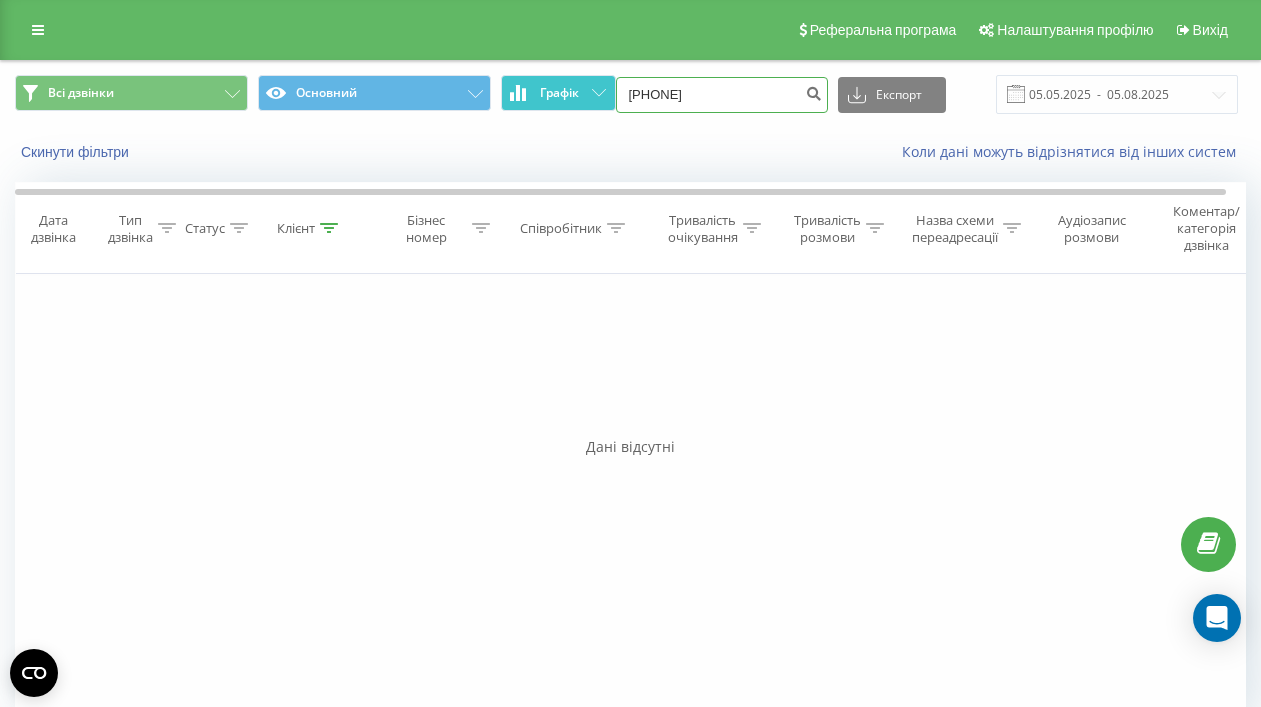 drag, startPoint x: 737, startPoint y: 100, endPoint x: 596, endPoint y: 97, distance: 141.0319 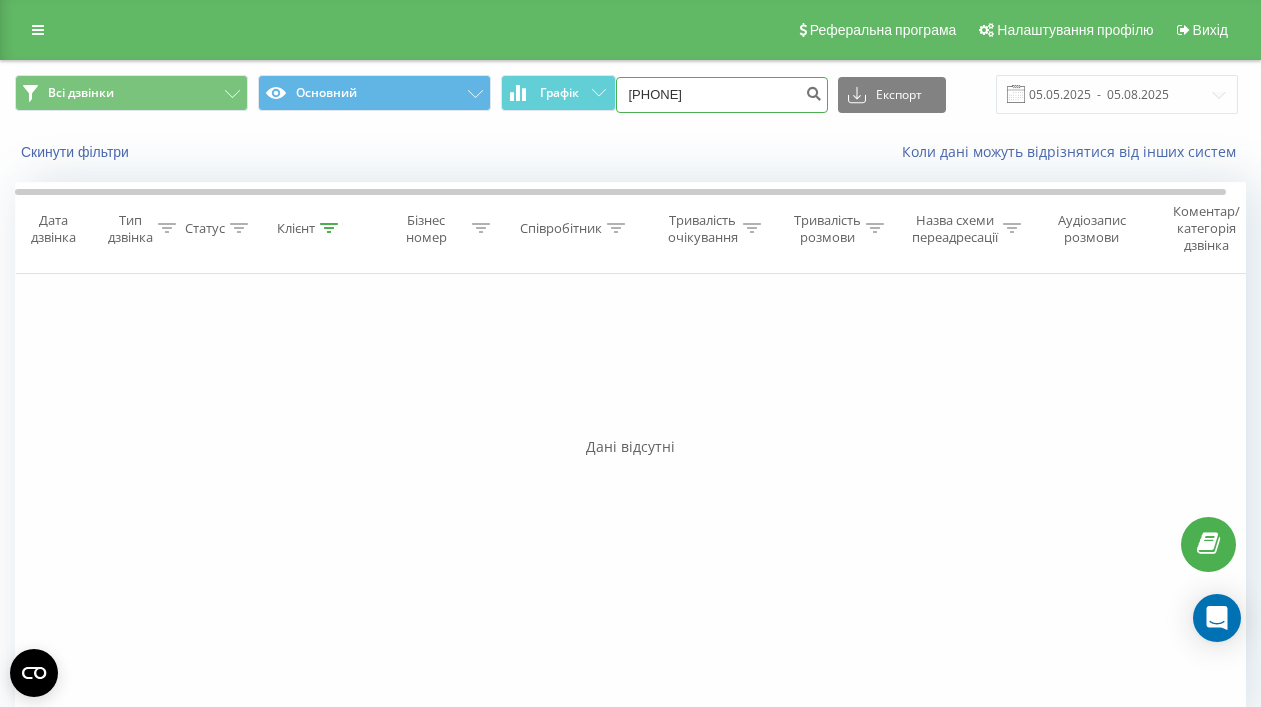 paste on "([AREA]) [PHONE]" 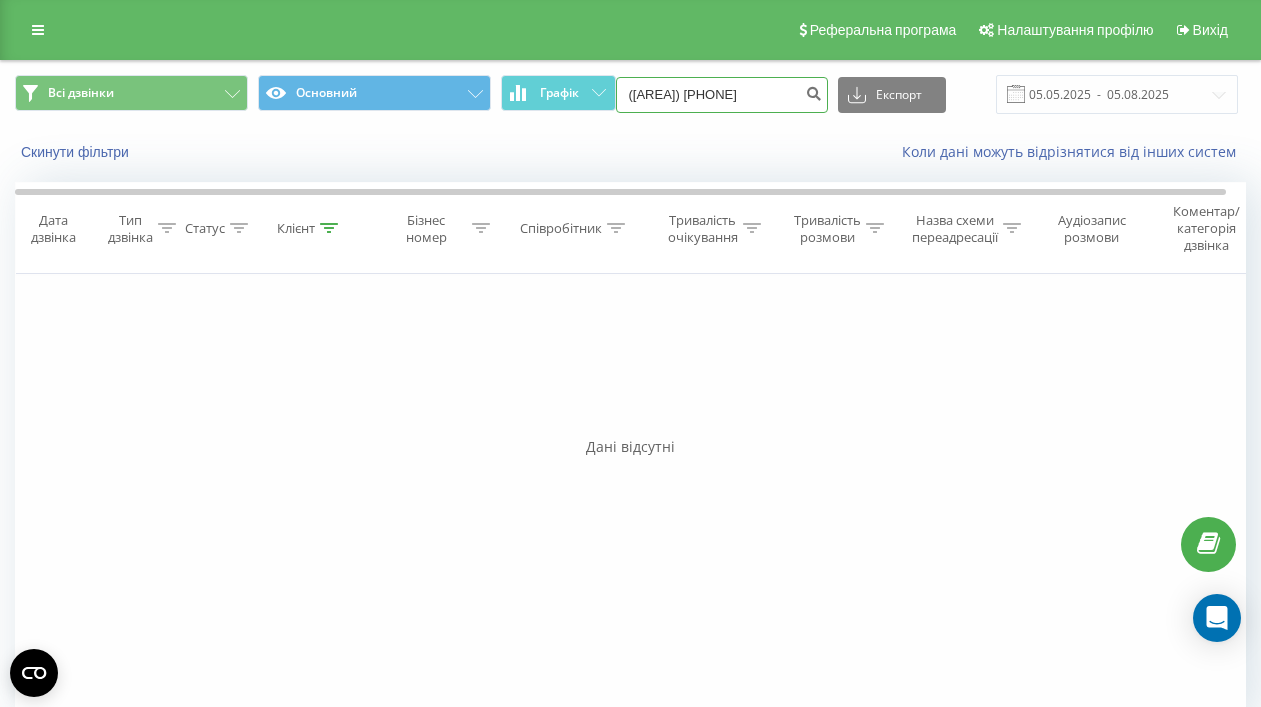click on "([AREA]) [PHONE]" at bounding box center [722, 95] 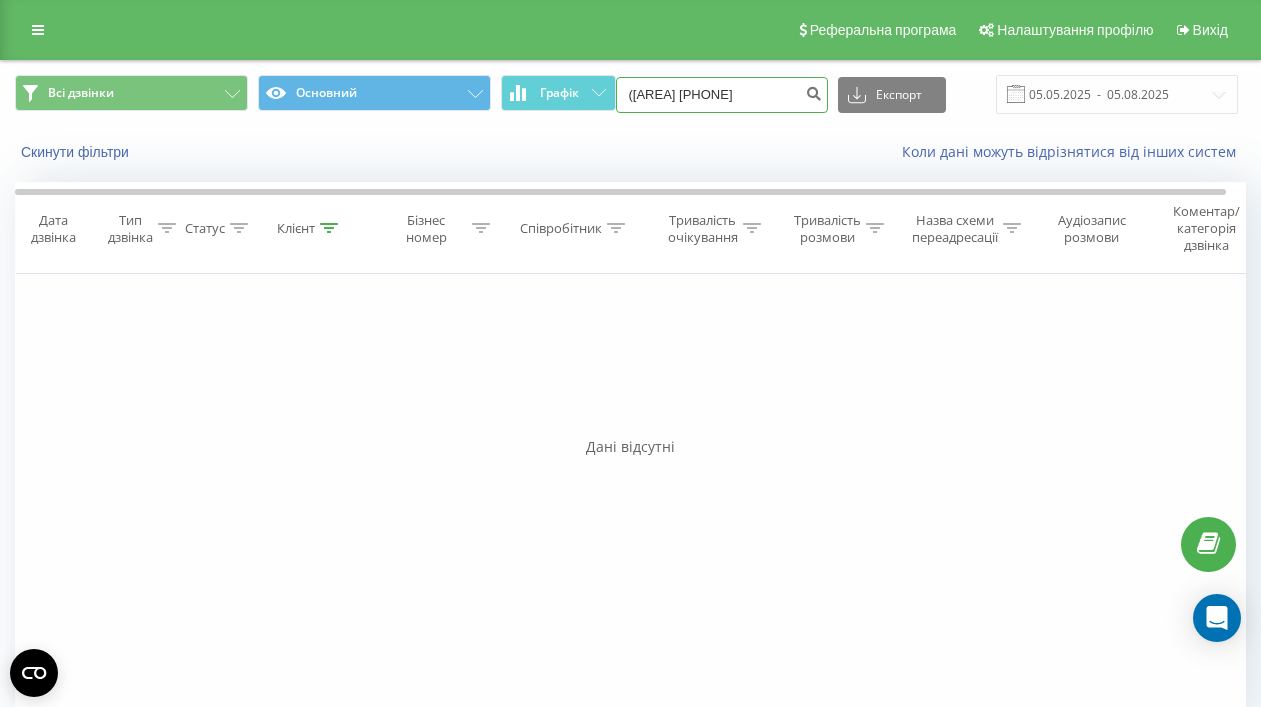 click on "([AREA] [PHONE]" at bounding box center [722, 95] 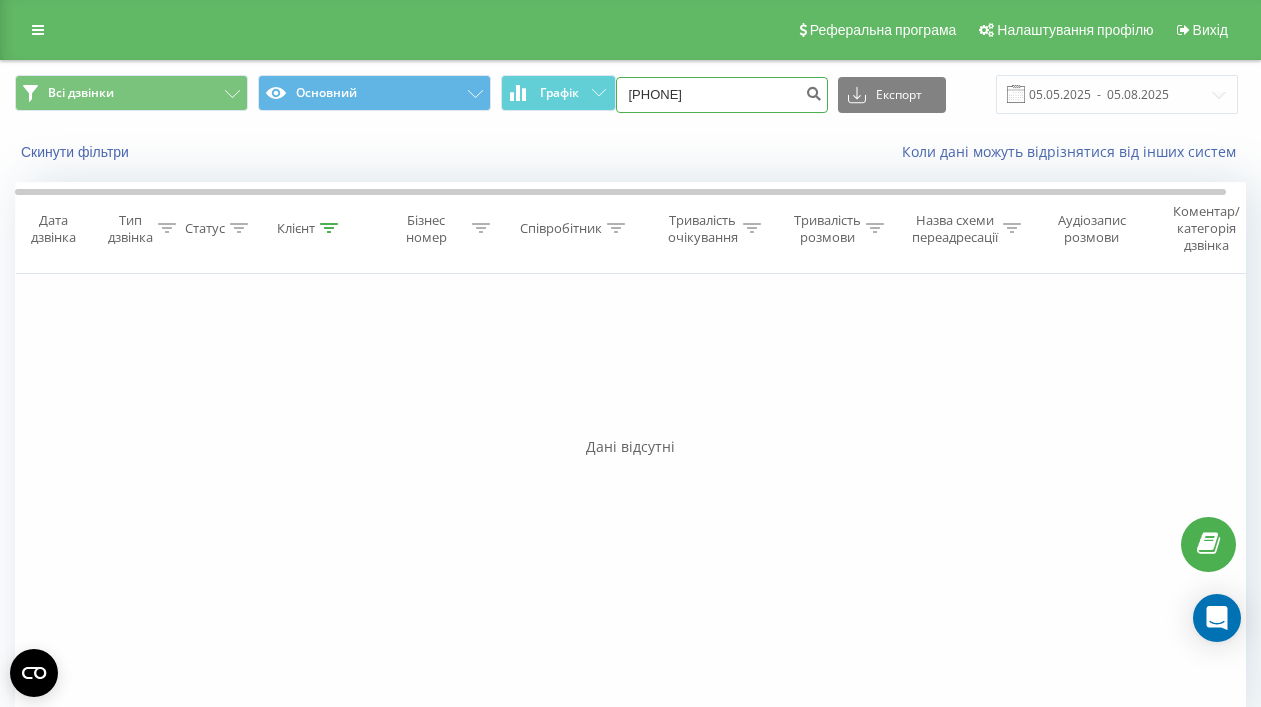 type on "[PHONE]" 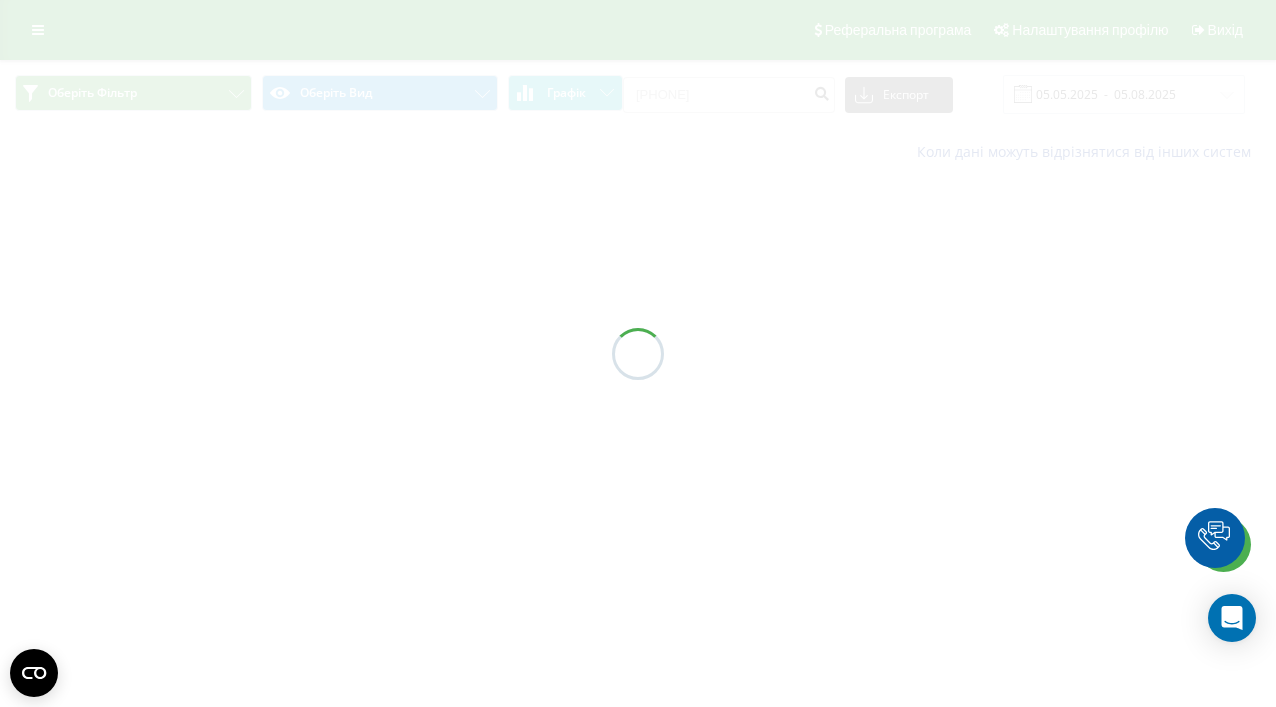 scroll, scrollTop: 0, scrollLeft: 0, axis: both 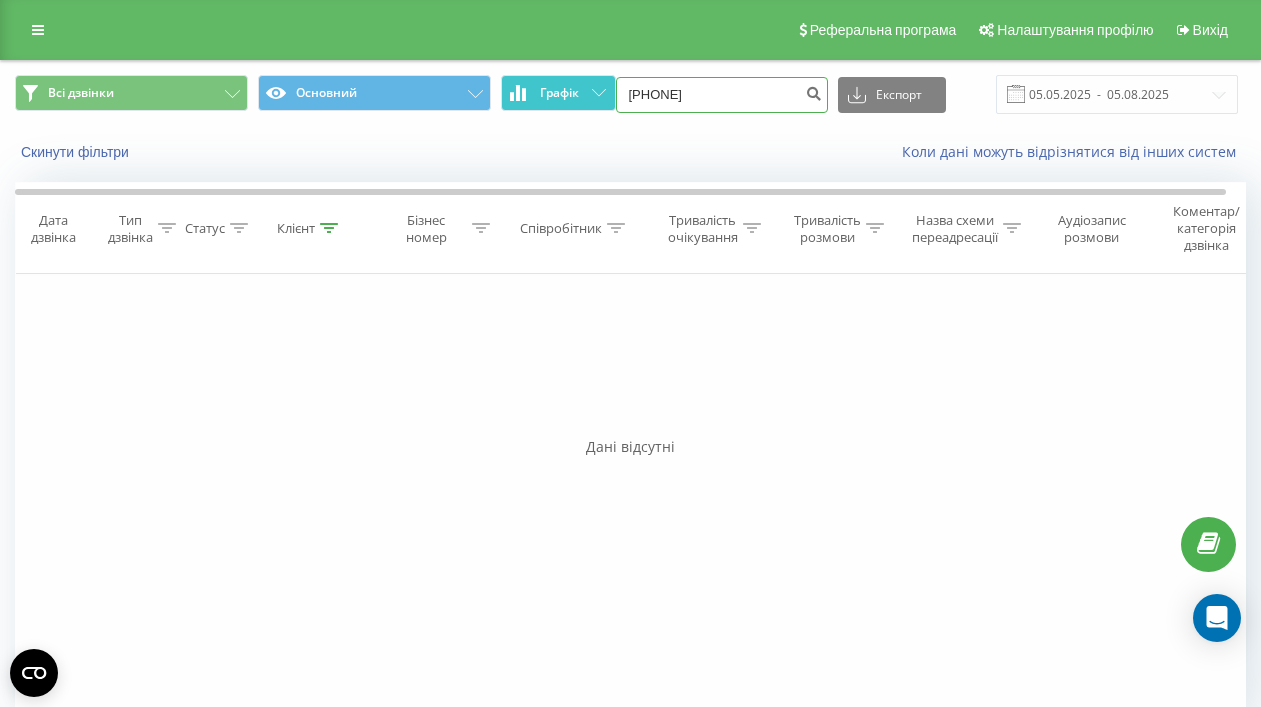drag, startPoint x: 753, startPoint y: 98, endPoint x: 603, endPoint y: 85, distance: 150.56229 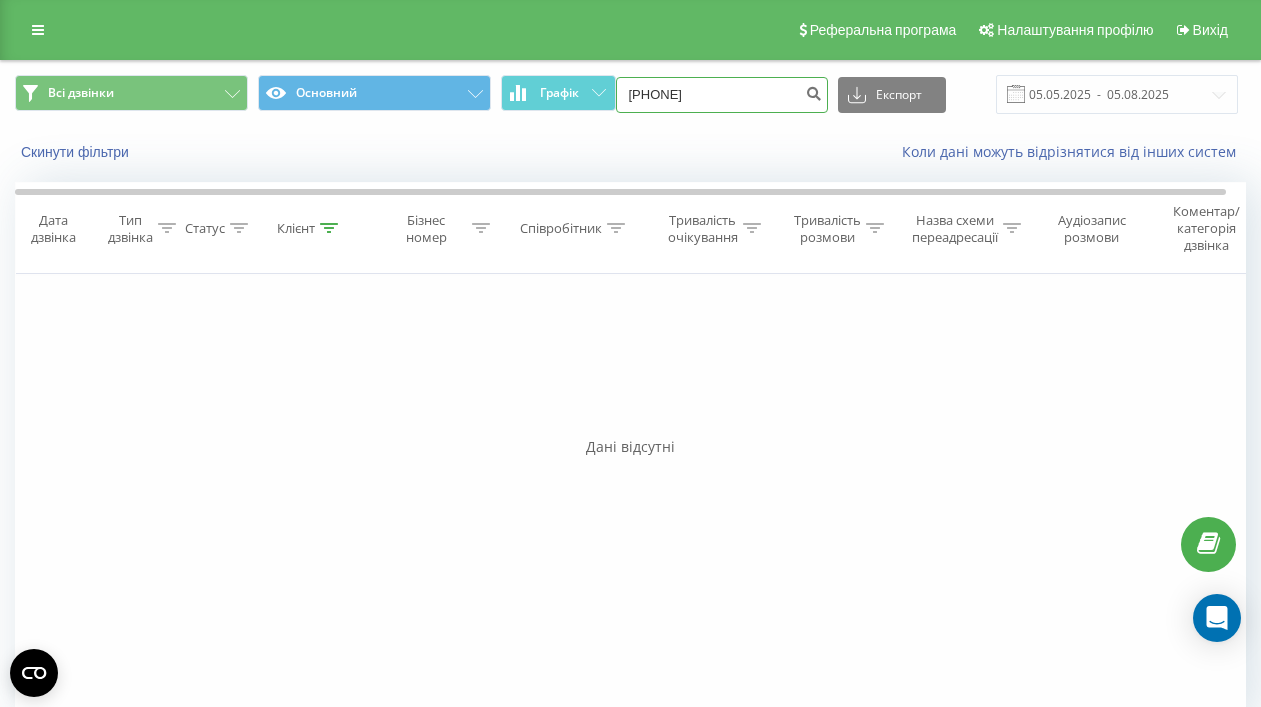 paste on "(067) 409 05 65" 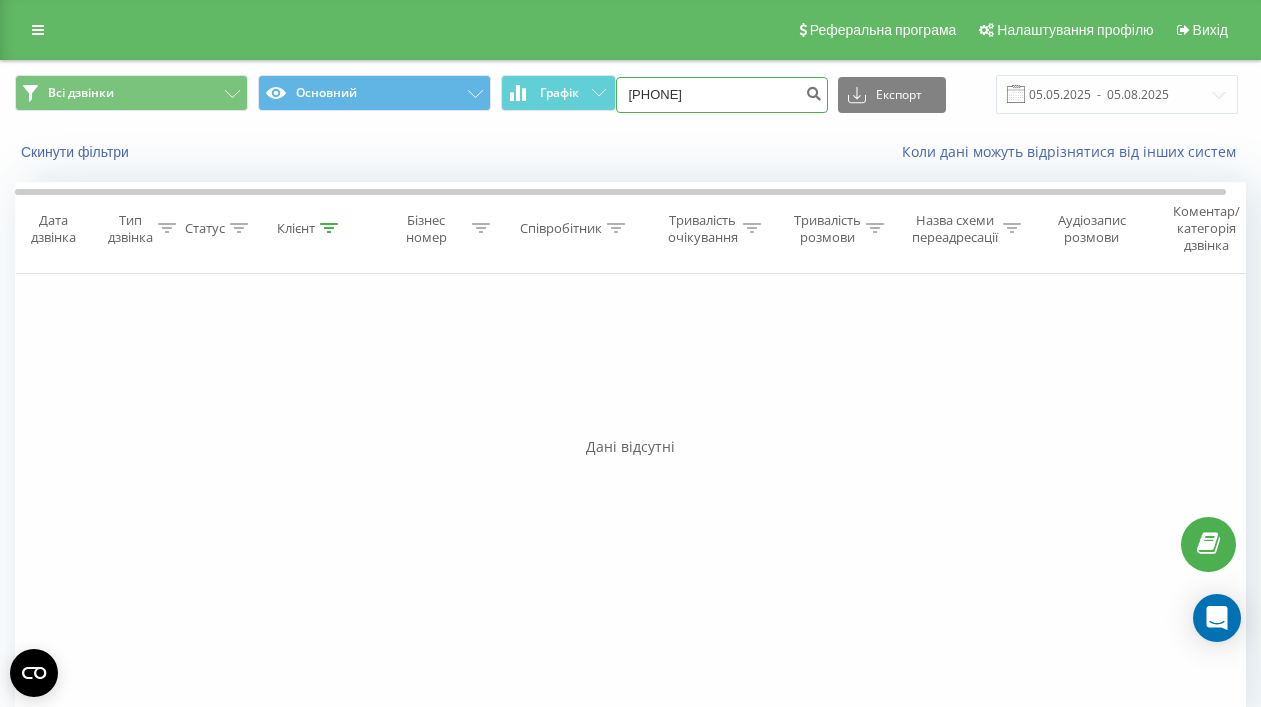 click on "(067) 409 05 65" at bounding box center (722, 95) 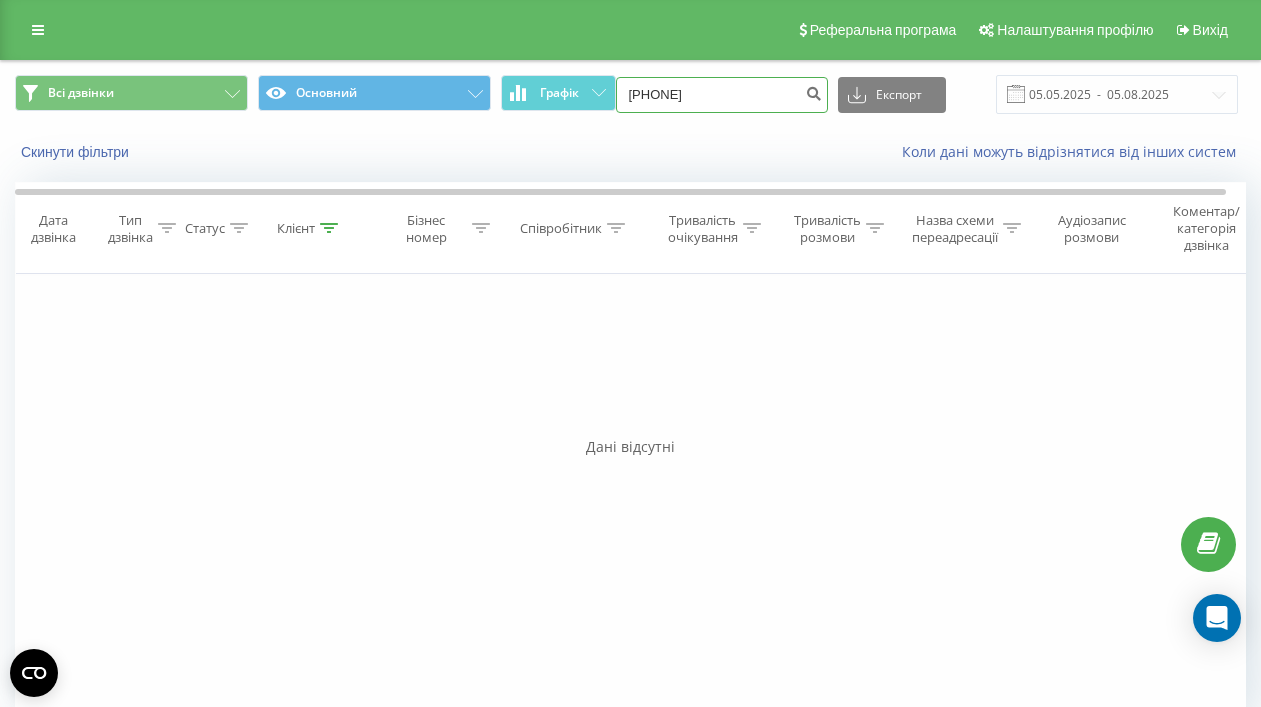 click on "(067409 05 65" at bounding box center [722, 95] 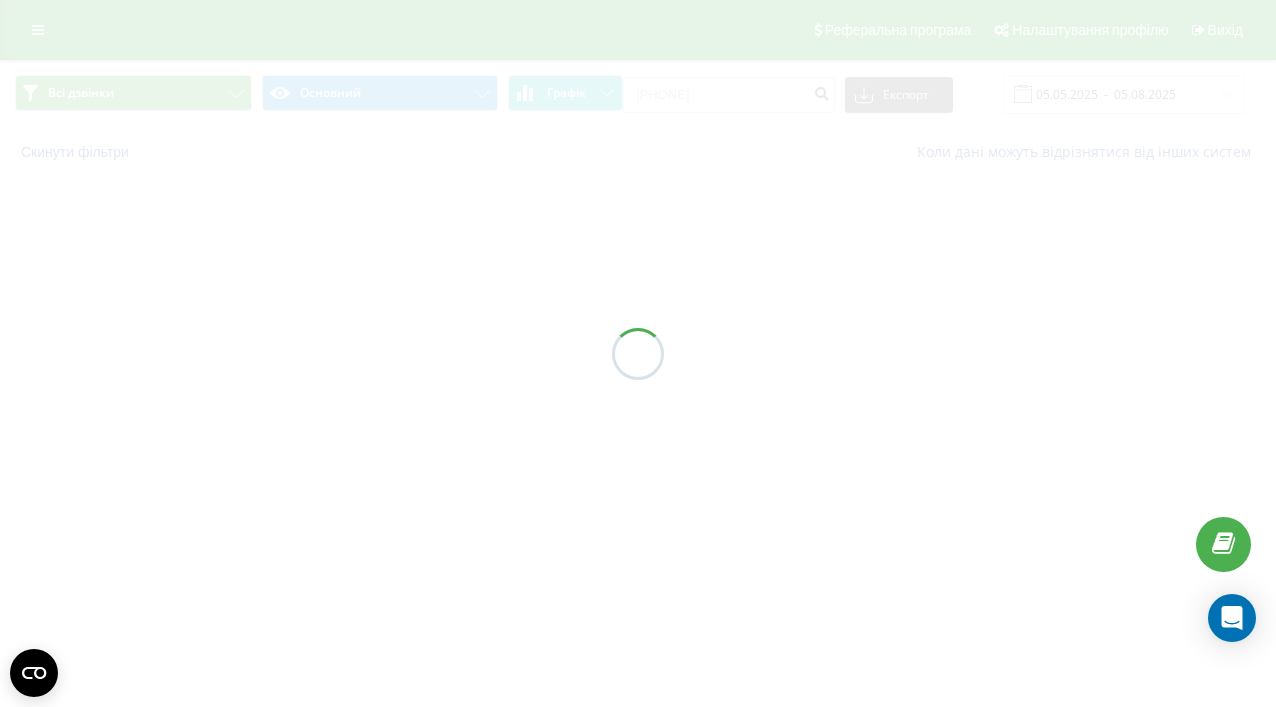 scroll, scrollTop: 0, scrollLeft: 0, axis: both 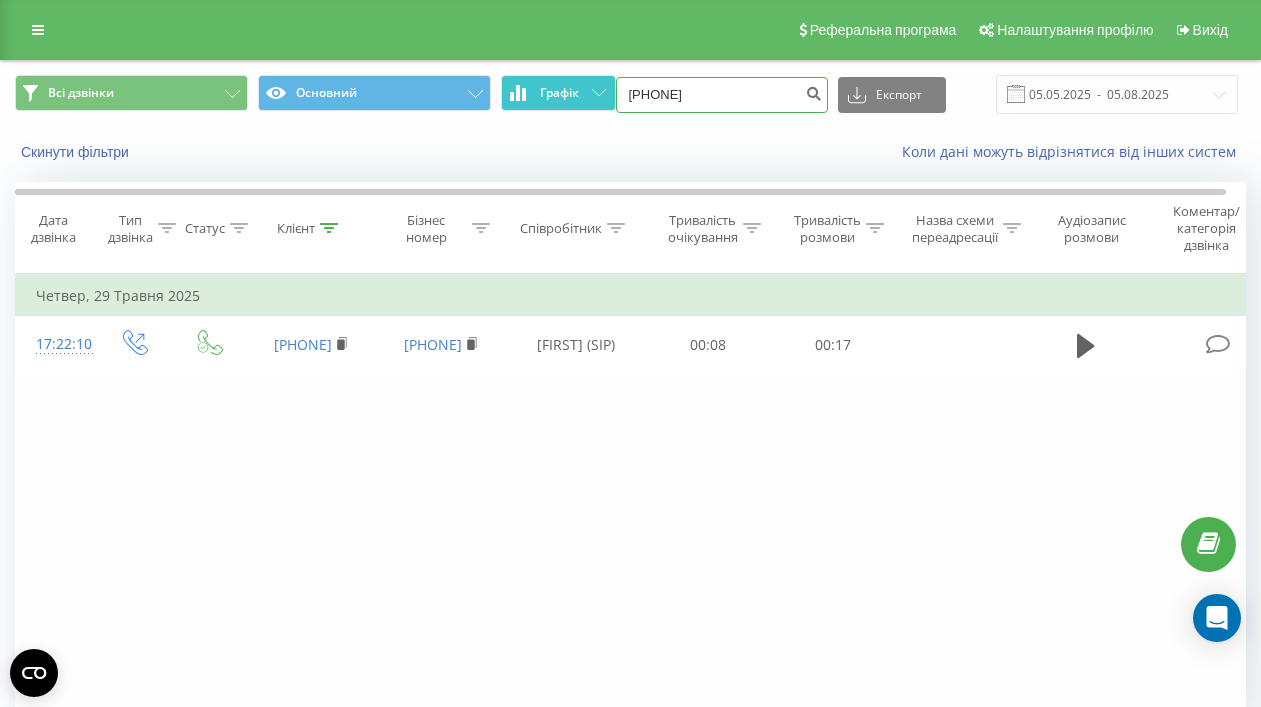 drag, startPoint x: 744, startPoint y: 100, endPoint x: 572, endPoint y: 99, distance: 172.00291 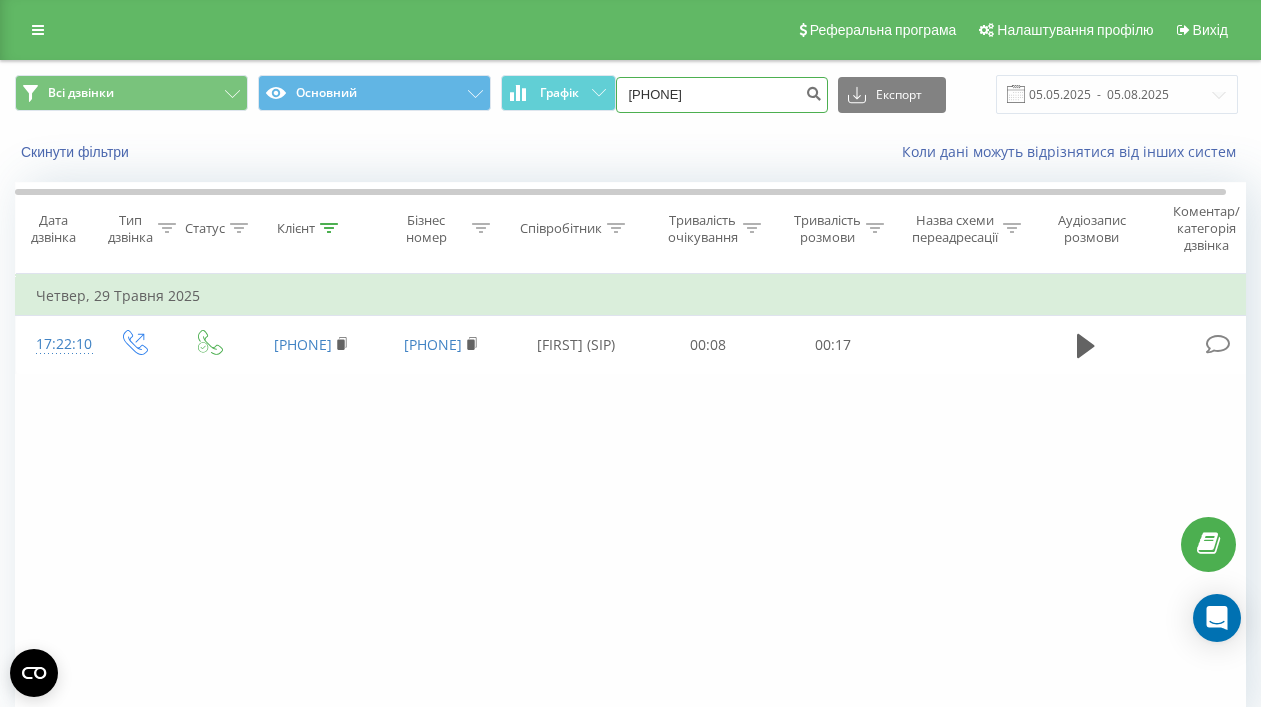 paste on "(096) 116 55 23" 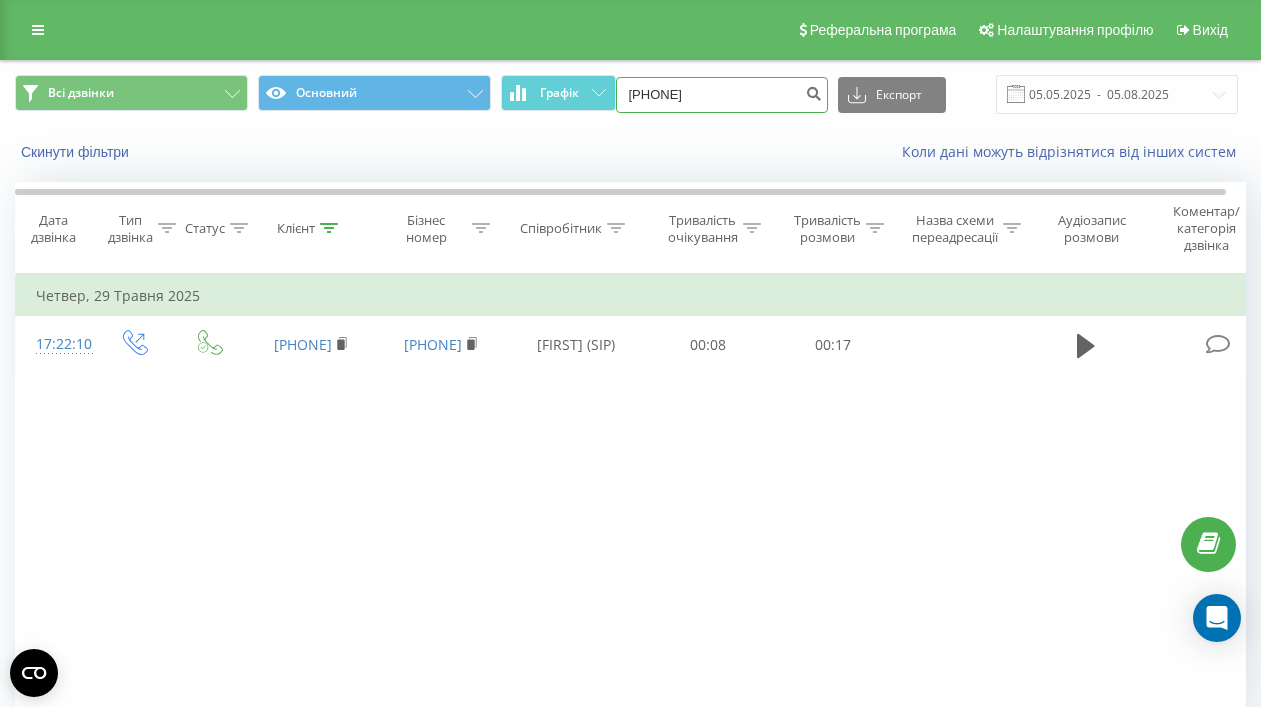 click on "(096116 55 23" at bounding box center (722, 95) 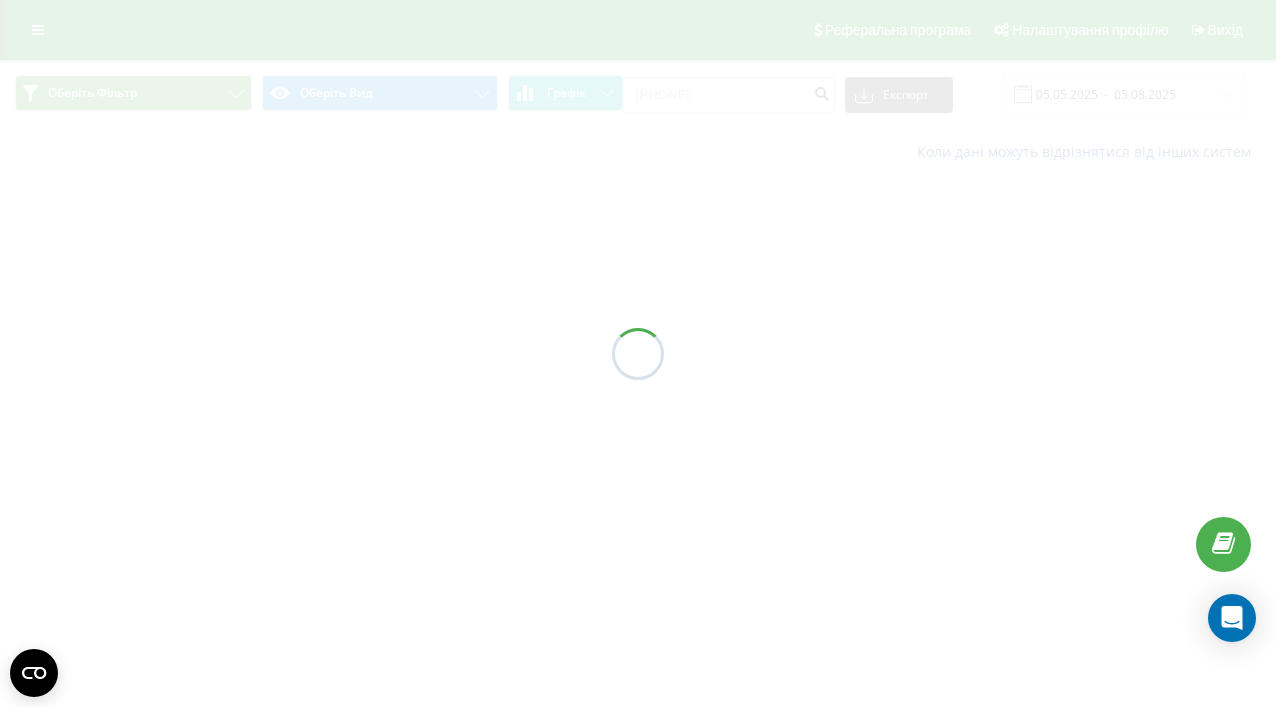 scroll, scrollTop: 0, scrollLeft: 0, axis: both 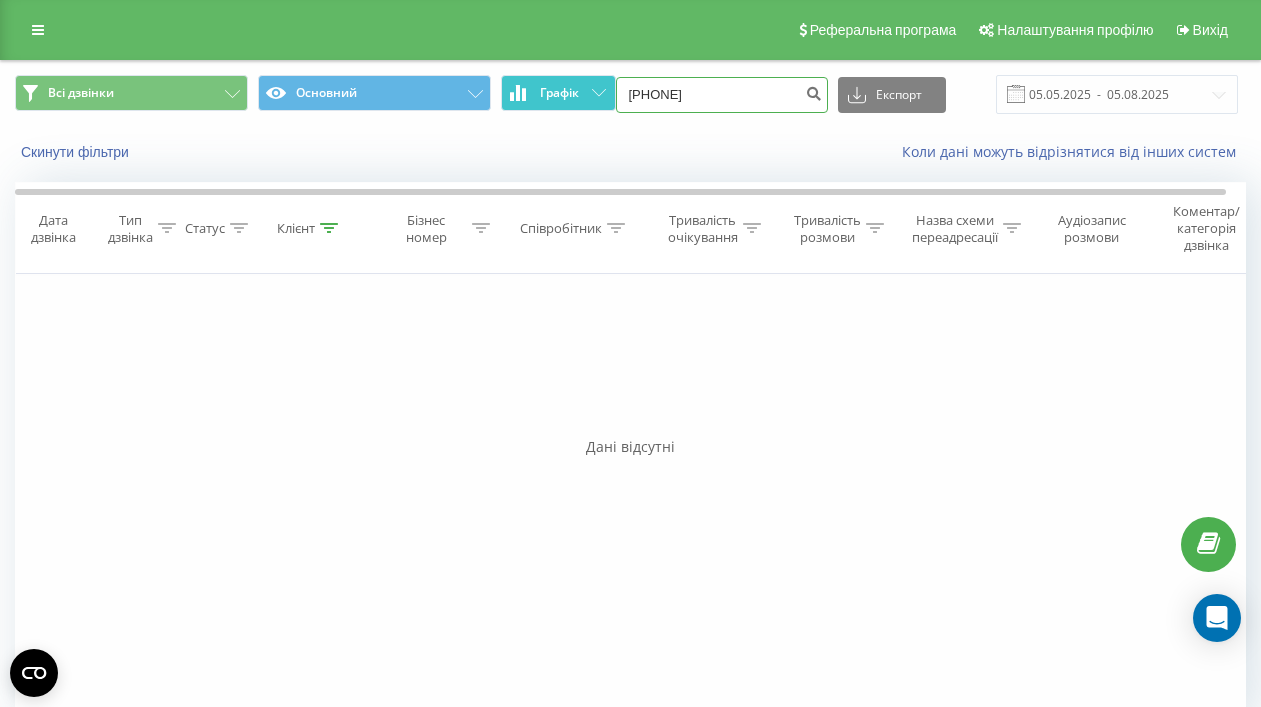 drag, startPoint x: 752, startPoint y: 97, endPoint x: 606, endPoint y: 93, distance: 146.05478 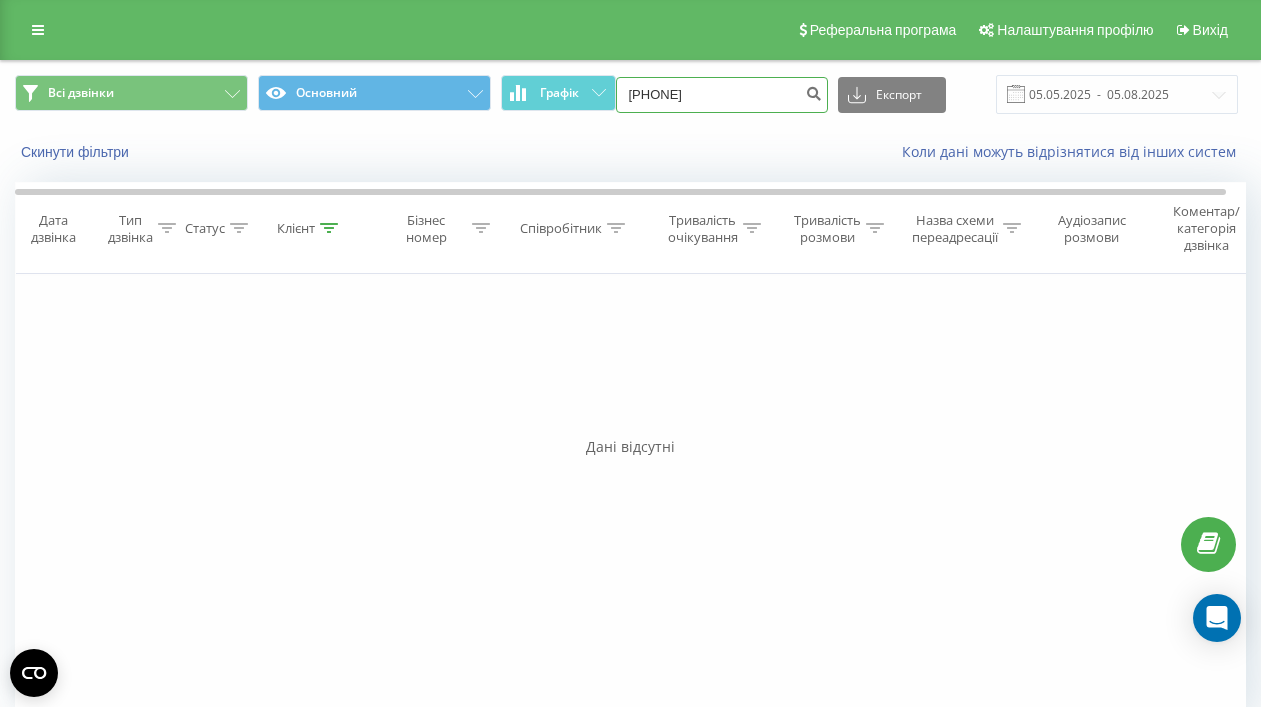 paste on "(093) 744 37 36" 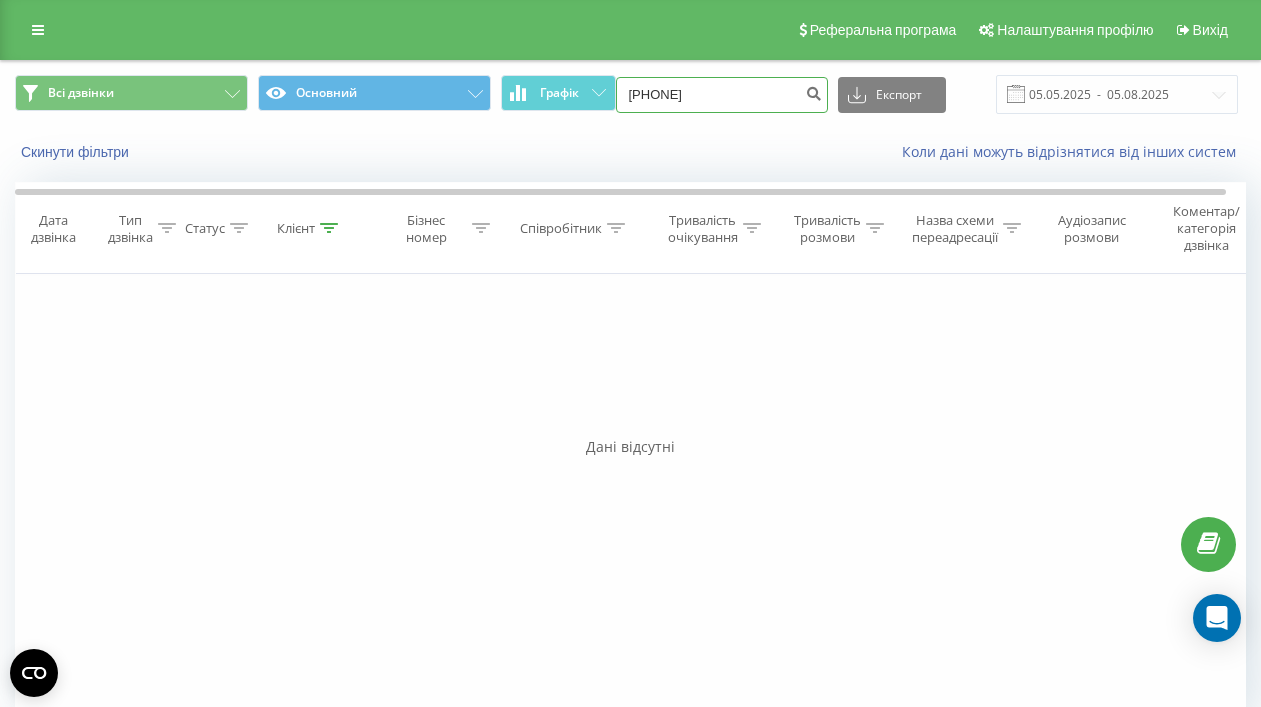 click on "(093 744 37 36" at bounding box center [722, 95] 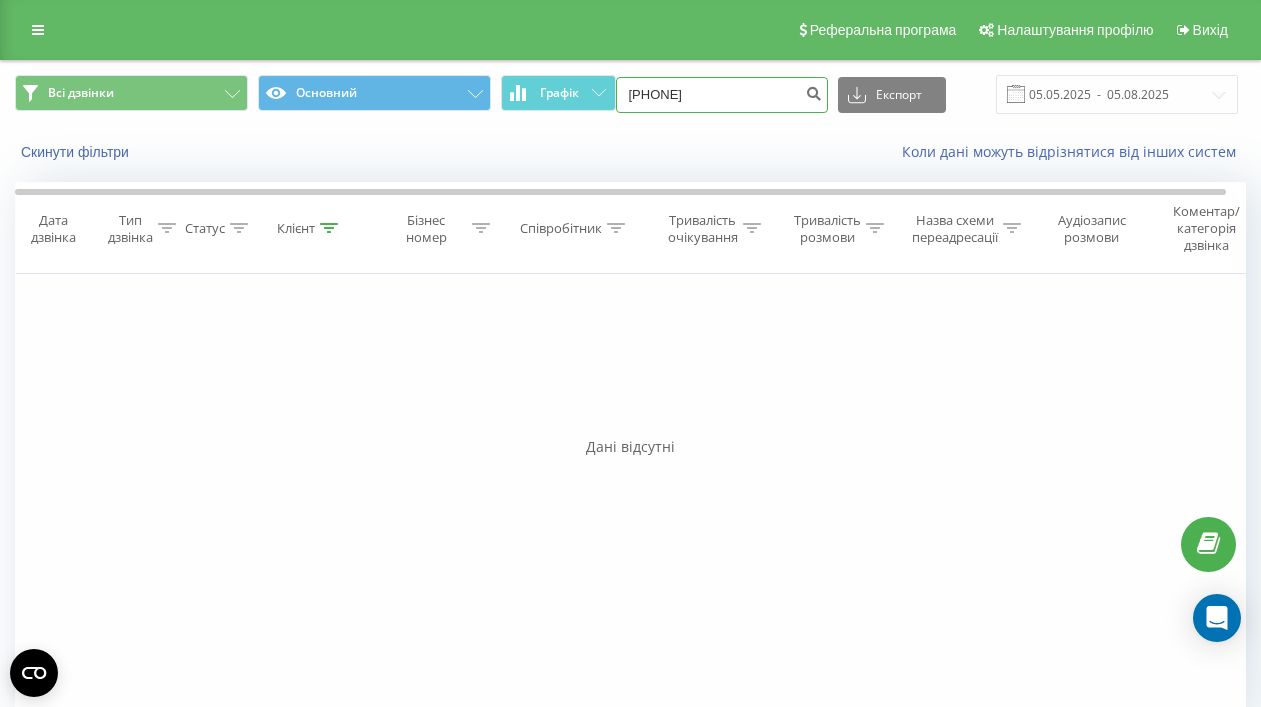 type on "093 744 37 36" 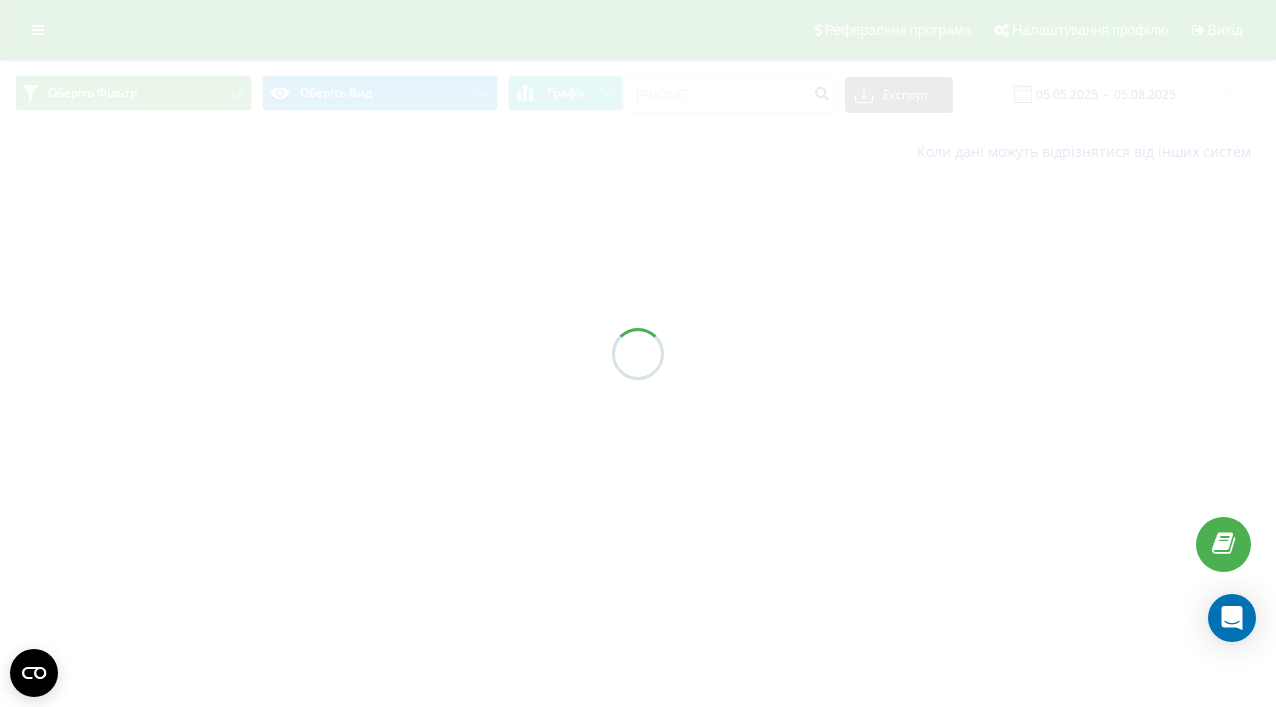 scroll, scrollTop: 0, scrollLeft: 0, axis: both 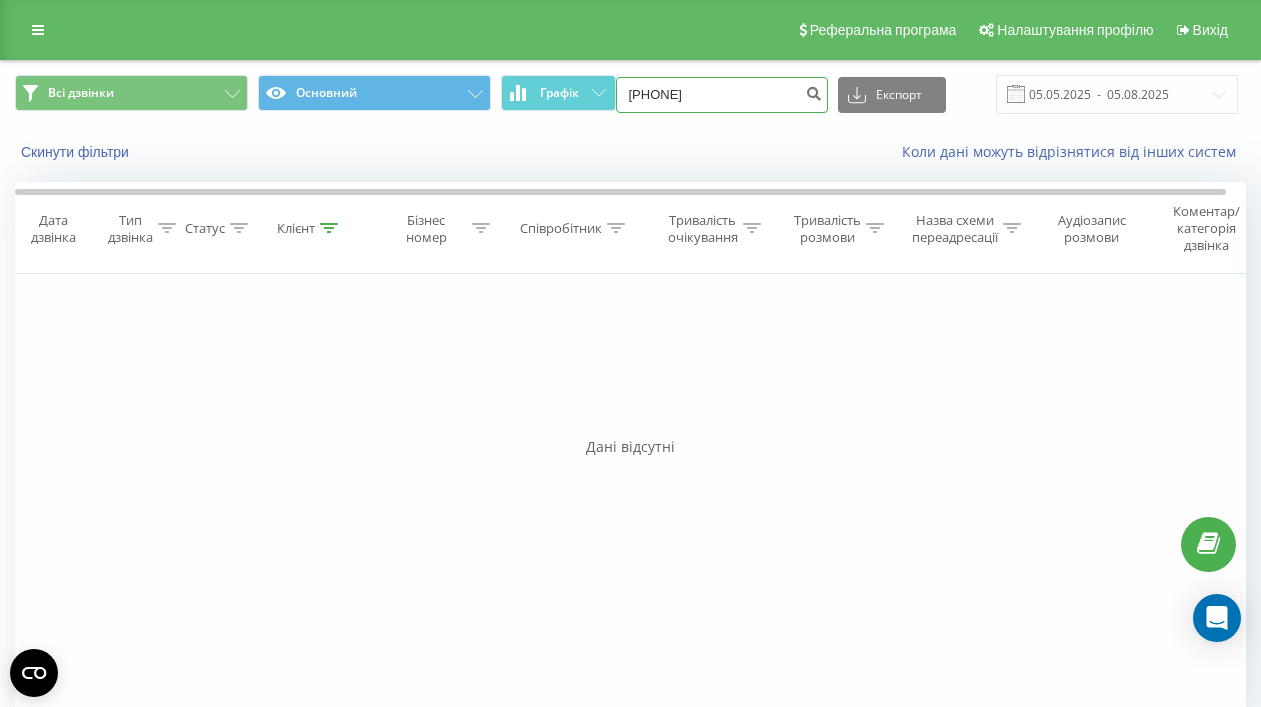 drag, startPoint x: 749, startPoint y: 94, endPoint x: 645, endPoint y: 90, distance: 104.0769 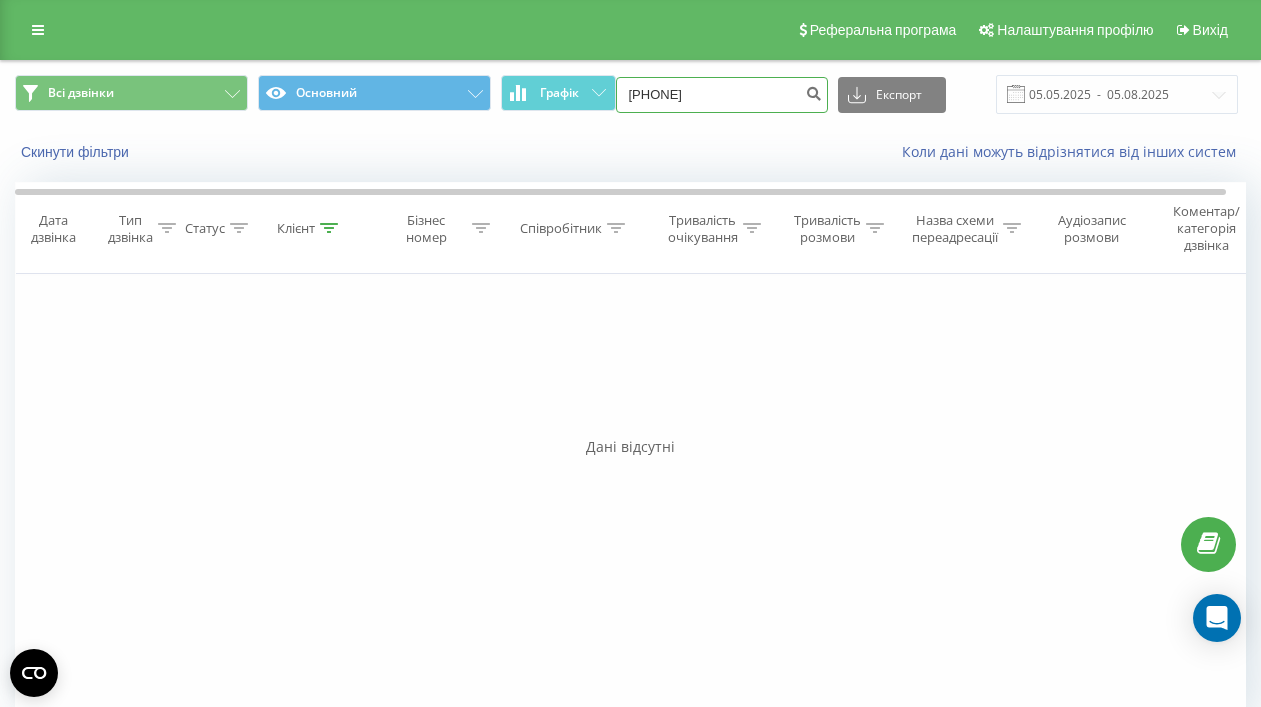 type on "066 910 44 46" 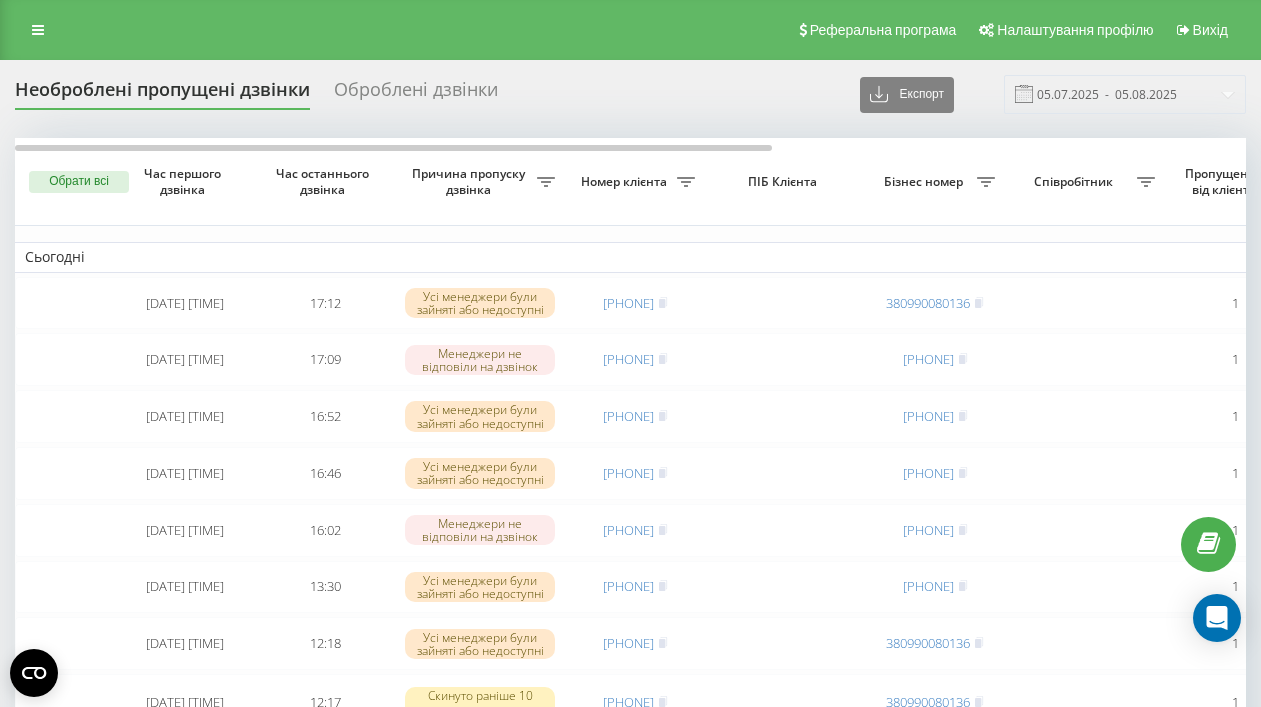 scroll, scrollTop: 0, scrollLeft: 0, axis: both 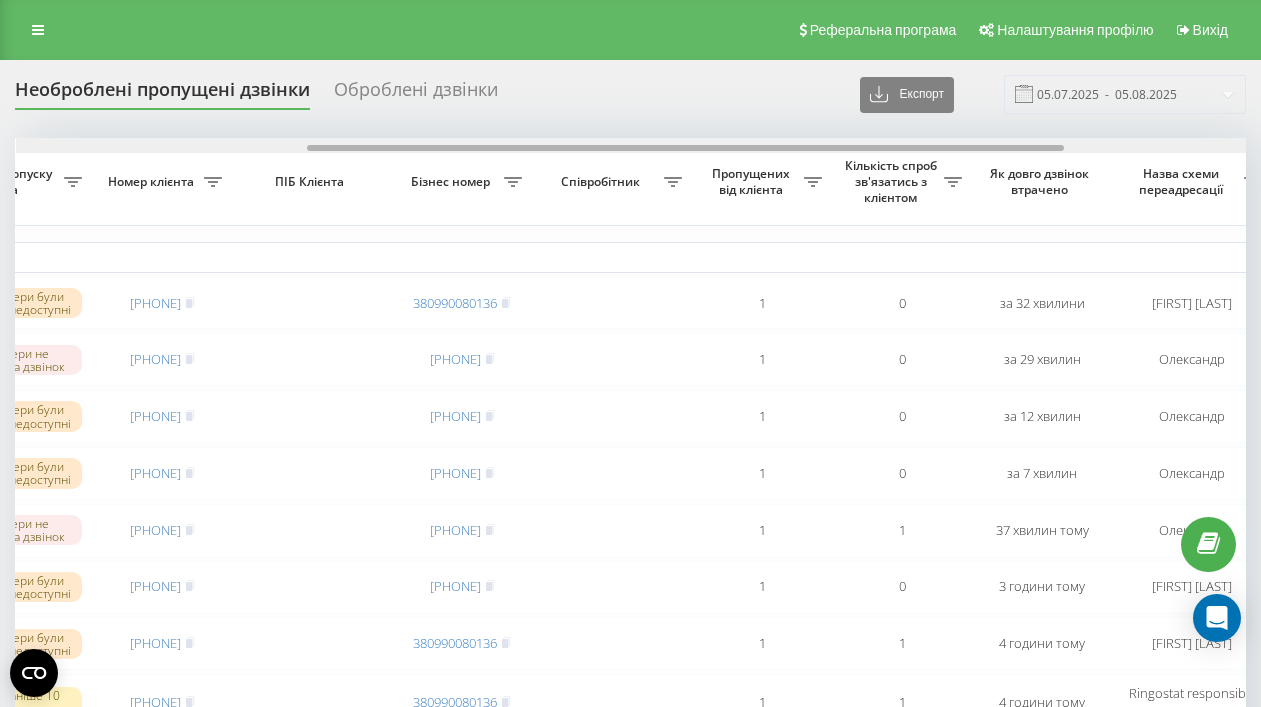 drag, startPoint x: 329, startPoint y: 148, endPoint x: 621, endPoint y: 159, distance: 292.20712 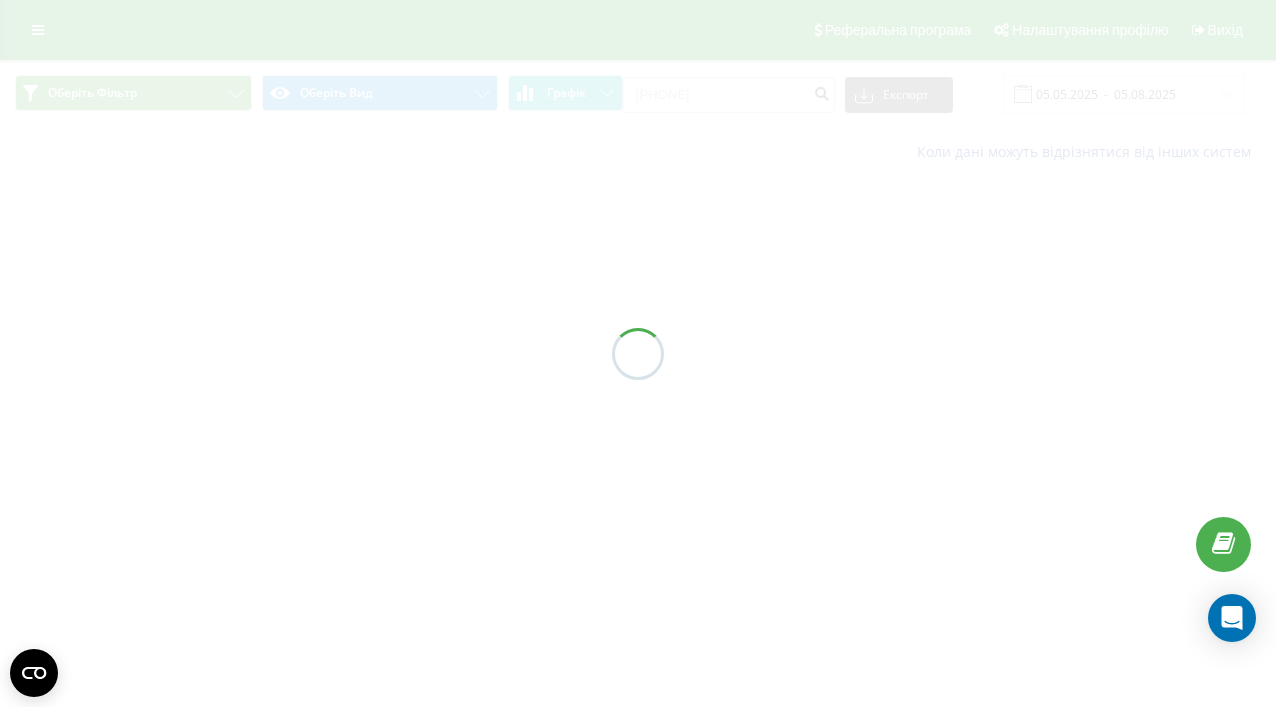 scroll, scrollTop: 0, scrollLeft: 0, axis: both 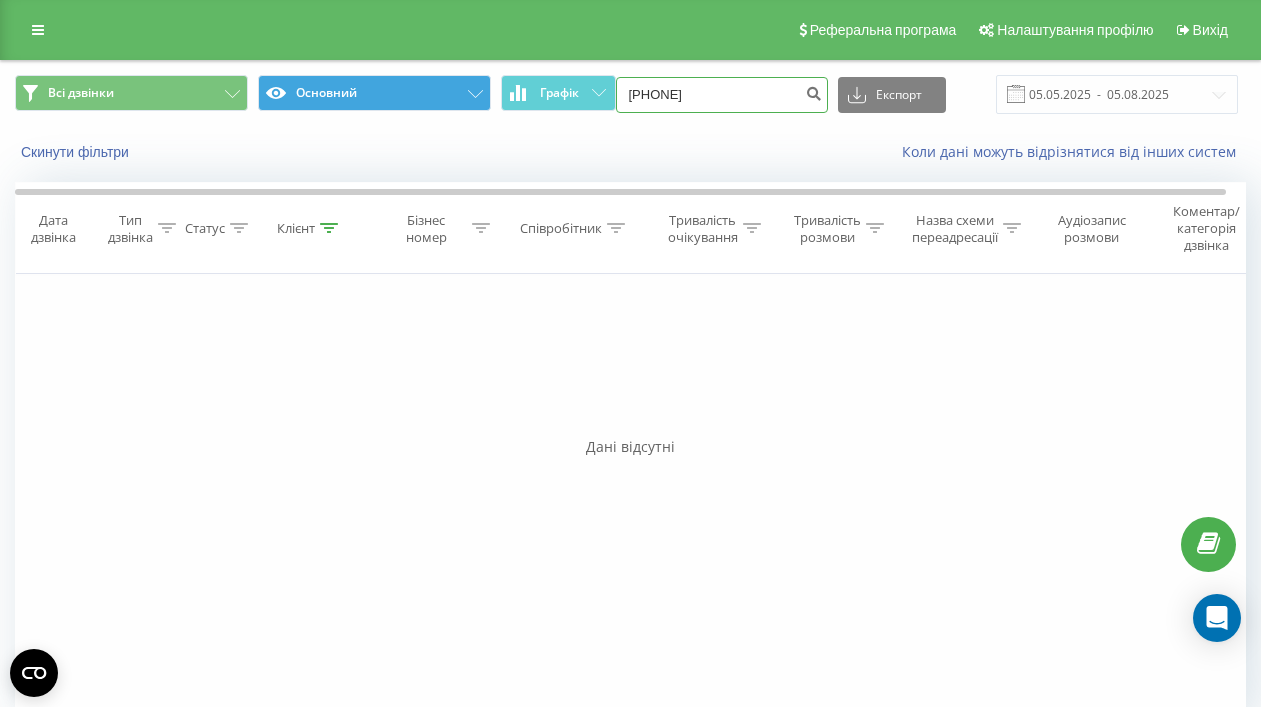 drag, startPoint x: 763, startPoint y: 92, endPoint x: 421, endPoint y: 95, distance: 342.01315 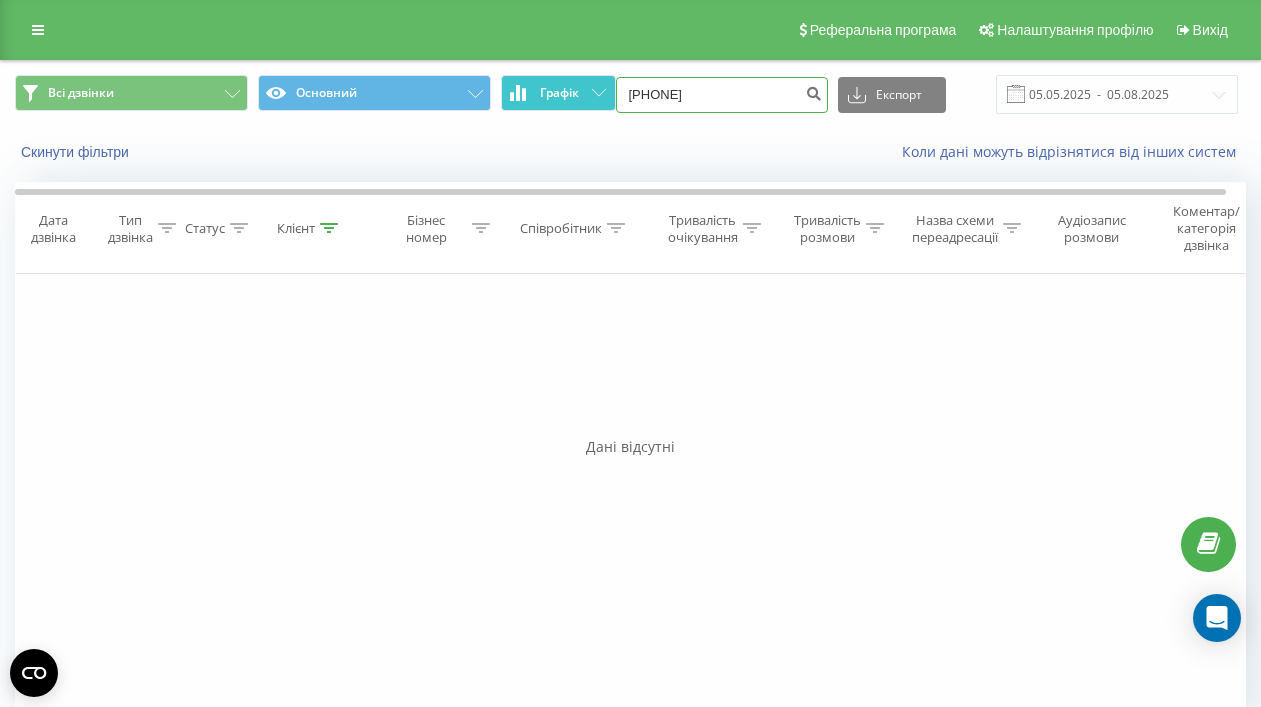 paste on "(097) 697 44 69" 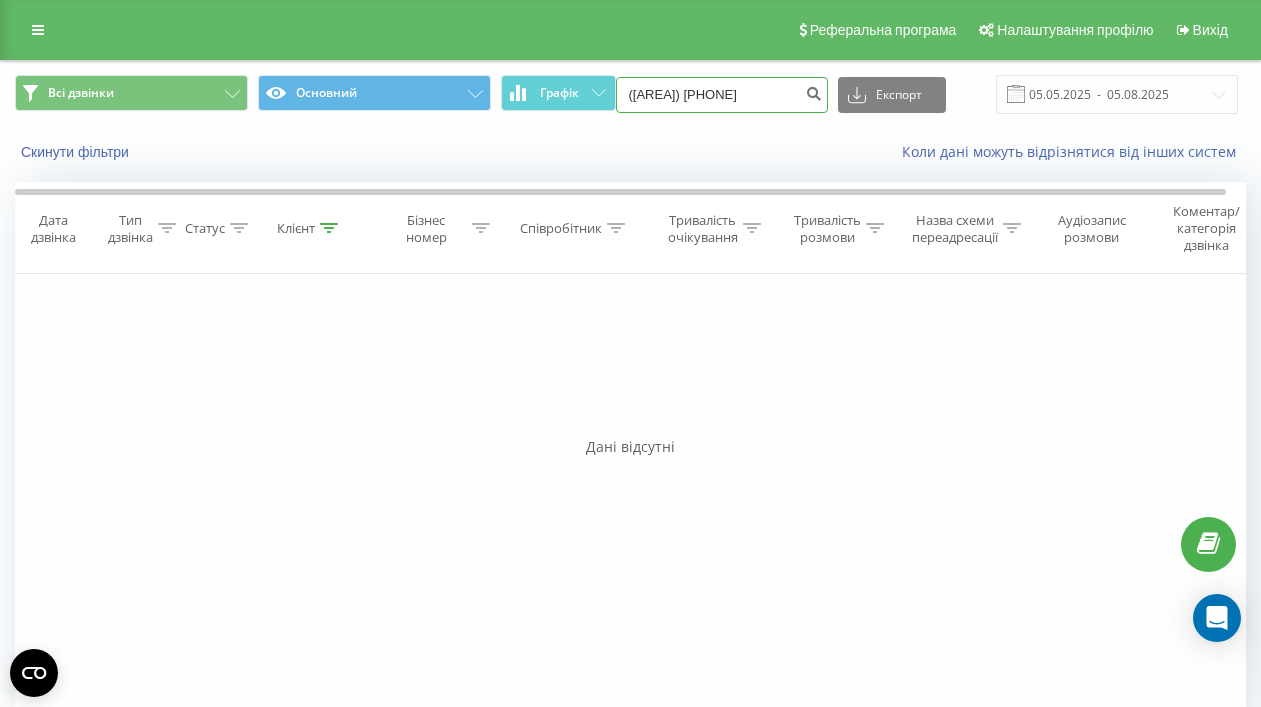 click on "(097) 697 44 69" at bounding box center (722, 95) 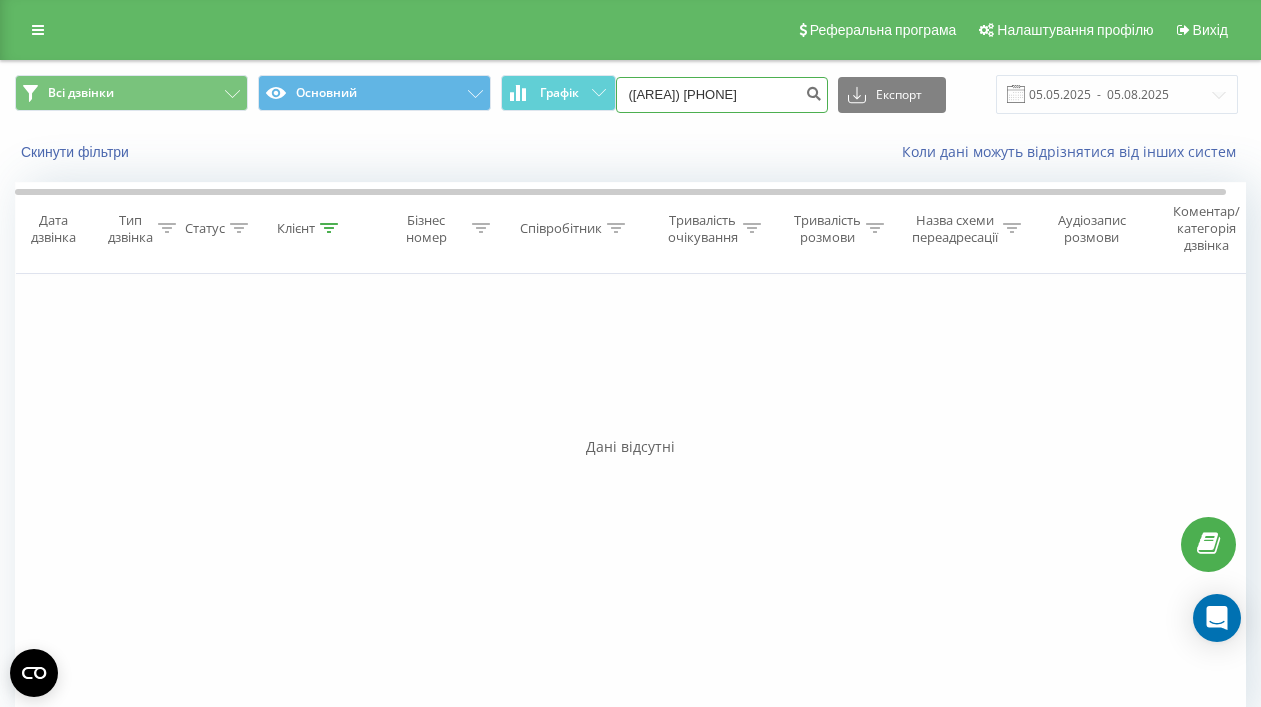 click on "(097 697 44 69" at bounding box center (722, 95) 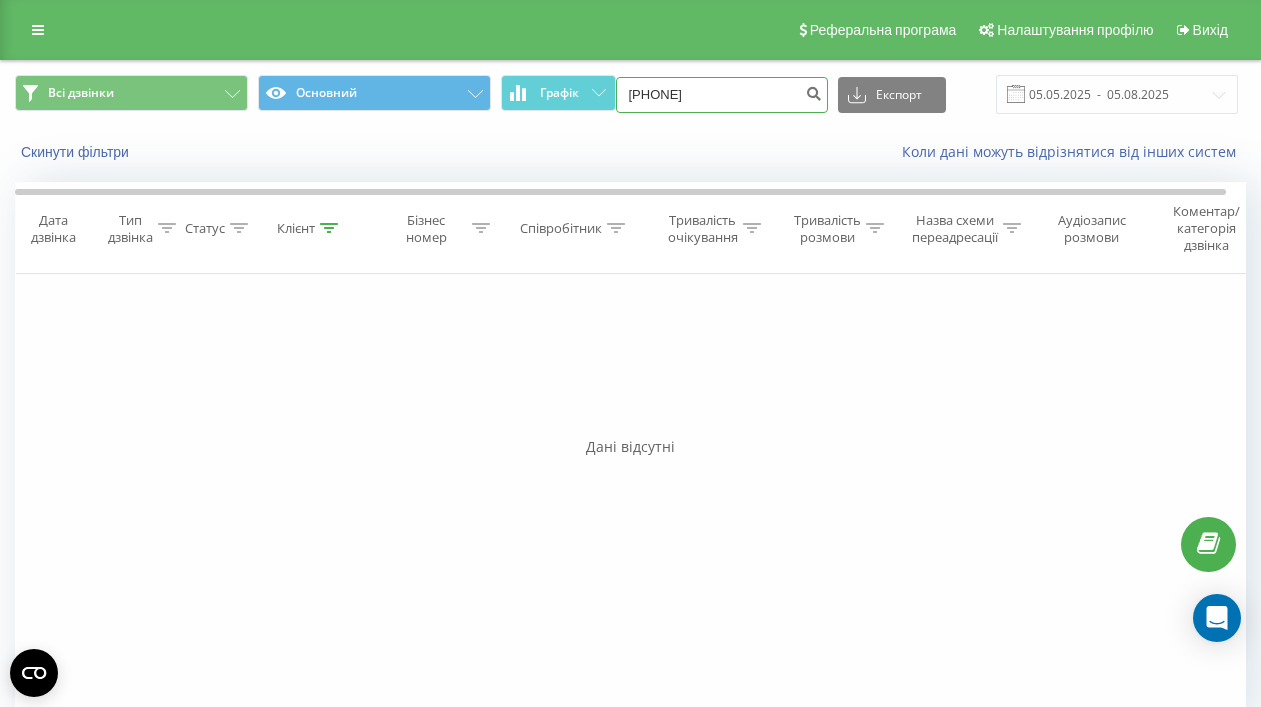 type on "097 697 44 69" 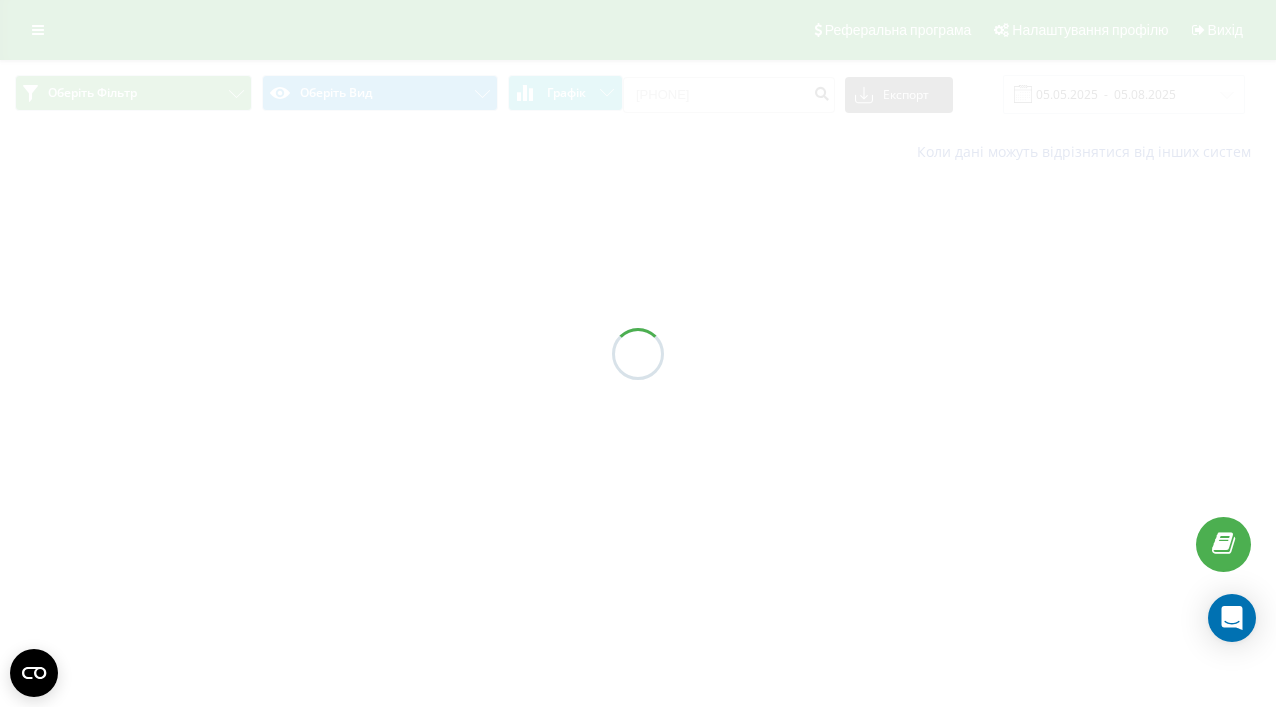 scroll, scrollTop: 0, scrollLeft: 0, axis: both 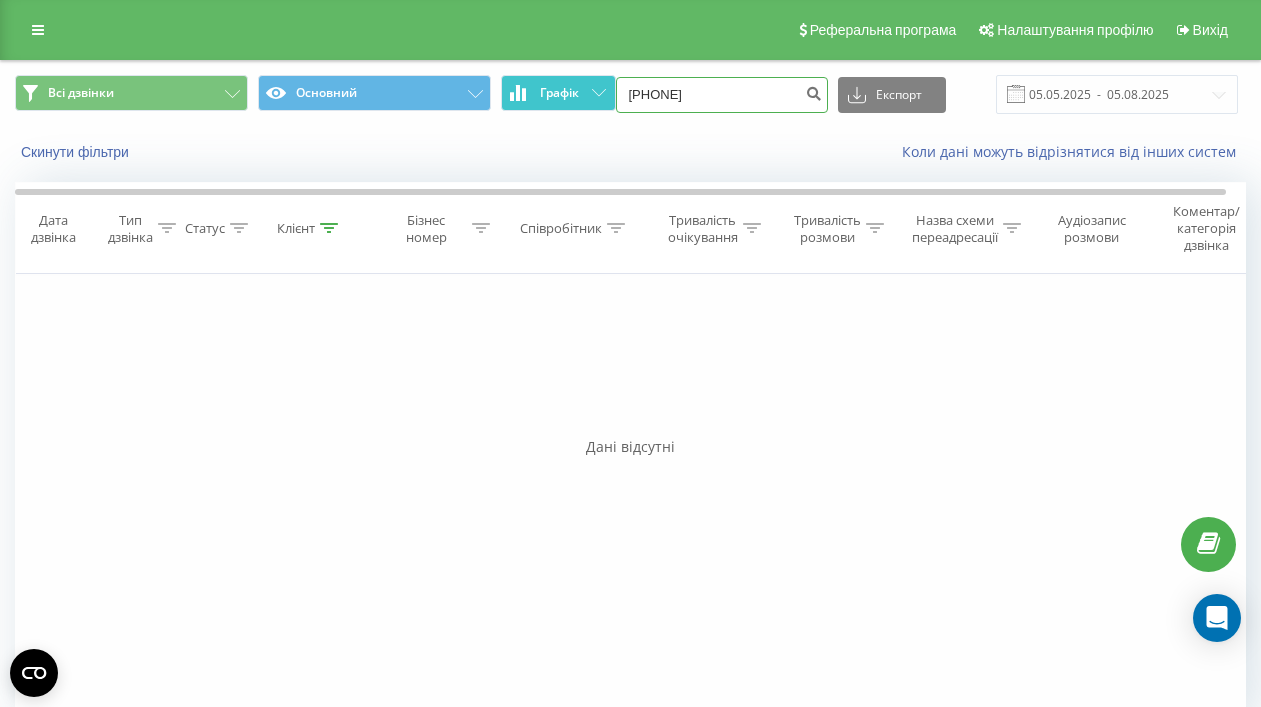 drag, startPoint x: 749, startPoint y: 101, endPoint x: 599, endPoint y: 97, distance: 150.05333 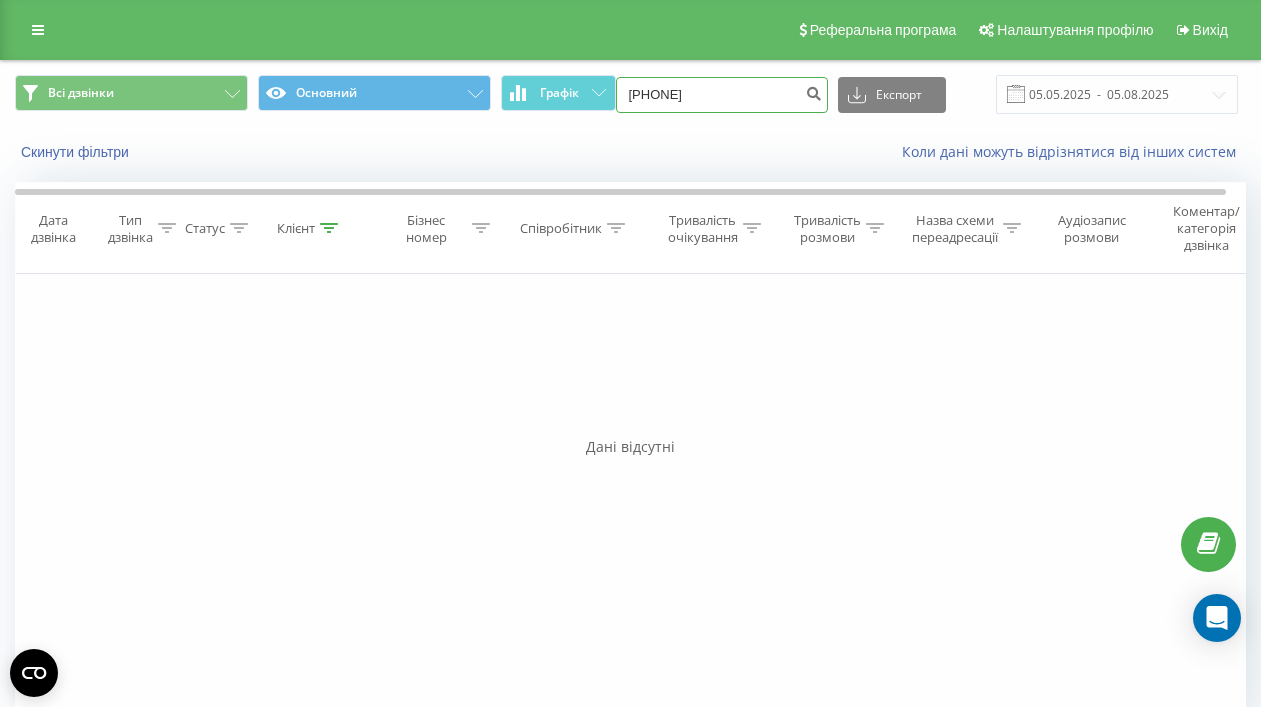 paste on "(068) 252 83 18" 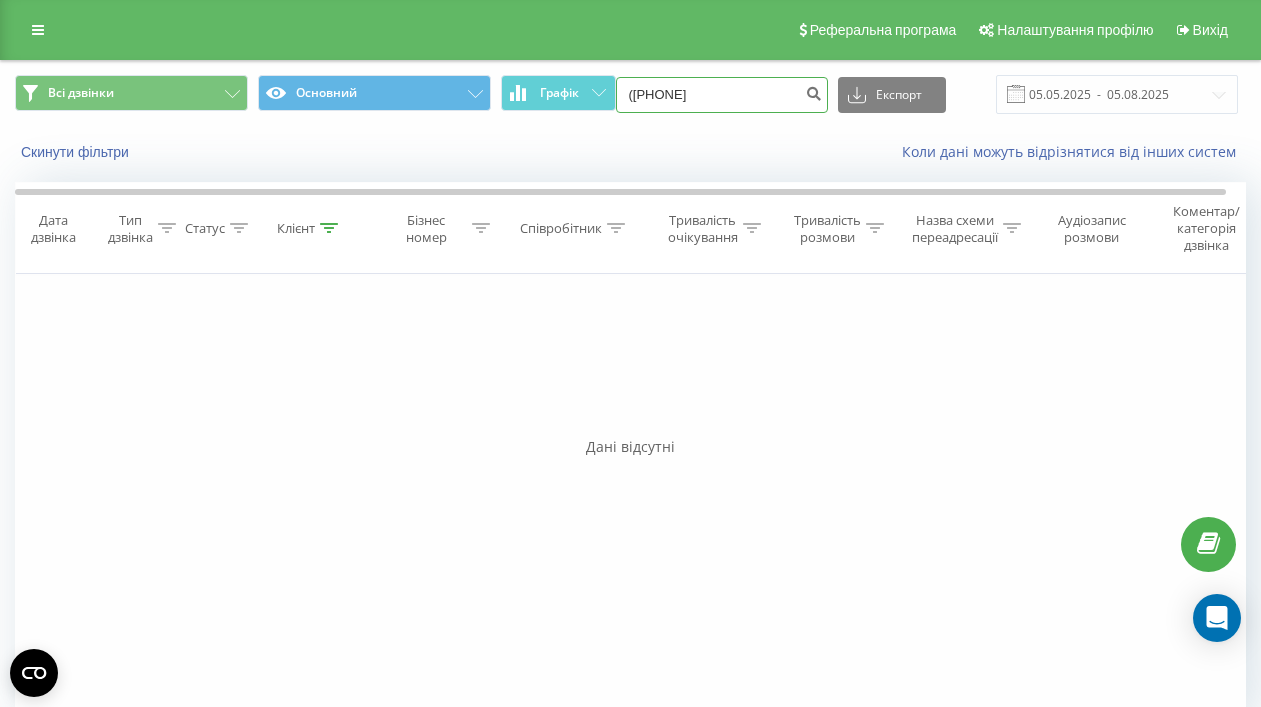 click on "(068) 252 83 18" at bounding box center (722, 95) 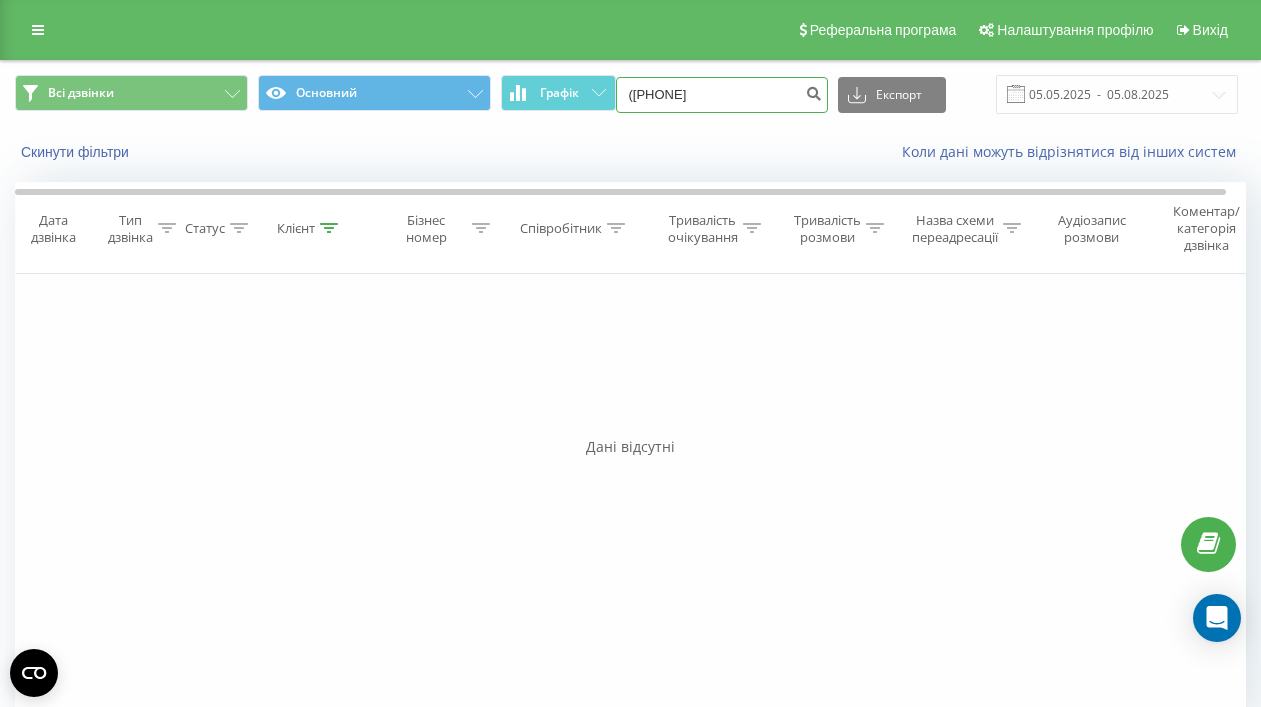 click on "(068252 83 18" at bounding box center (722, 95) 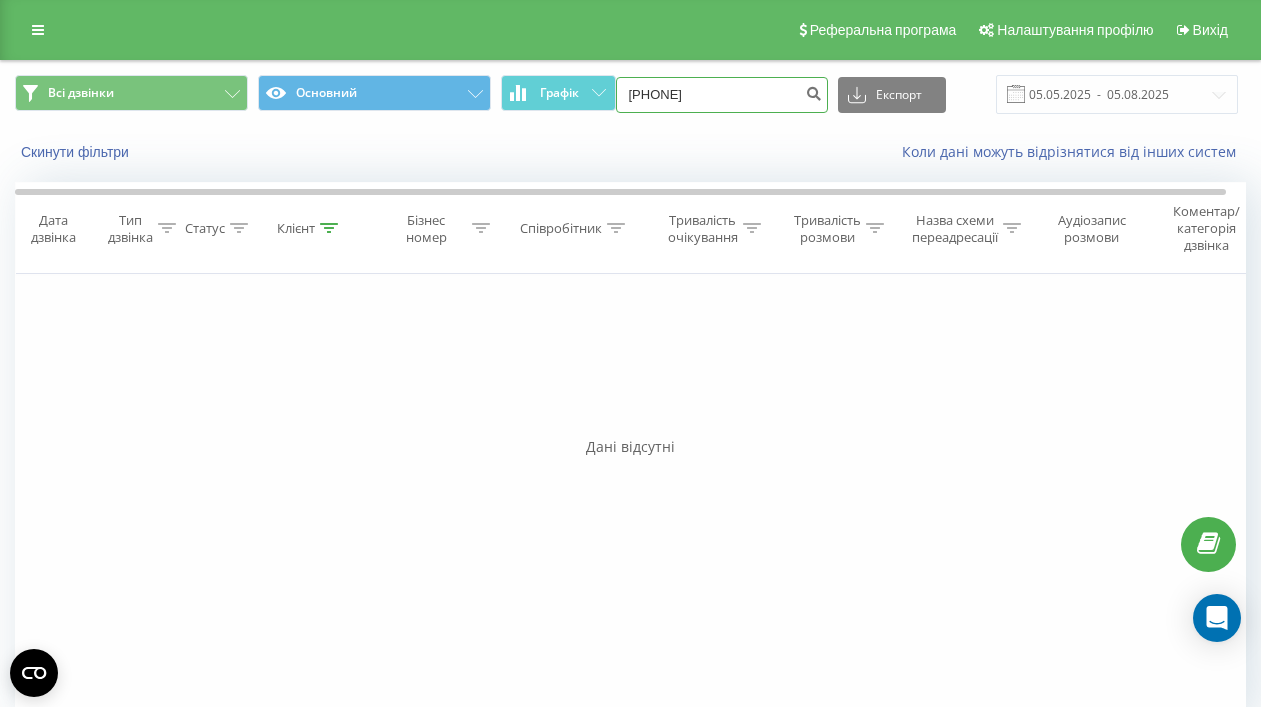 type on "068252 83 18" 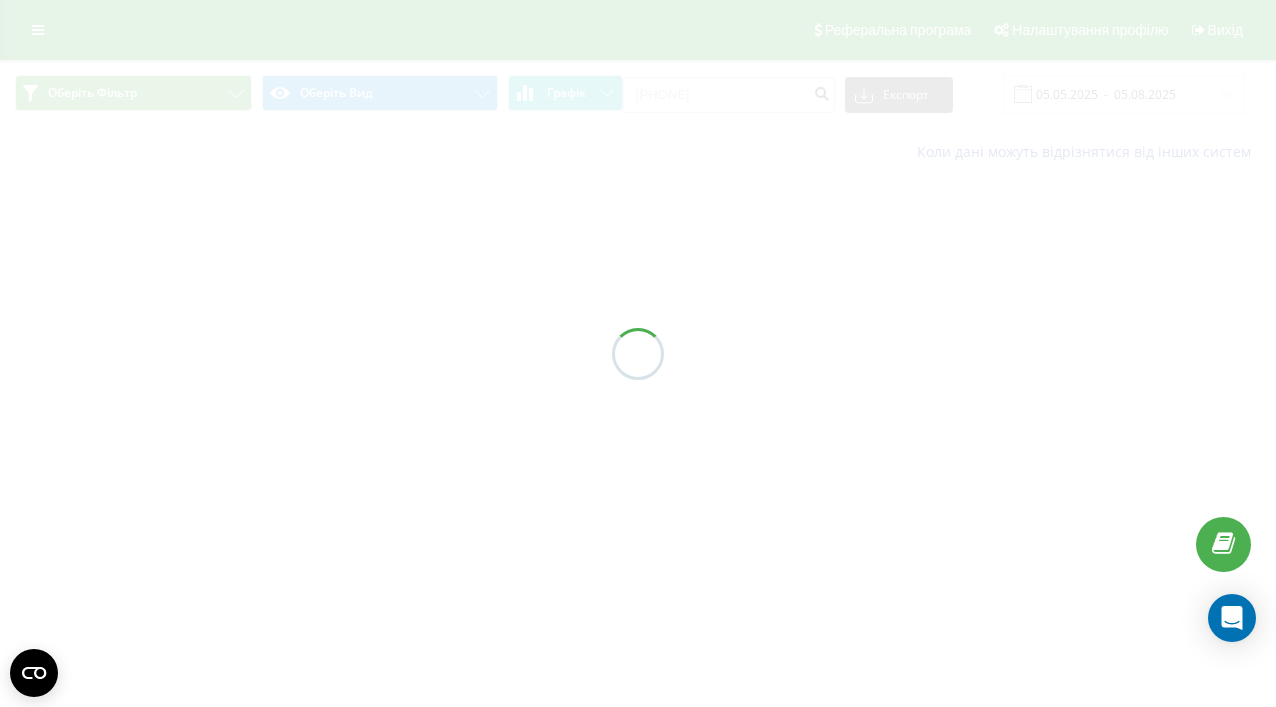 scroll, scrollTop: 0, scrollLeft: 0, axis: both 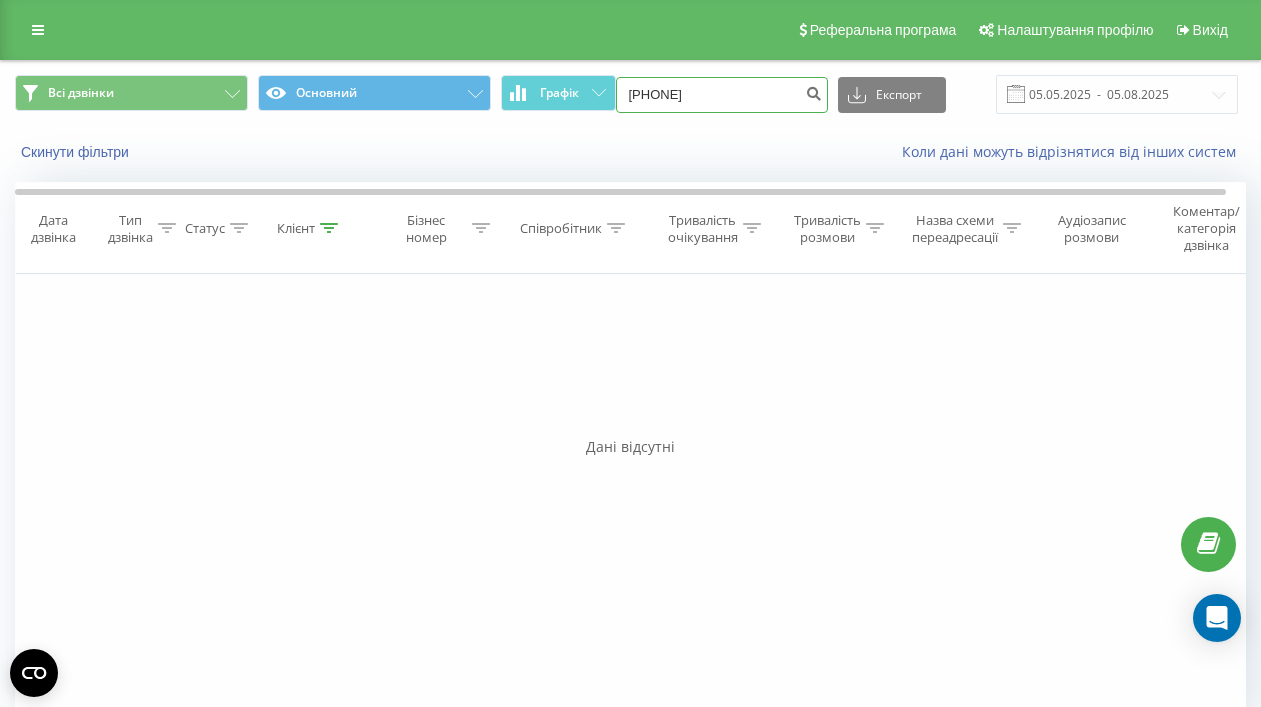 drag, startPoint x: 766, startPoint y: 97, endPoint x: 497, endPoint y: 71, distance: 270.25357 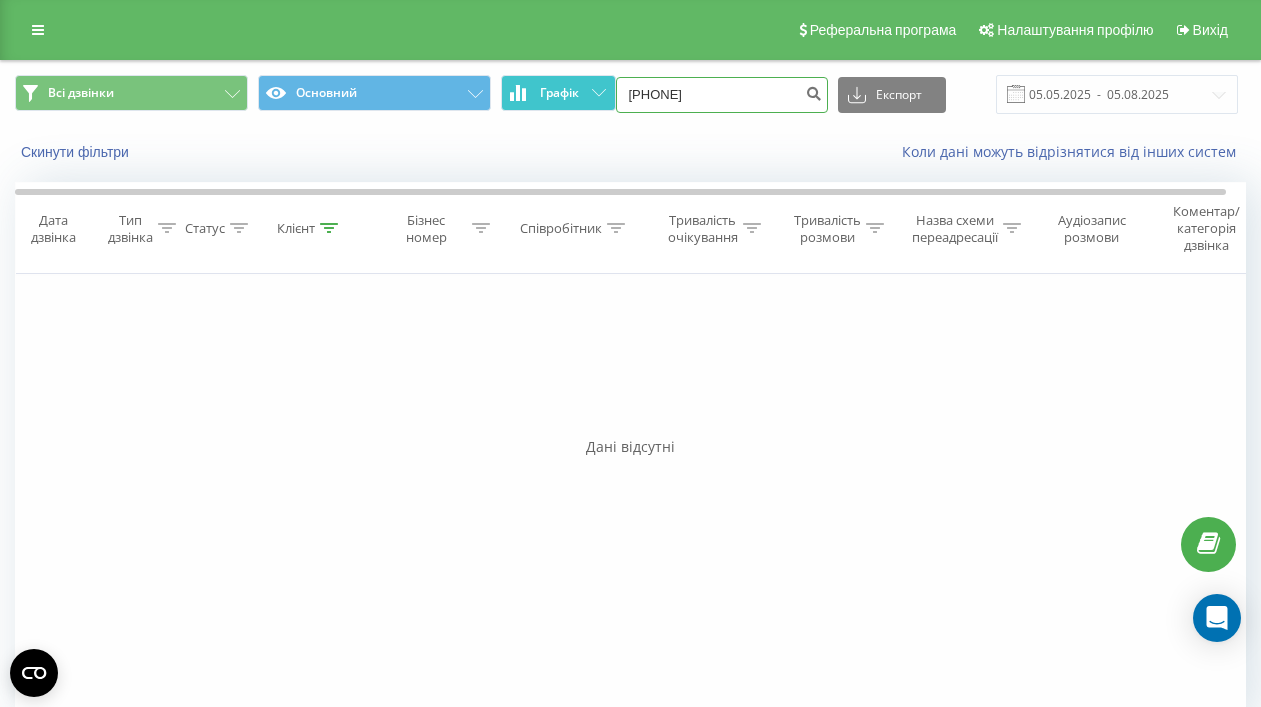 paste on "(067) 722 76 81" 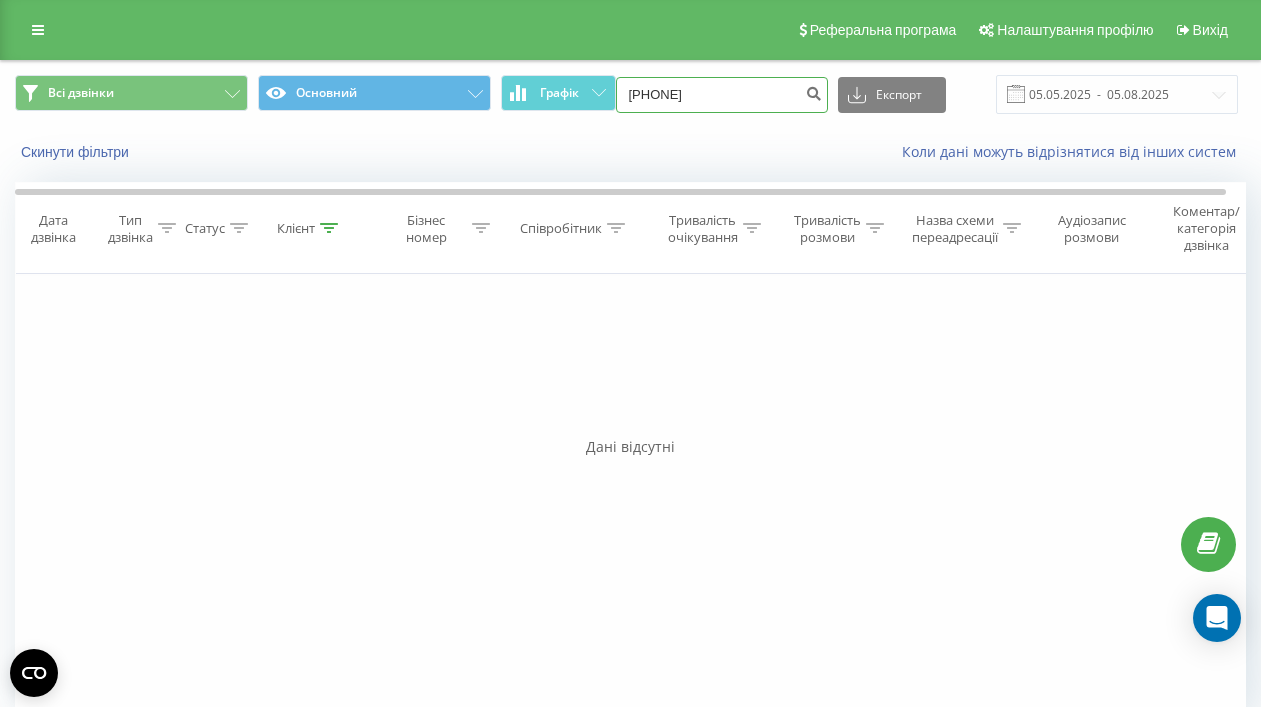 click on "(067) 722 76 81" at bounding box center [722, 95] 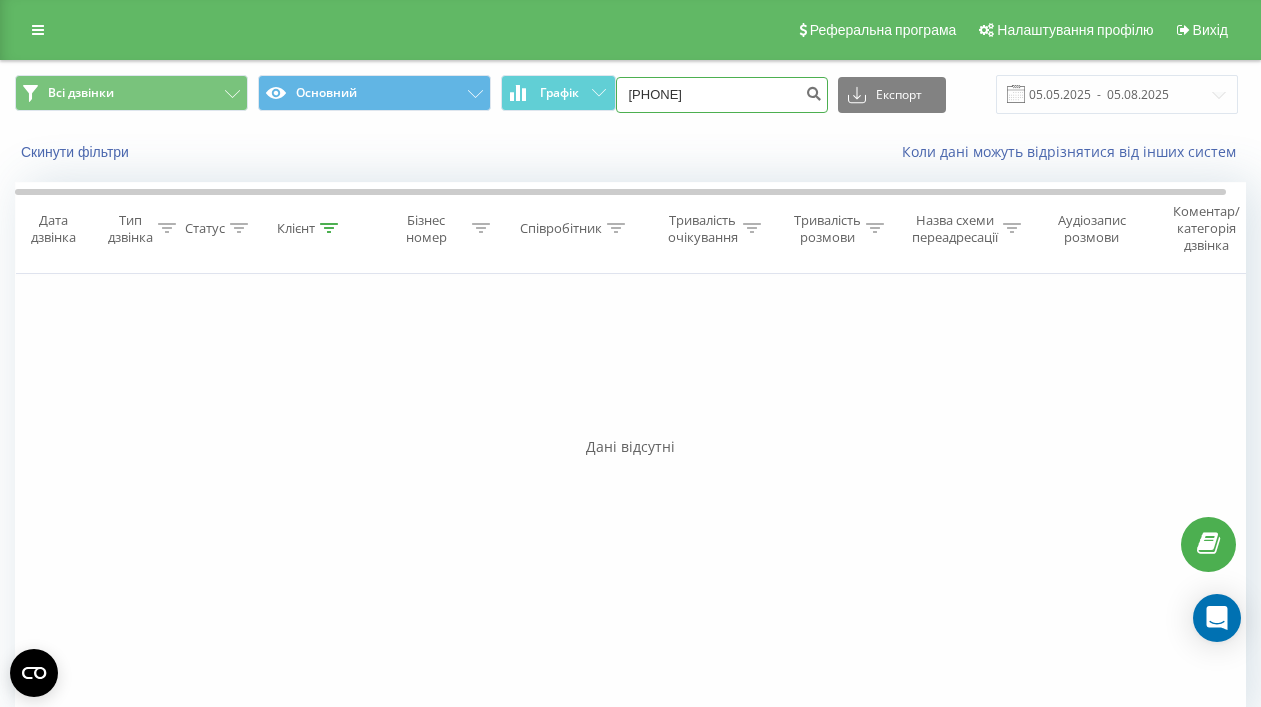 click on "(067 722 76 81" at bounding box center [722, 95] 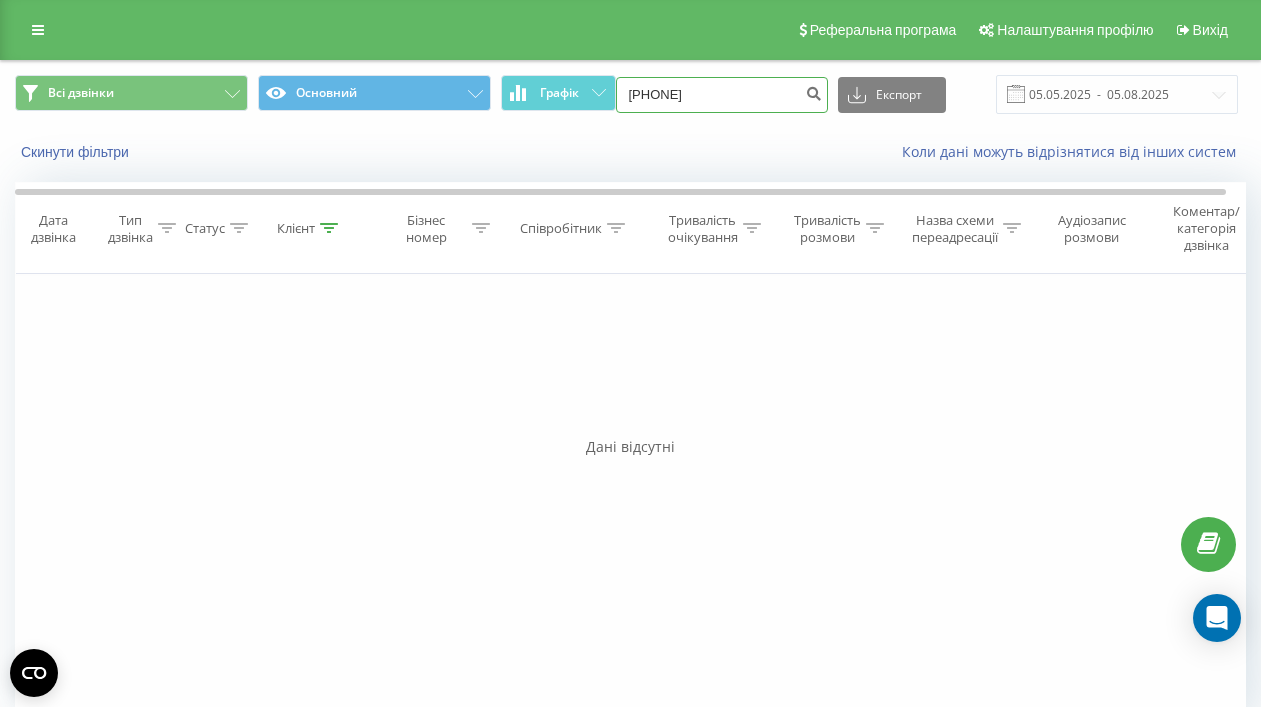 type on "067 722 76 81" 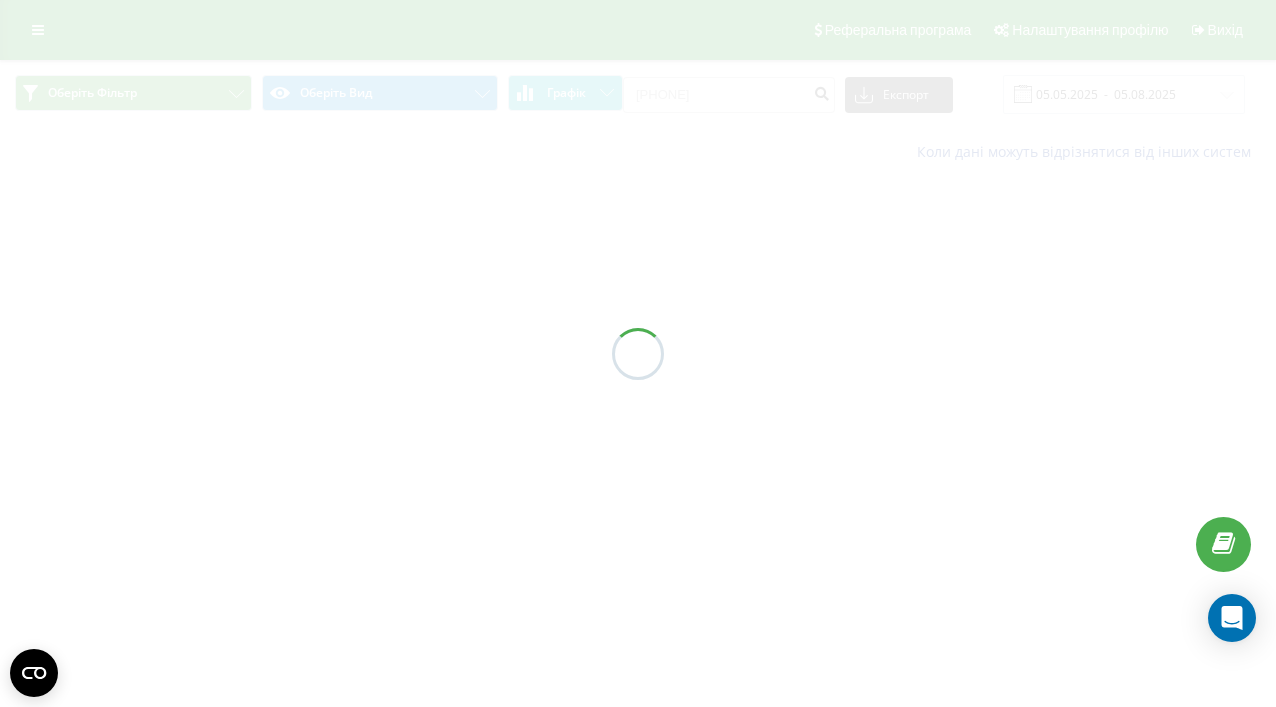 scroll, scrollTop: 0, scrollLeft: 0, axis: both 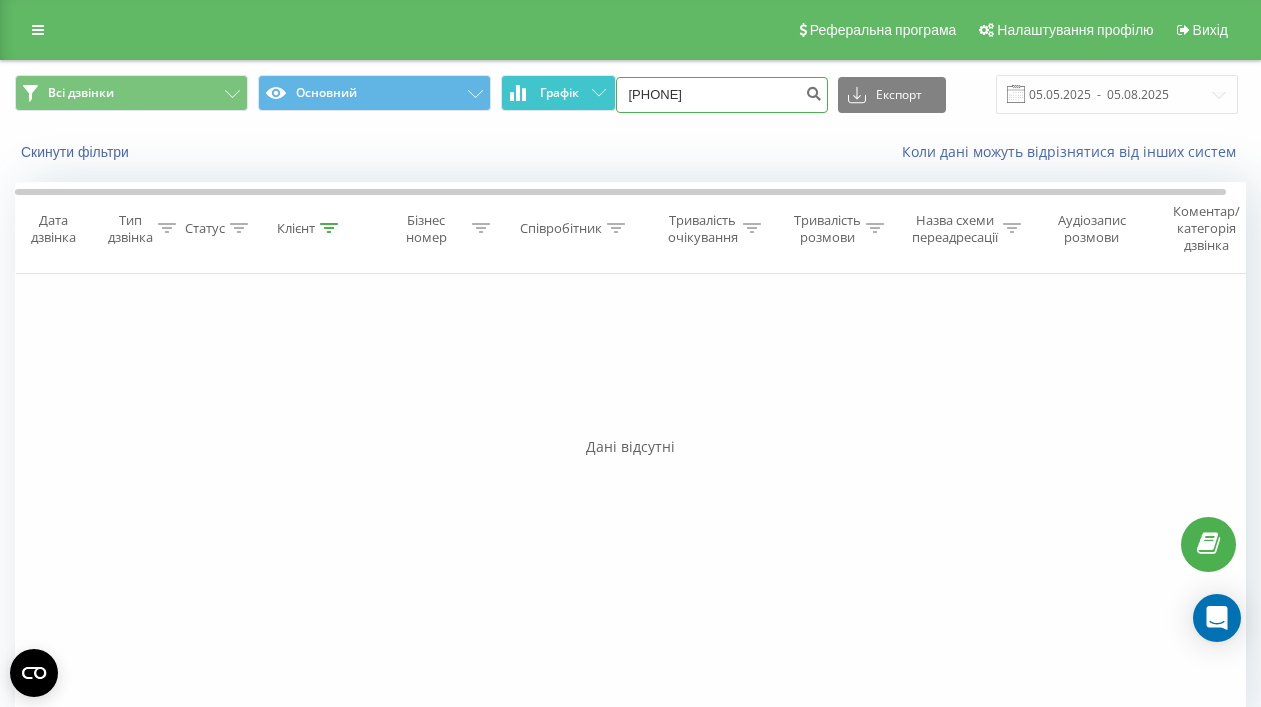 drag, startPoint x: 752, startPoint y: 98, endPoint x: 558, endPoint y: 84, distance: 194.5045 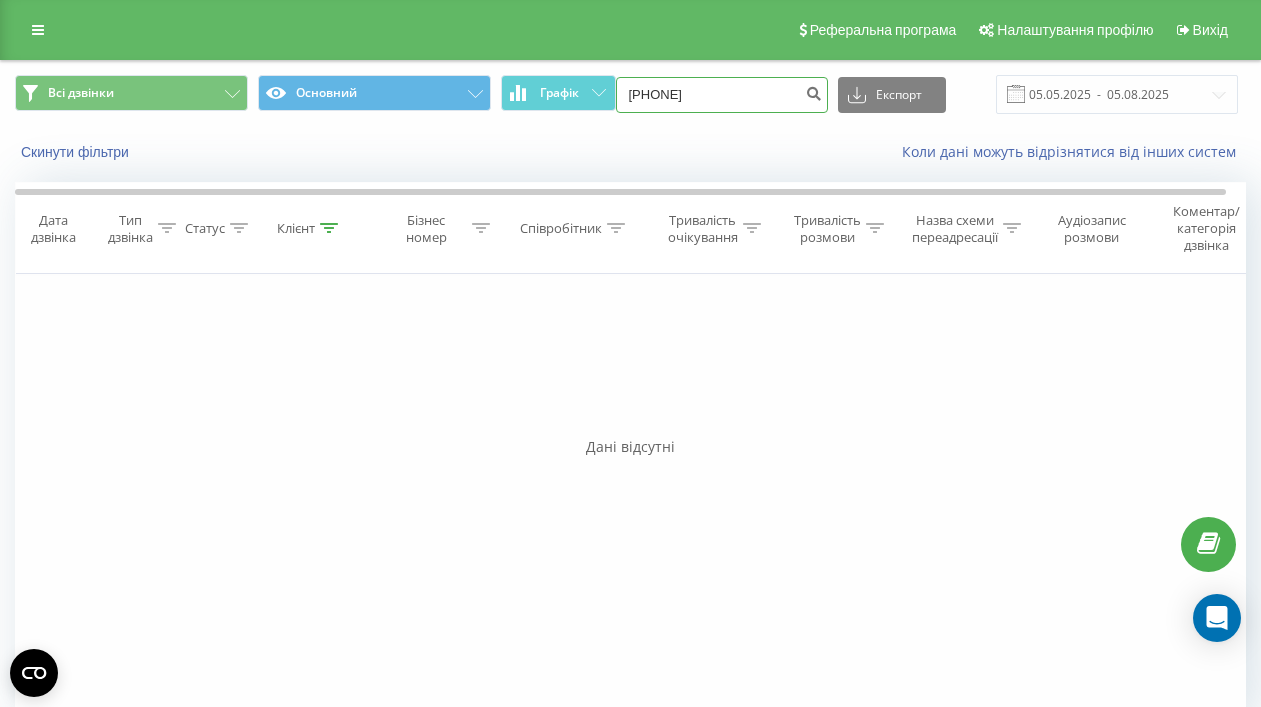 paste on "(067) 945 27 83" 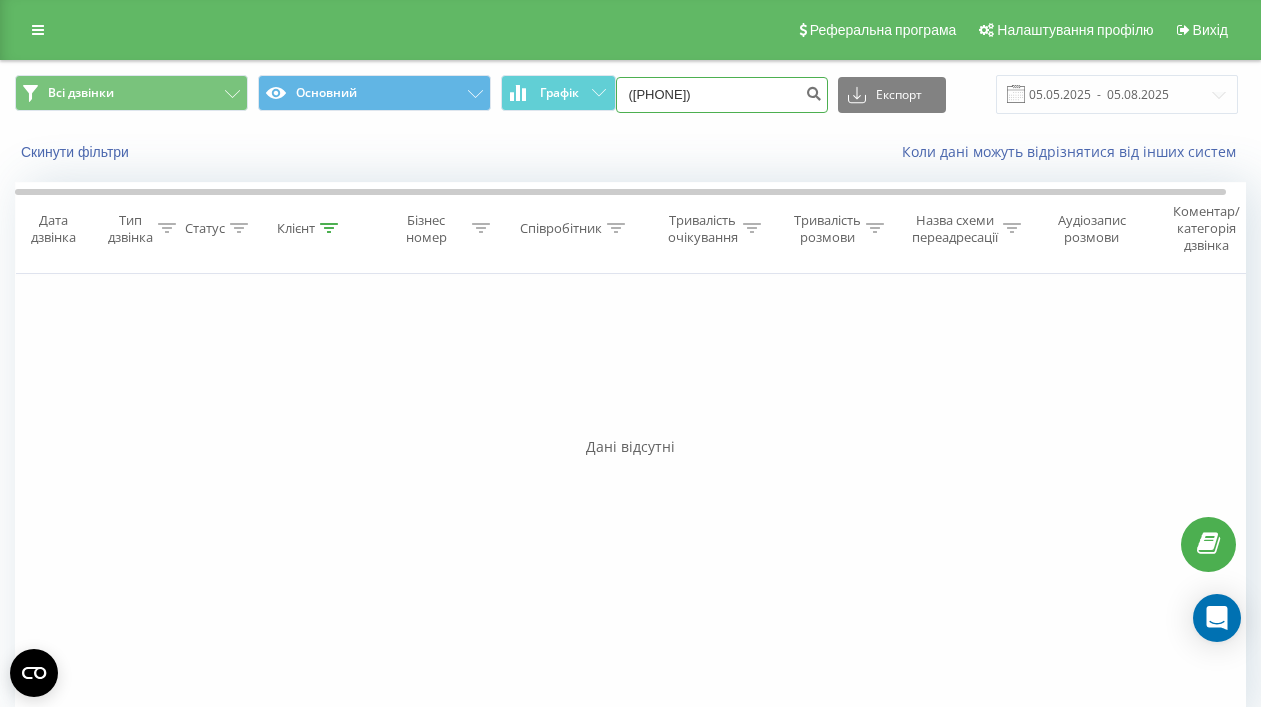 click on "(067) 945 27 83" at bounding box center [722, 95] 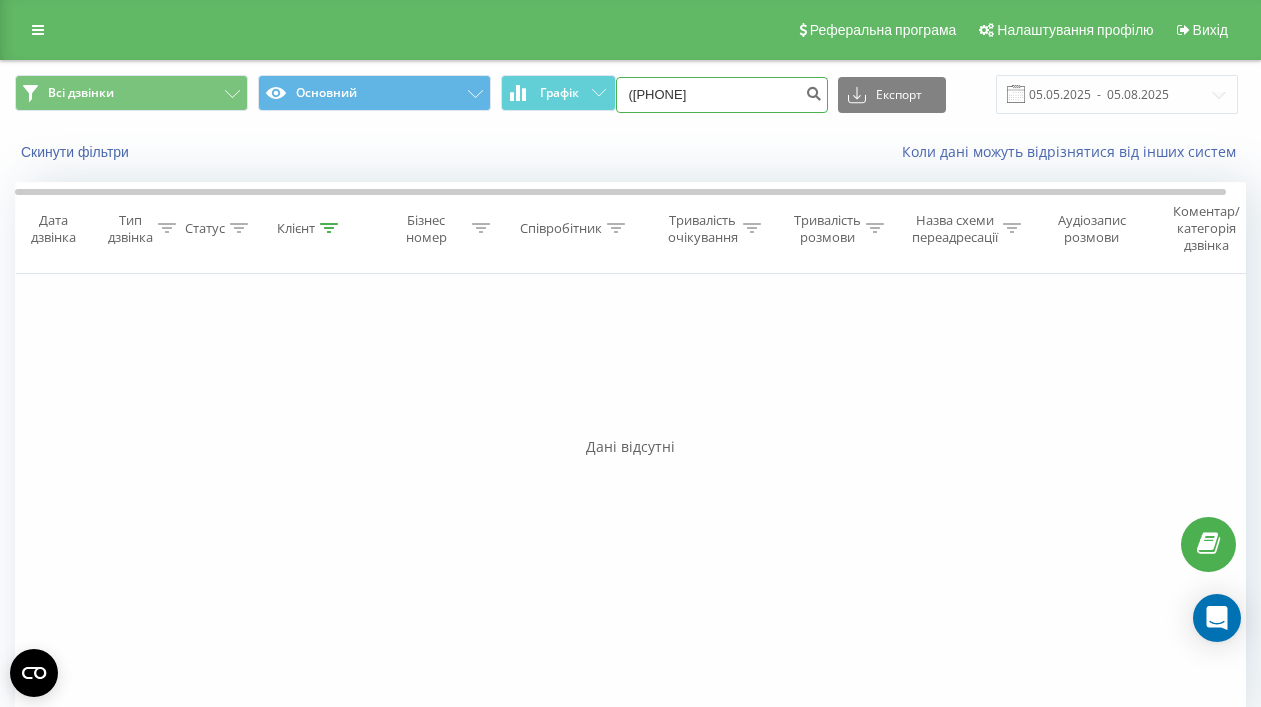 click on "(067 945 27 83" at bounding box center (722, 95) 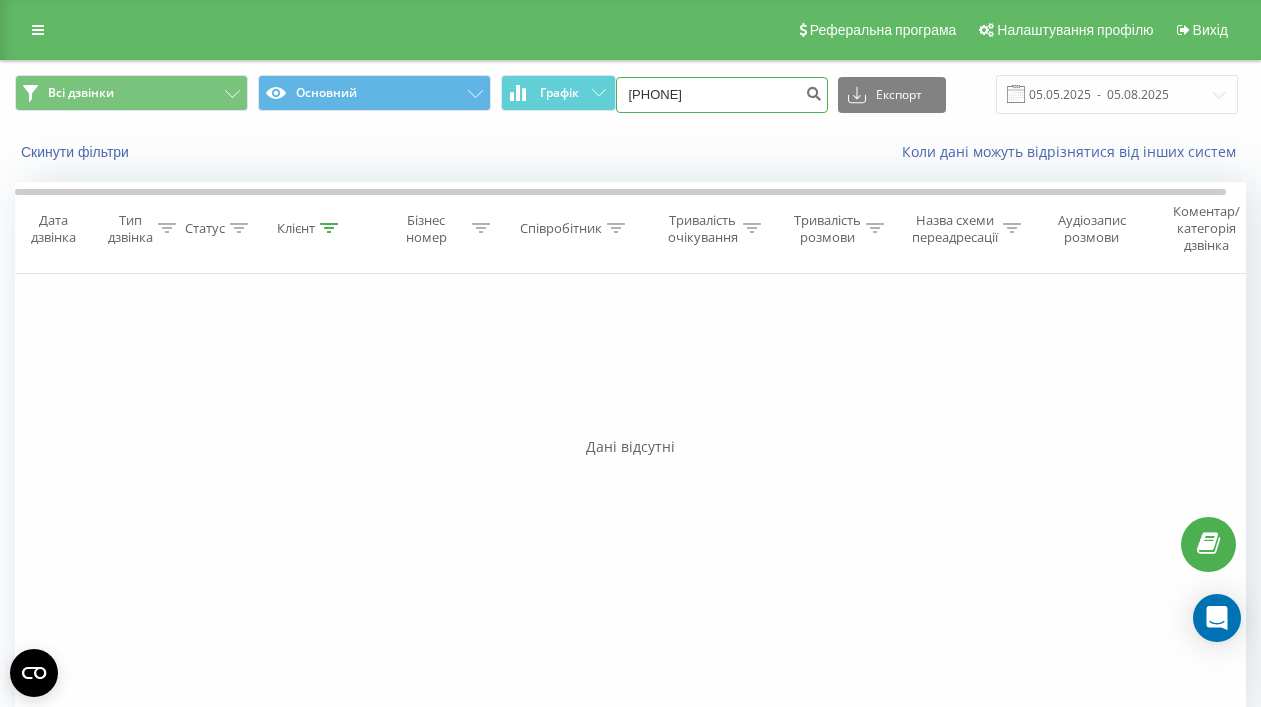 type on "067 945 27 83" 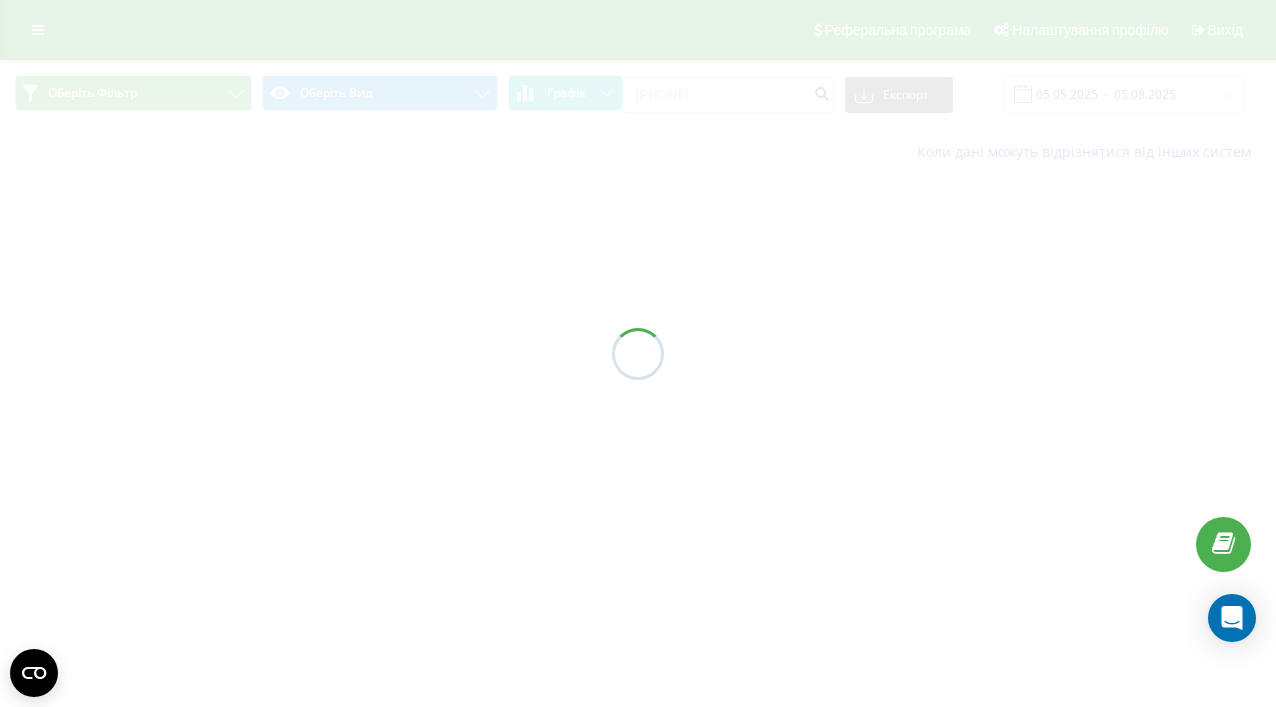 scroll, scrollTop: 0, scrollLeft: 0, axis: both 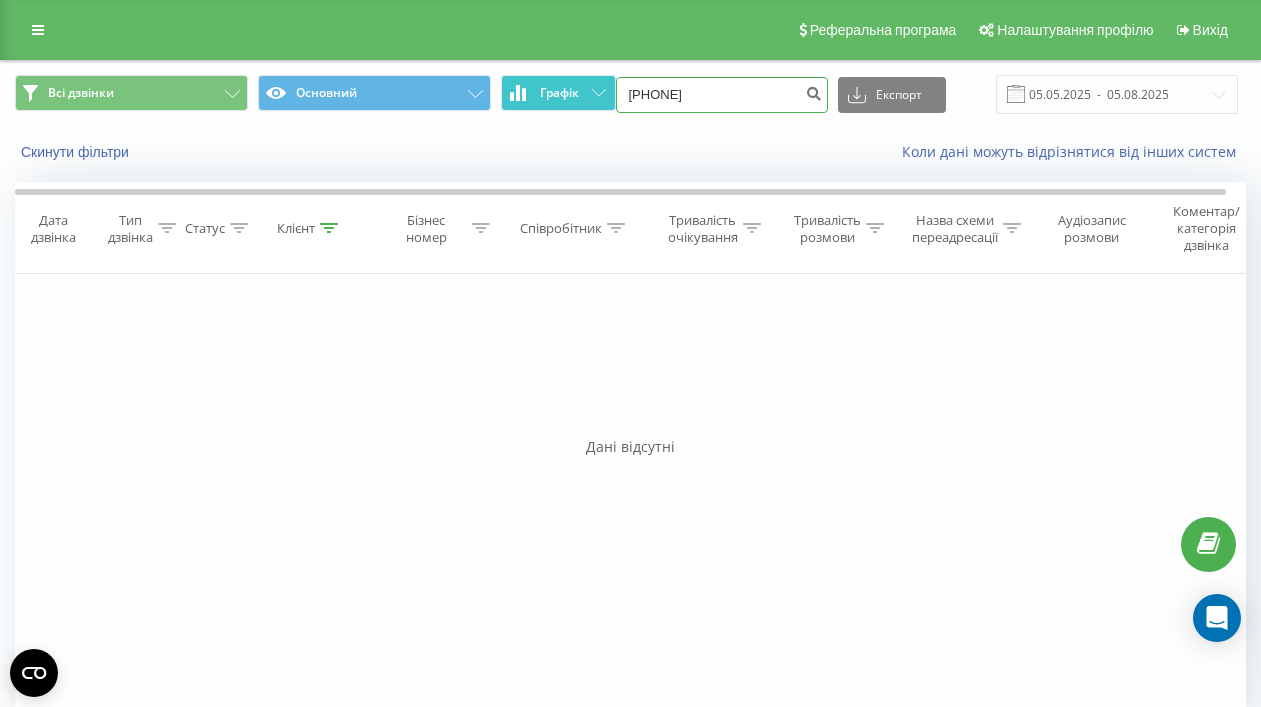 drag, startPoint x: 743, startPoint y: 103, endPoint x: 601, endPoint y: 75, distance: 144.73424 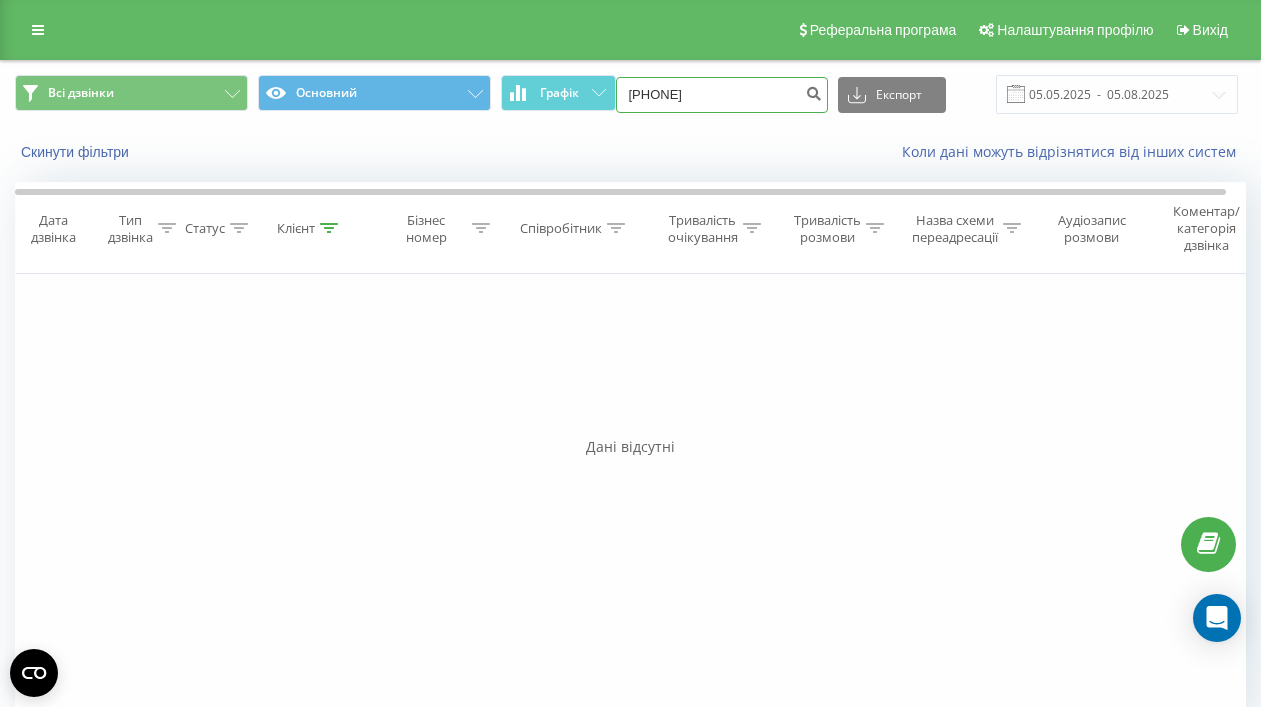 paste on "([AREA]) [PHONE] [PHONE]" 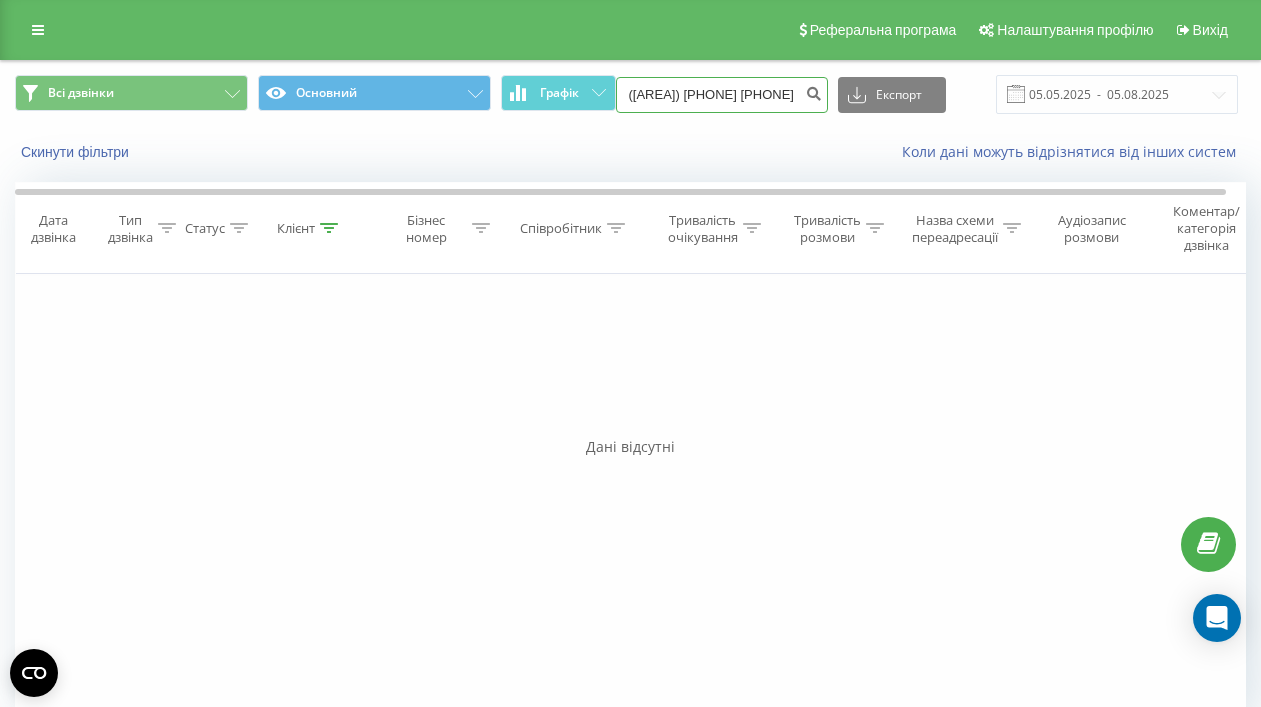 click on "([AREA]) [PHONE] [PHONE]" at bounding box center (722, 95) 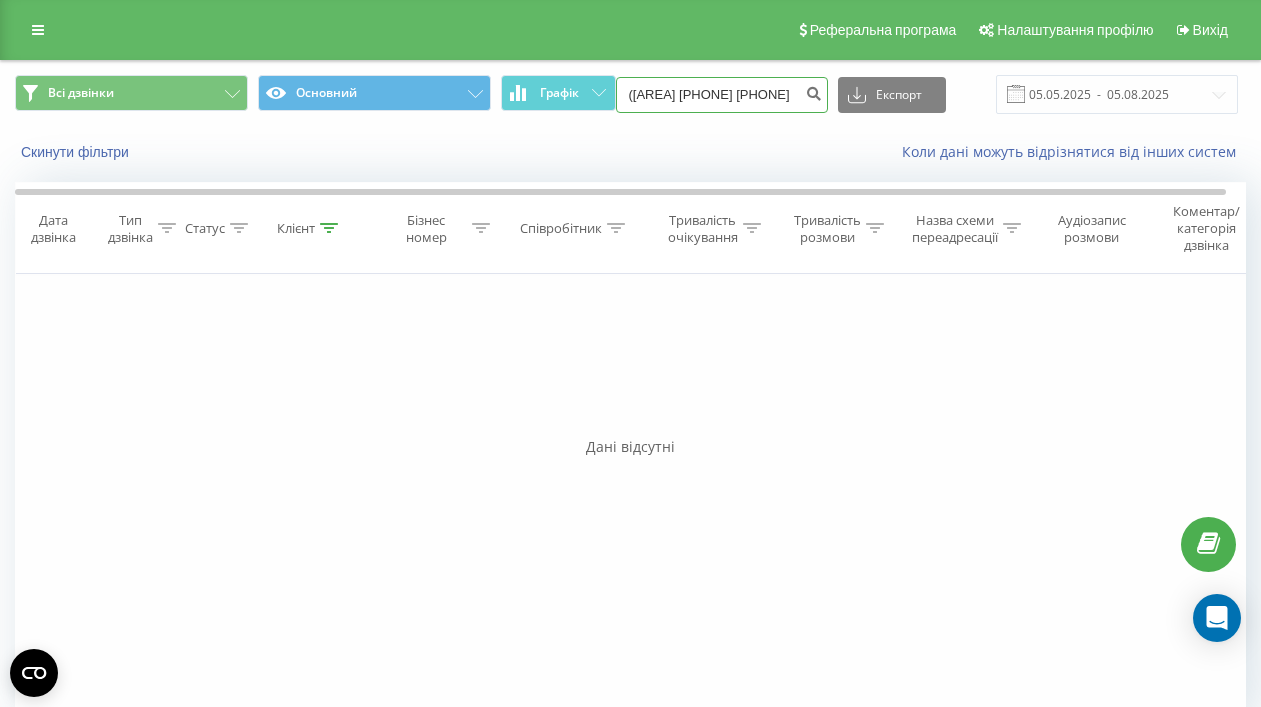 click on "([AREA] [PHONE] [PHONE]" at bounding box center [722, 95] 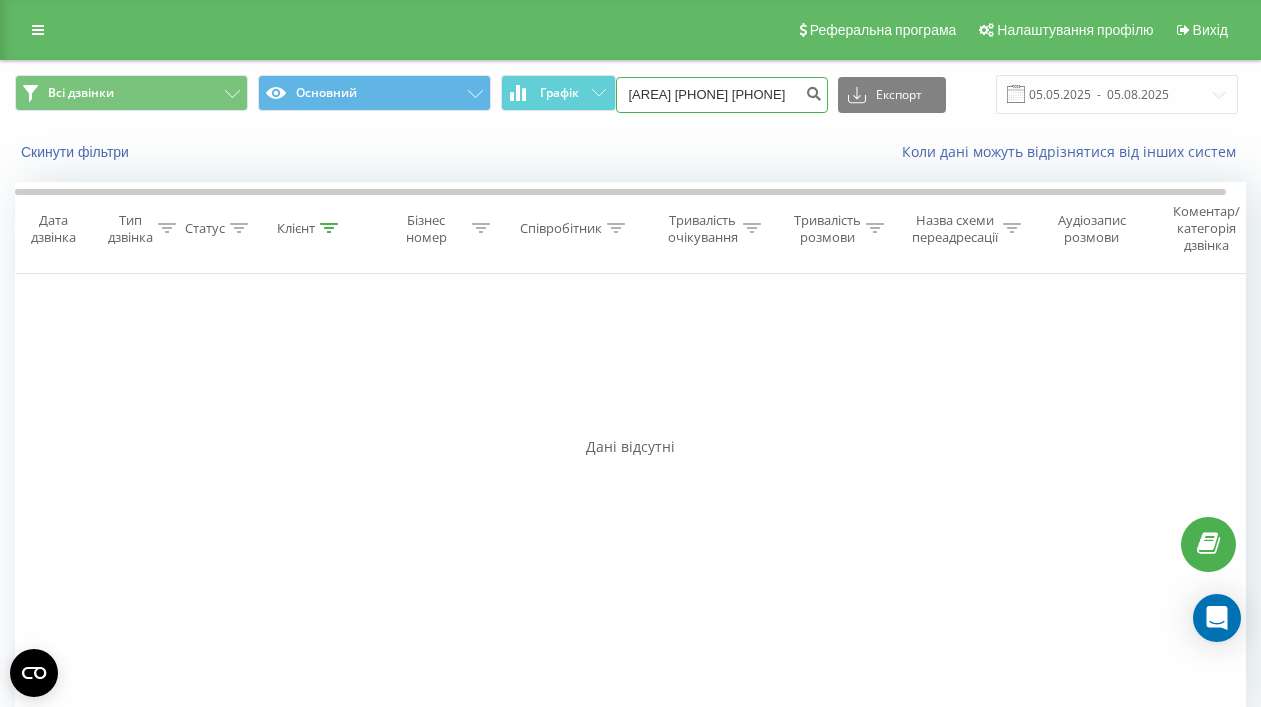 type on "[AREA] [PHONE] [PHONE]" 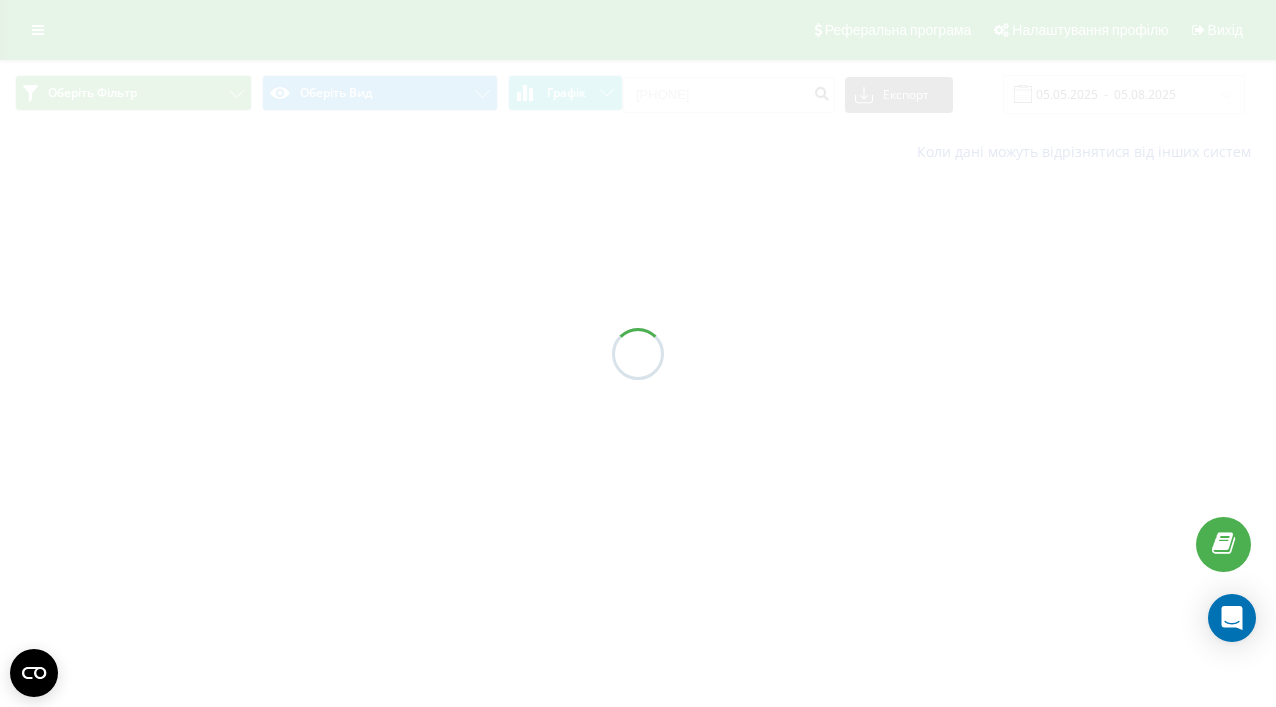 scroll, scrollTop: 0, scrollLeft: 0, axis: both 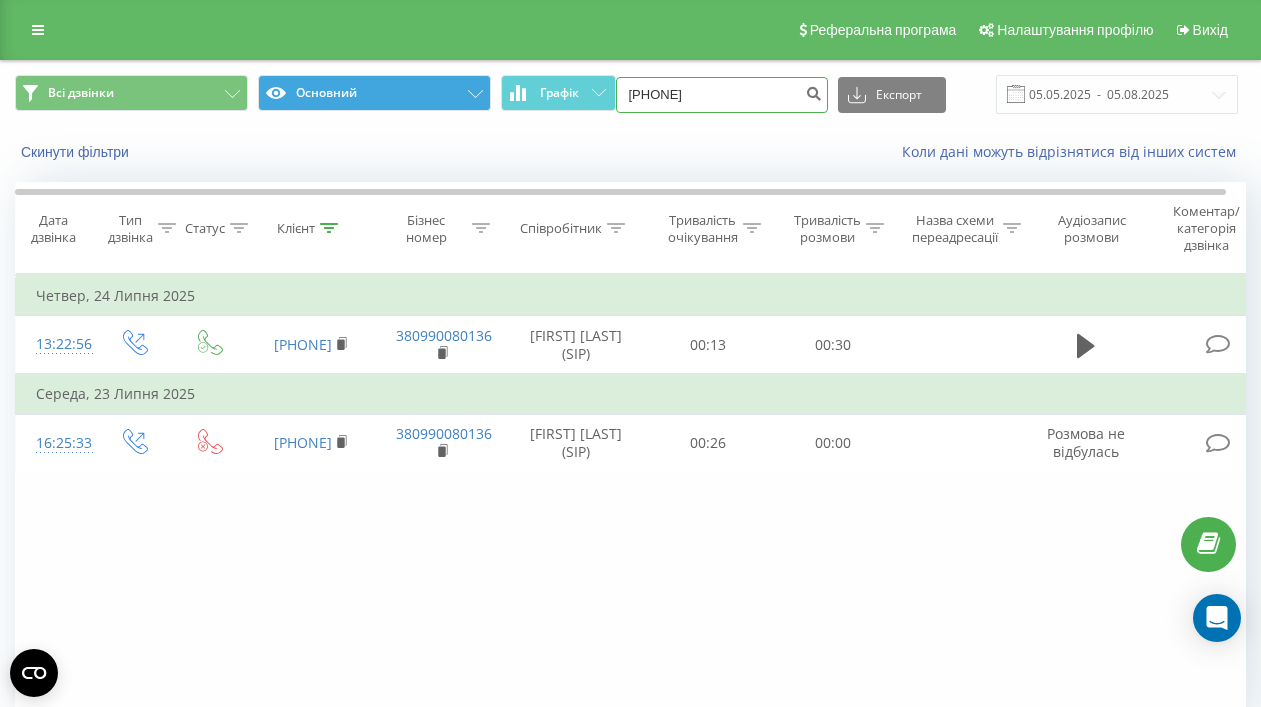 drag, startPoint x: 773, startPoint y: 93, endPoint x: 428, endPoint y: 82, distance: 345.17532 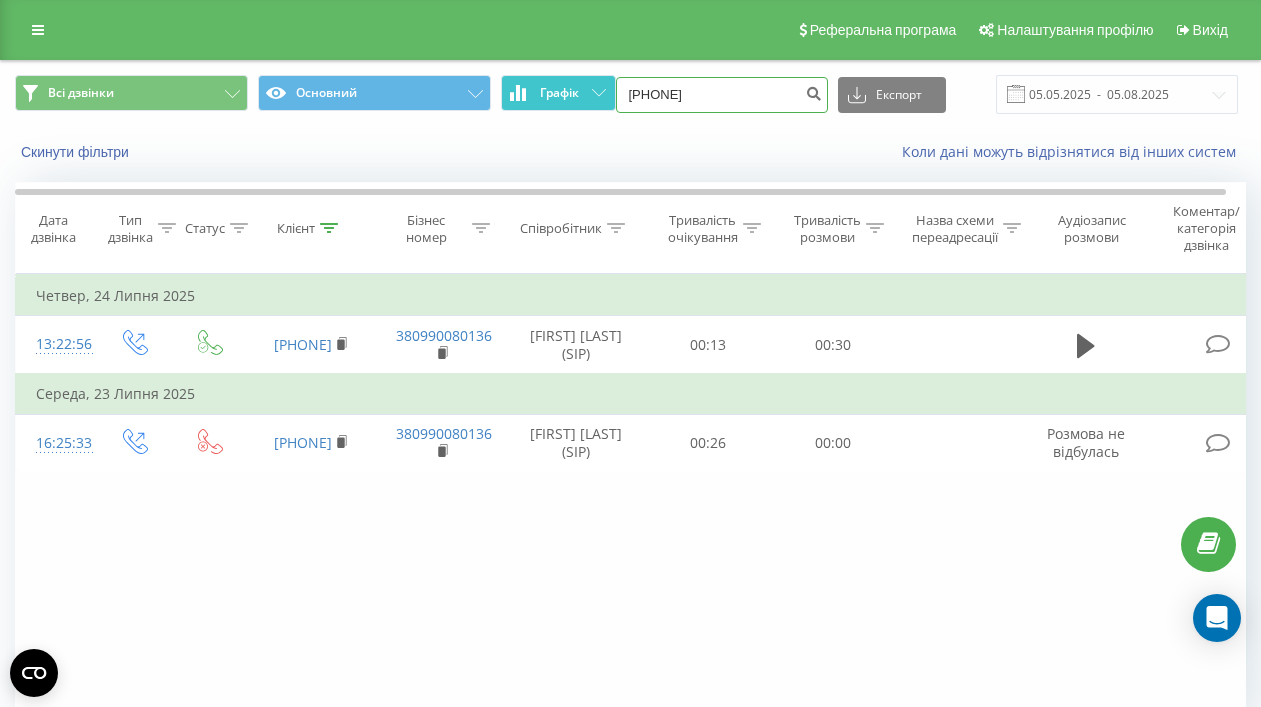 paste on "(067) 407 73 03" 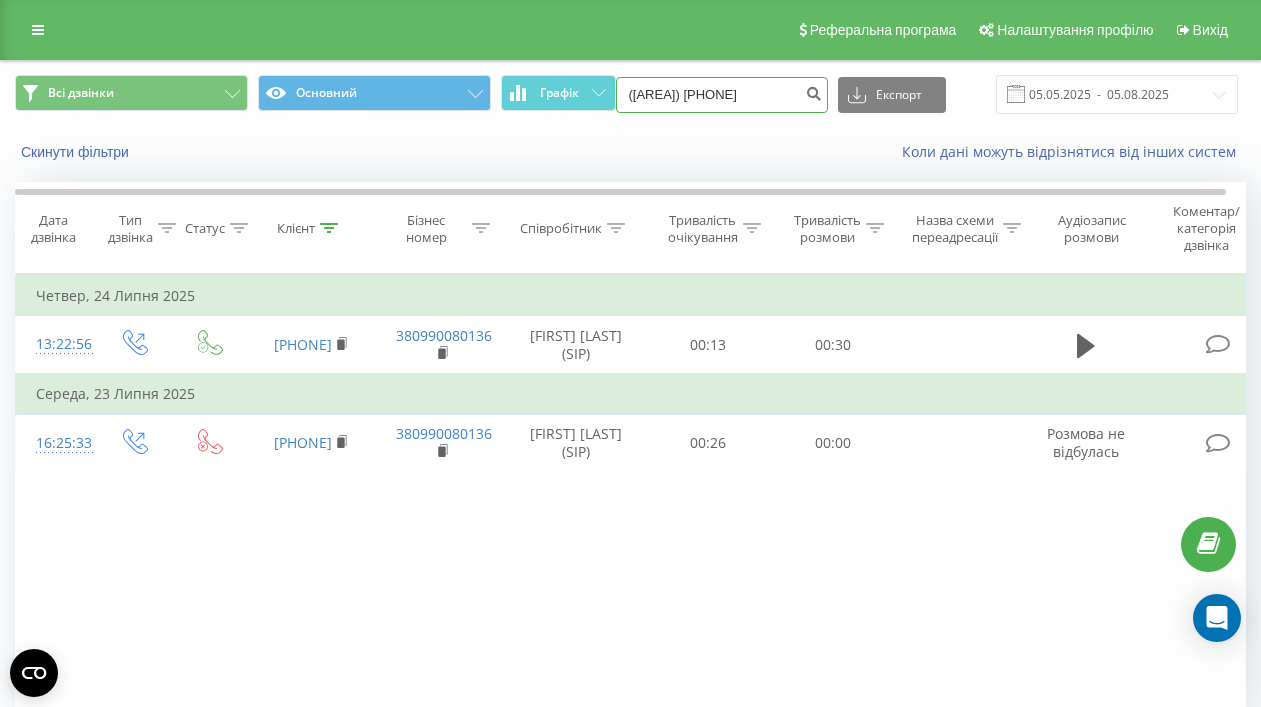 click on "(067) 407 73 03" at bounding box center (722, 95) 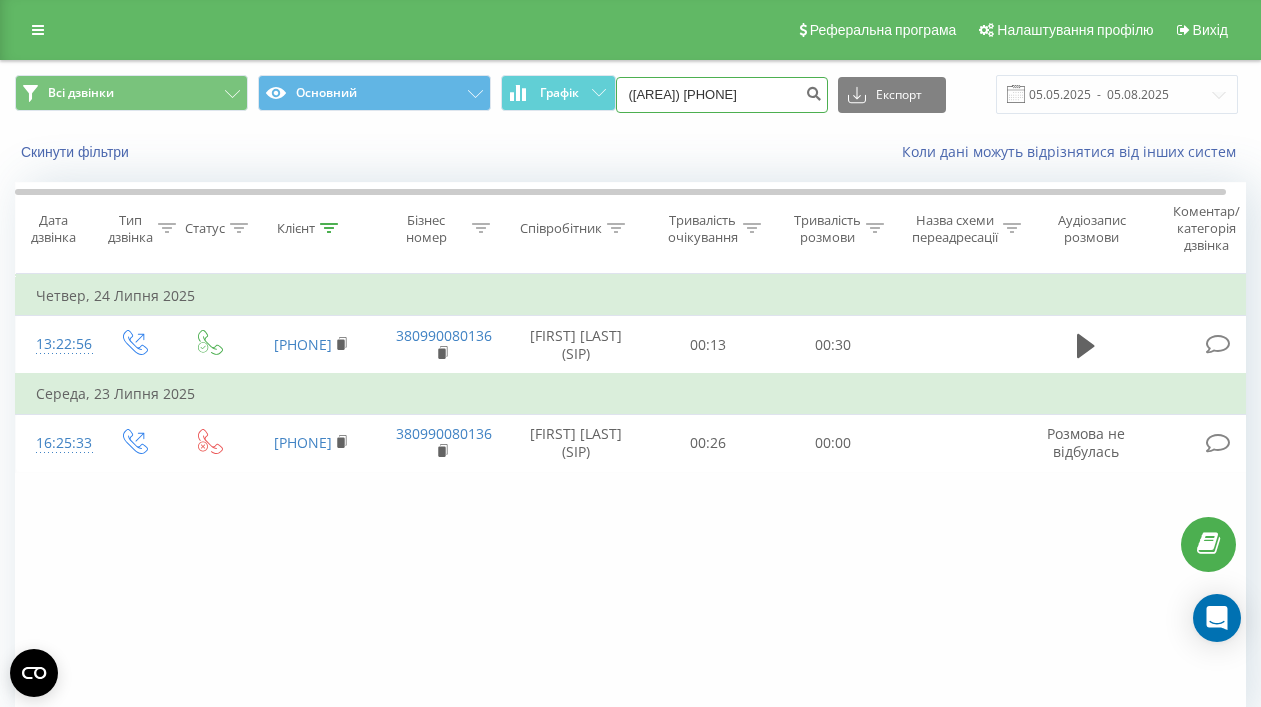 click on "(067407 73 03" at bounding box center (722, 95) 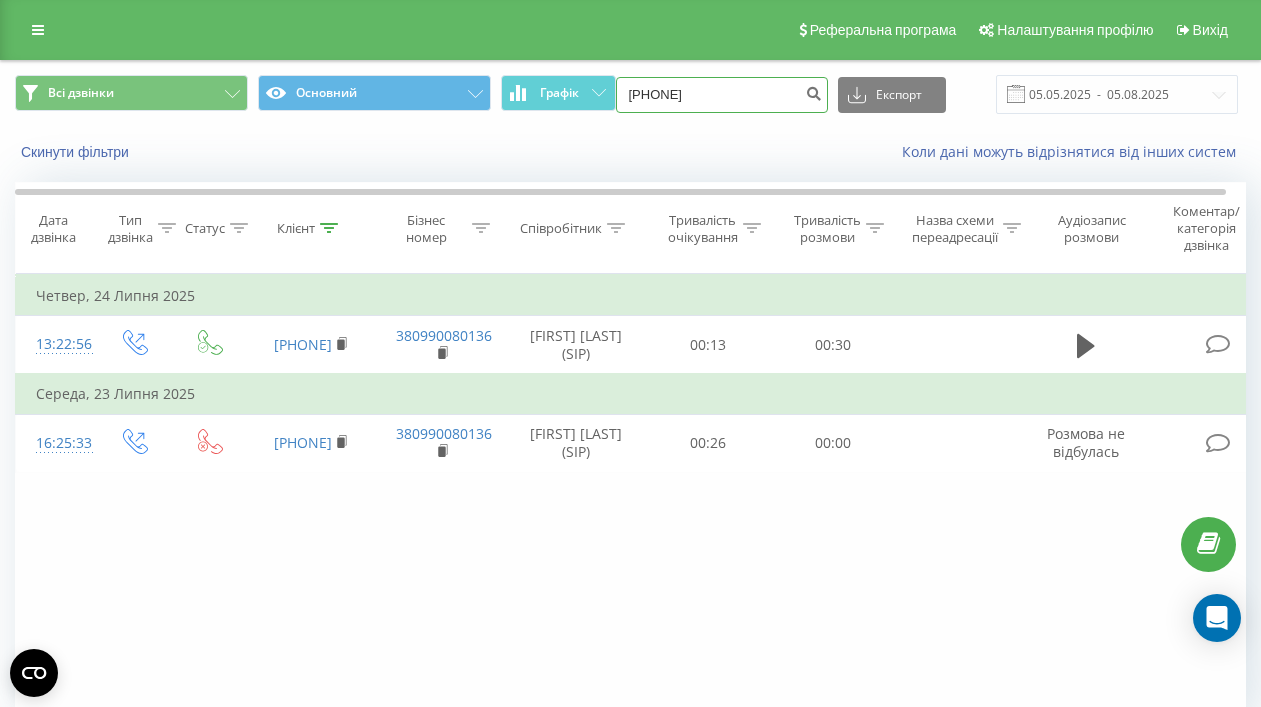 type on "067407 73 03" 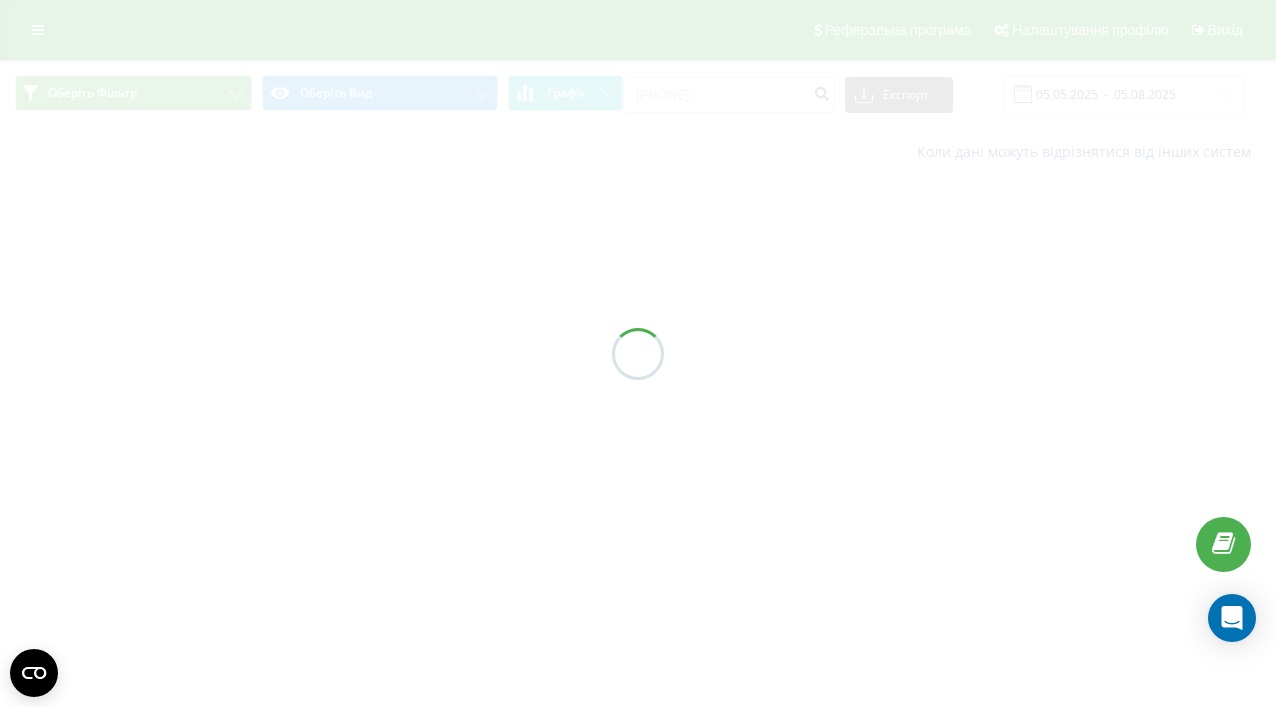 scroll, scrollTop: 0, scrollLeft: 0, axis: both 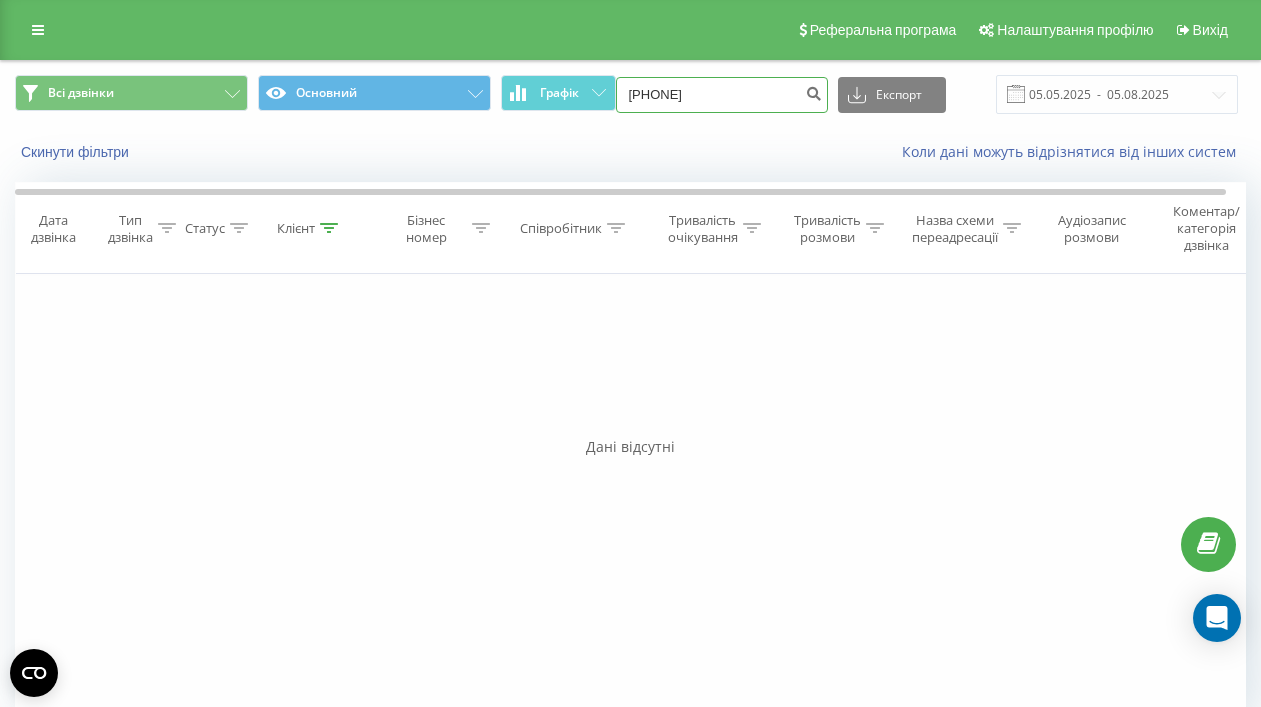 drag, startPoint x: 744, startPoint y: 86, endPoint x: 760, endPoint y: 93, distance: 17.464249 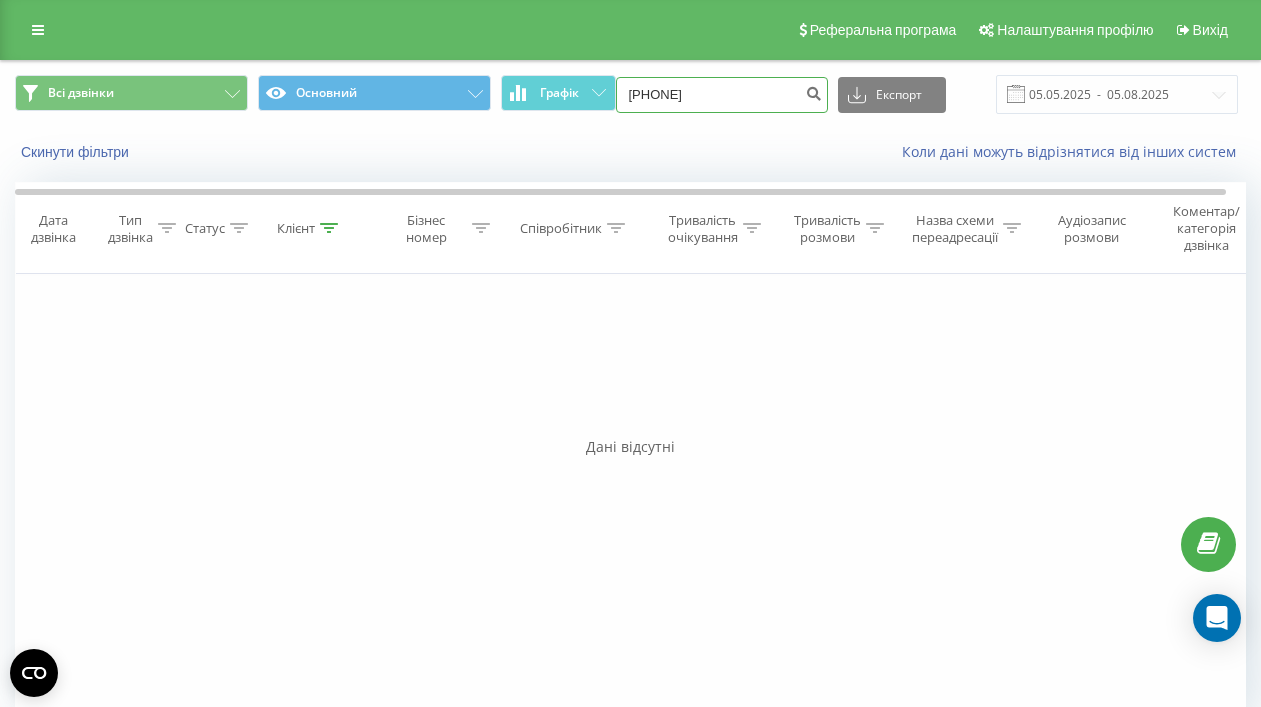 click on "[PHONE]" at bounding box center [722, 95] 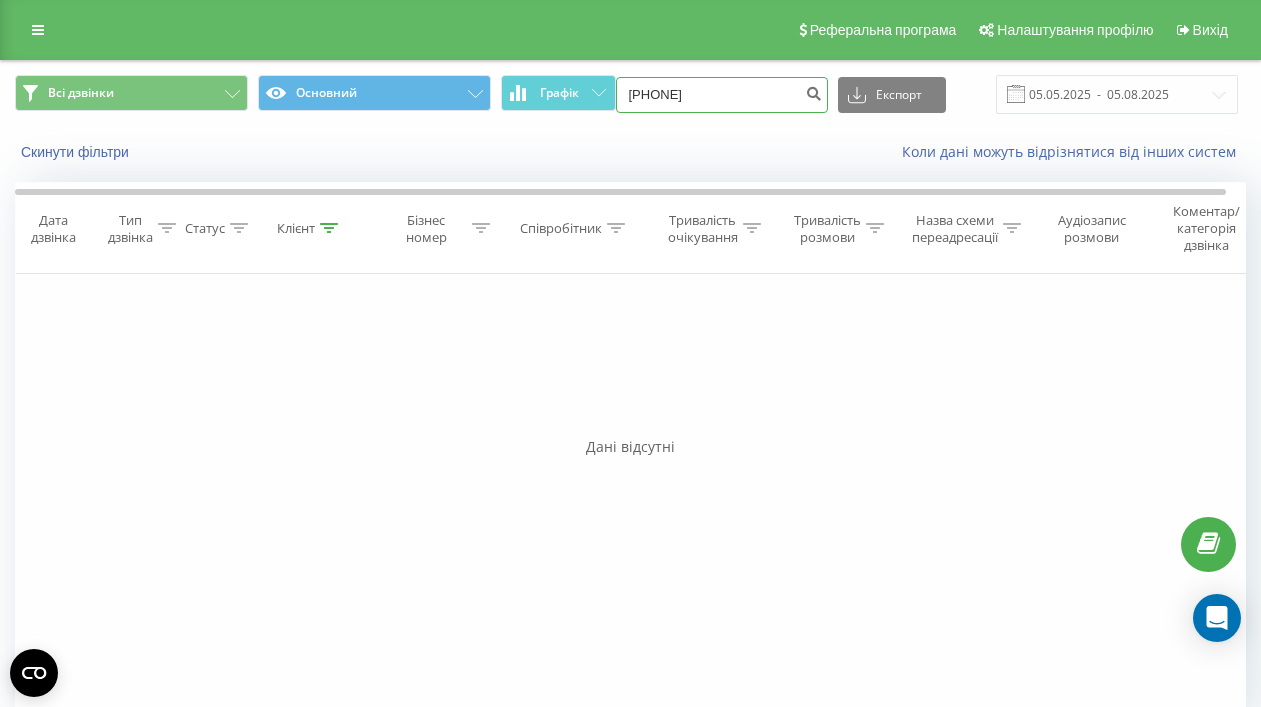type on "[PHONE]" 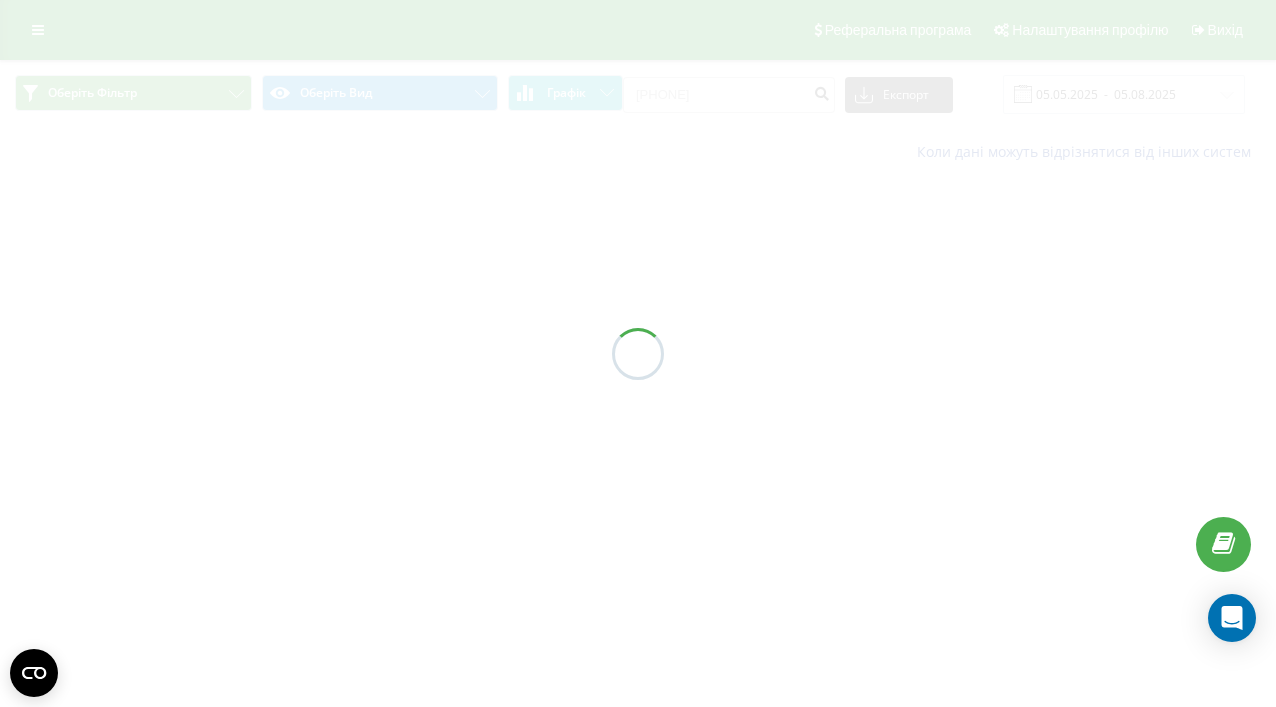 scroll, scrollTop: 0, scrollLeft: 0, axis: both 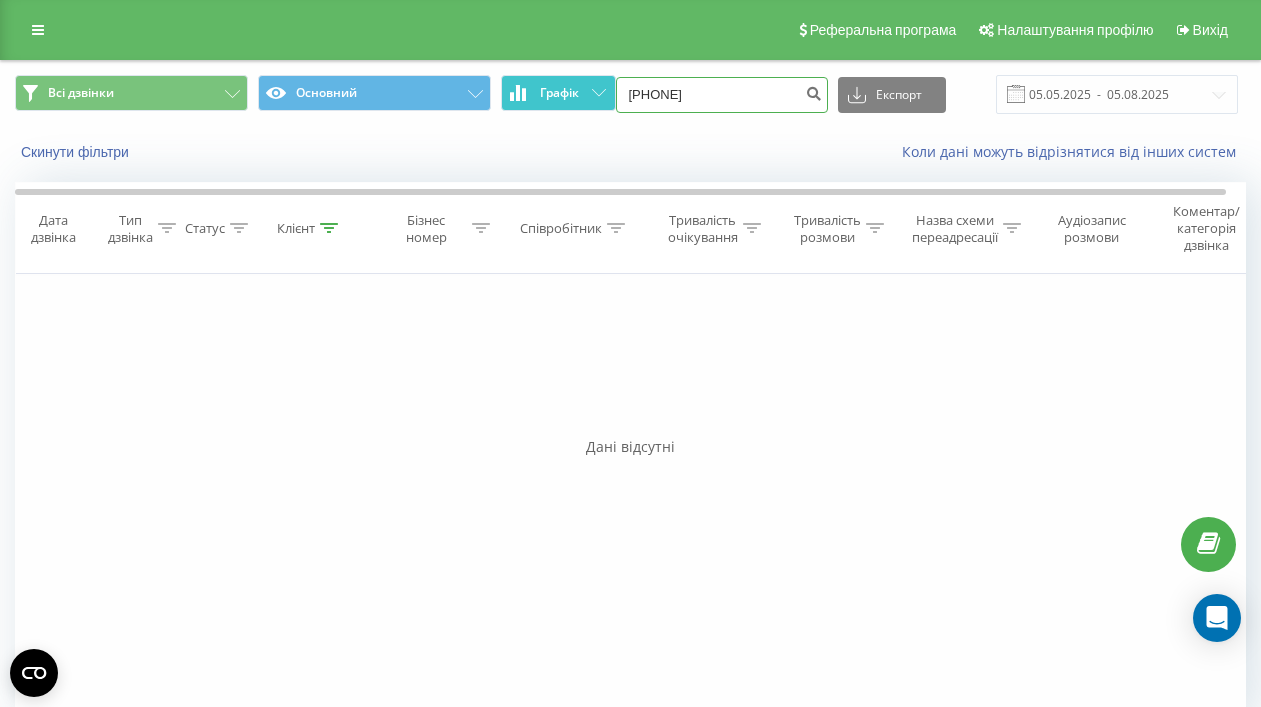 drag, startPoint x: 748, startPoint y: 91, endPoint x: 561, endPoint y: 76, distance: 187.60065 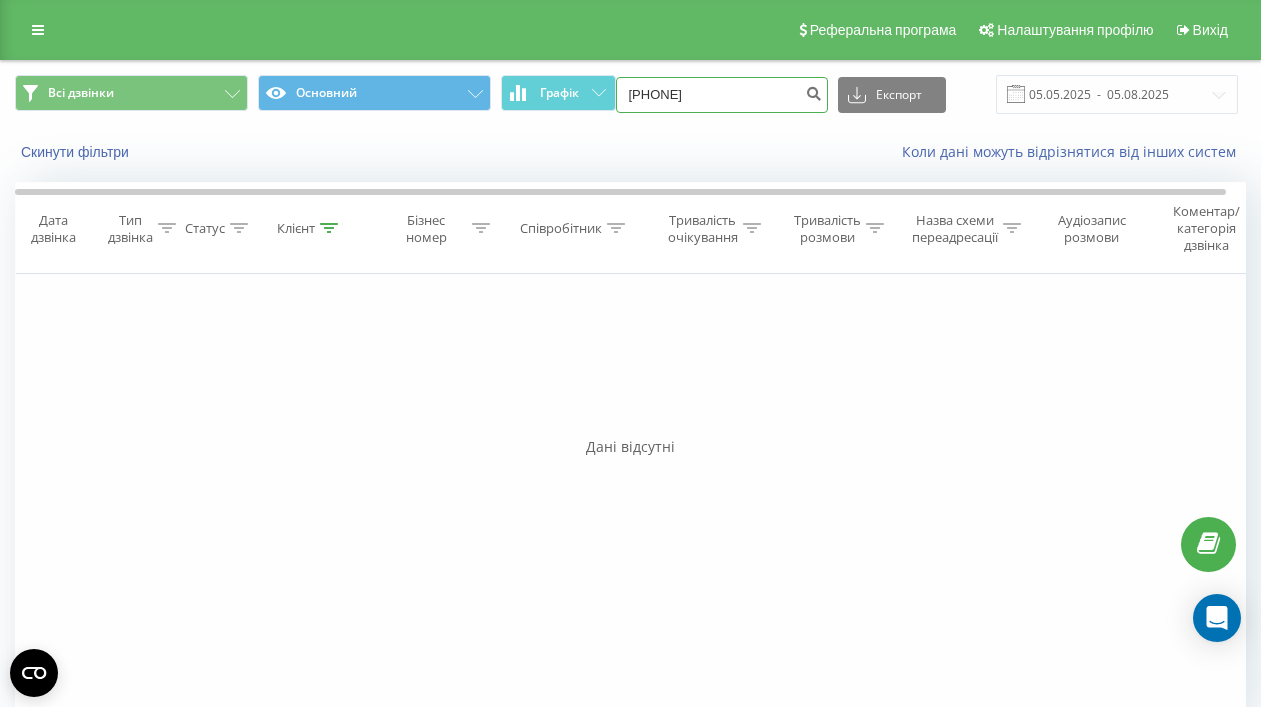 paste on "(068) 411 91 7" 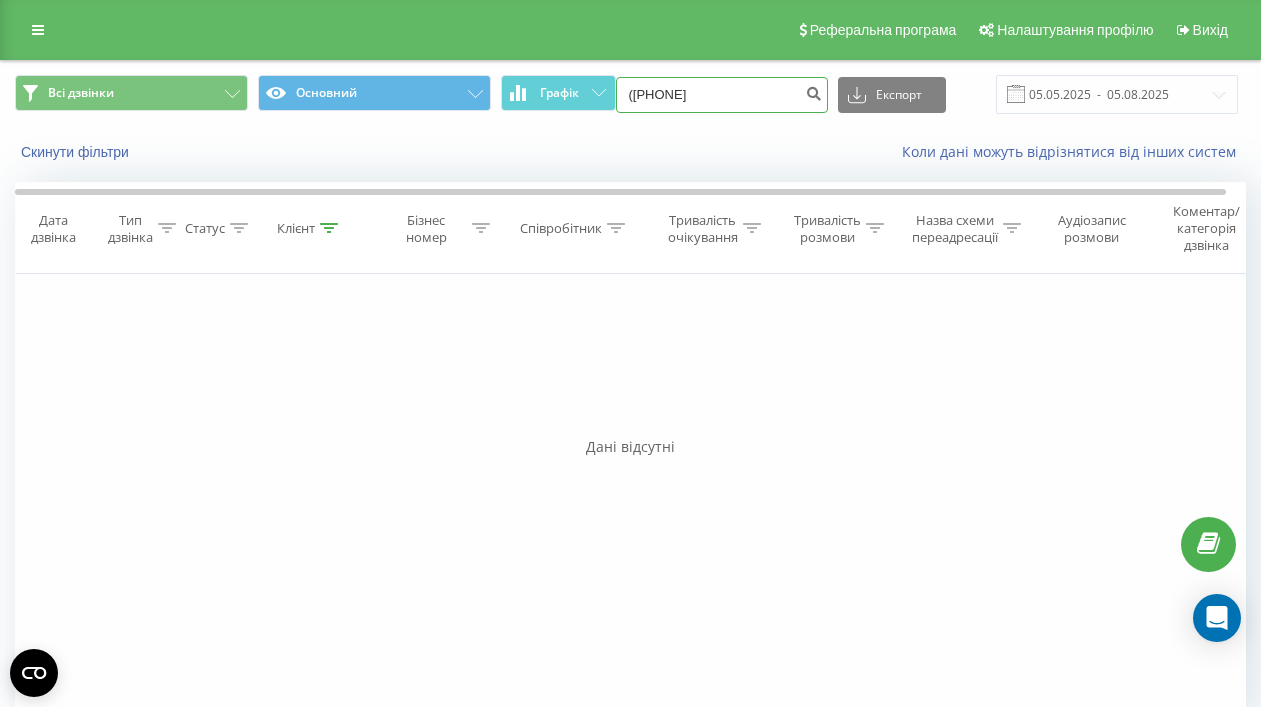 click on "(068) 411 91 77" at bounding box center (722, 95) 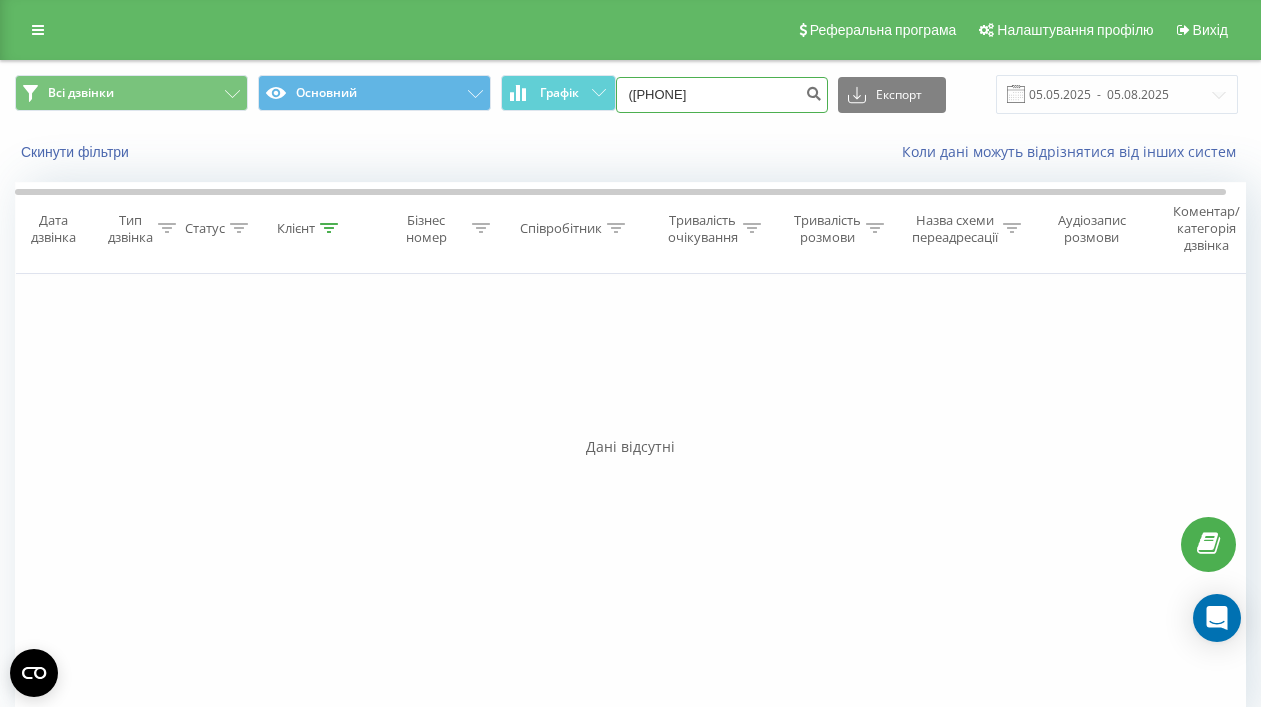 click on "(068411 91 77" at bounding box center [722, 95] 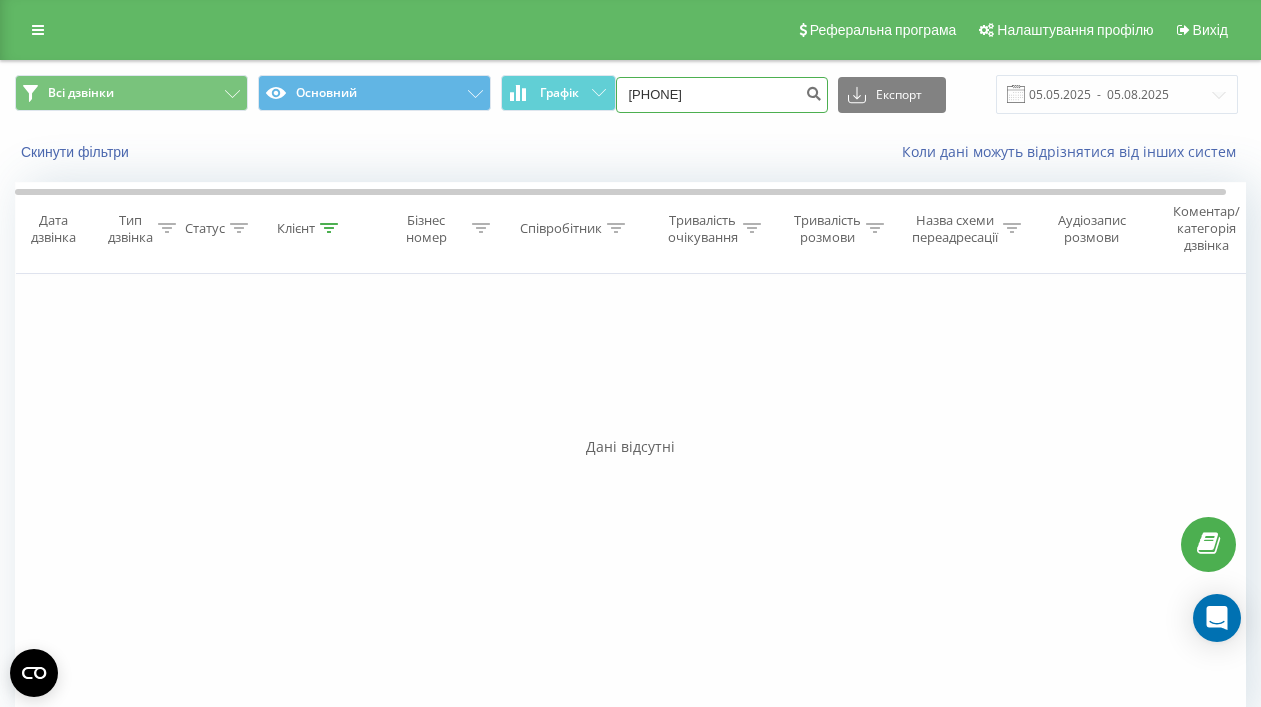 type on "068411 91 77" 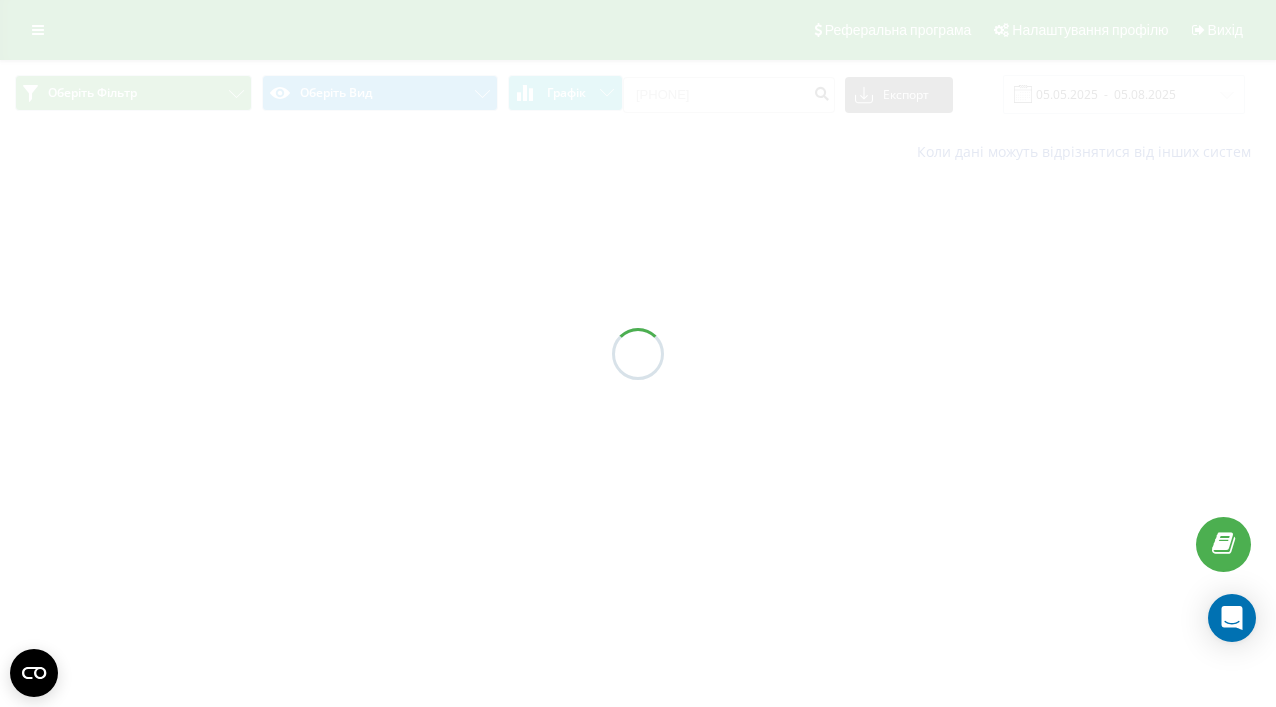 scroll, scrollTop: 0, scrollLeft: 0, axis: both 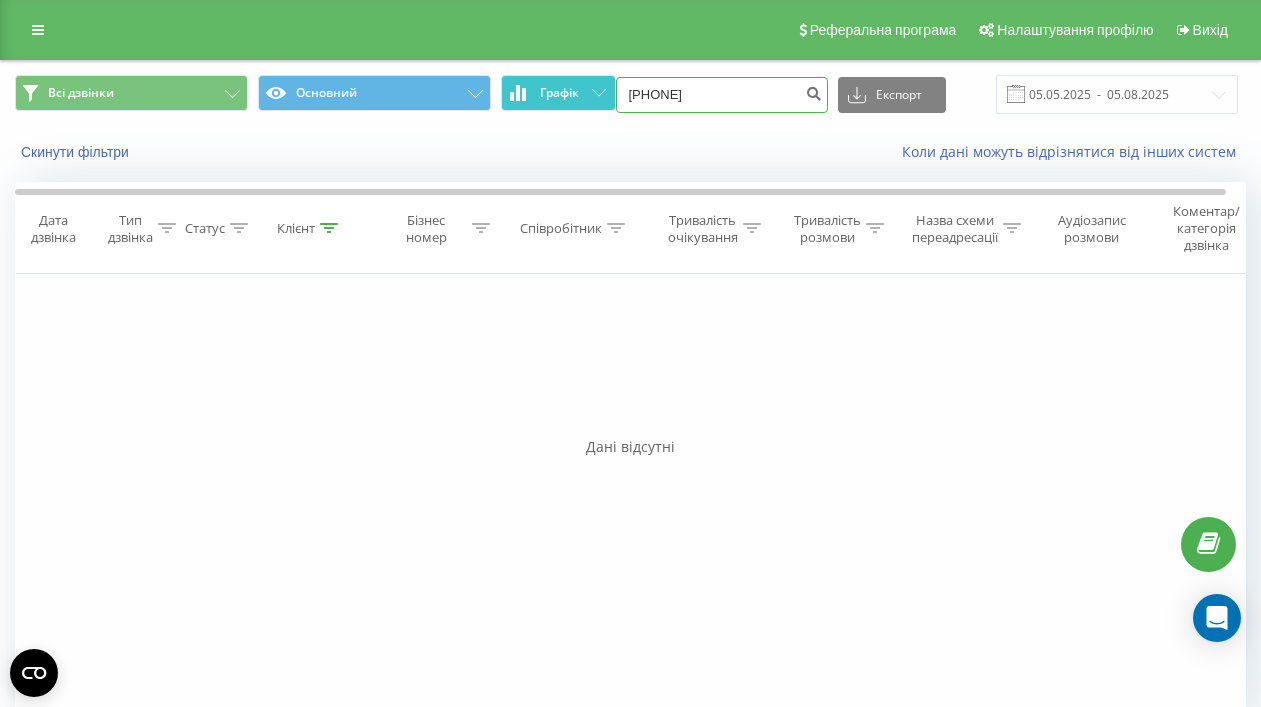 drag, startPoint x: 774, startPoint y: 94, endPoint x: 595, endPoint y: 96, distance: 179.01117 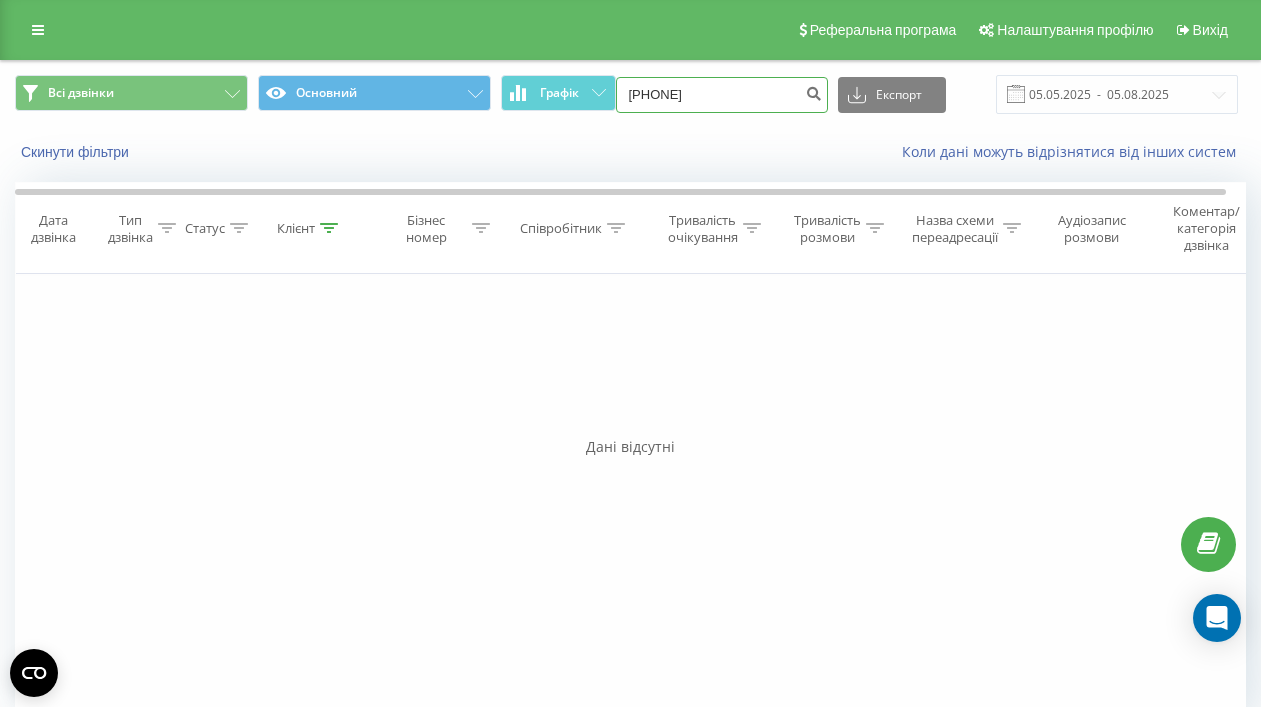 paste on "(067) 699 79" 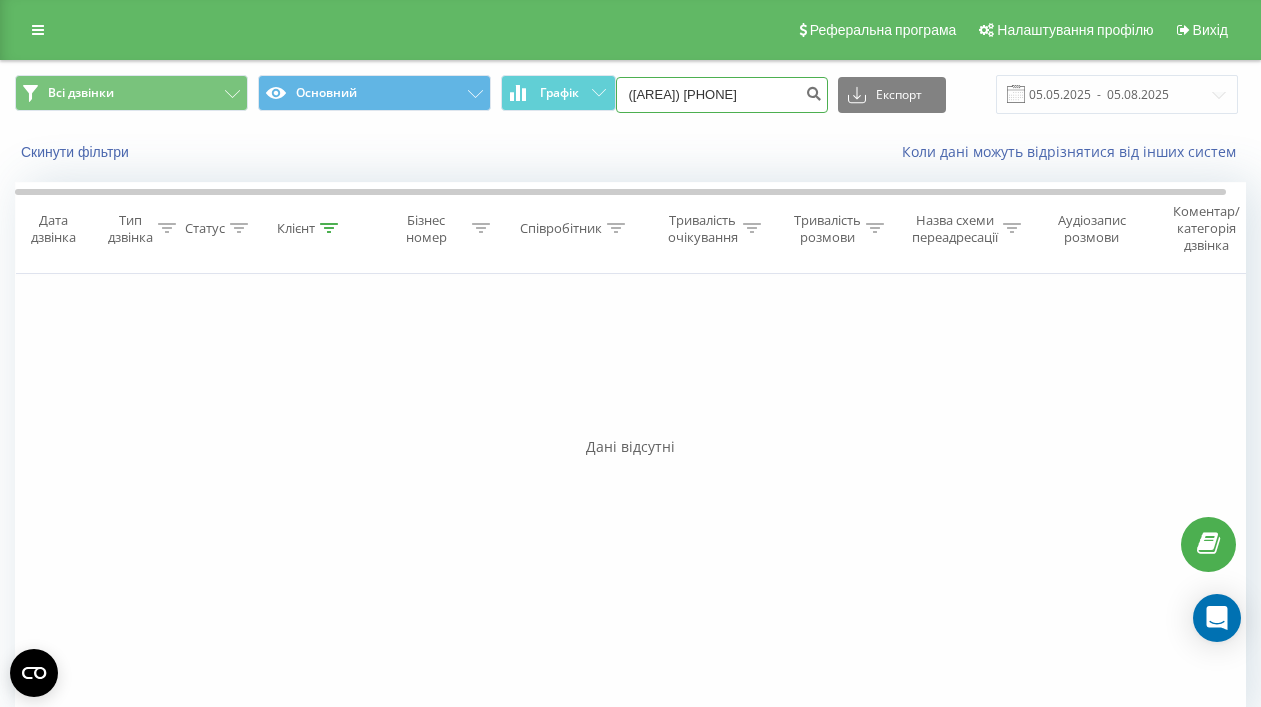 click on "(067) 699 79 77" at bounding box center [722, 95] 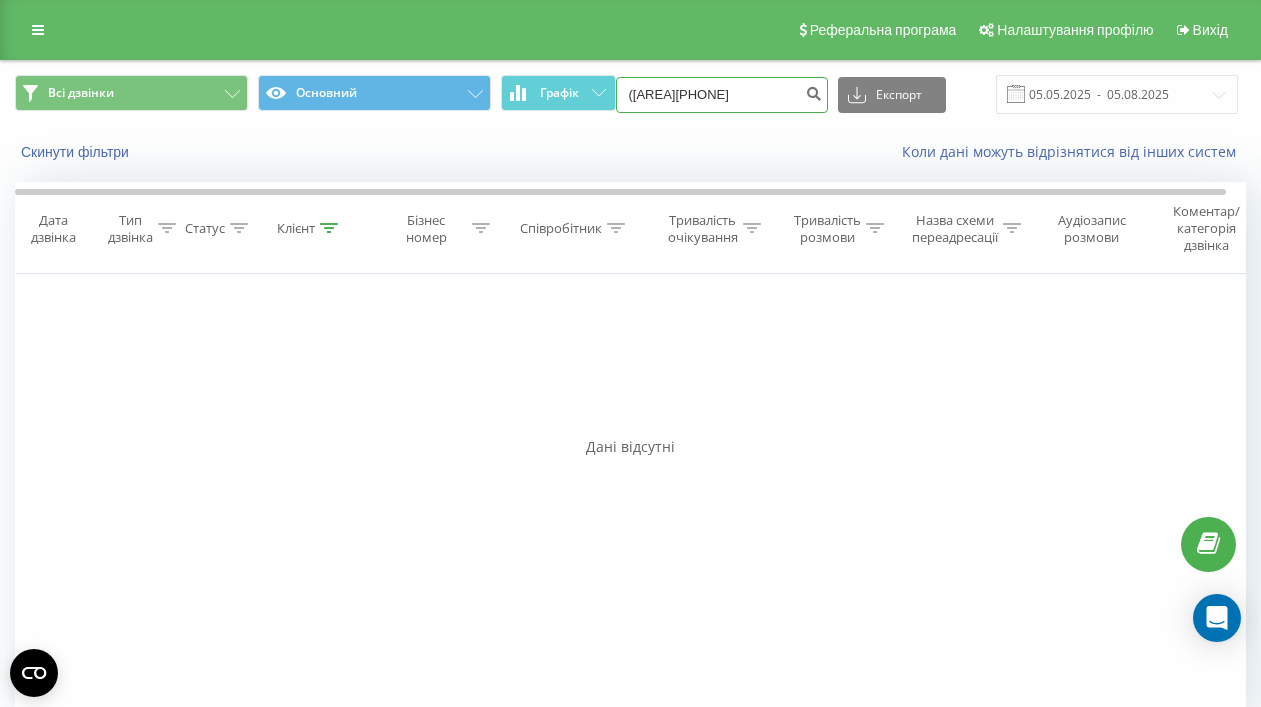 click on "(067699 79 77" at bounding box center [722, 95] 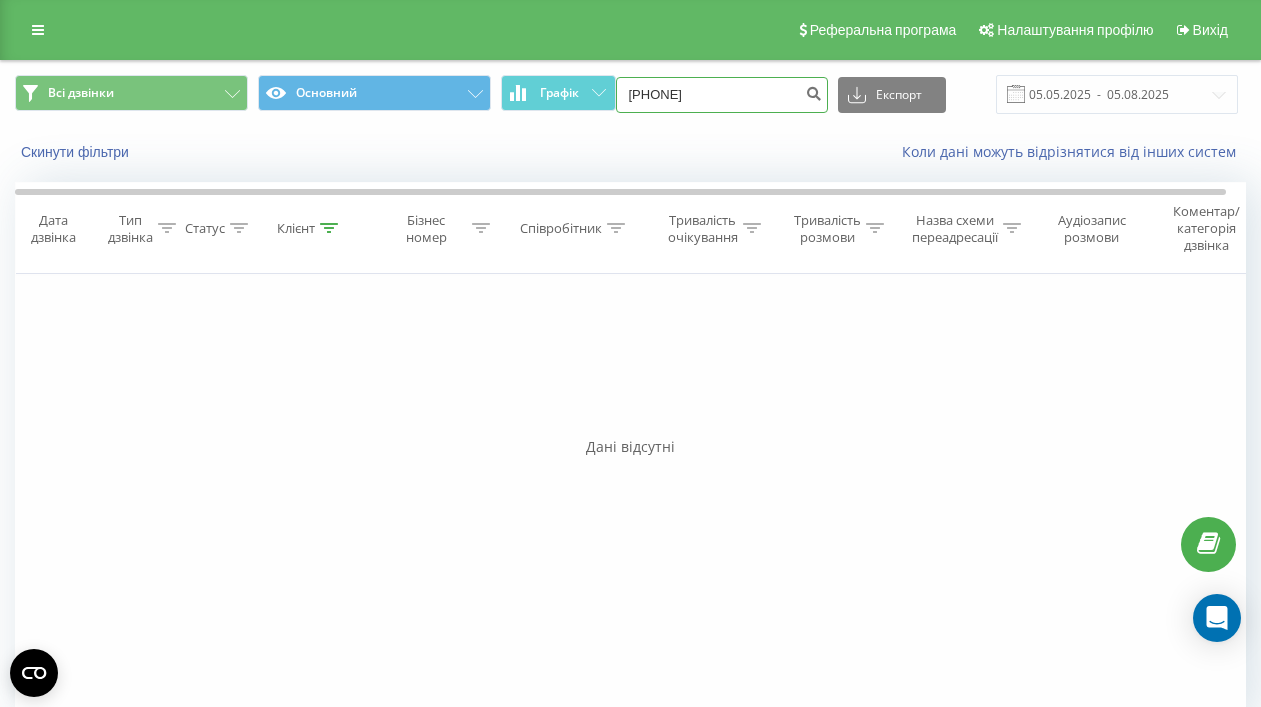 type on "067699 79 77" 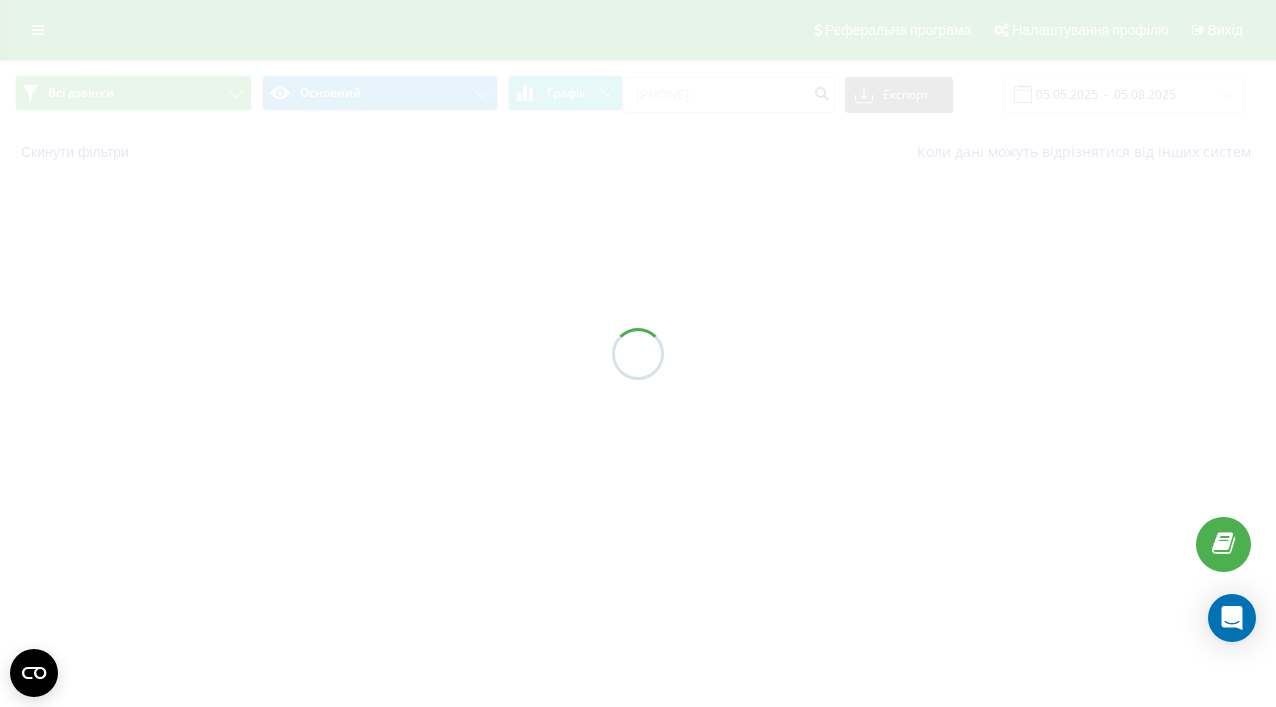 scroll, scrollTop: 0, scrollLeft: 0, axis: both 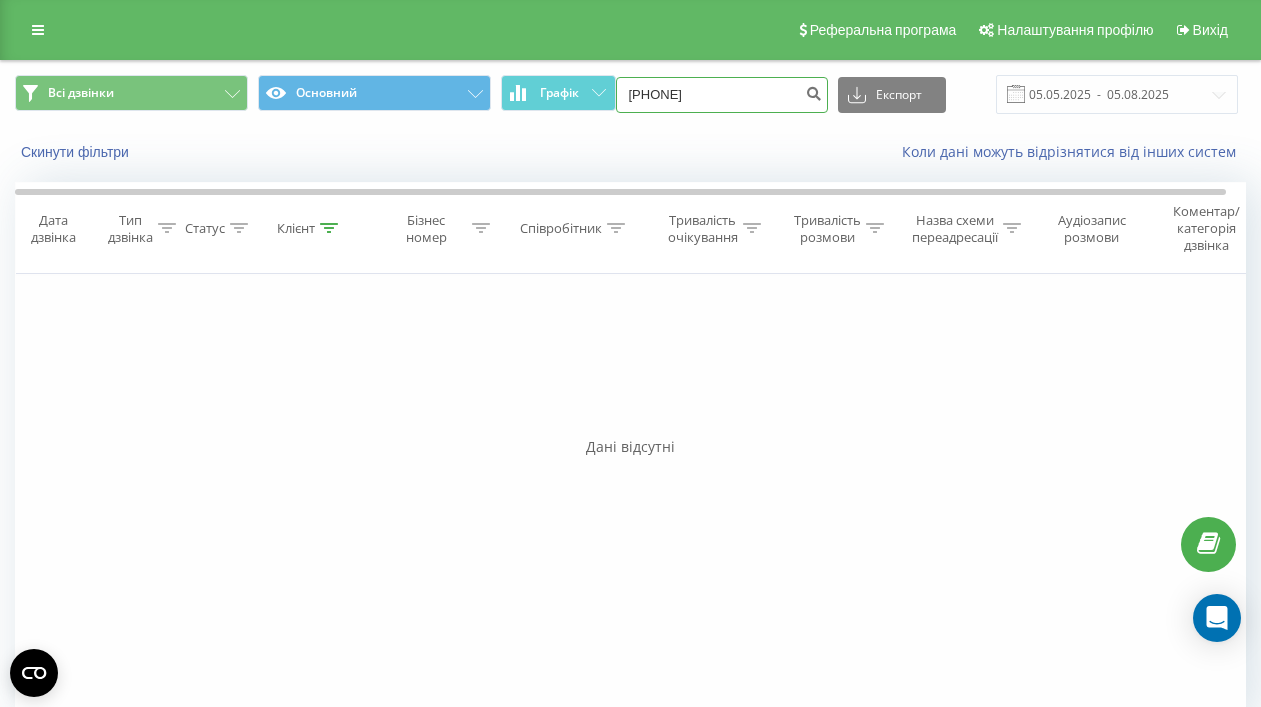 drag, startPoint x: 745, startPoint y: 97, endPoint x: 571, endPoint y: 72, distance: 175.7868 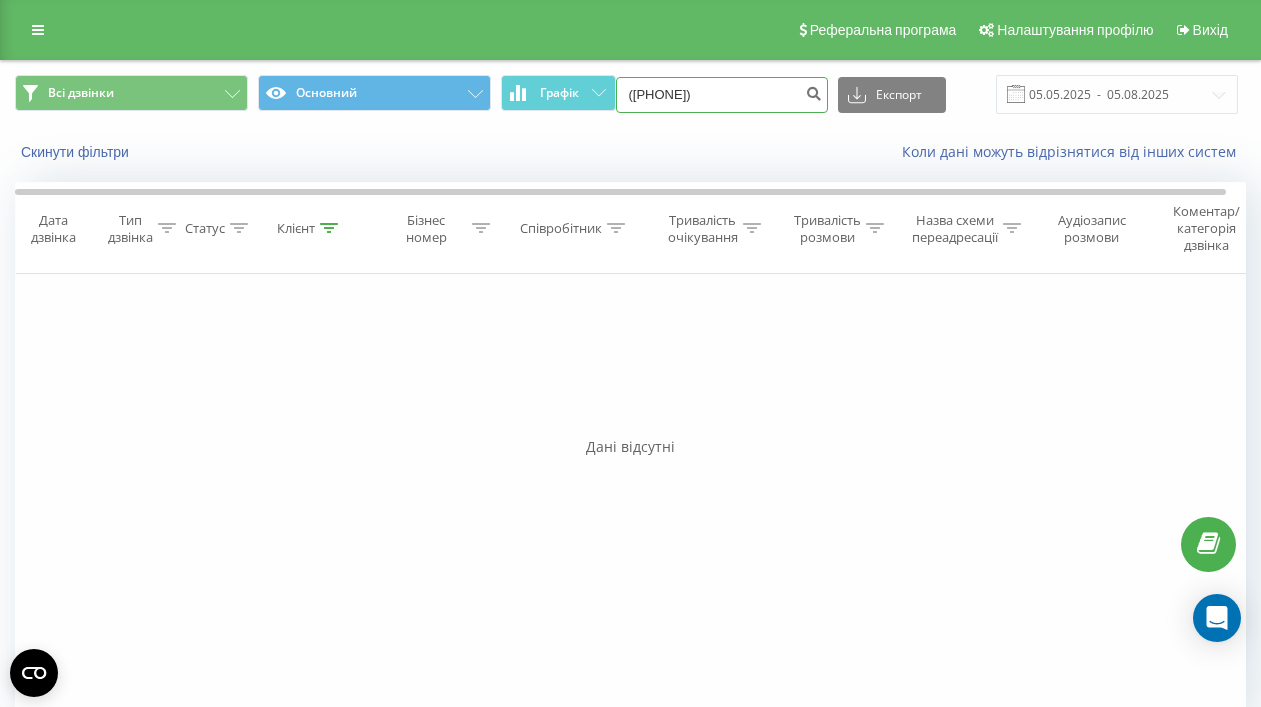 click on "(098) 393 38 99" at bounding box center (722, 95) 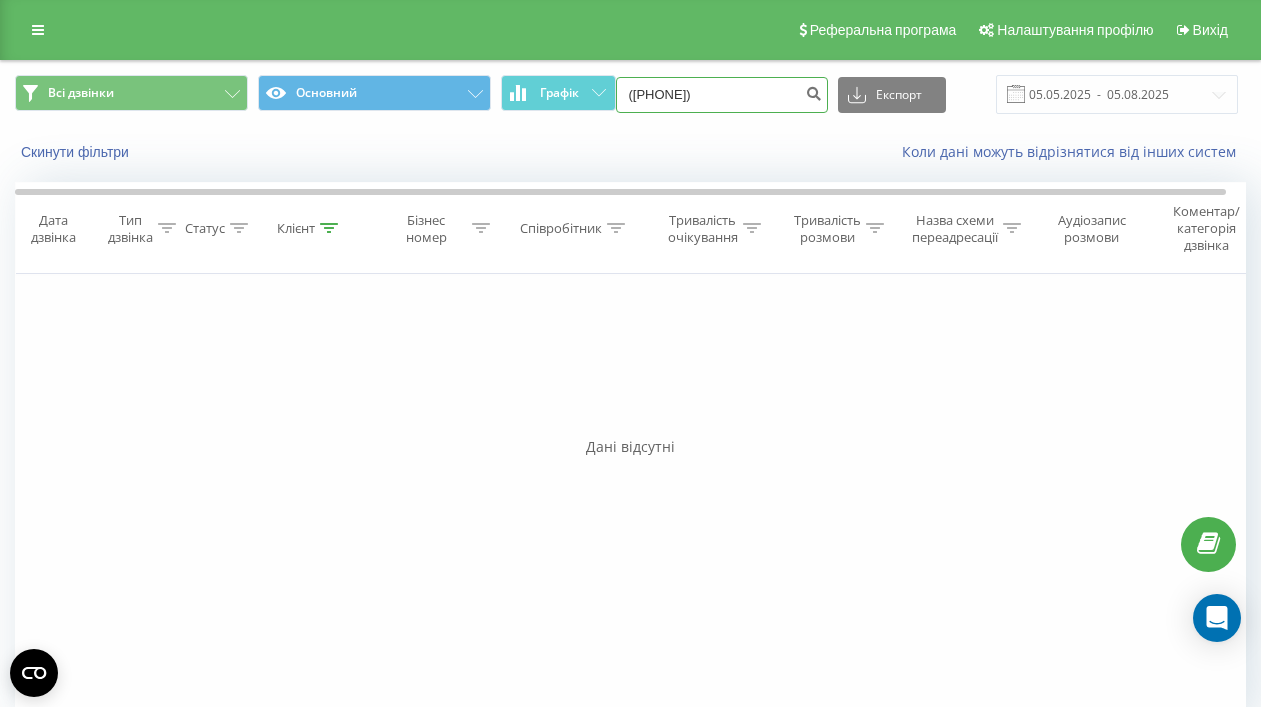 click on "(098393 38 99" at bounding box center (722, 95) 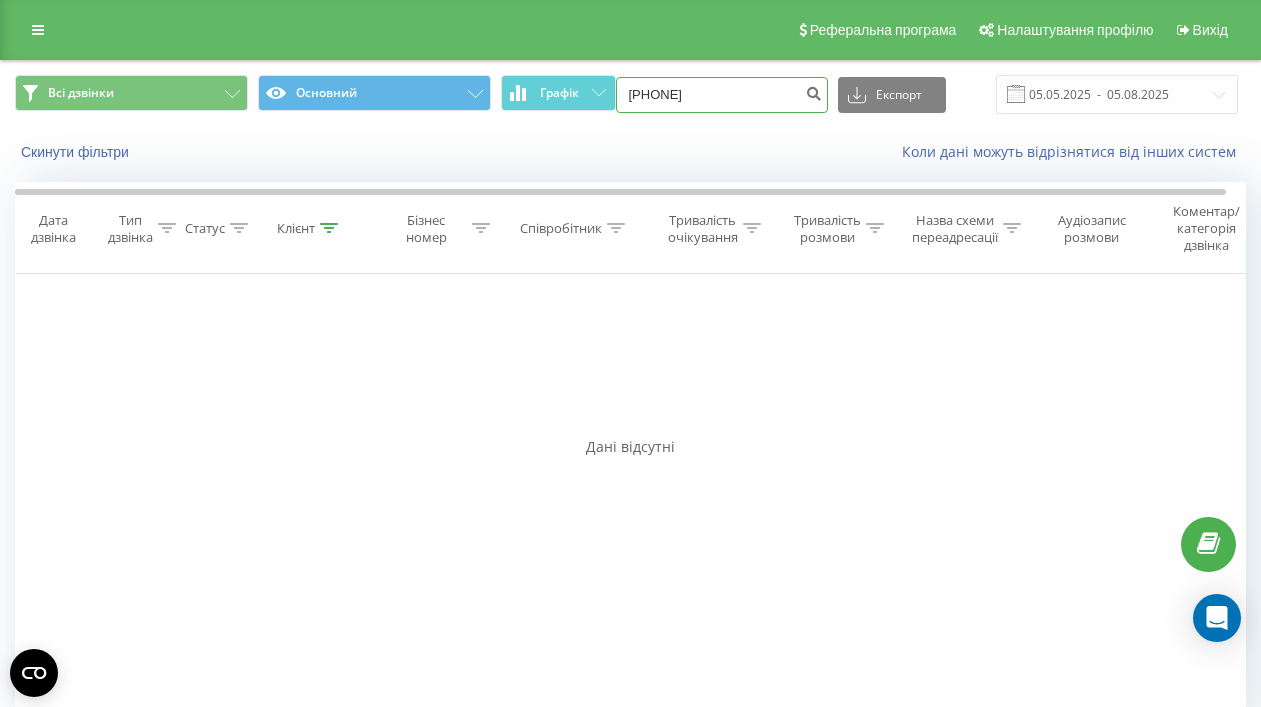 type on "098393 38 99" 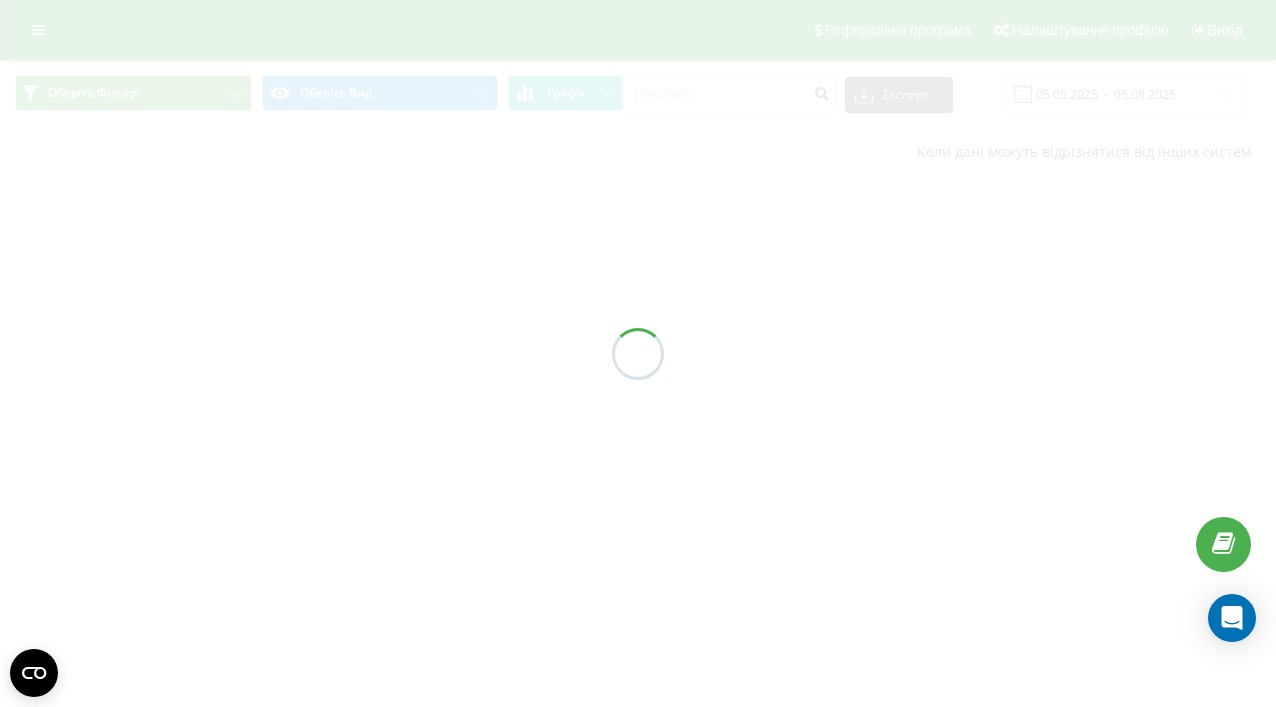 scroll, scrollTop: 0, scrollLeft: 0, axis: both 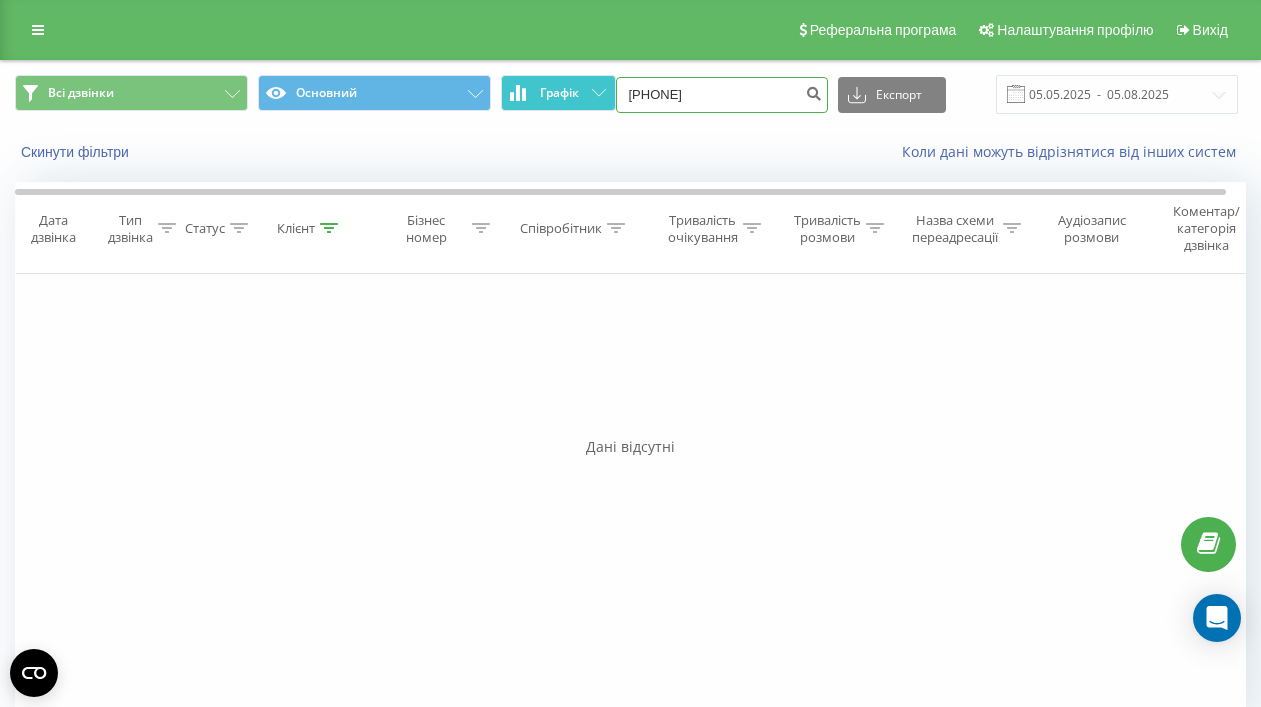 drag, startPoint x: 744, startPoint y: 98, endPoint x: 557, endPoint y: 98, distance: 187 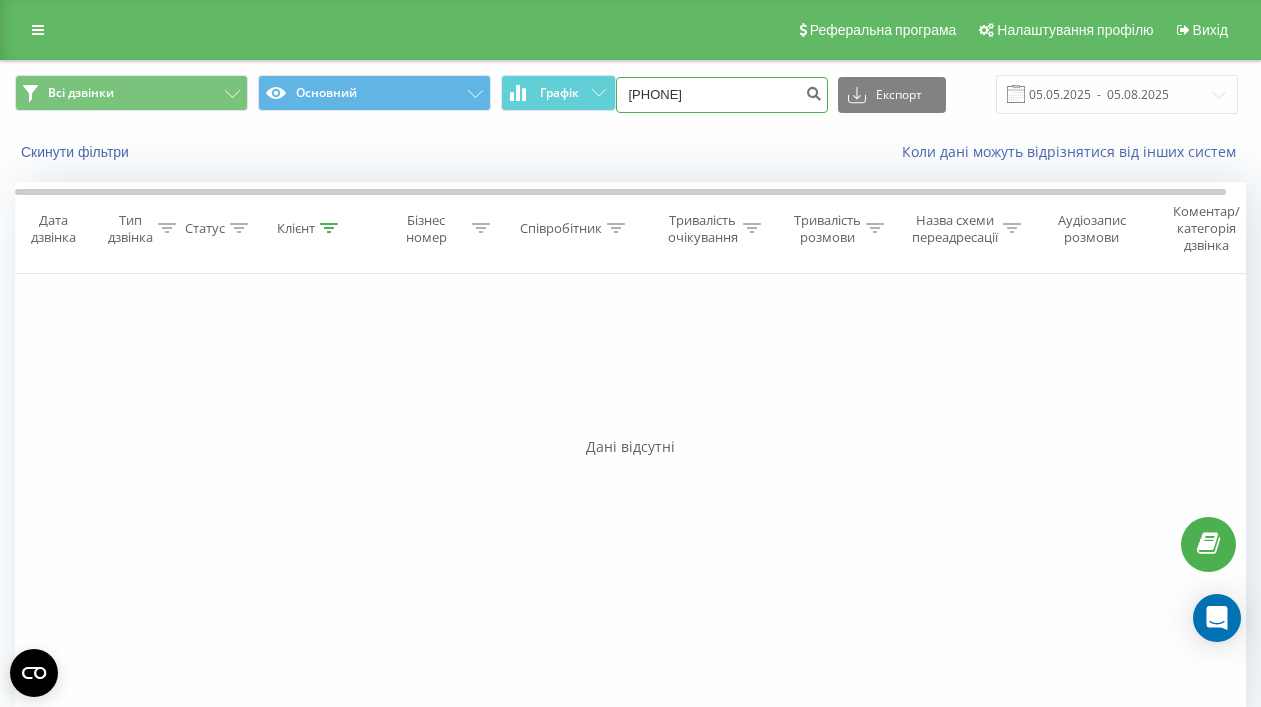 paste on "[PHONE]" 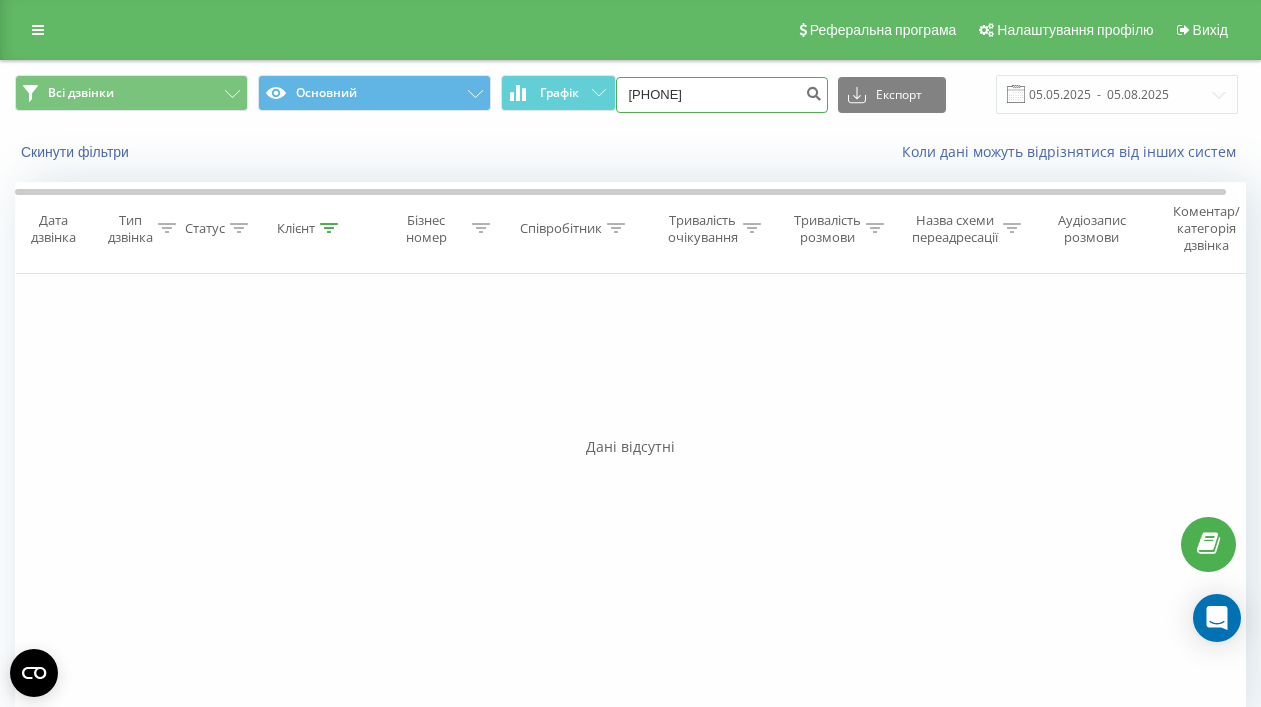 click on "[PHONE]" at bounding box center (722, 95) 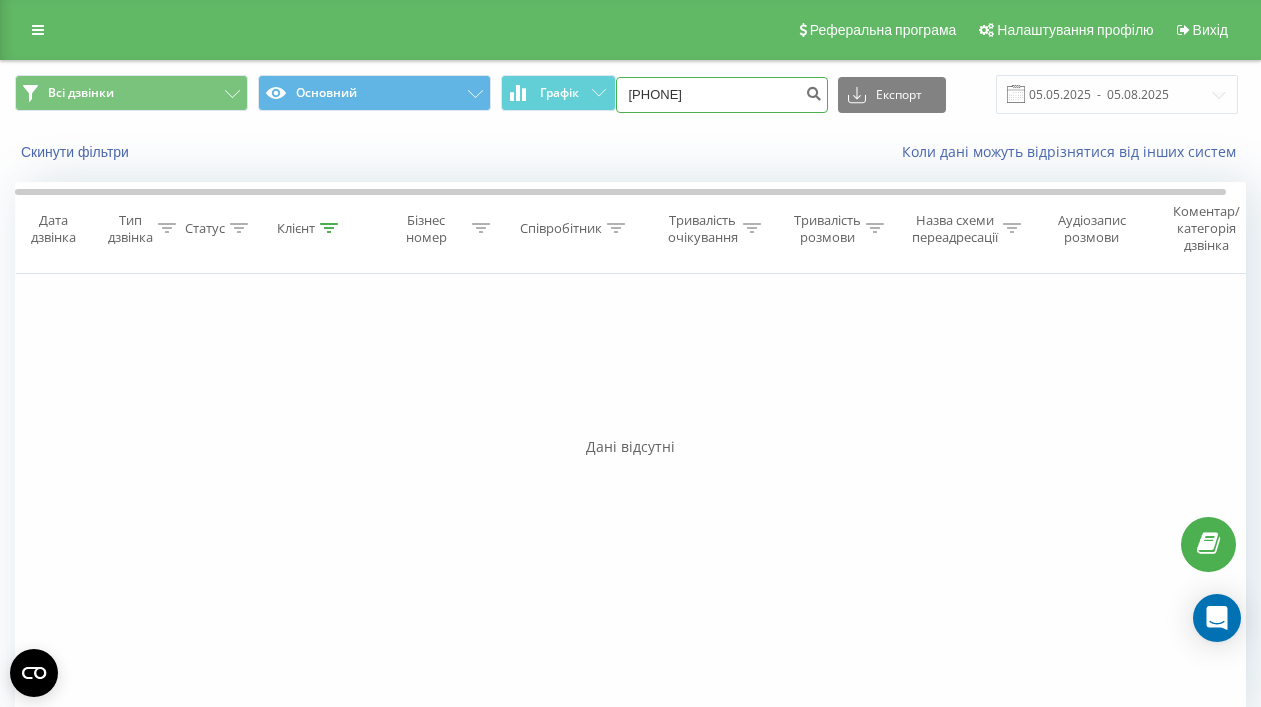 type on "[PHONE]" 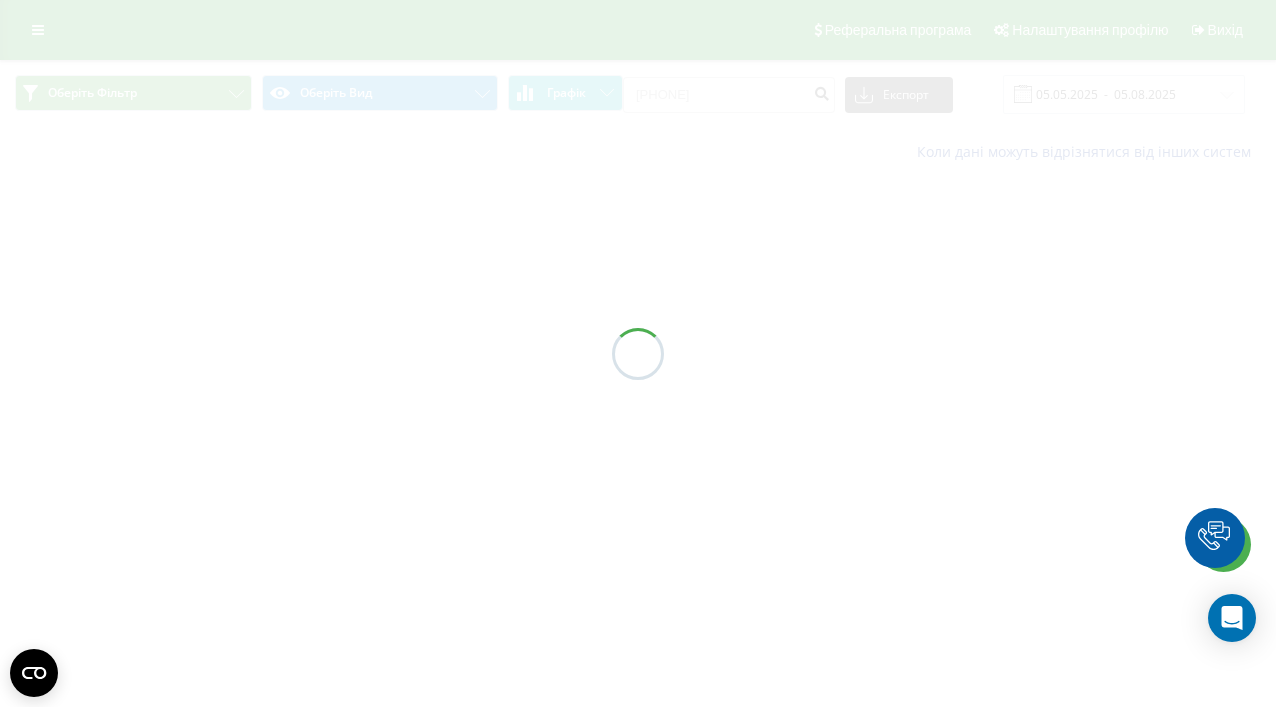 scroll, scrollTop: 0, scrollLeft: 0, axis: both 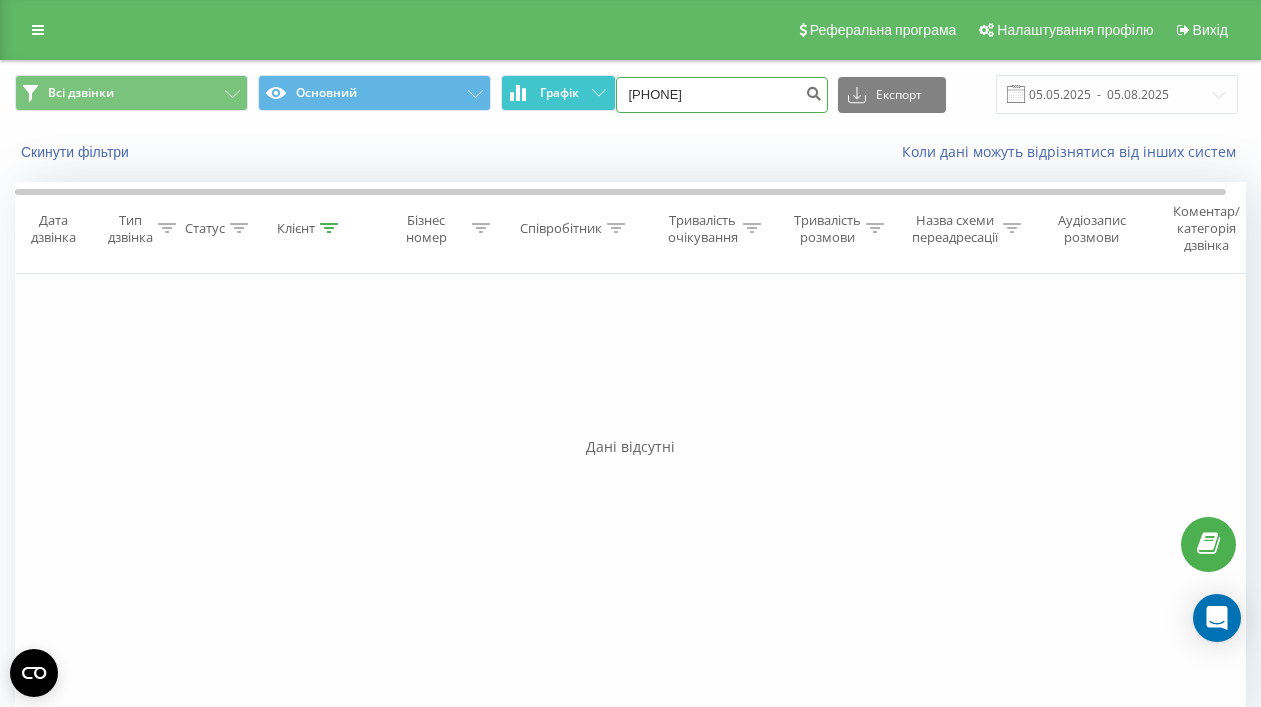 drag, startPoint x: 756, startPoint y: 94, endPoint x: 568, endPoint y: 99, distance: 188.06648 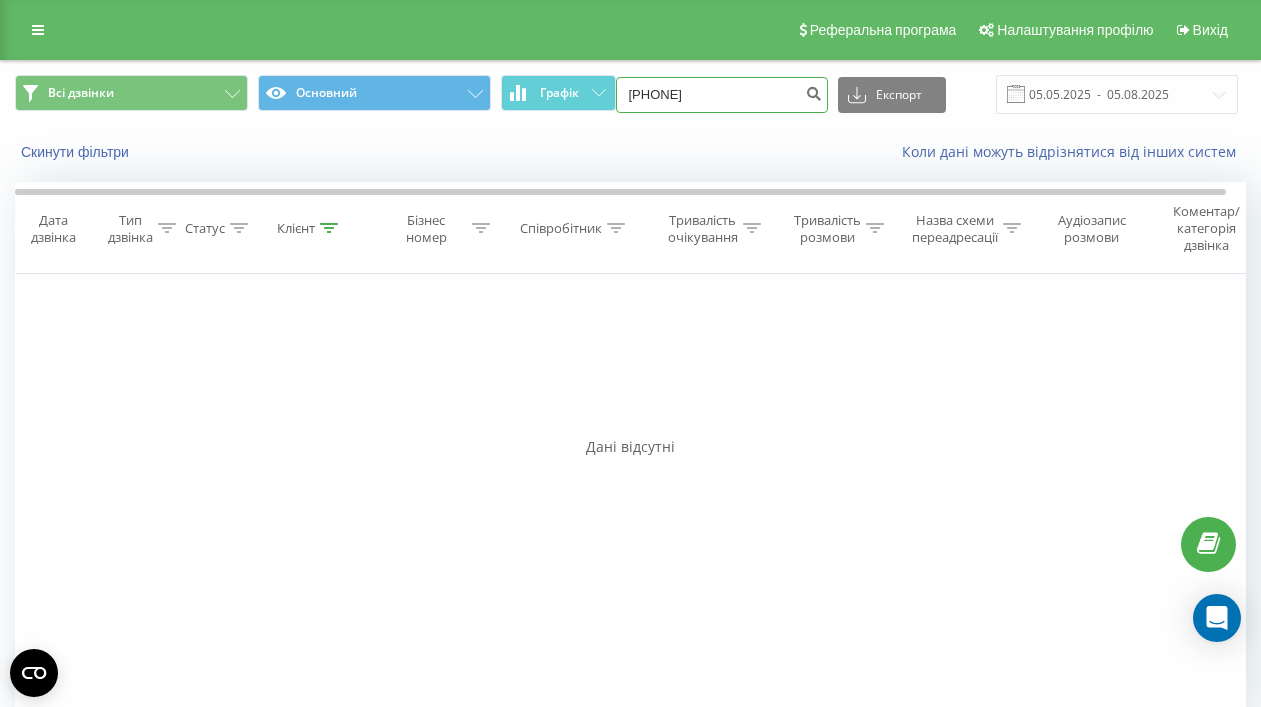 paste on "[PHONE]" 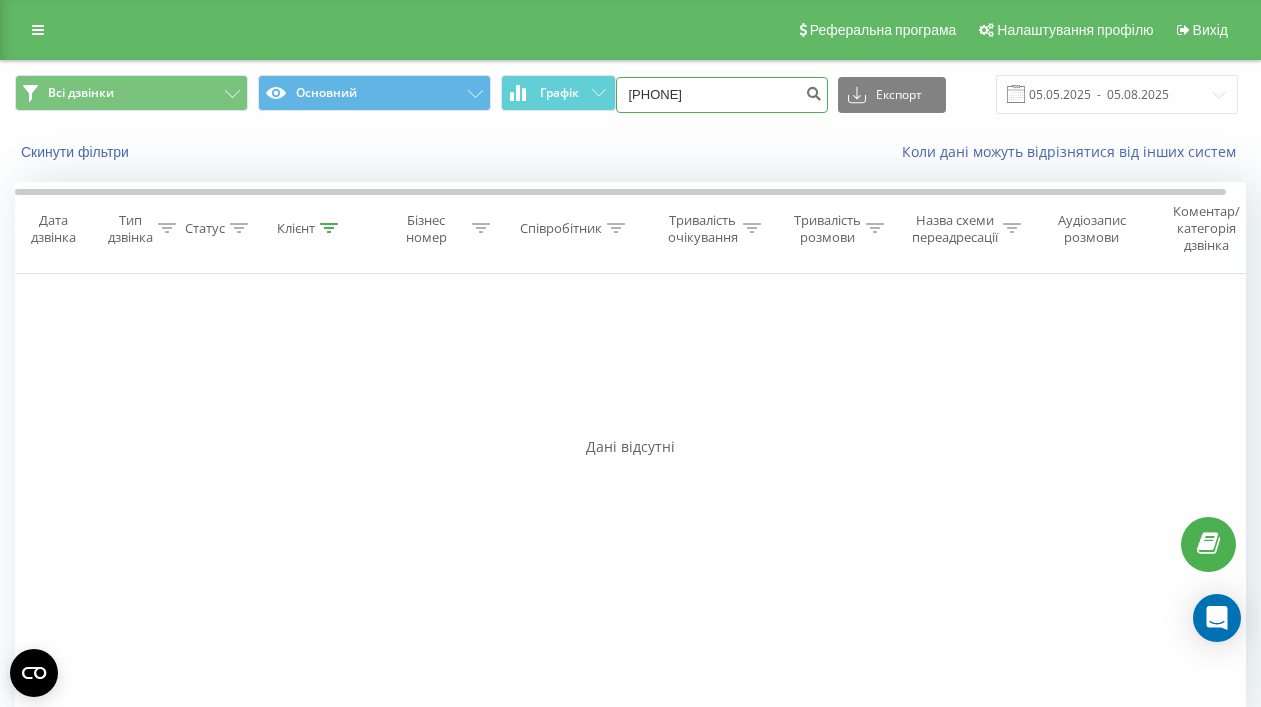 click on "[PHONE]" at bounding box center (722, 95) 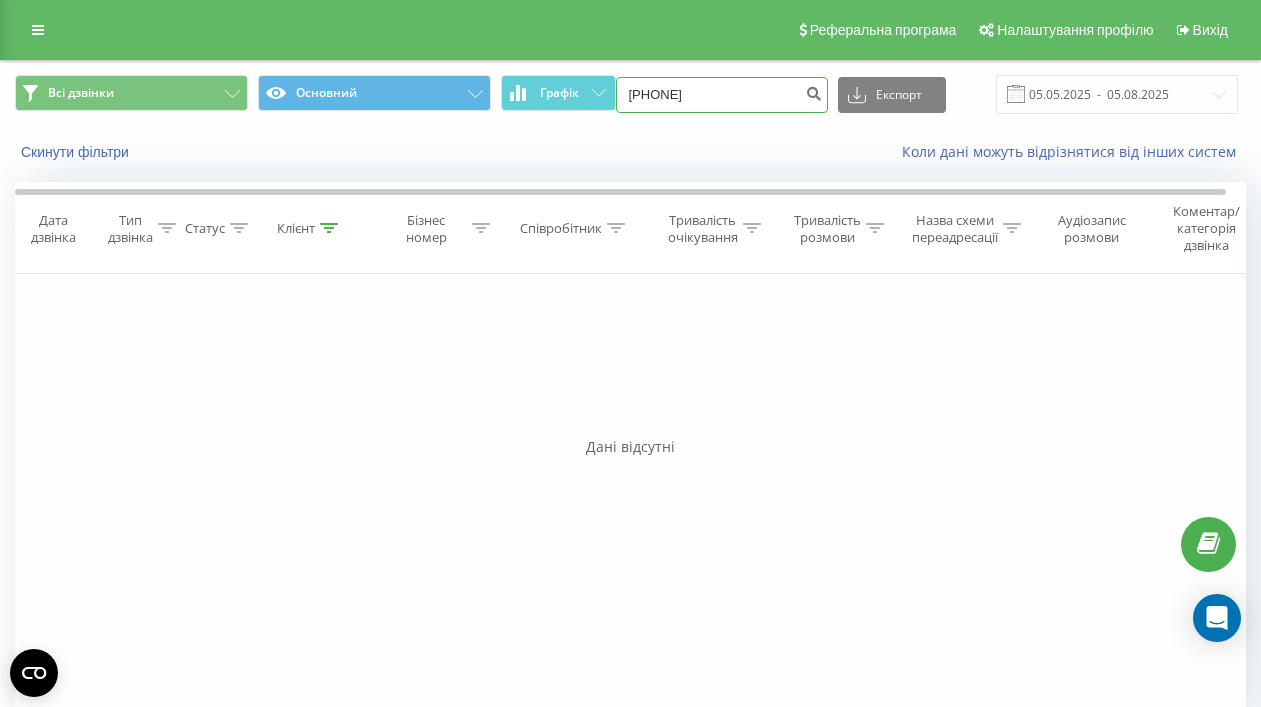 type on "[PHONE]" 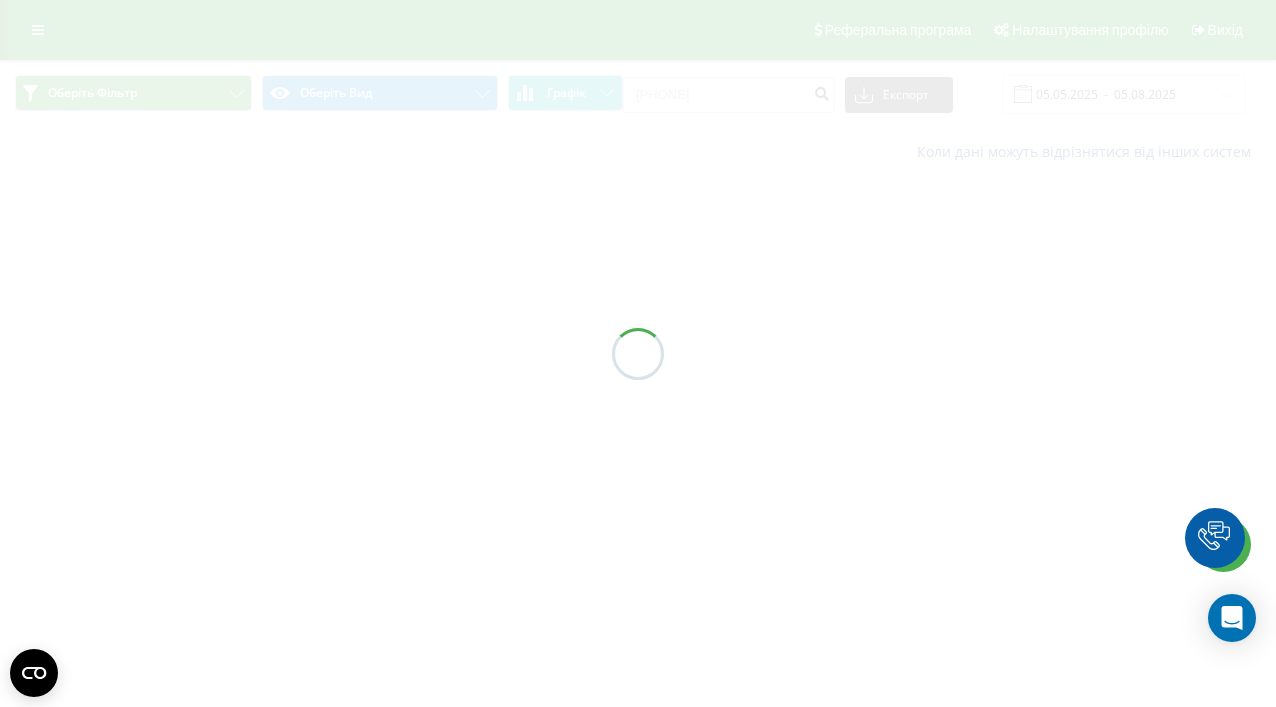 scroll, scrollTop: 0, scrollLeft: 0, axis: both 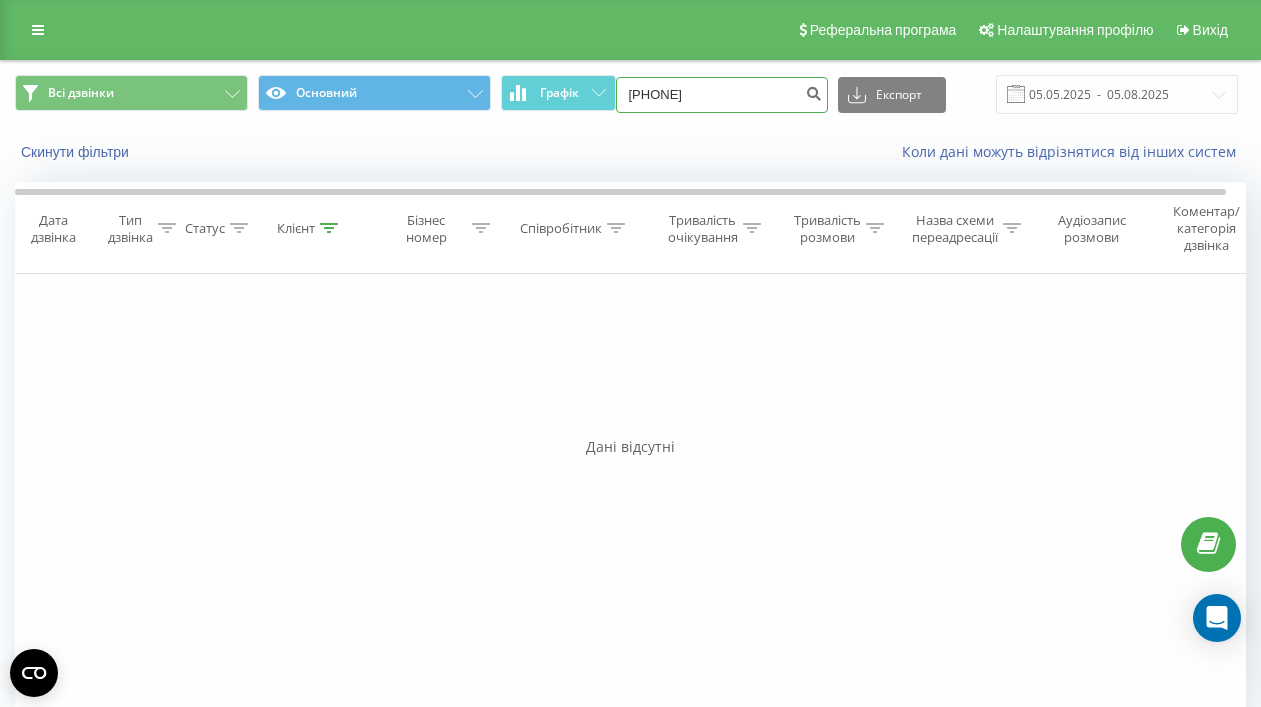 click on "[PHONE]" at bounding box center [722, 95] 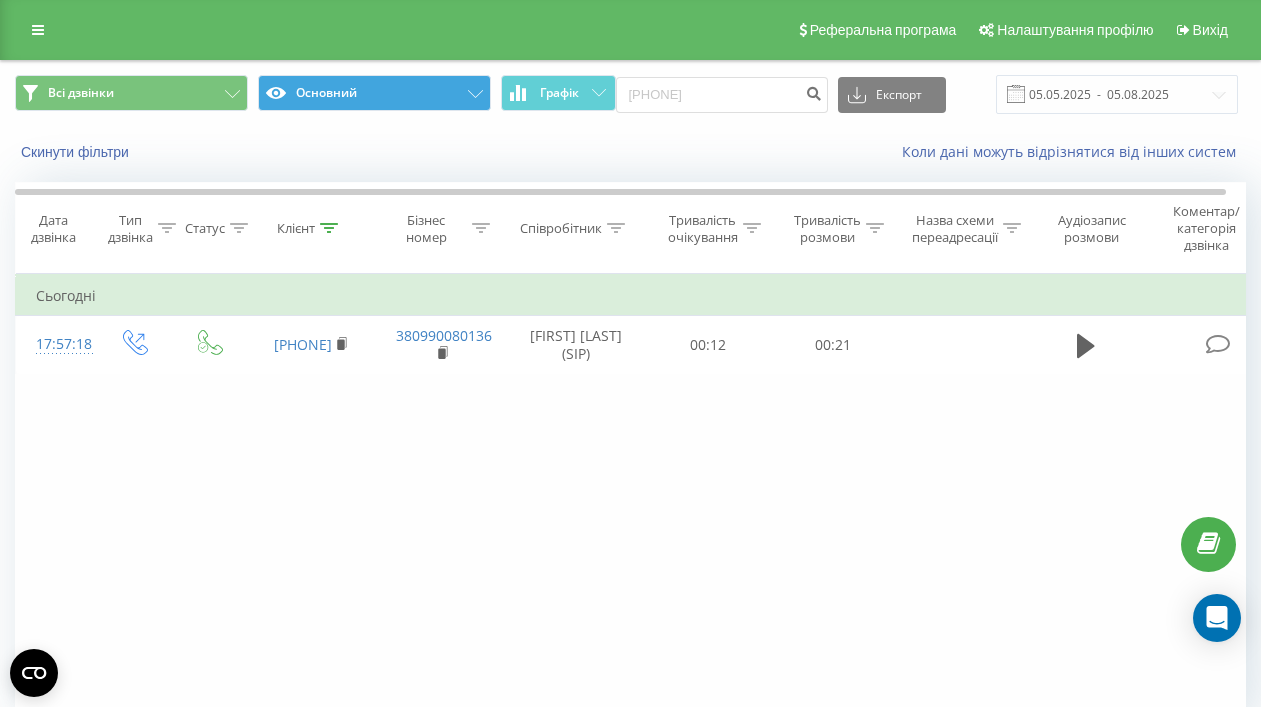 scroll, scrollTop: 0, scrollLeft: 0, axis: both 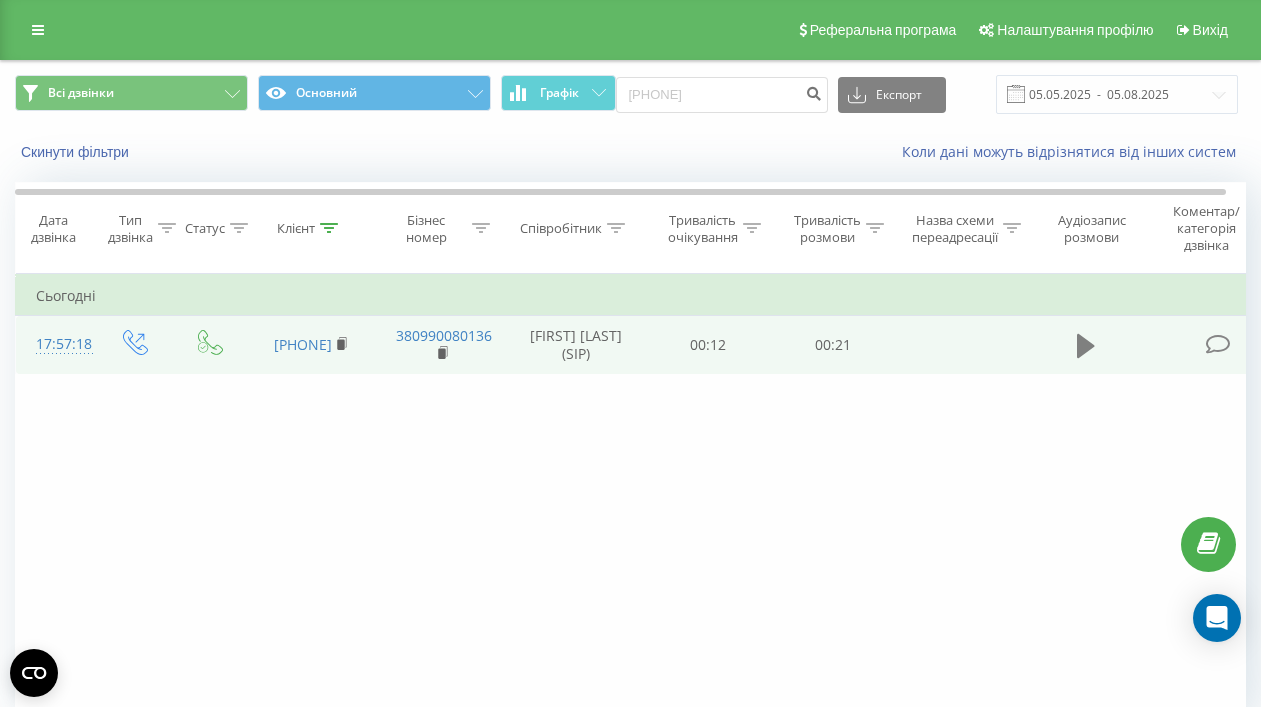 click 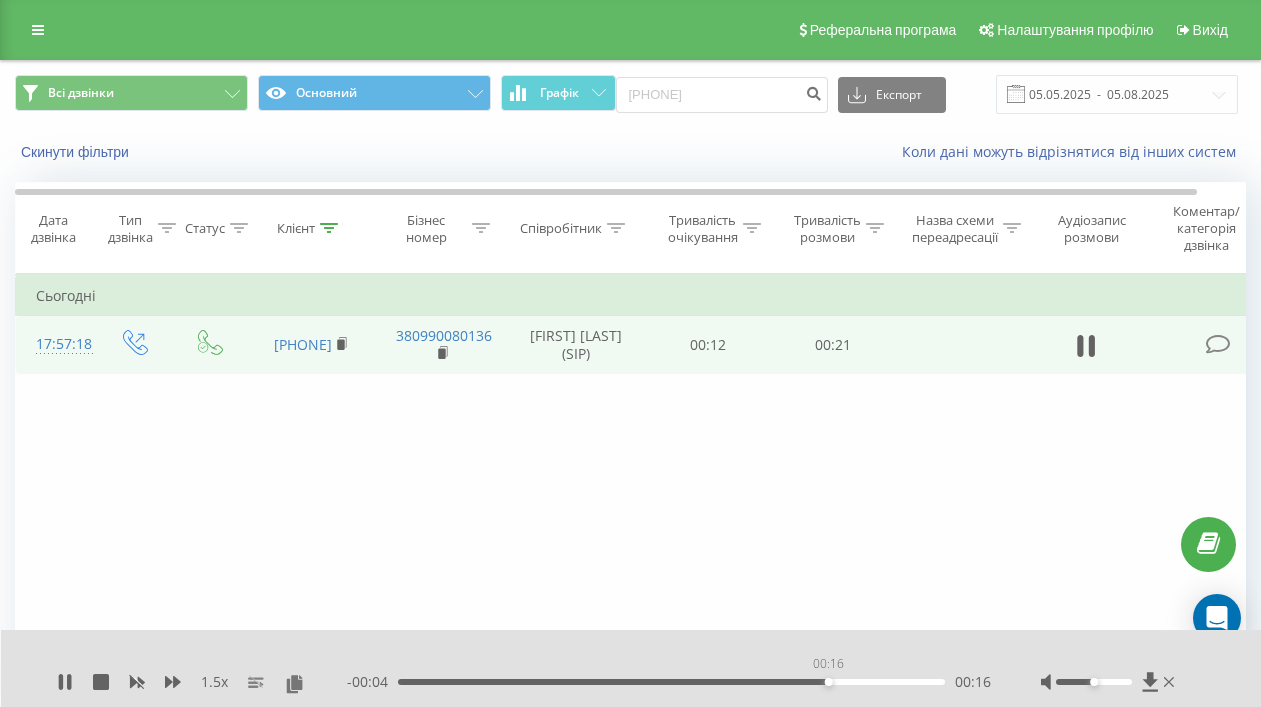 click on "00:16" at bounding box center (671, 682) 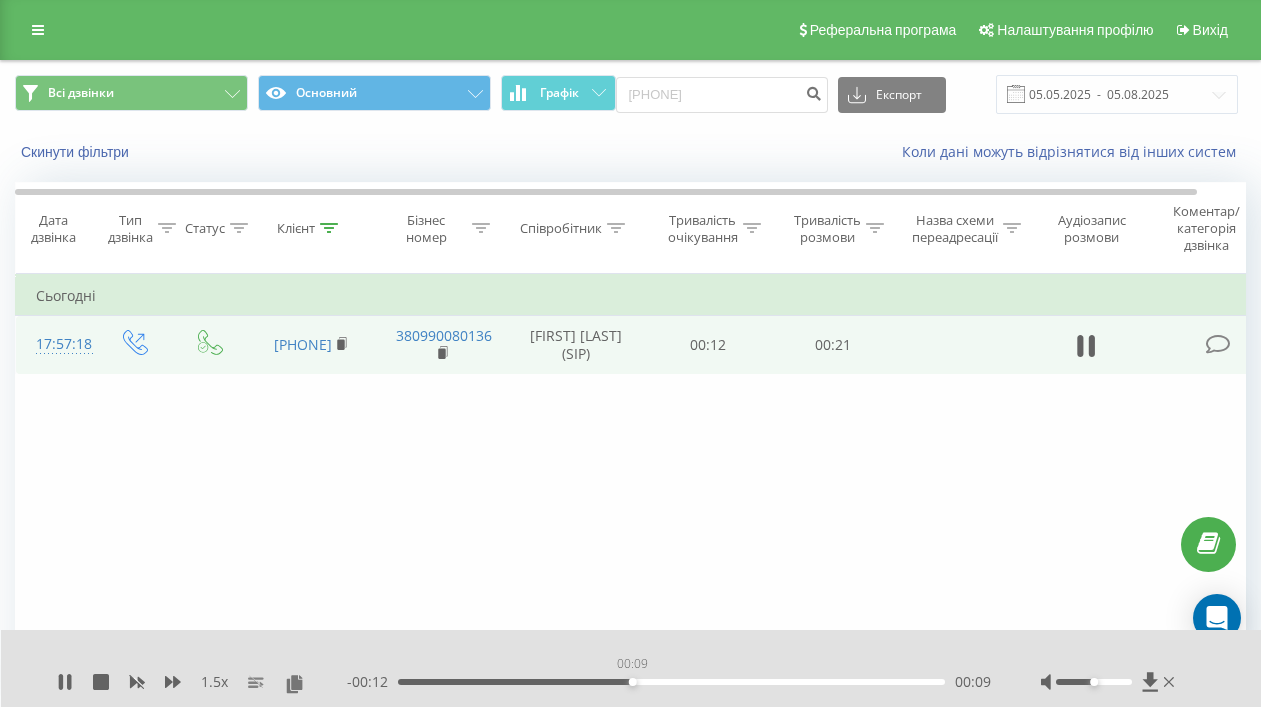 click on "00:09" at bounding box center (671, 682) 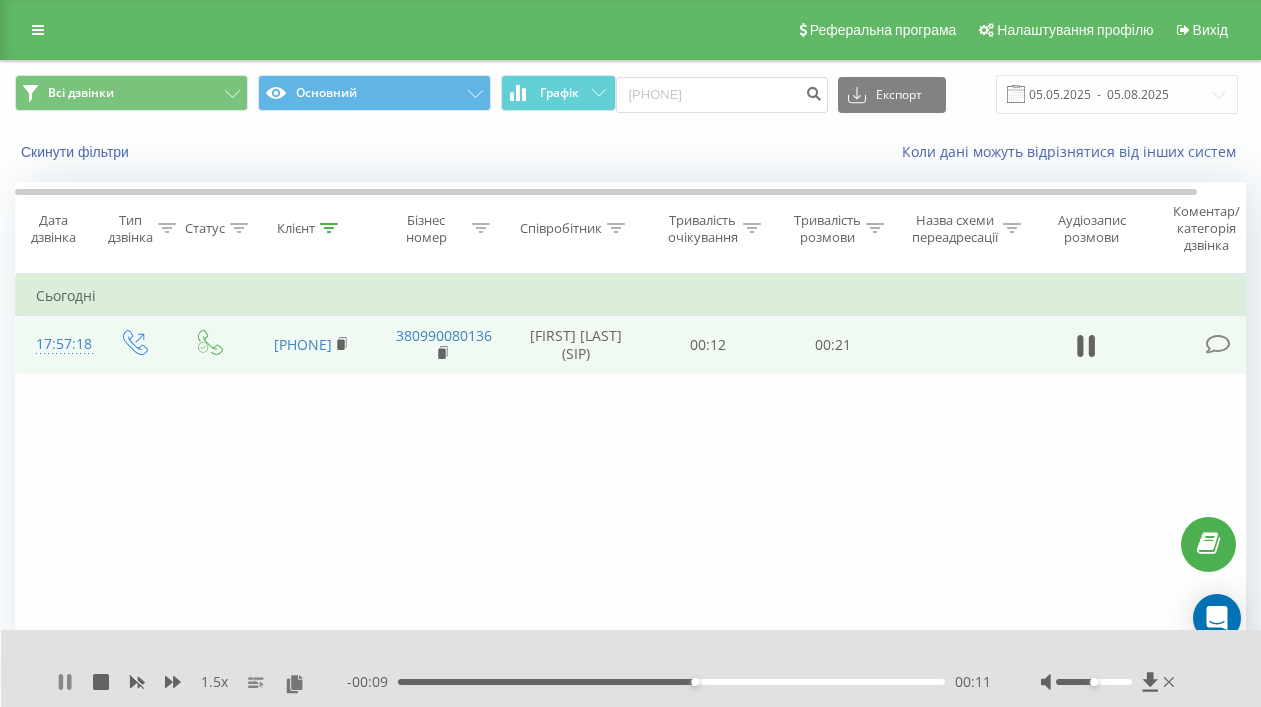 click 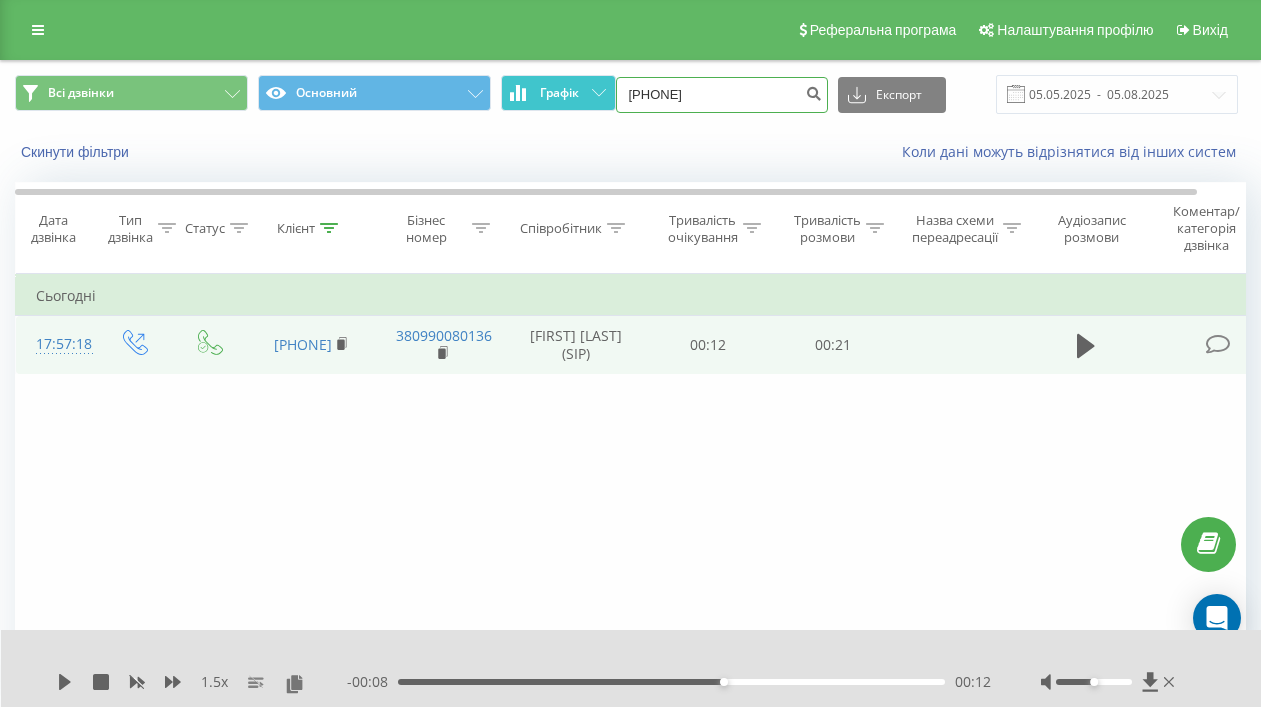 drag, startPoint x: 752, startPoint y: 101, endPoint x: 585, endPoint y: 83, distance: 167.96725 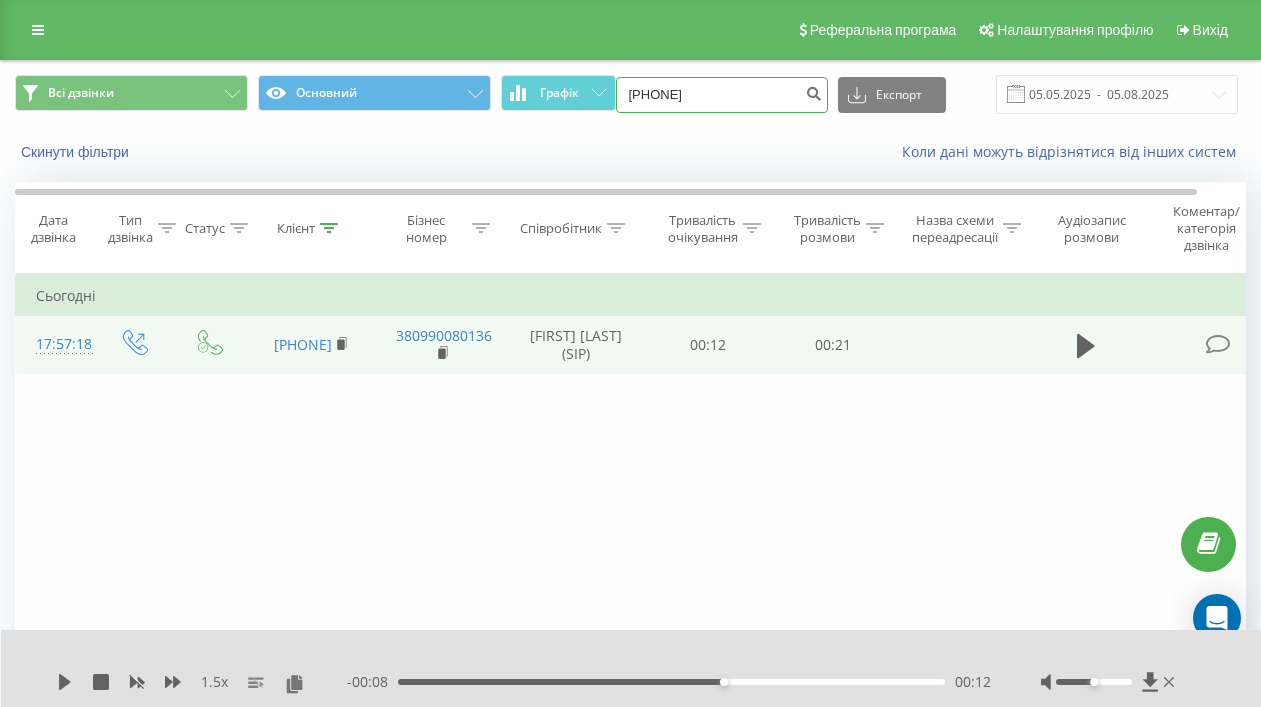 paste on "(098) 012 11 11" 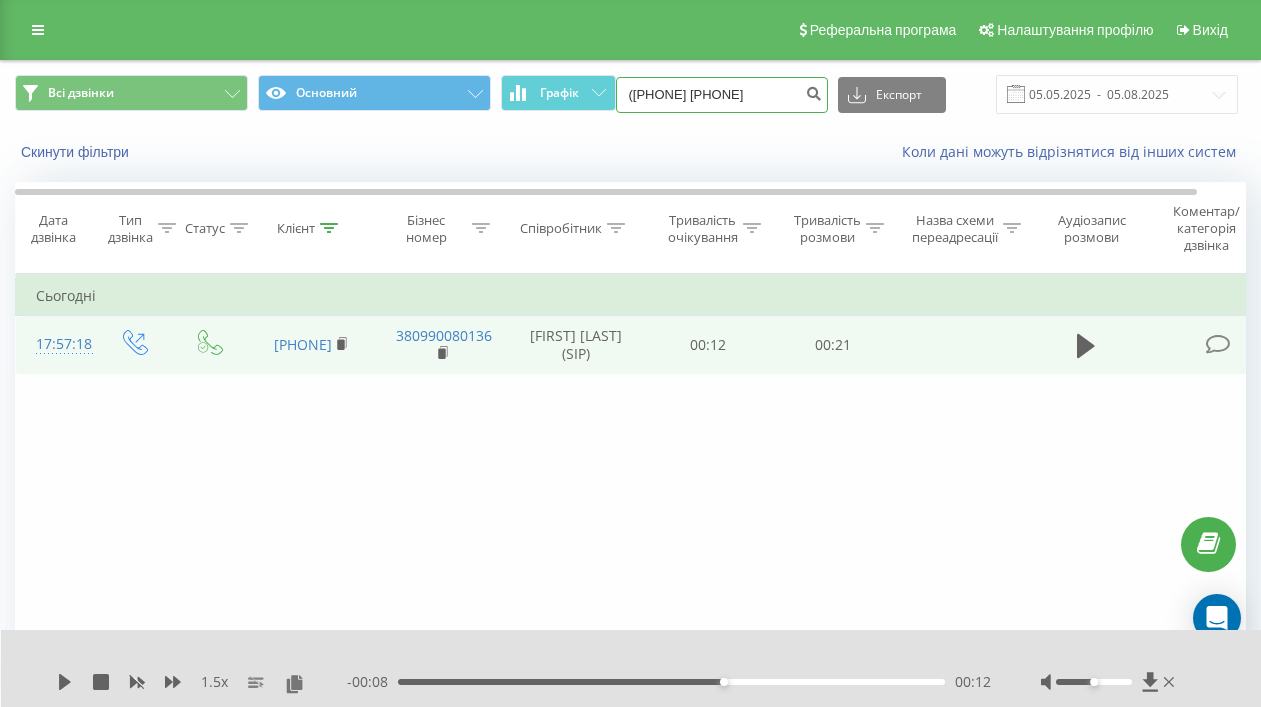 click on "(098) 012 11 11" at bounding box center (722, 95) 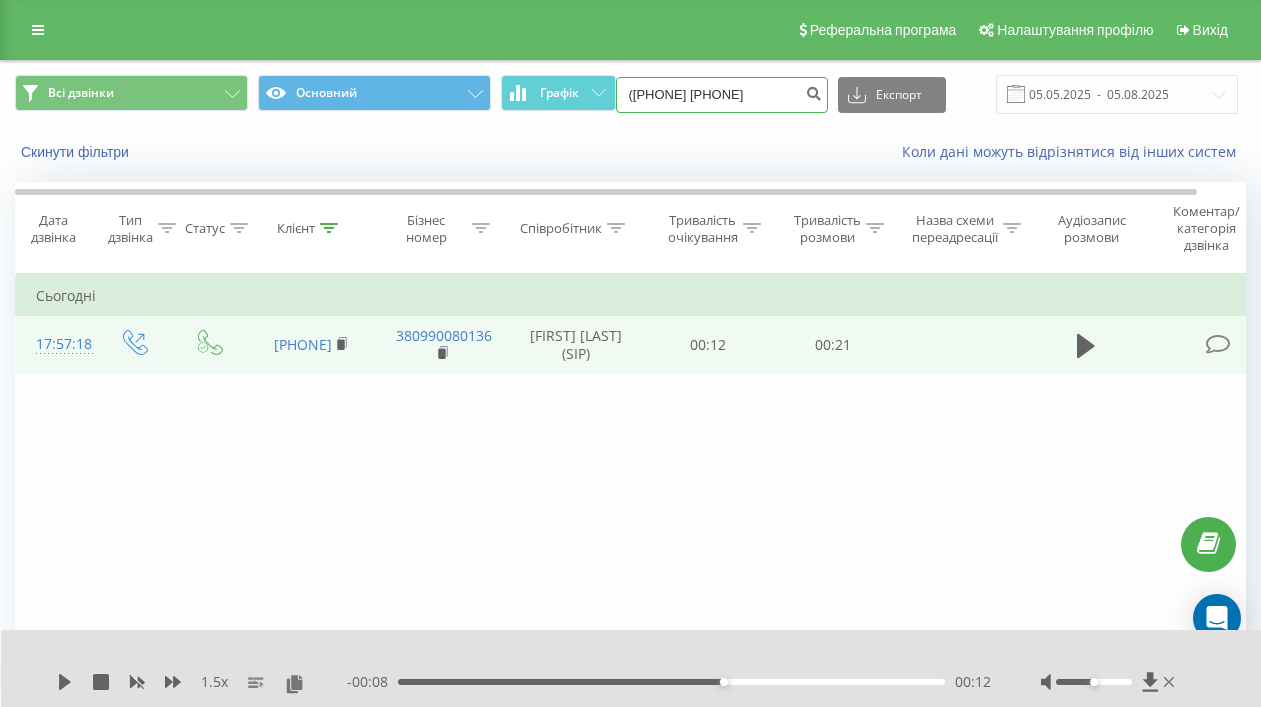 click on "(098012 11 11" at bounding box center (722, 95) 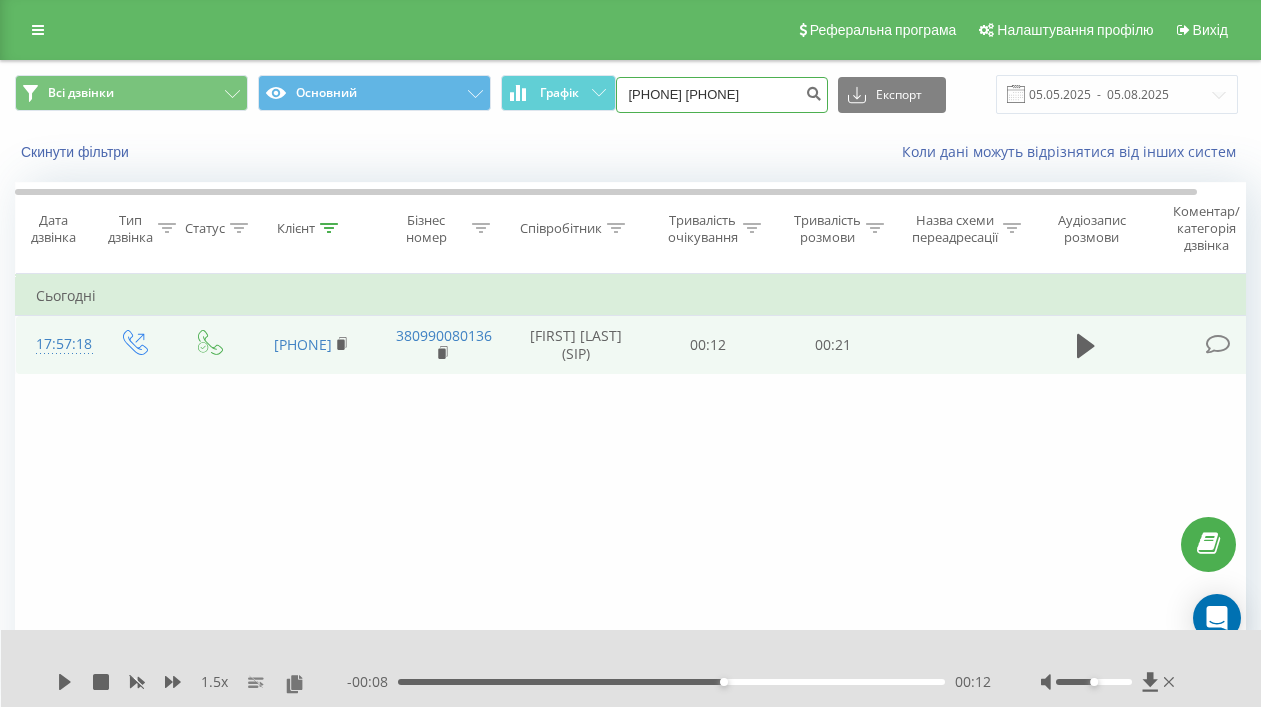 type on "098012 11 11" 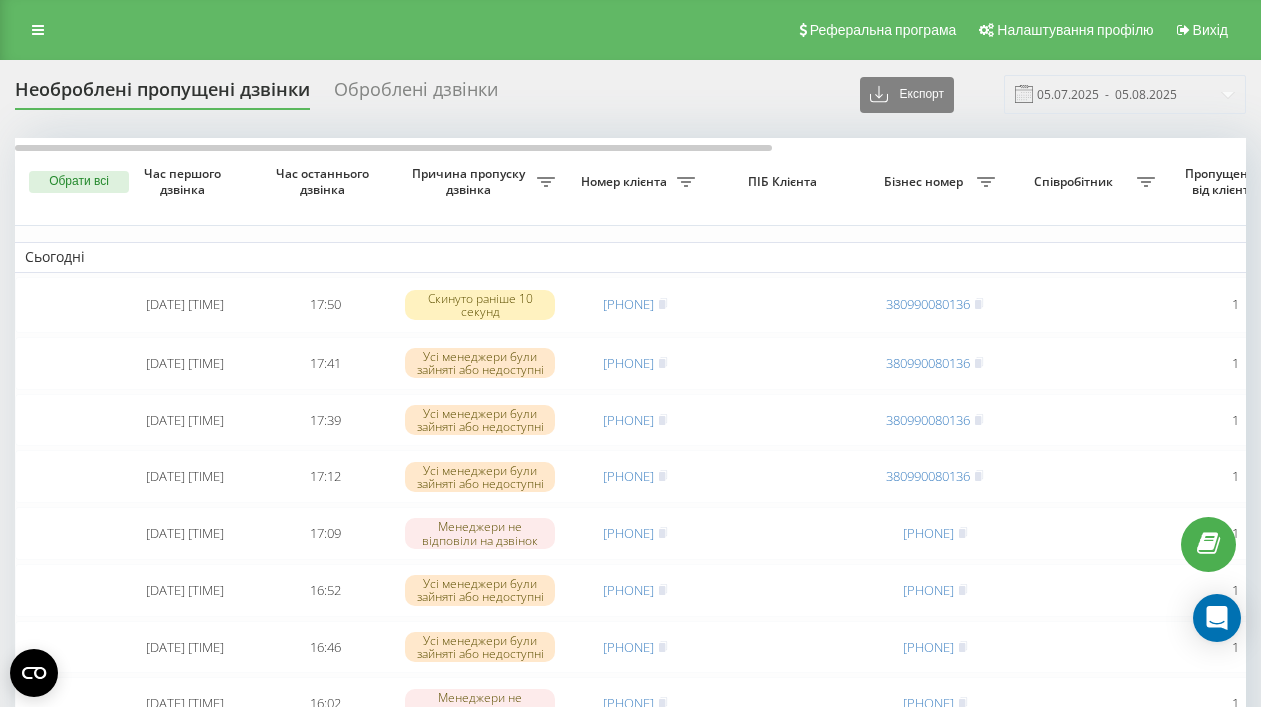 scroll, scrollTop: 0, scrollLeft: 0, axis: both 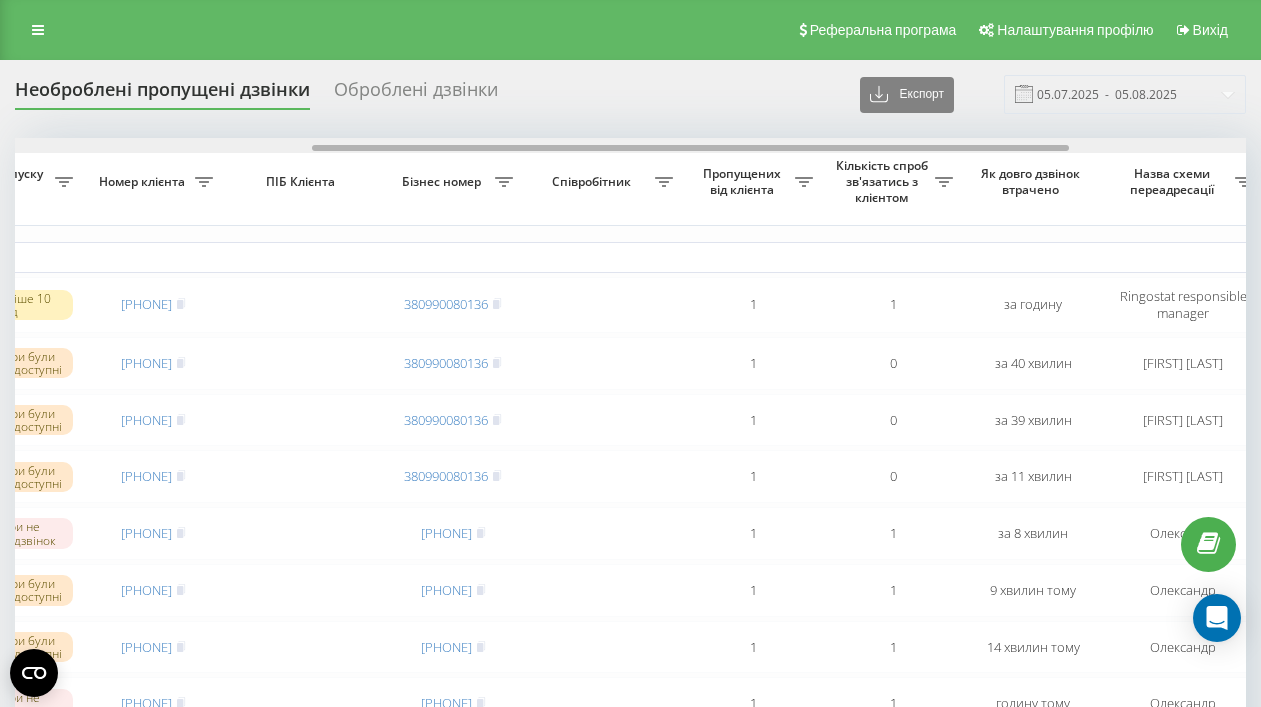 drag, startPoint x: 290, startPoint y: 147, endPoint x: 587, endPoint y: 162, distance: 297.37854 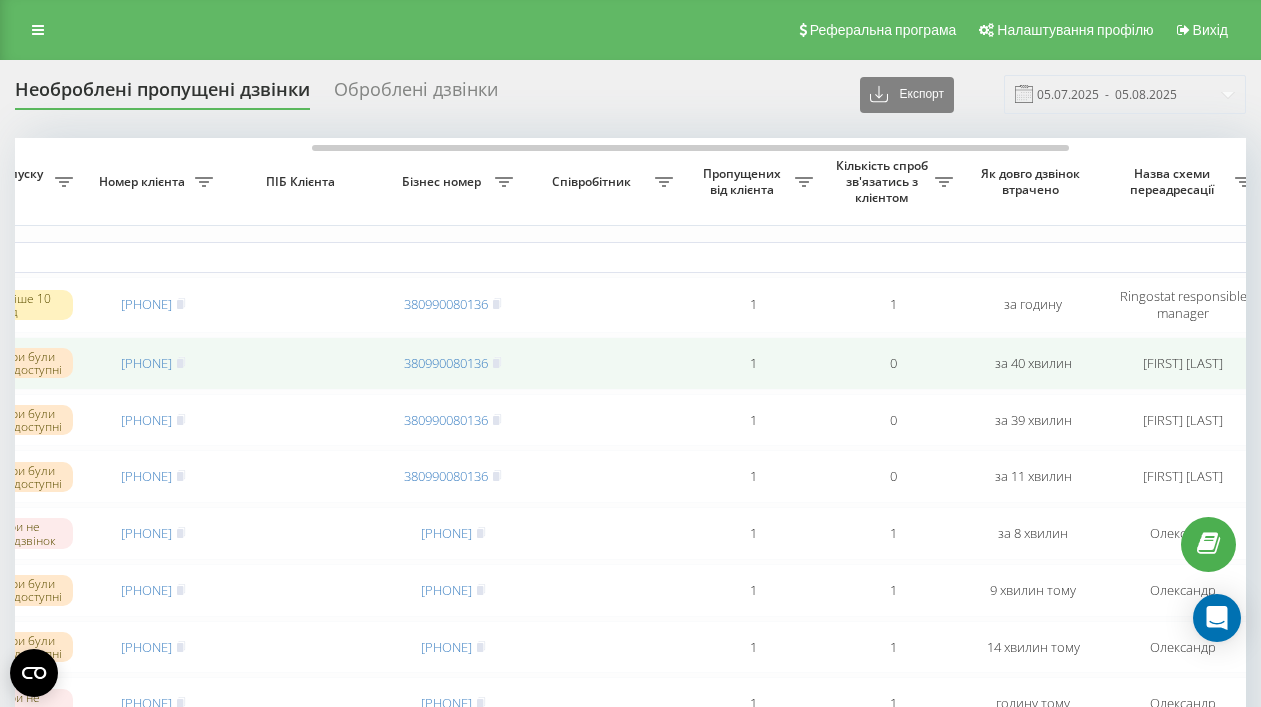 drag, startPoint x: 92, startPoint y: 368, endPoint x: 181, endPoint y: 375, distance: 89.27486 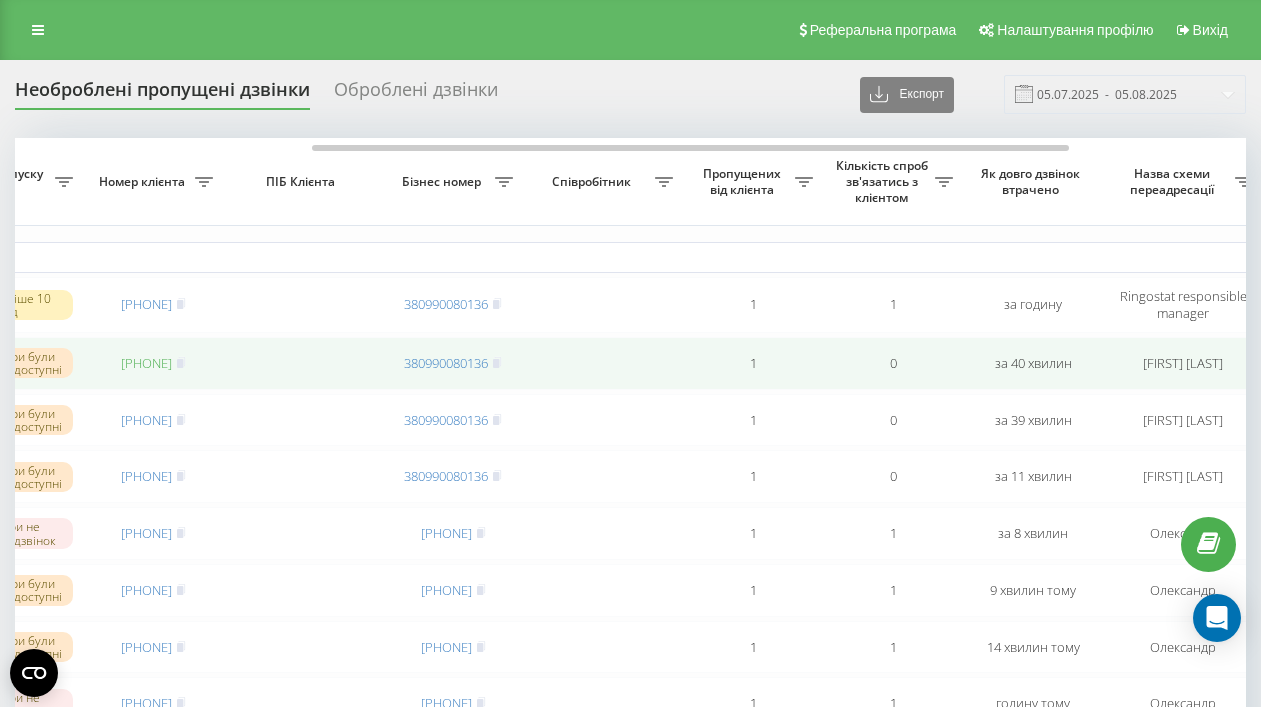 copy on "380973233145" 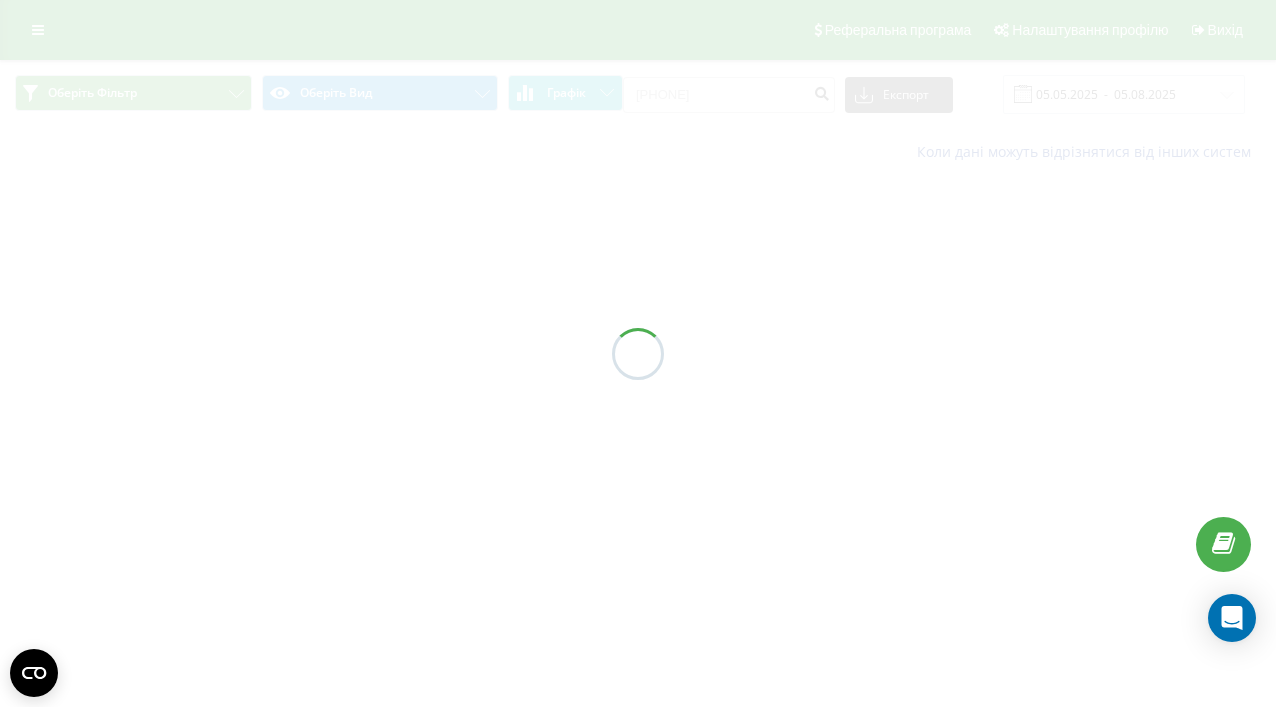 scroll, scrollTop: 0, scrollLeft: 0, axis: both 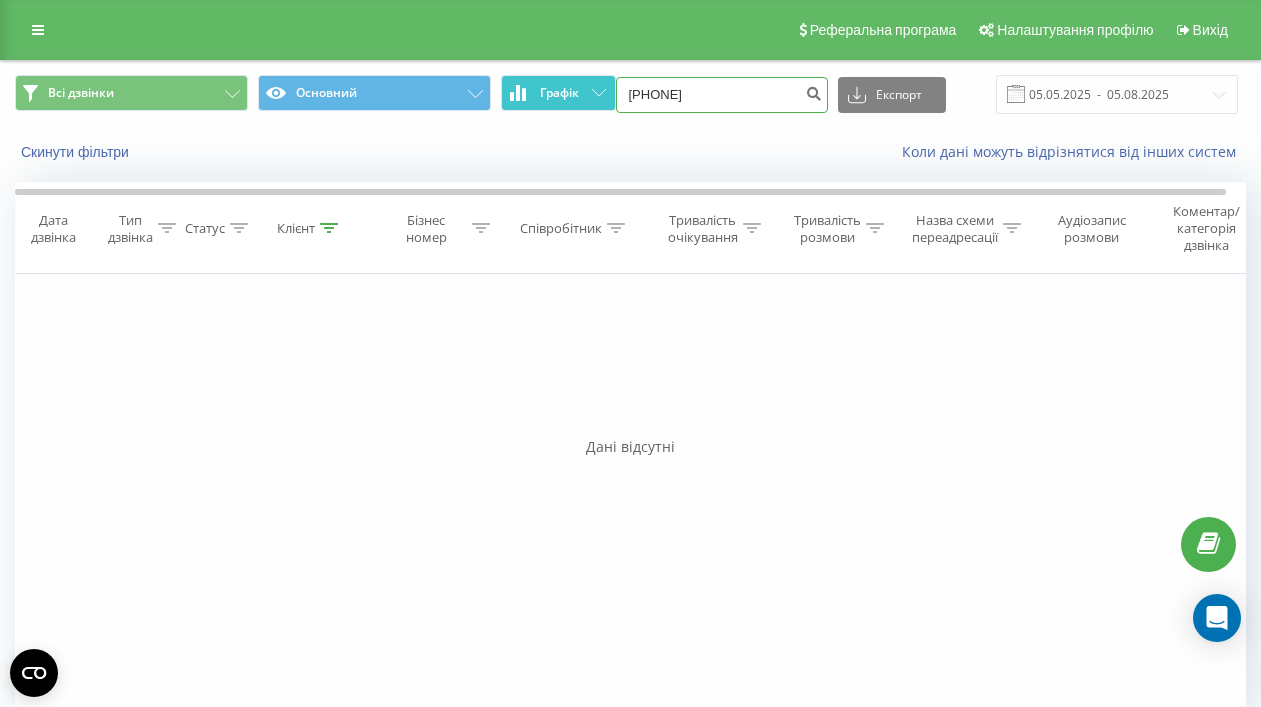 drag, startPoint x: 741, startPoint y: 98, endPoint x: 557, endPoint y: 81, distance: 184.78366 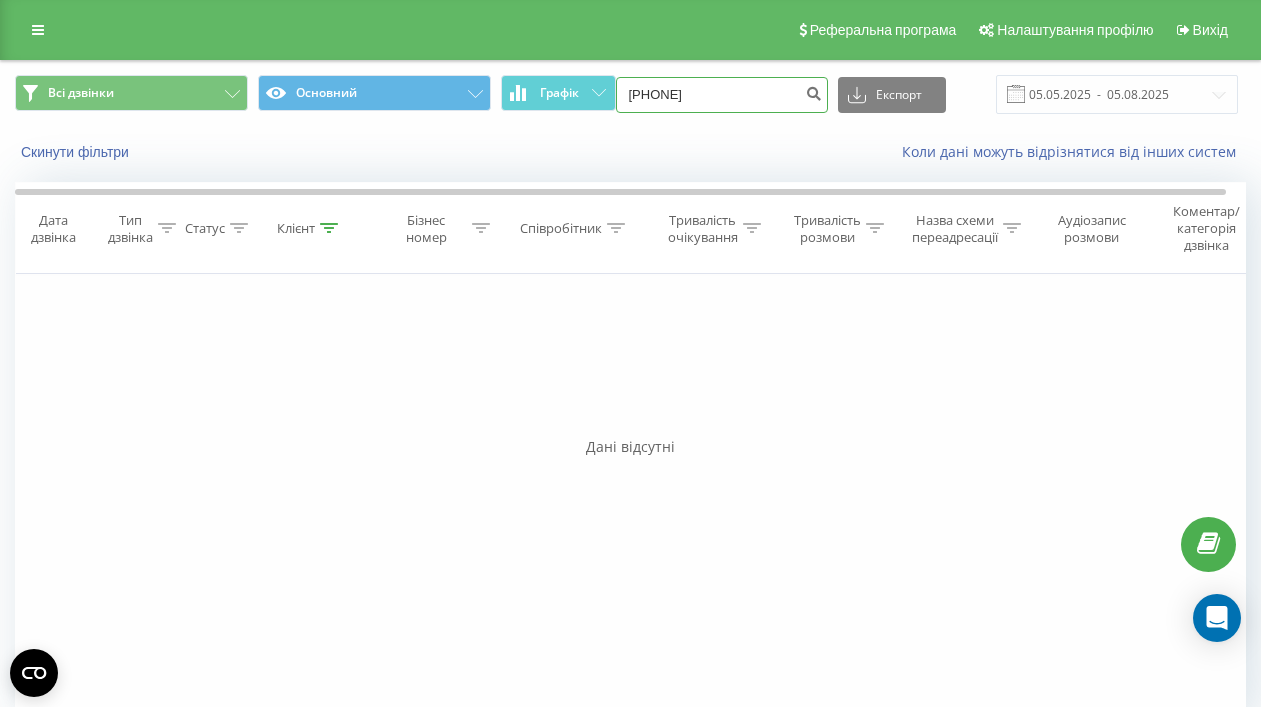 type on "380973233145" 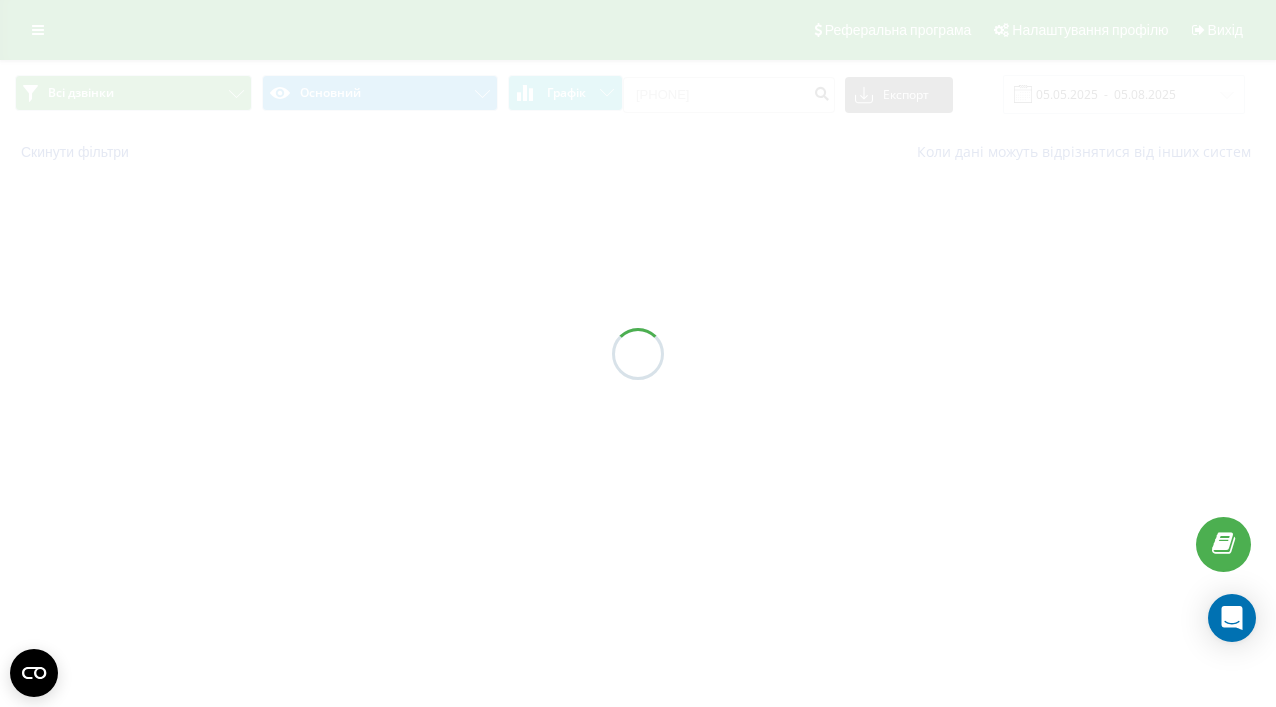 scroll, scrollTop: 0, scrollLeft: 0, axis: both 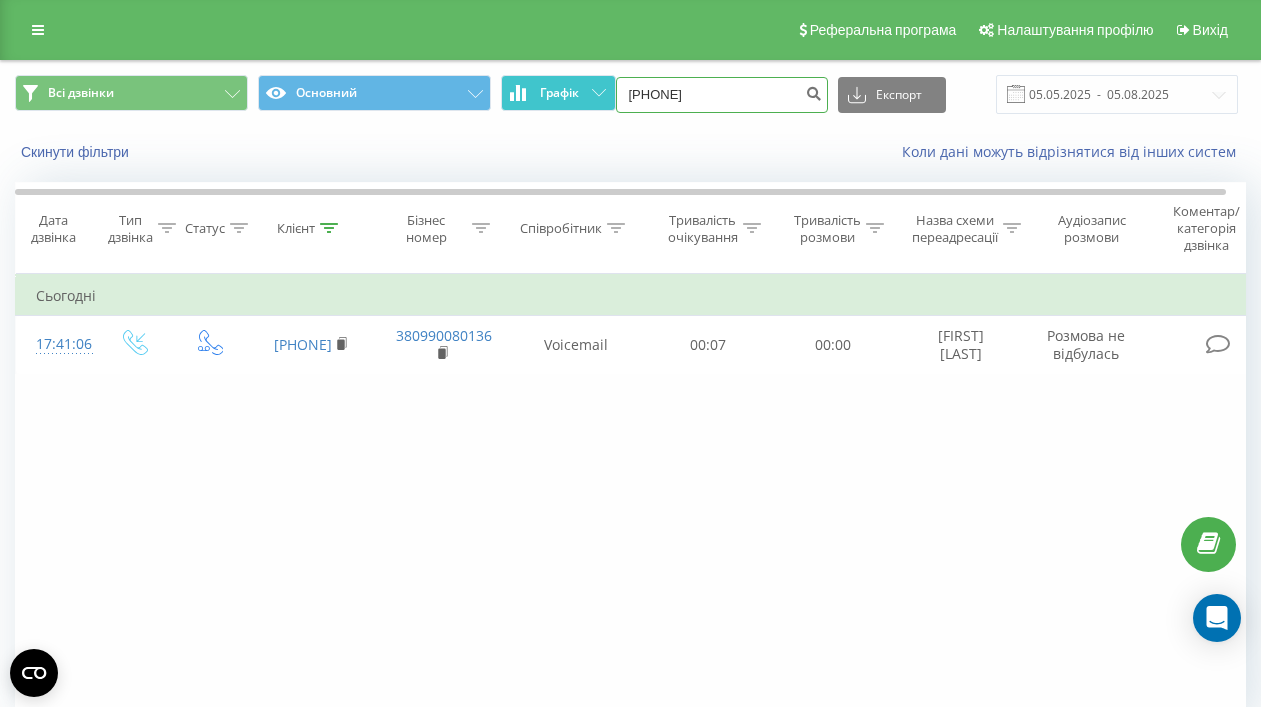 drag, startPoint x: 757, startPoint y: 103, endPoint x: 594, endPoint y: 93, distance: 163.30646 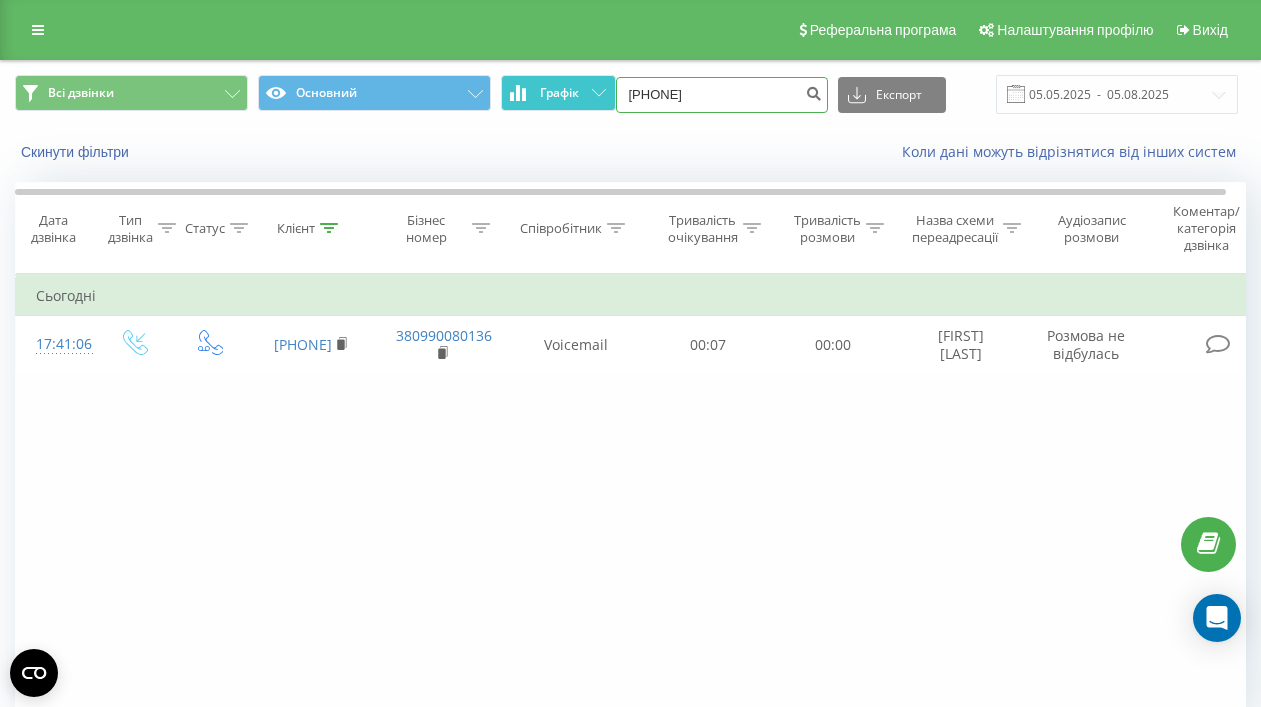 type on "[PHONE]" 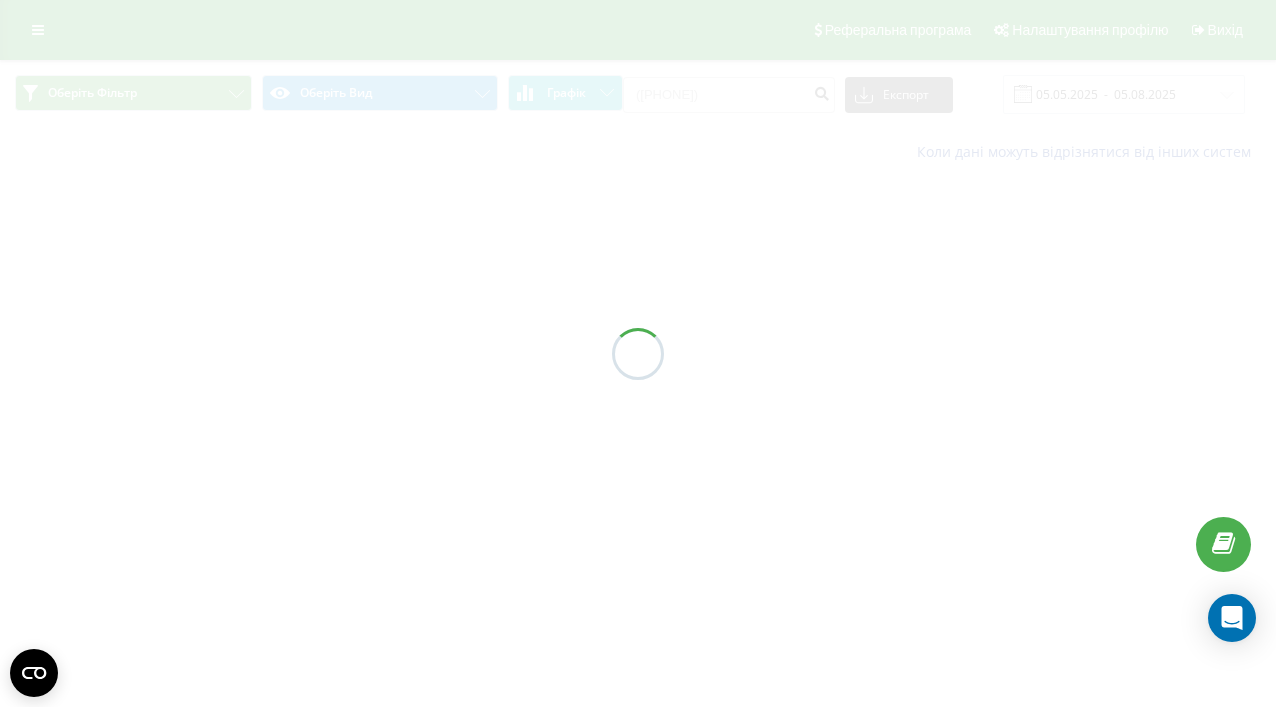 scroll, scrollTop: 0, scrollLeft: 0, axis: both 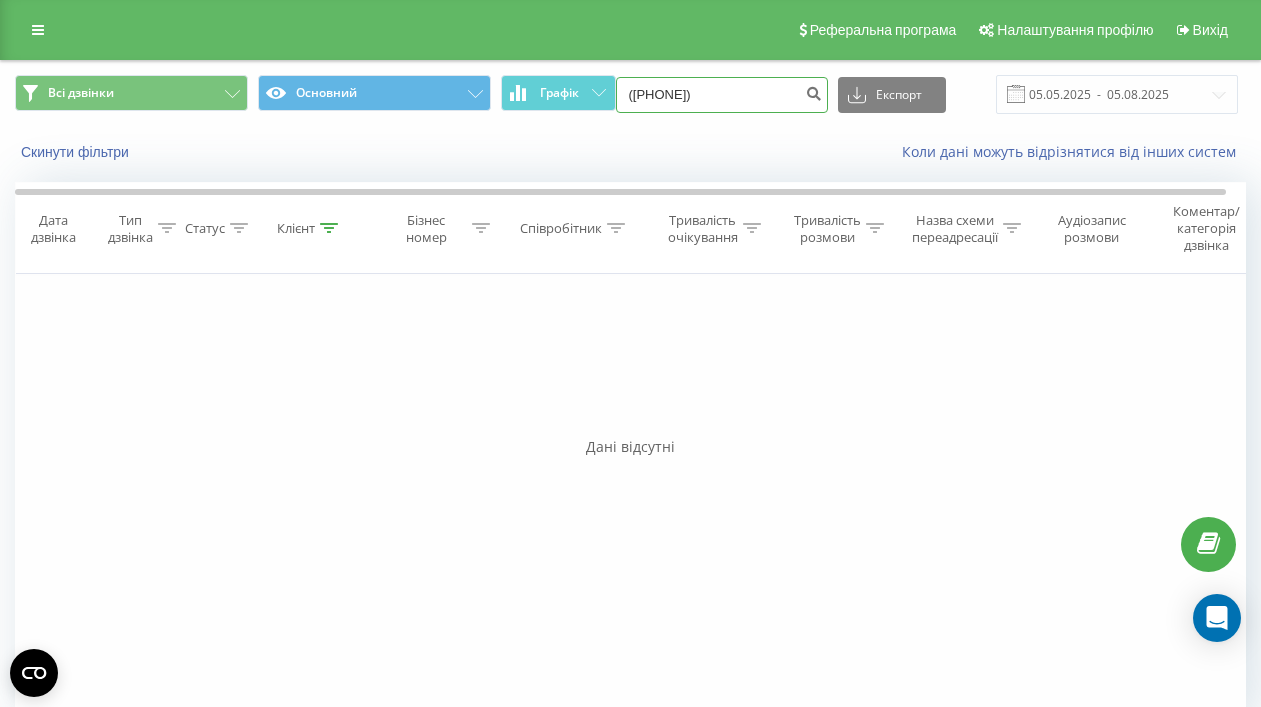 click on "([PHONE])" at bounding box center [722, 95] 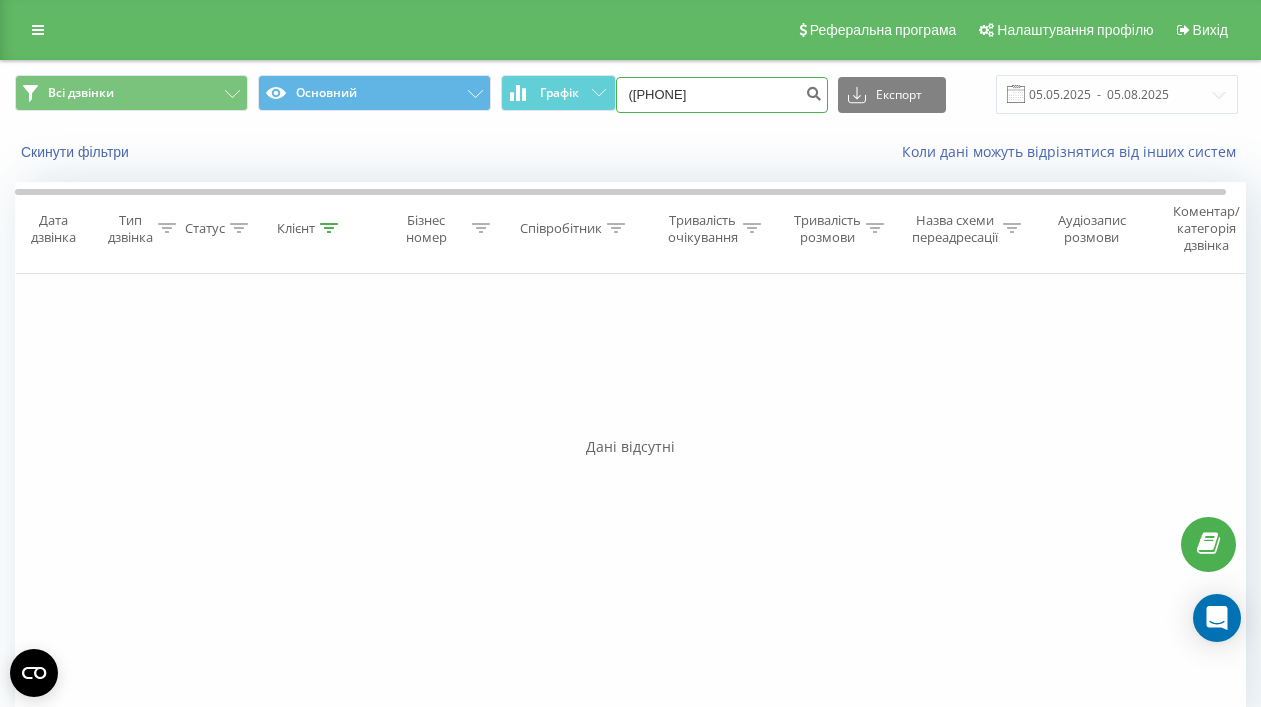 click on "([PHONE]" at bounding box center (722, 95) 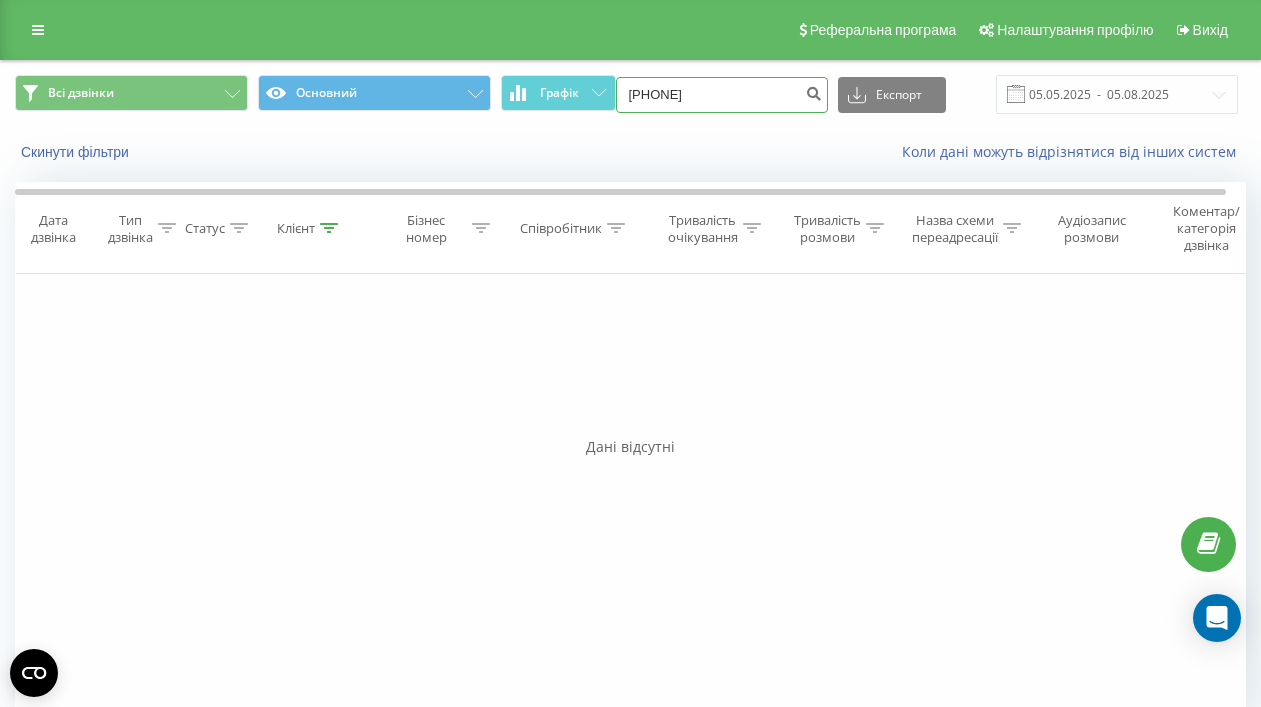 type on "[PHONE]" 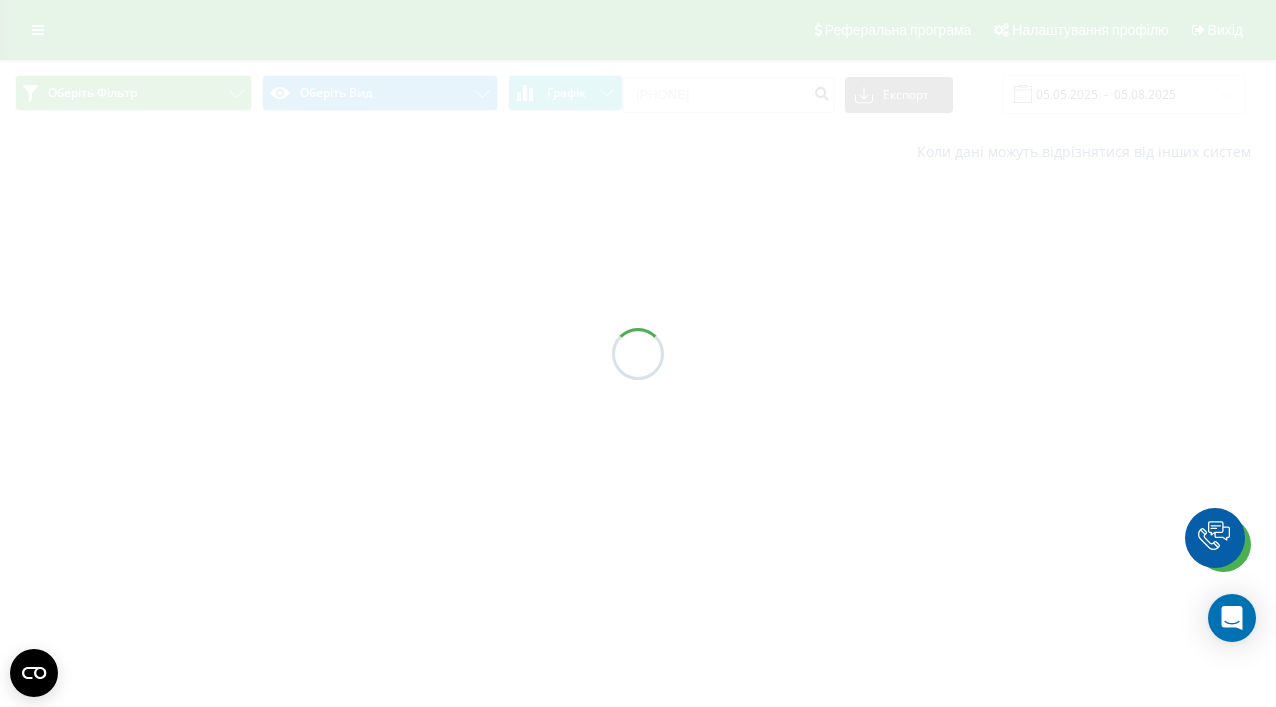 scroll, scrollTop: 0, scrollLeft: 0, axis: both 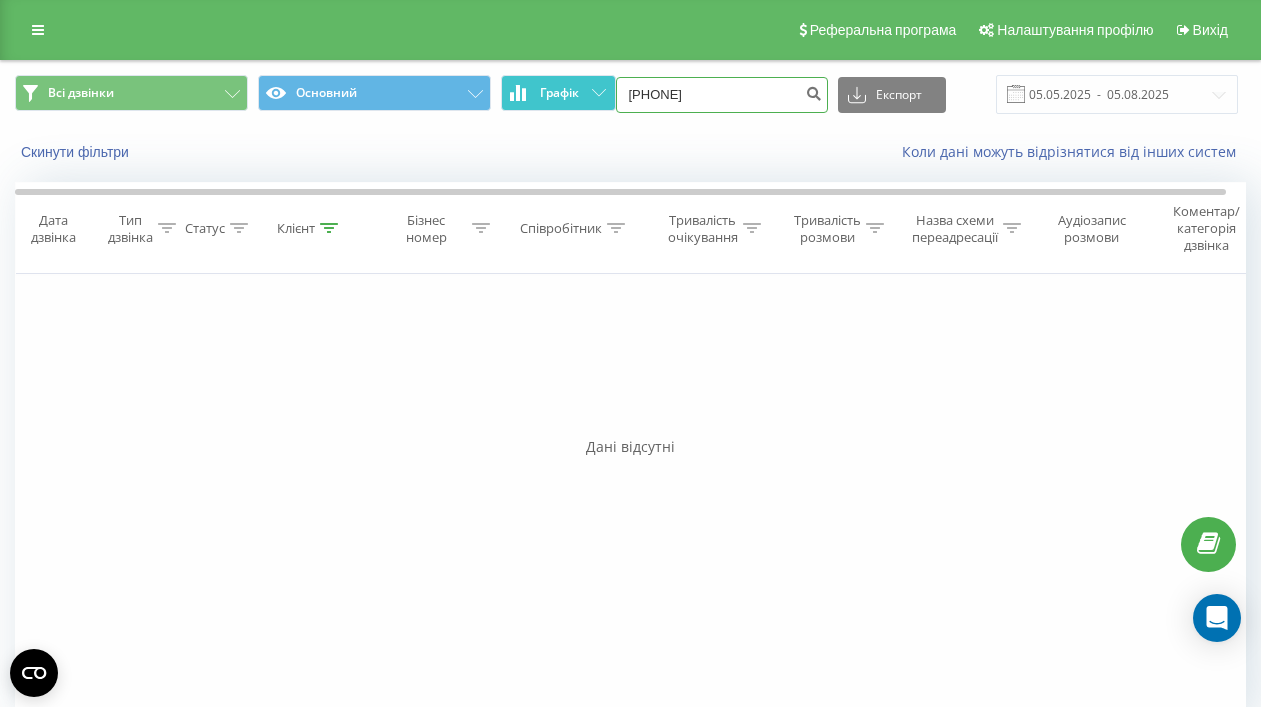 drag, startPoint x: 750, startPoint y: 98, endPoint x: 586, endPoint y: 94, distance: 164.04877 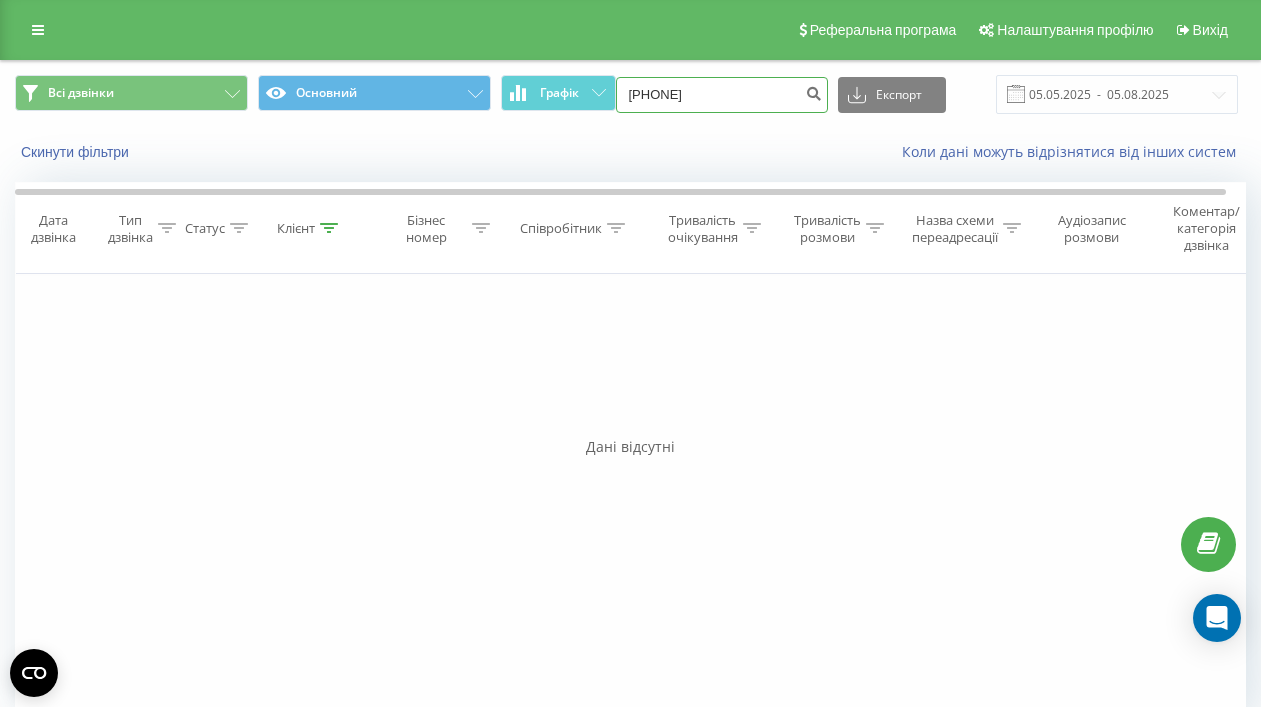 paste on "(063) 186 32 82" 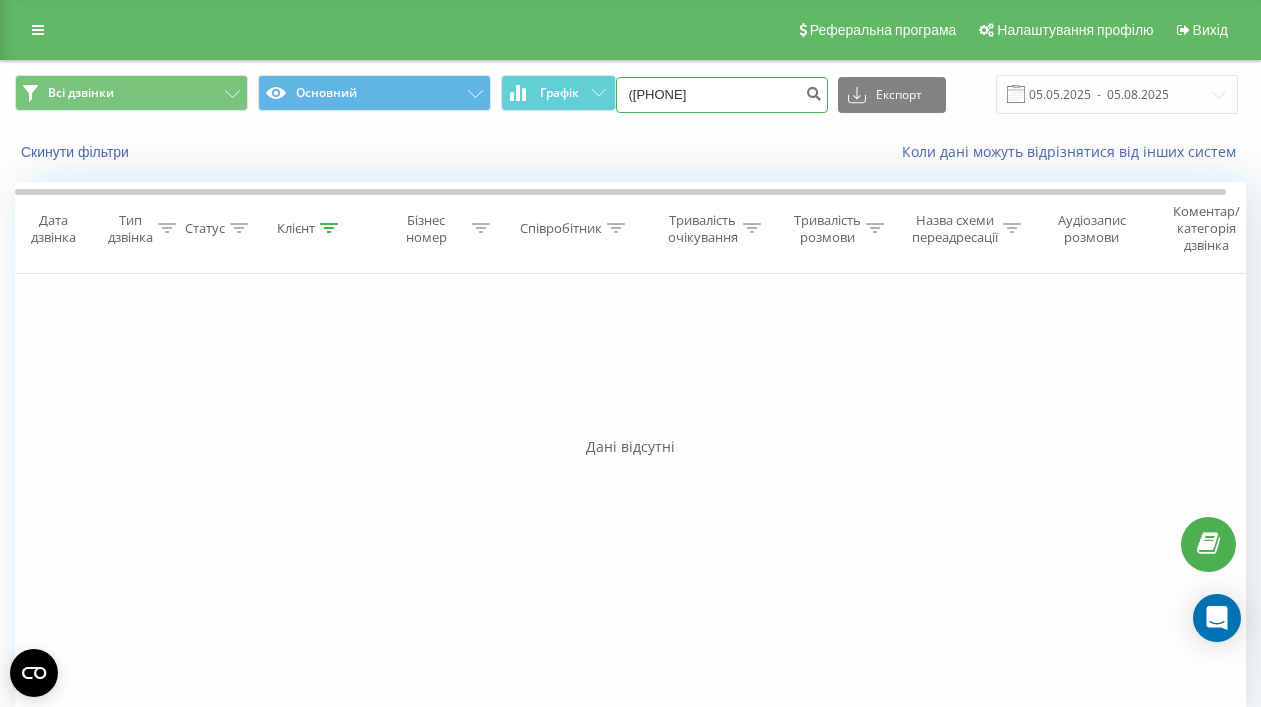 click on "(063) 186 32 82" at bounding box center [722, 95] 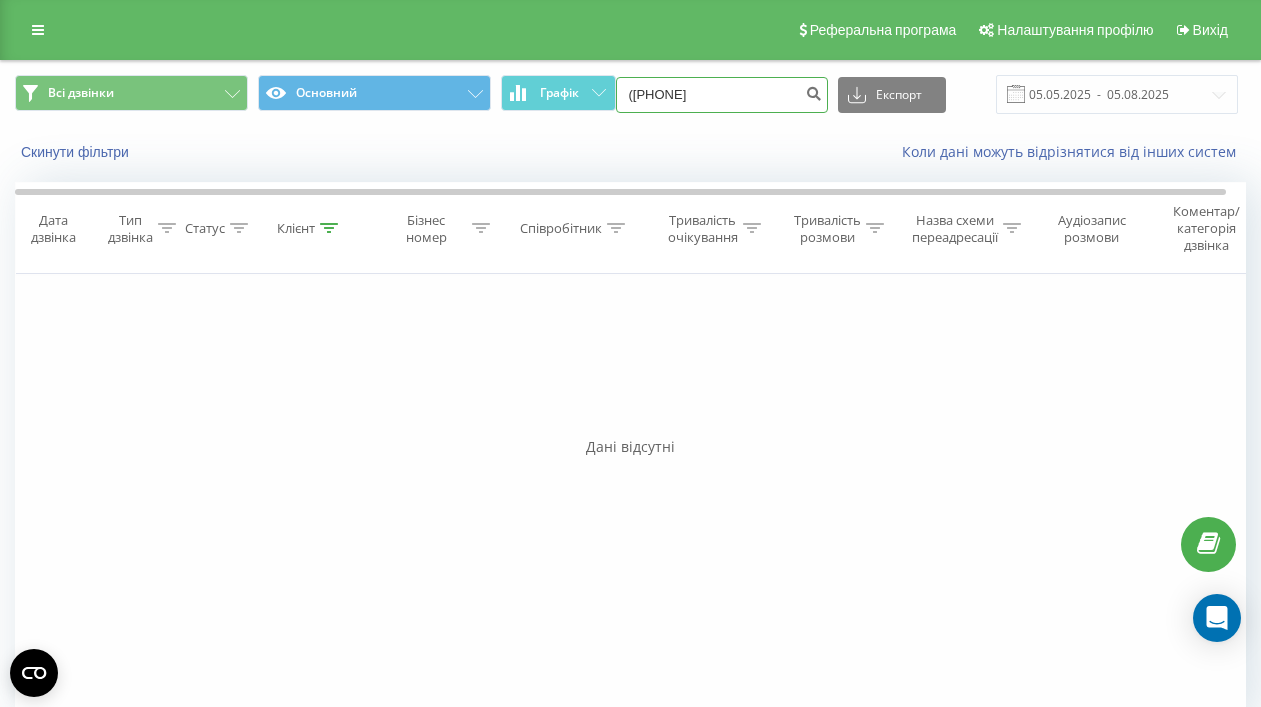 click on "(063 186 32 82" at bounding box center (722, 95) 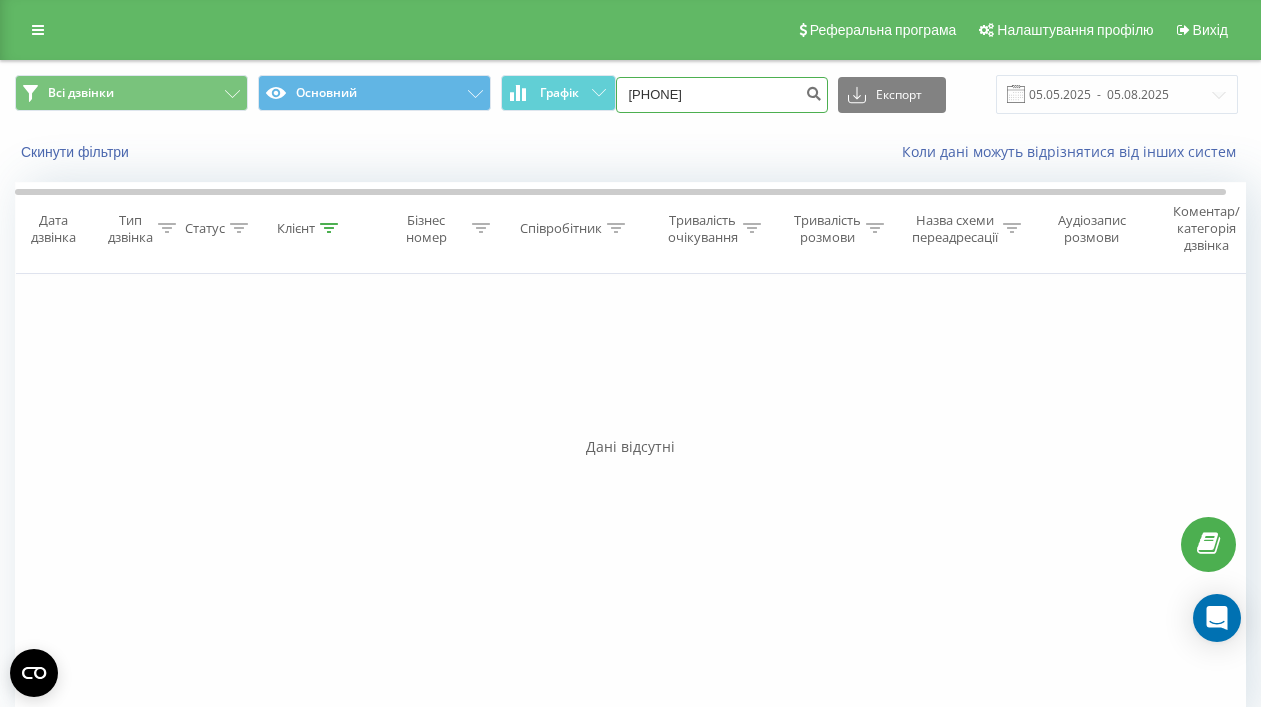 type on "063 186 32 82" 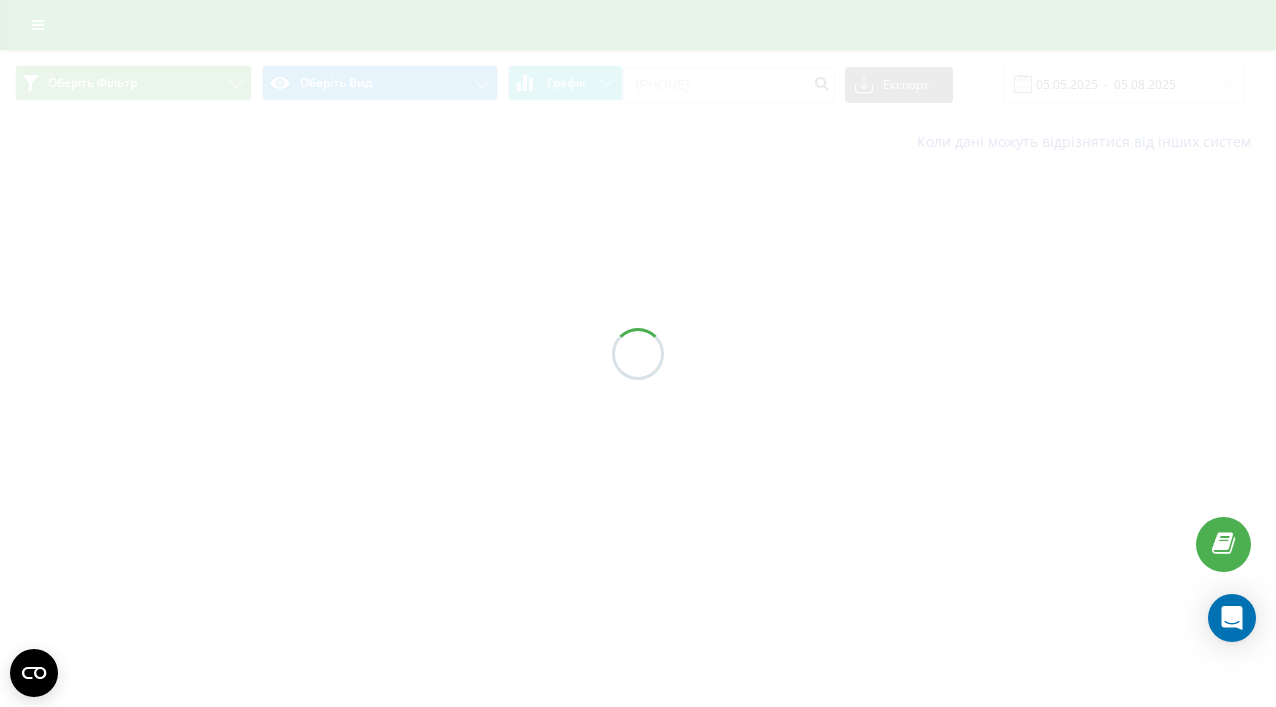 scroll, scrollTop: 0, scrollLeft: 0, axis: both 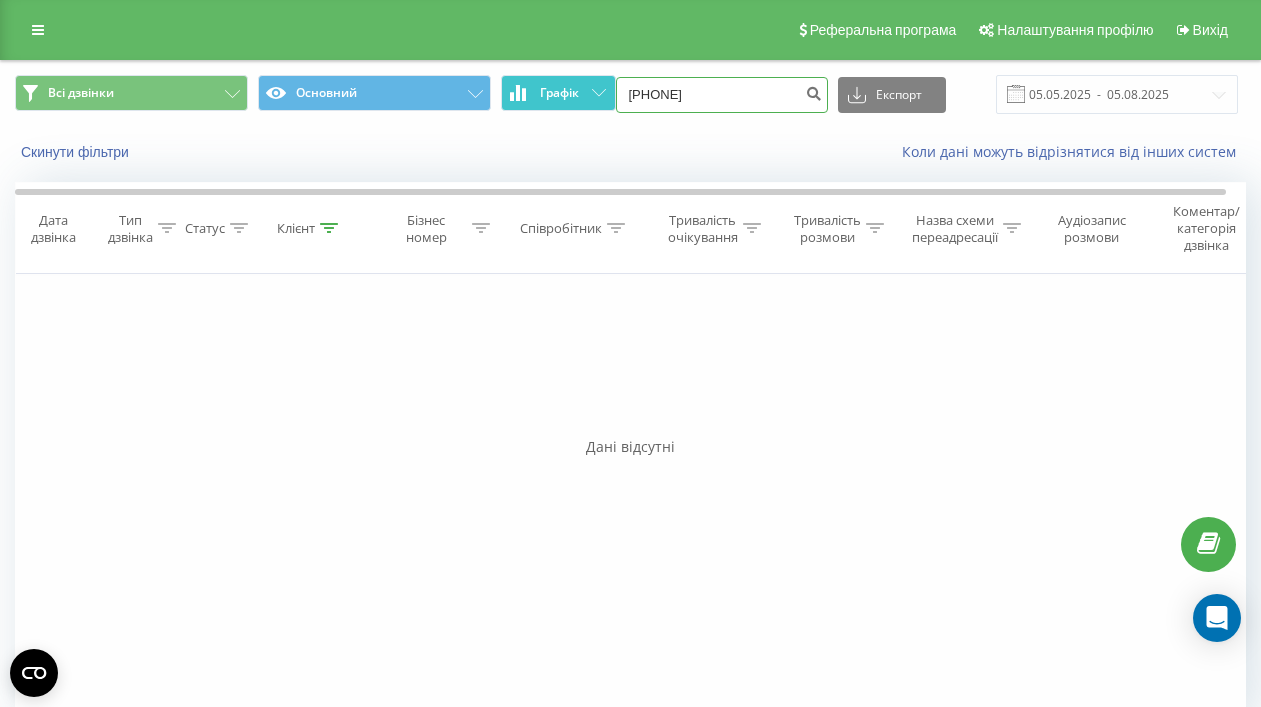 drag, startPoint x: 745, startPoint y: 96, endPoint x: 549, endPoint y: 94, distance: 196.01021 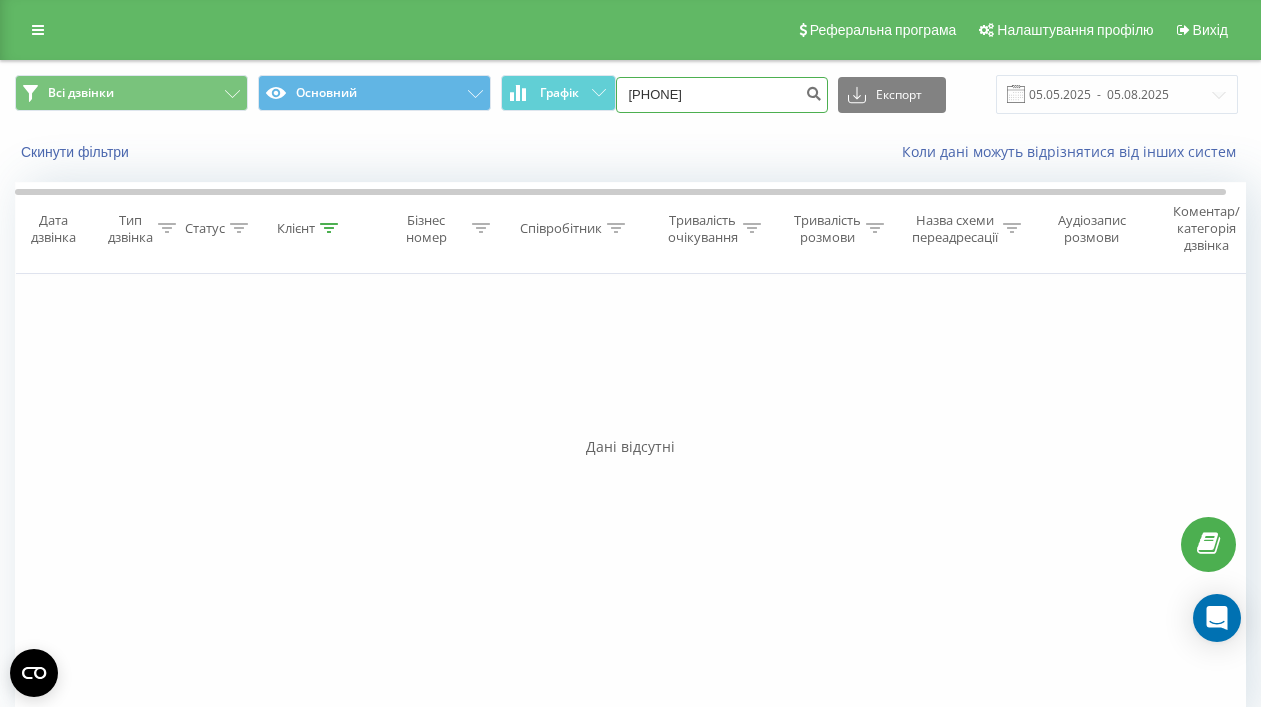 paste on "(097) 782 34 54" 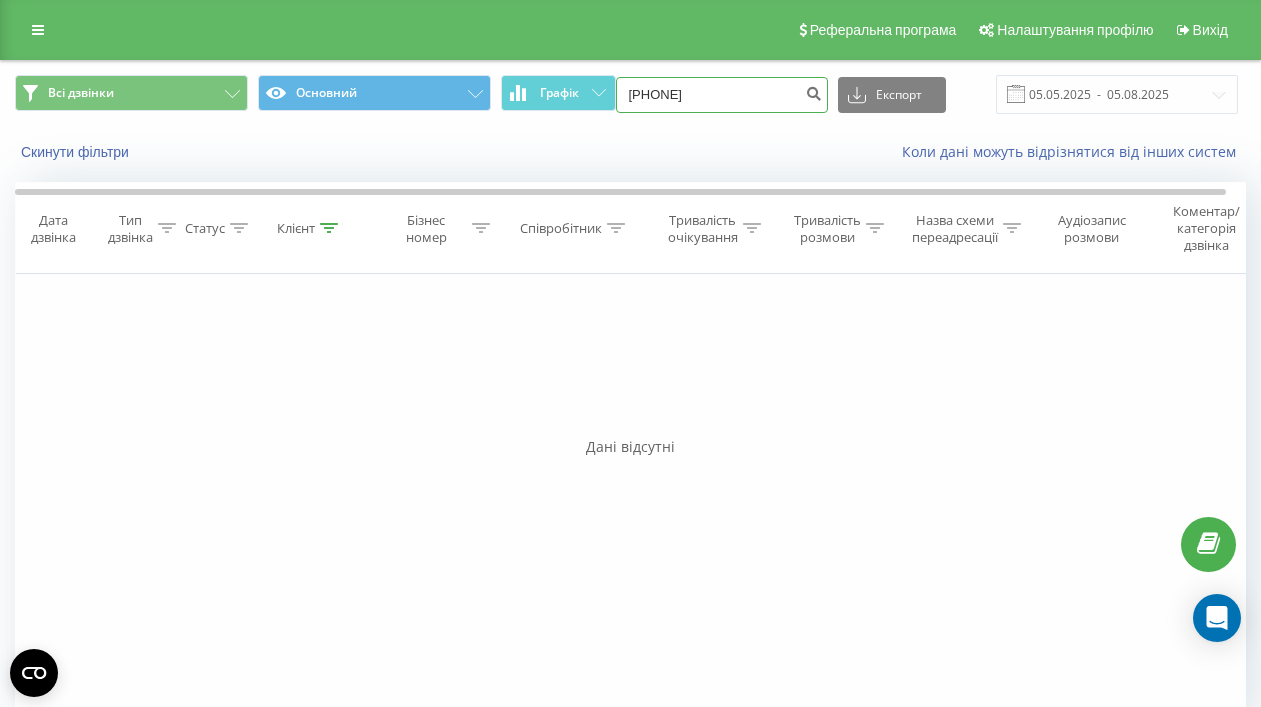 click on "(097 782 34 54" at bounding box center (722, 95) 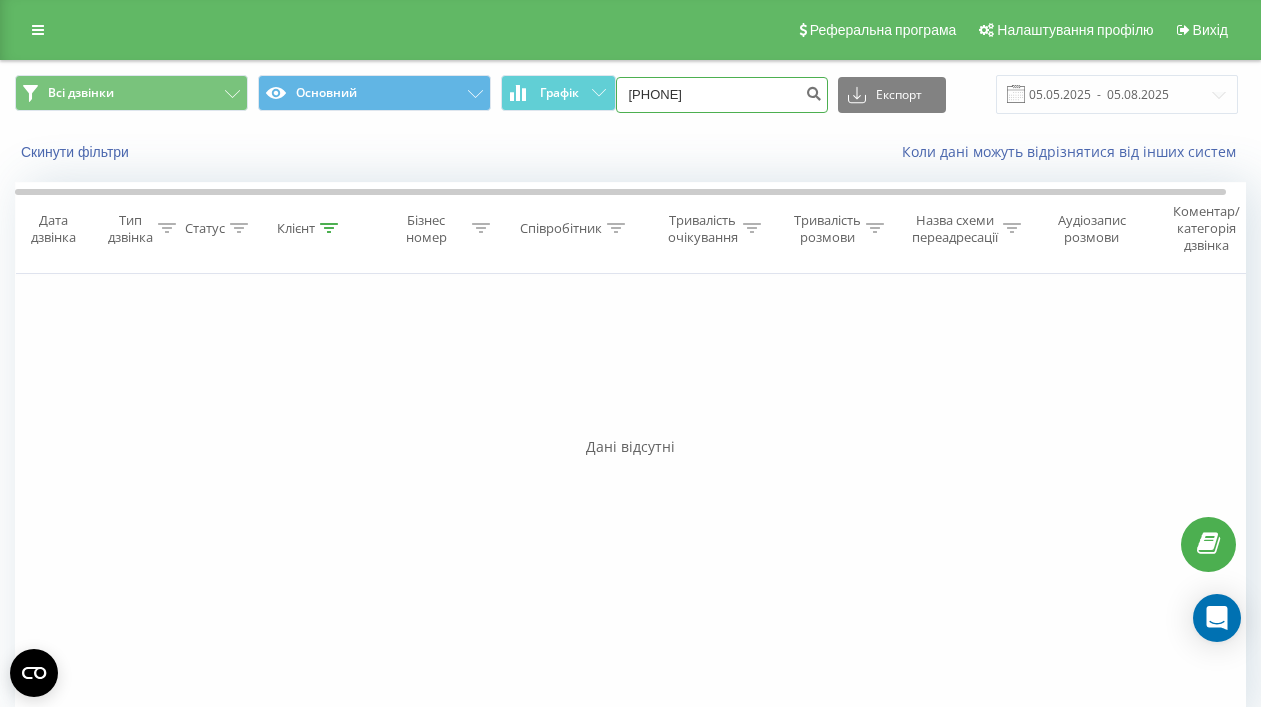 type on "097 782 34 54" 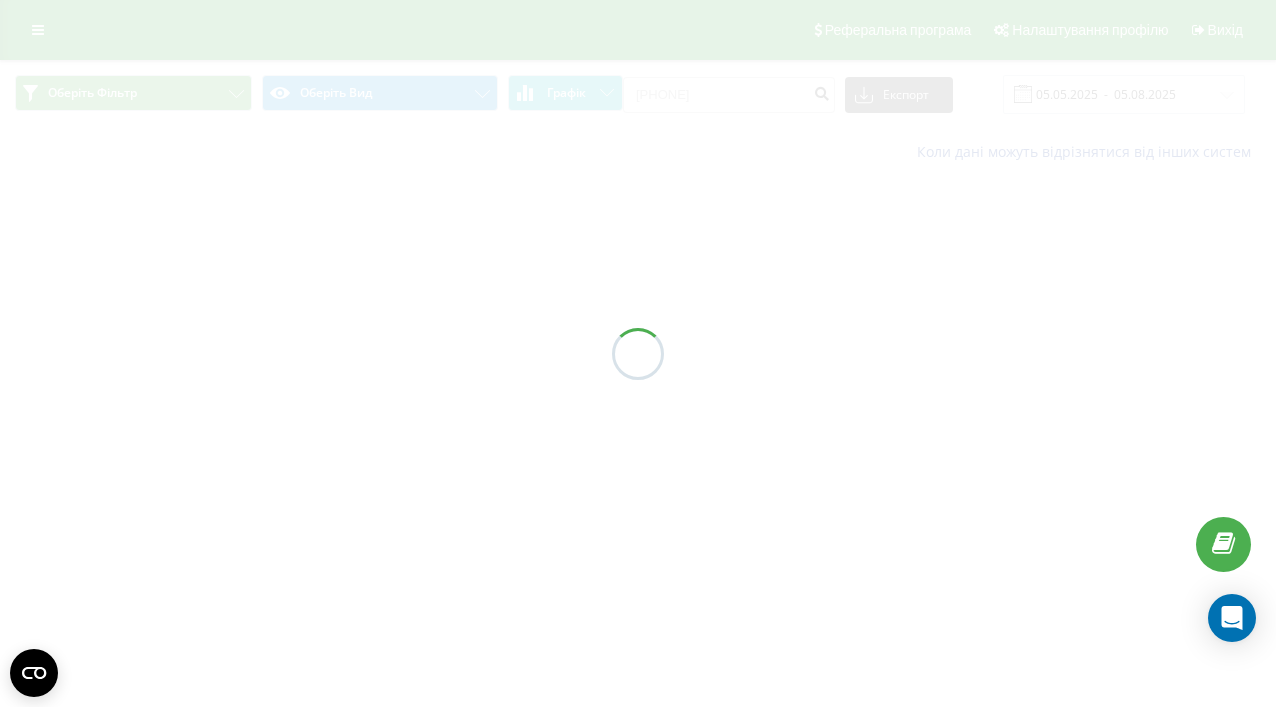 scroll, scrollTop: 0, scrollLeft: 0, axis: both 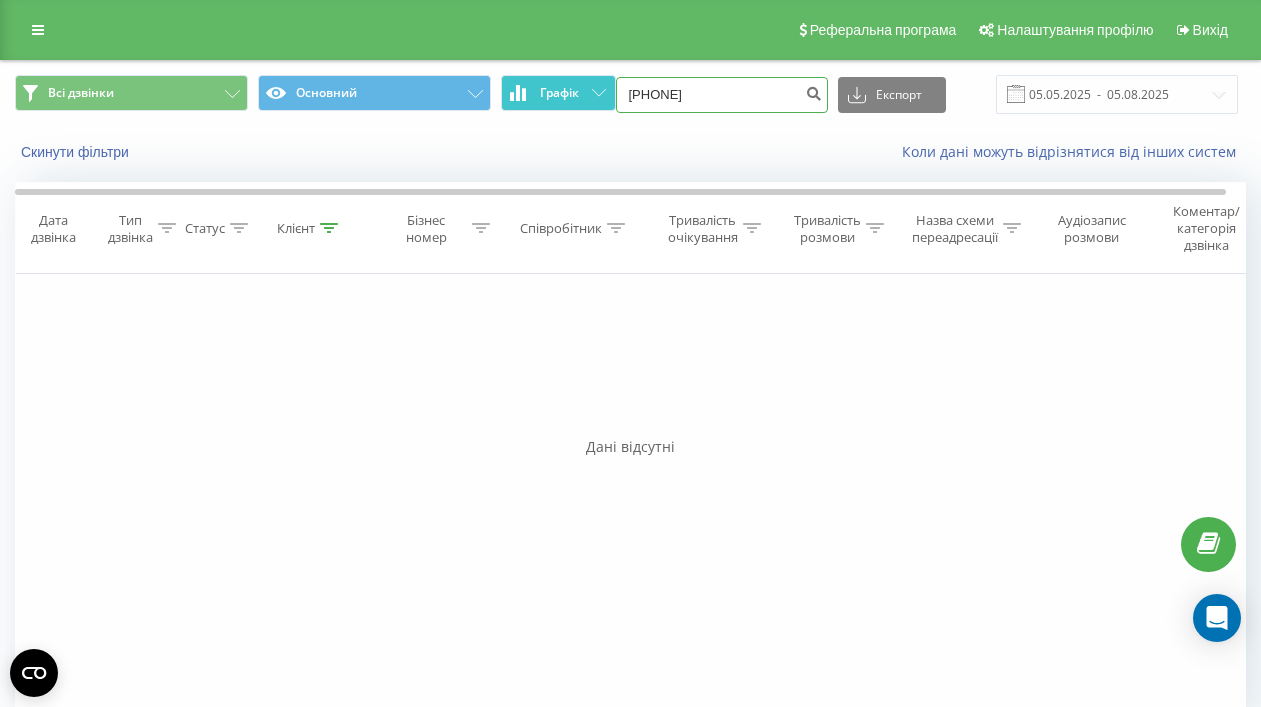 drag, startPoint x: 744, startPoint y: 99, endPoint x: 603, endPoint y: 100, distance: 141.00354 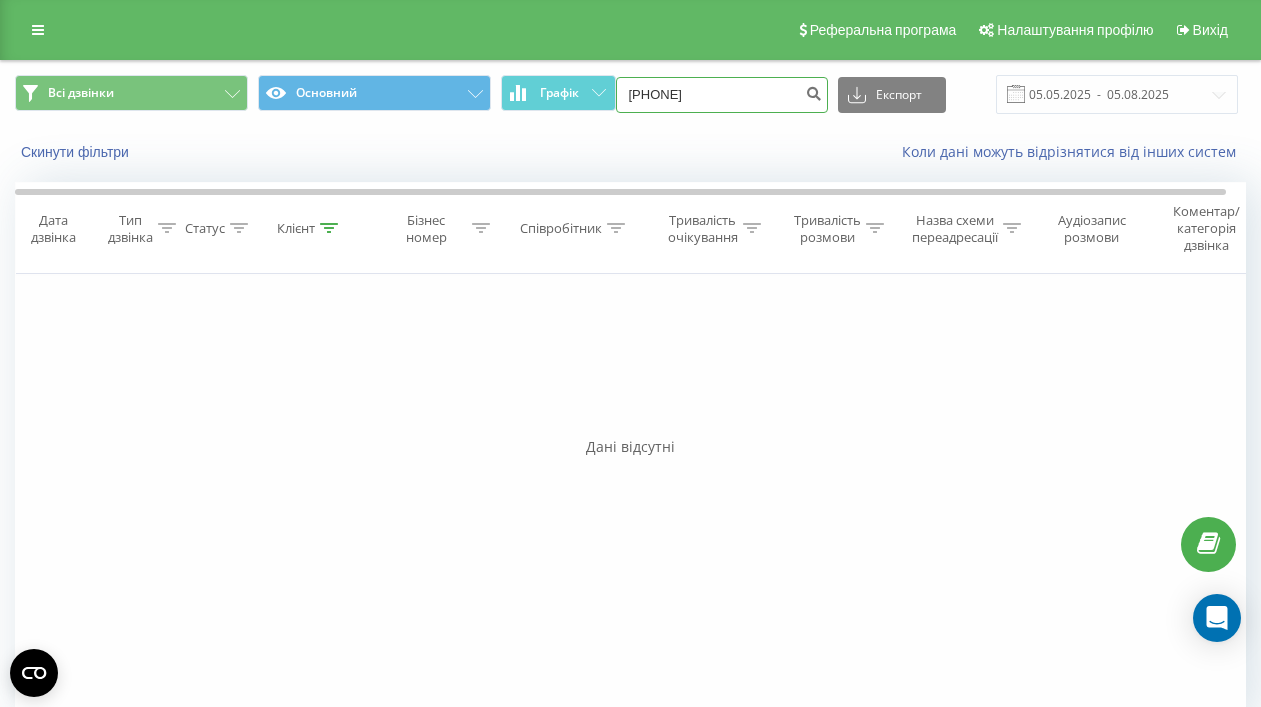 paste on "(067) 501 61 8" 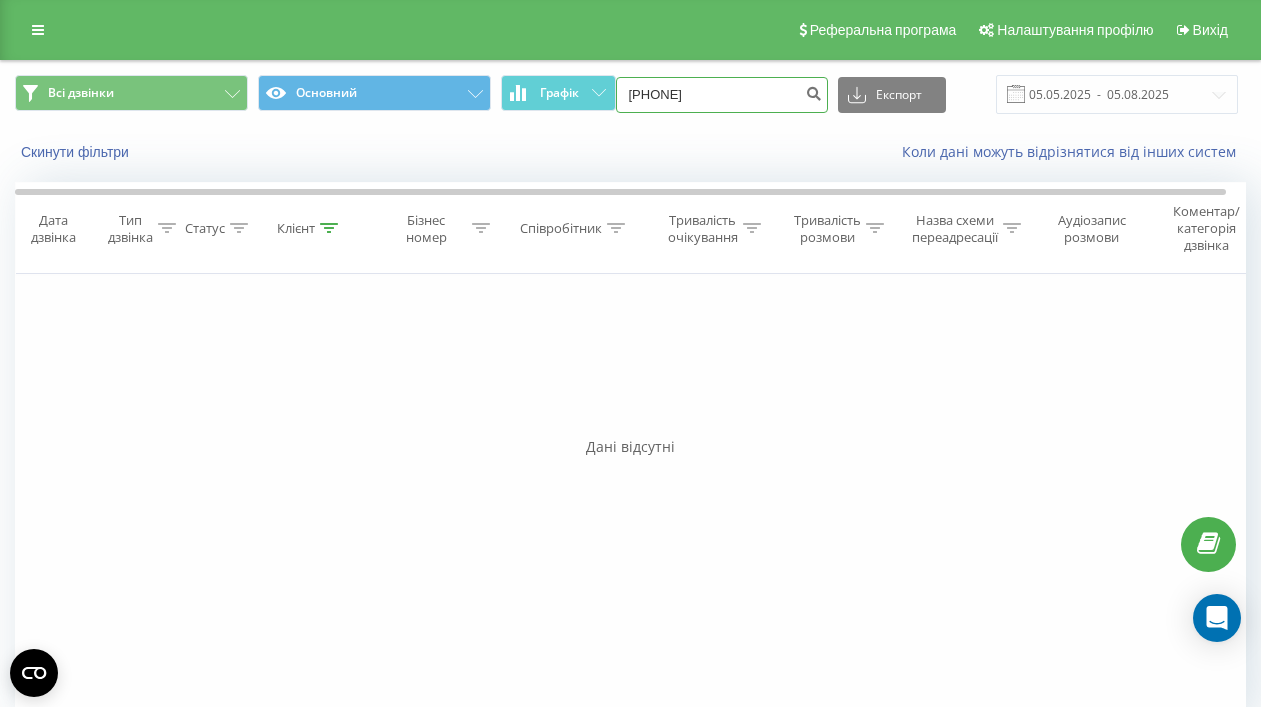 click on "(067501 61 84" at bounding box center (722, 95) 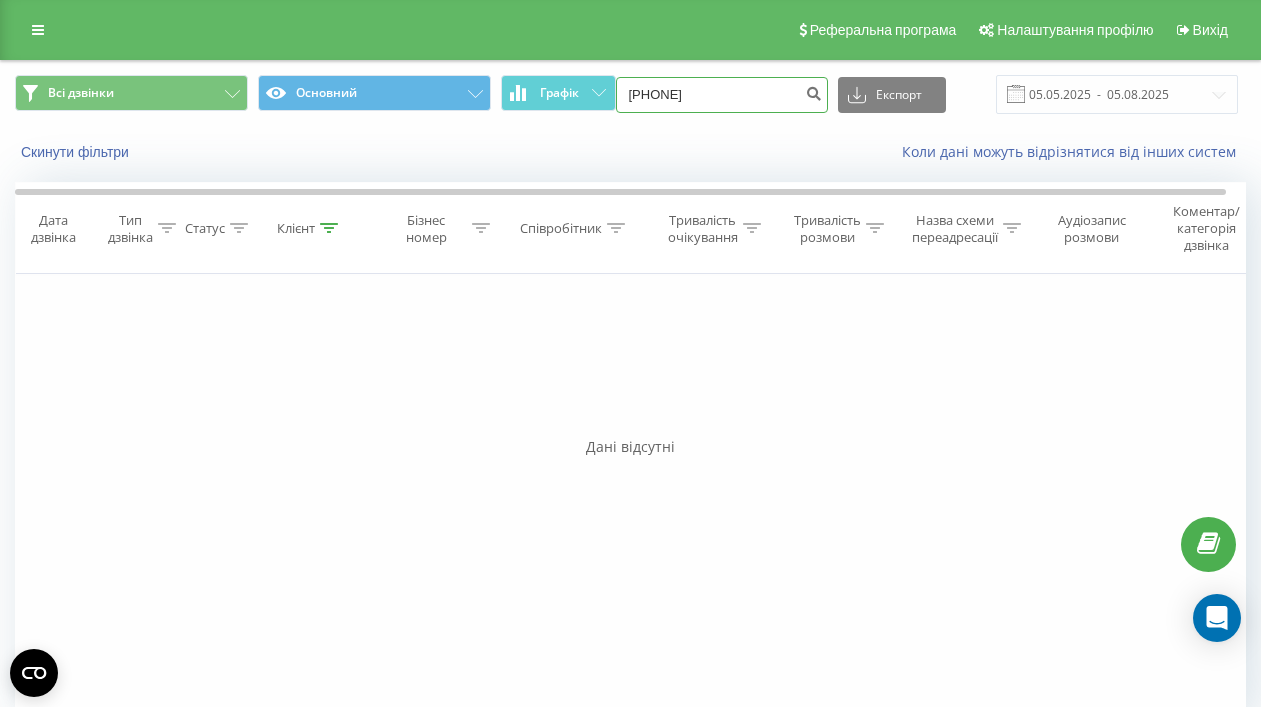 type on "067501 61 84" 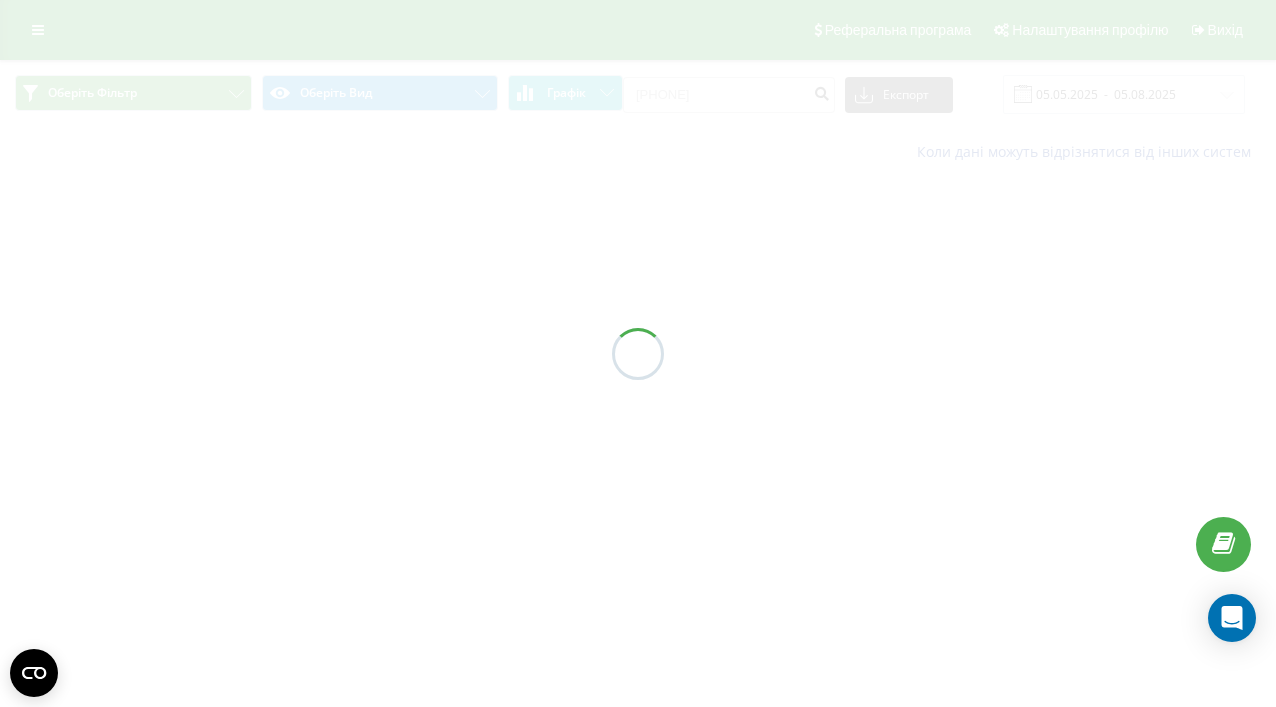 scroll, scrollTop: 0, scrollLeft: 0, axis: both 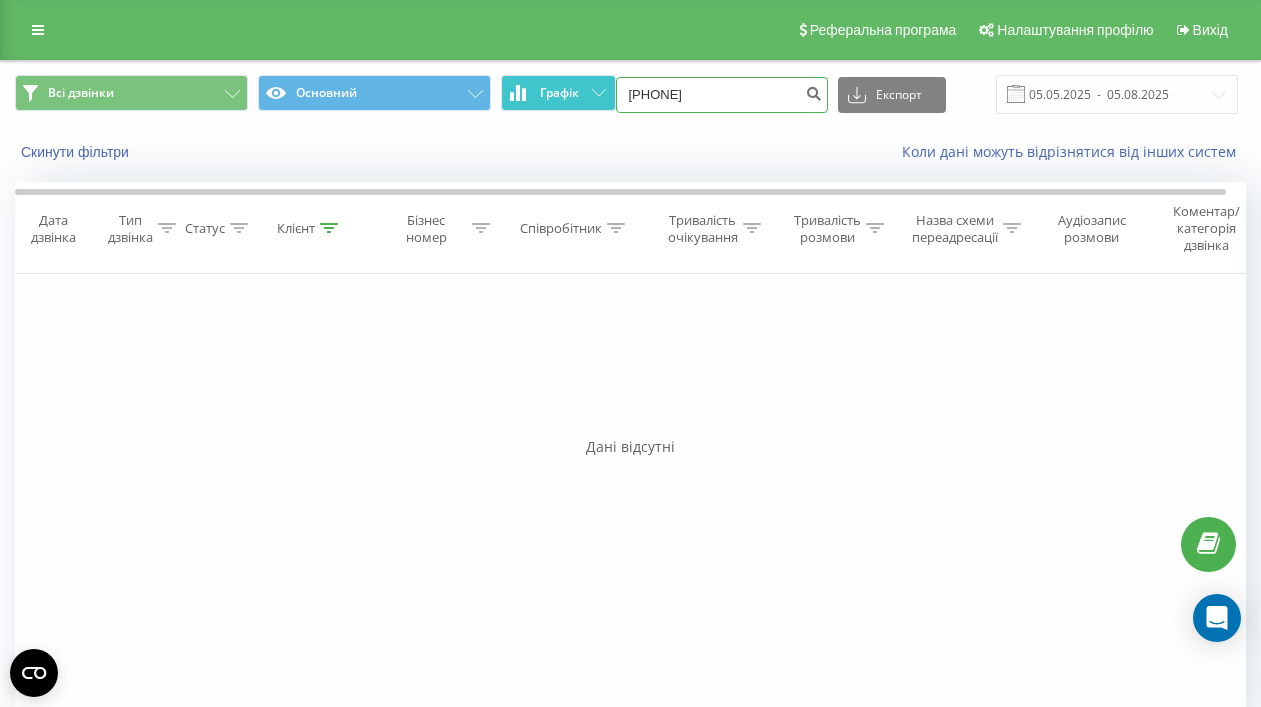 drag, startPoint x: 752, startPoint y: 96, endPoint x: 594, endPoint y: 91, distance: 158.0791 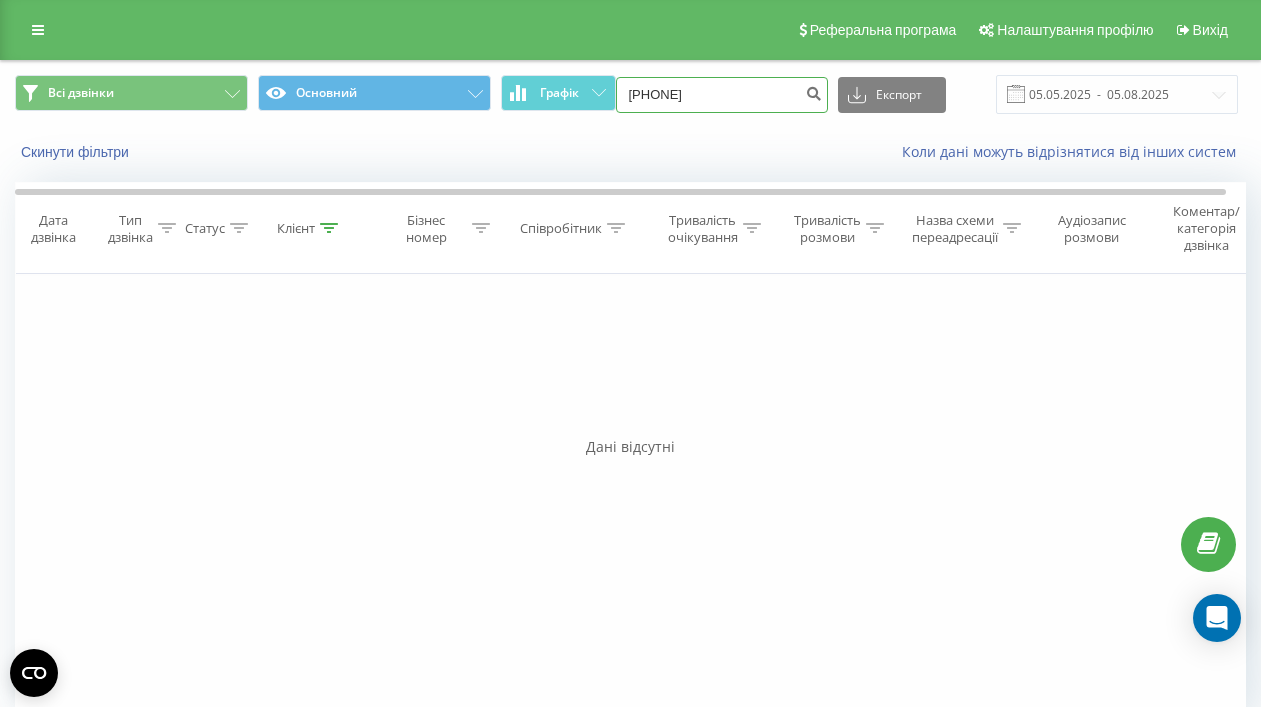 paste on "(097) 059 16 26" 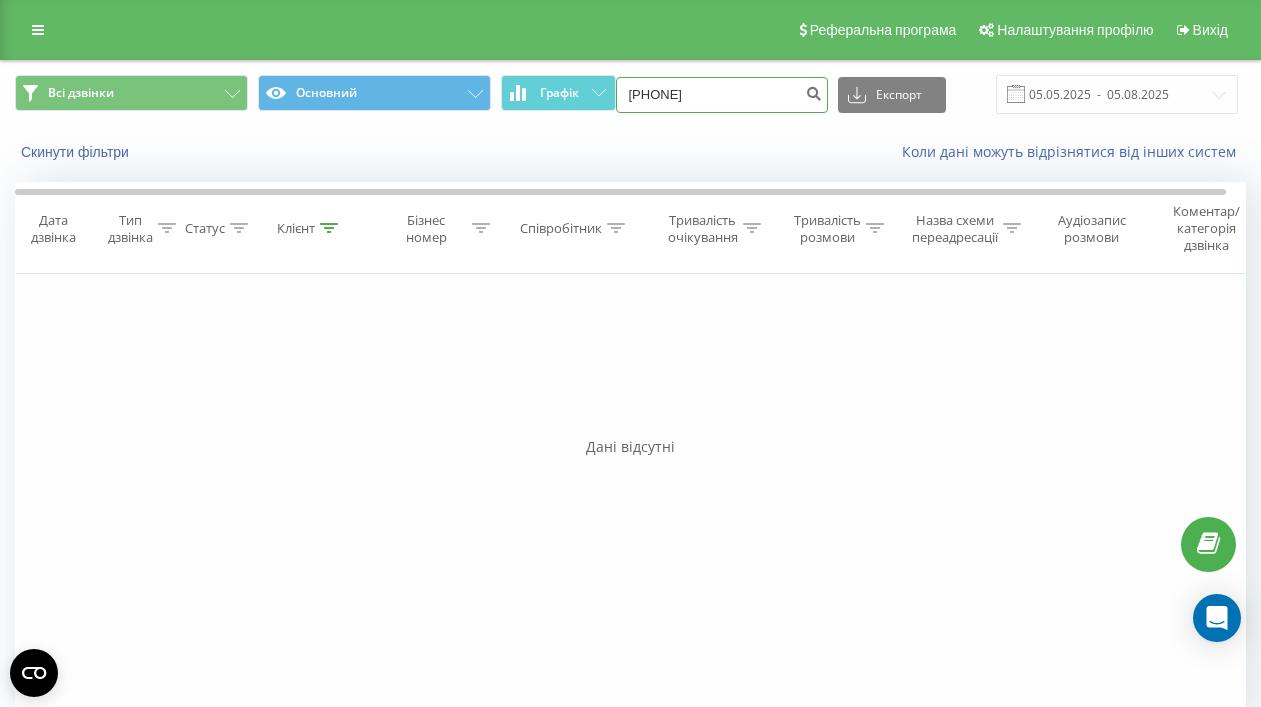 click on "(097 059 16 26" at bounding box center [722, 95] 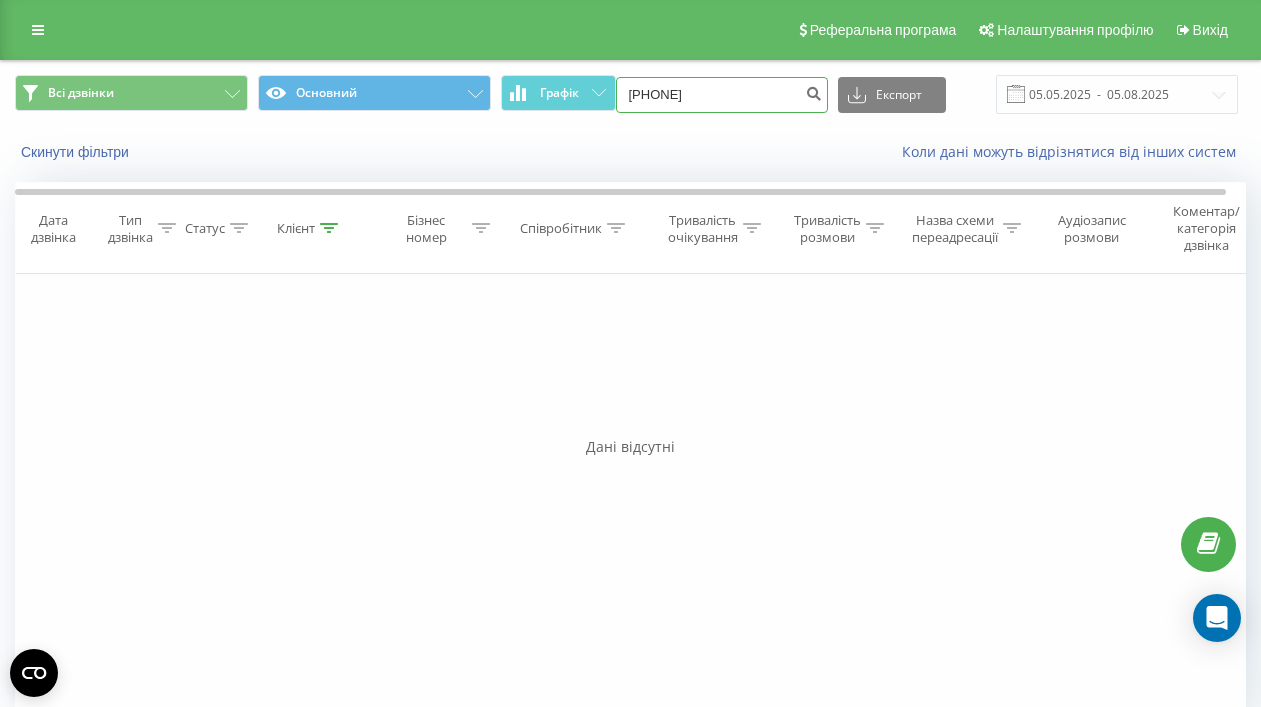 type on "097 059 16 26" 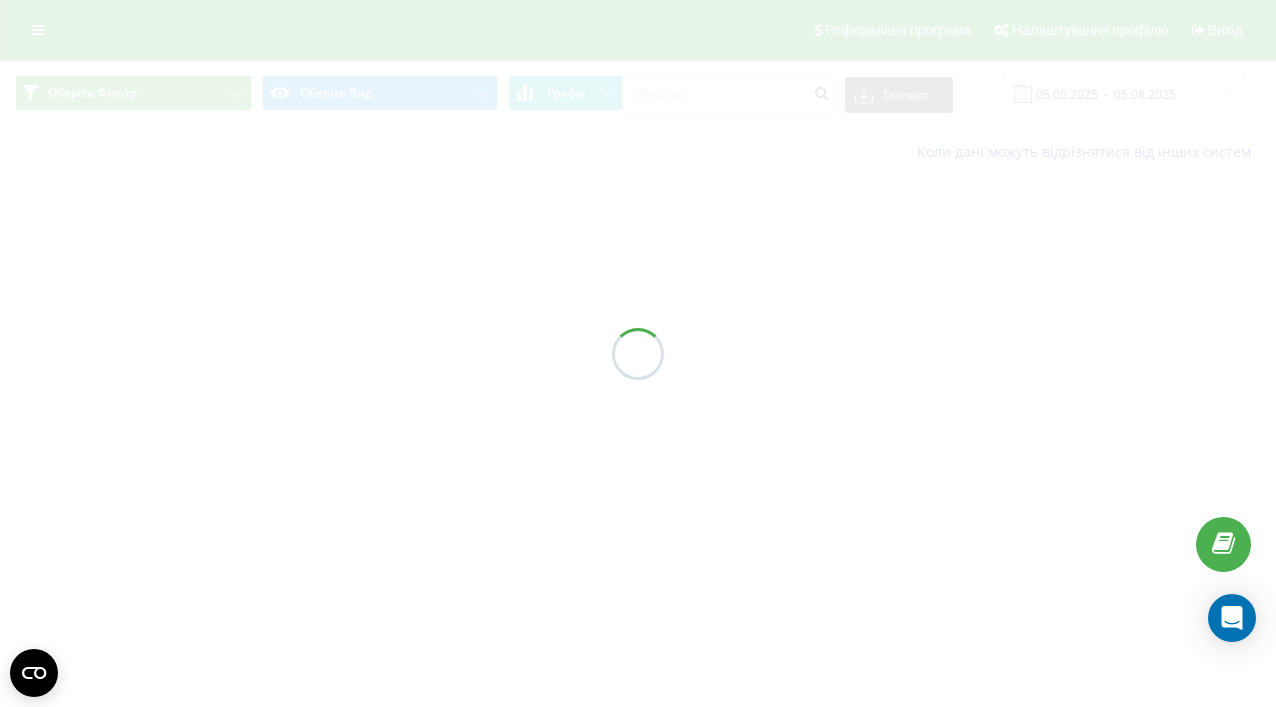 scroll, scrollTop: 0, scrollLeft: 0, axis: both 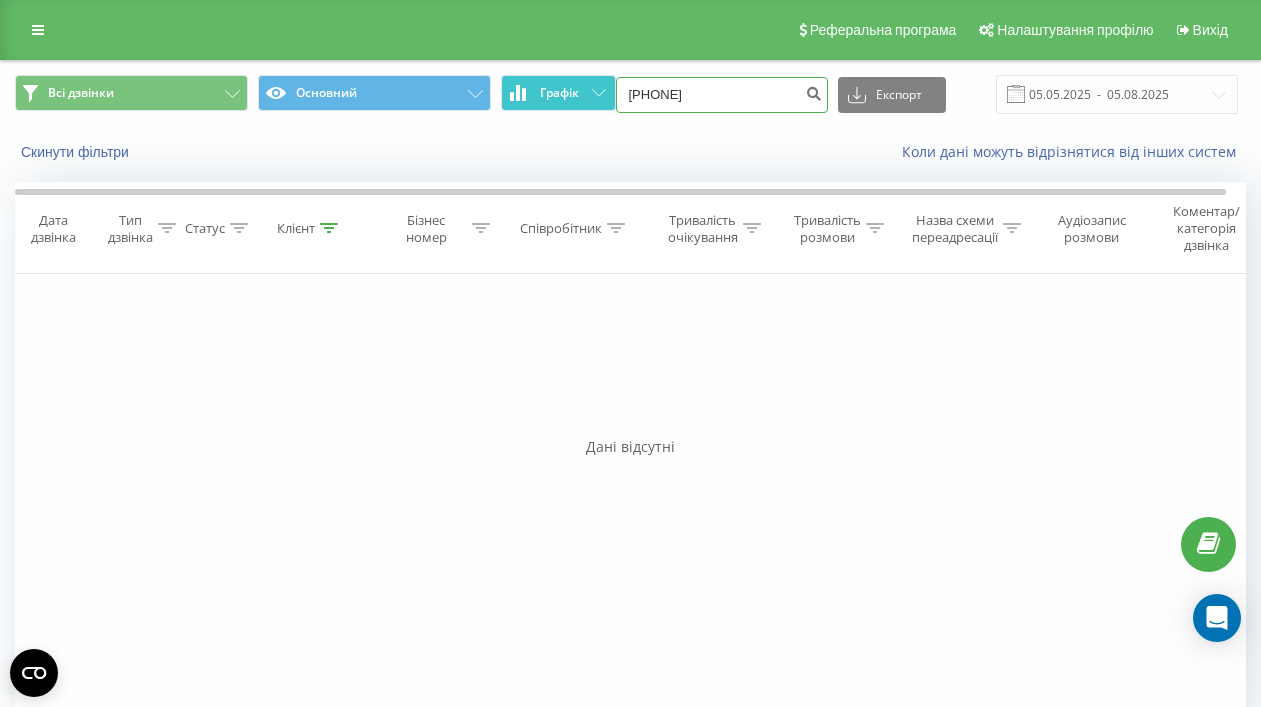 drag, startPoint x: 748, startPoint y: 97, endPoint x: 565, endPoint y: 79, distance: 183.88312 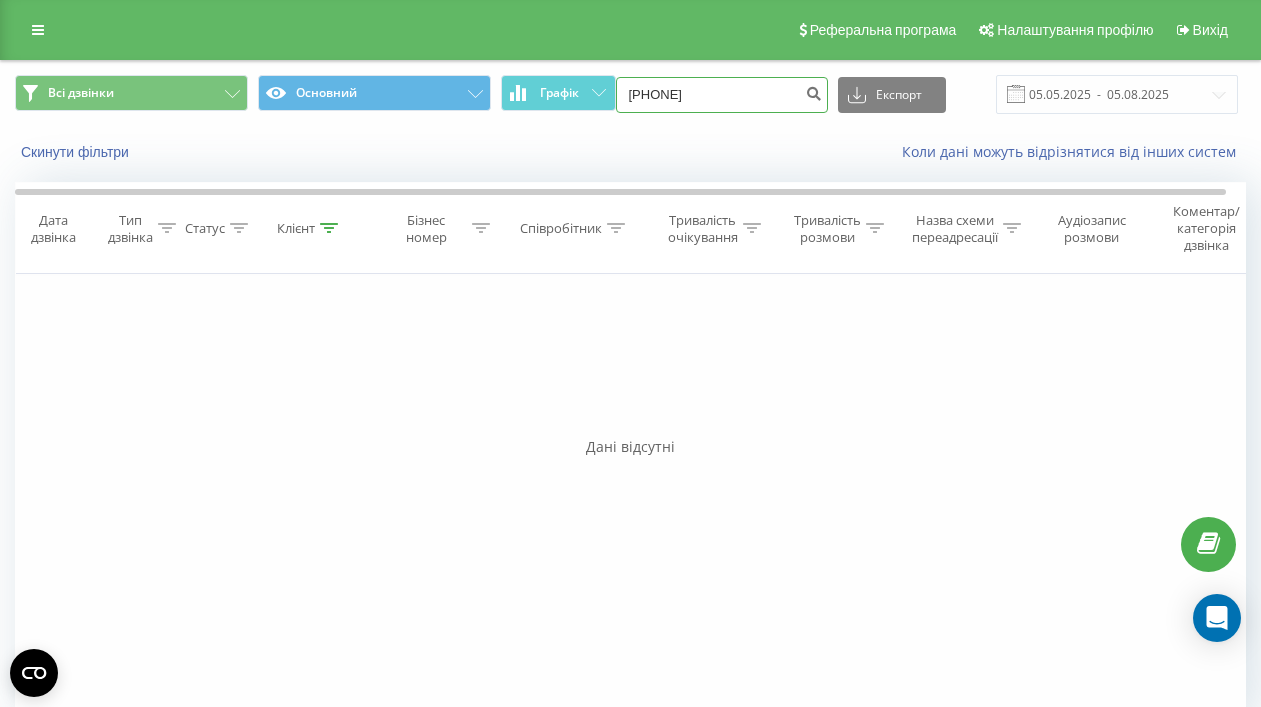 type on "[PHONE]" 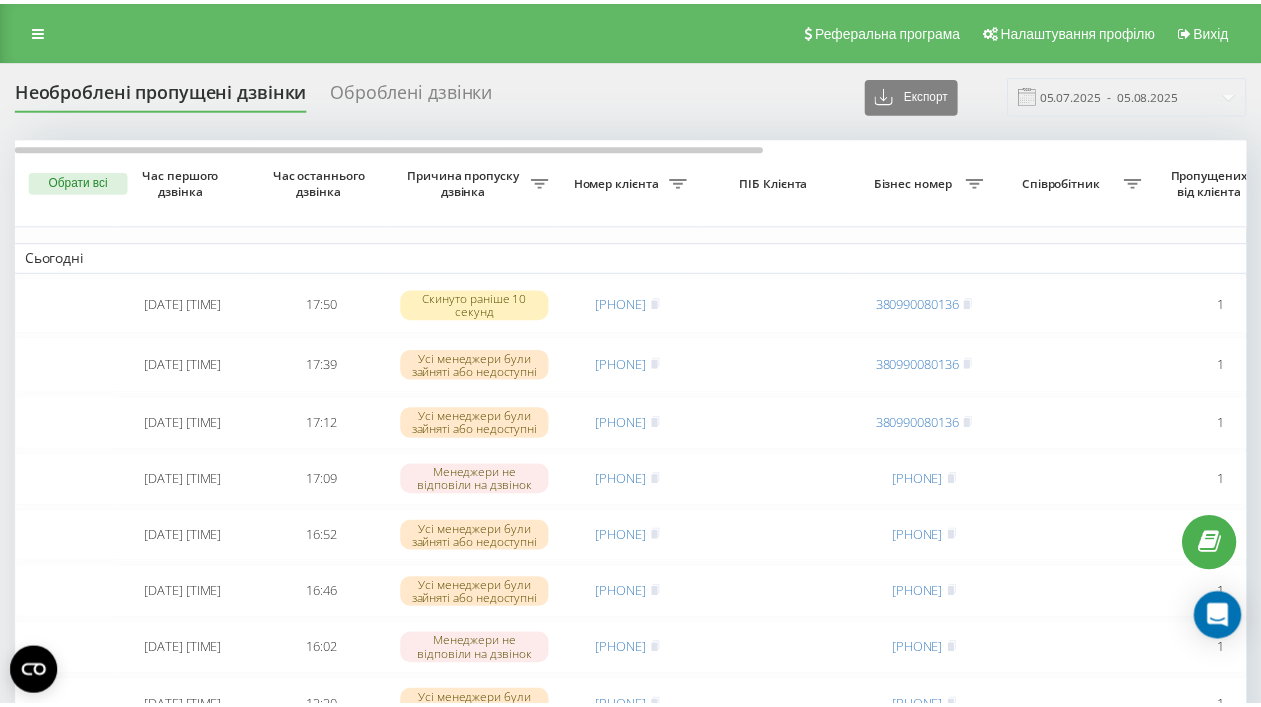 scroll, scrollTop: 0, scrollLeft: 0, axis: both 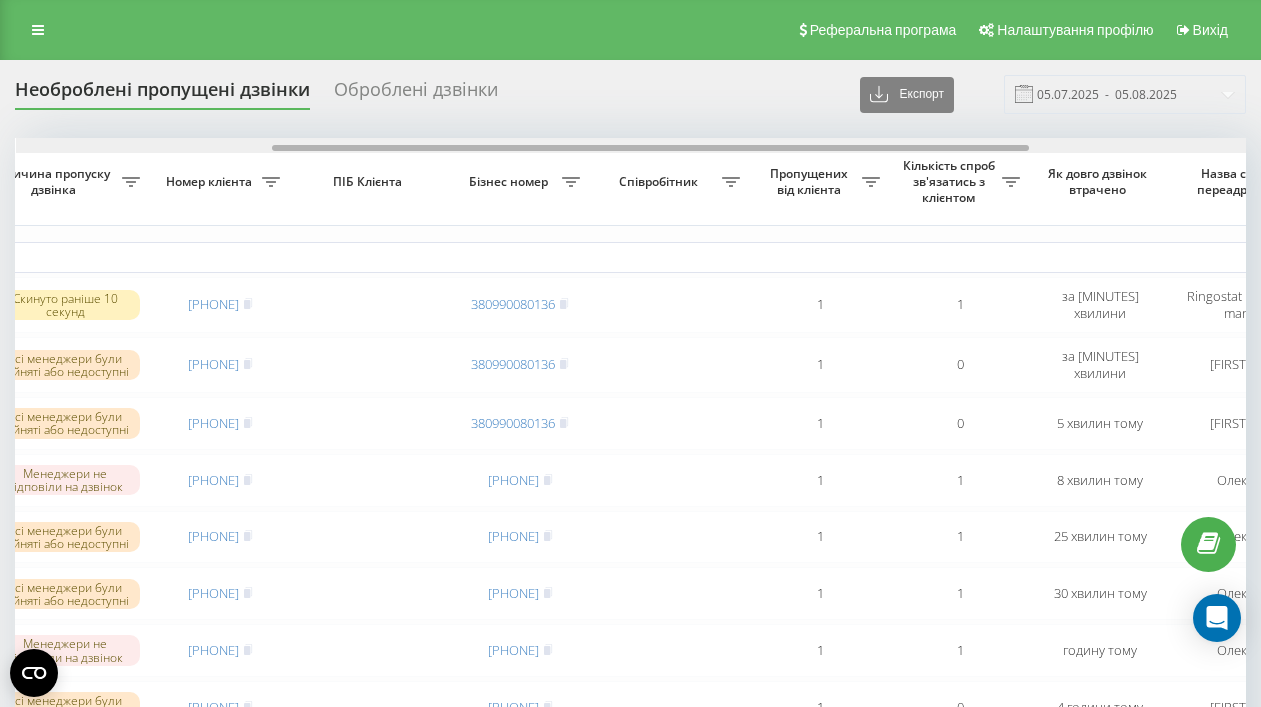 drag, startPoint x: 400, startPoint y: 148, endPoint x: 656, endPoint y: 151, distance: 256.01758 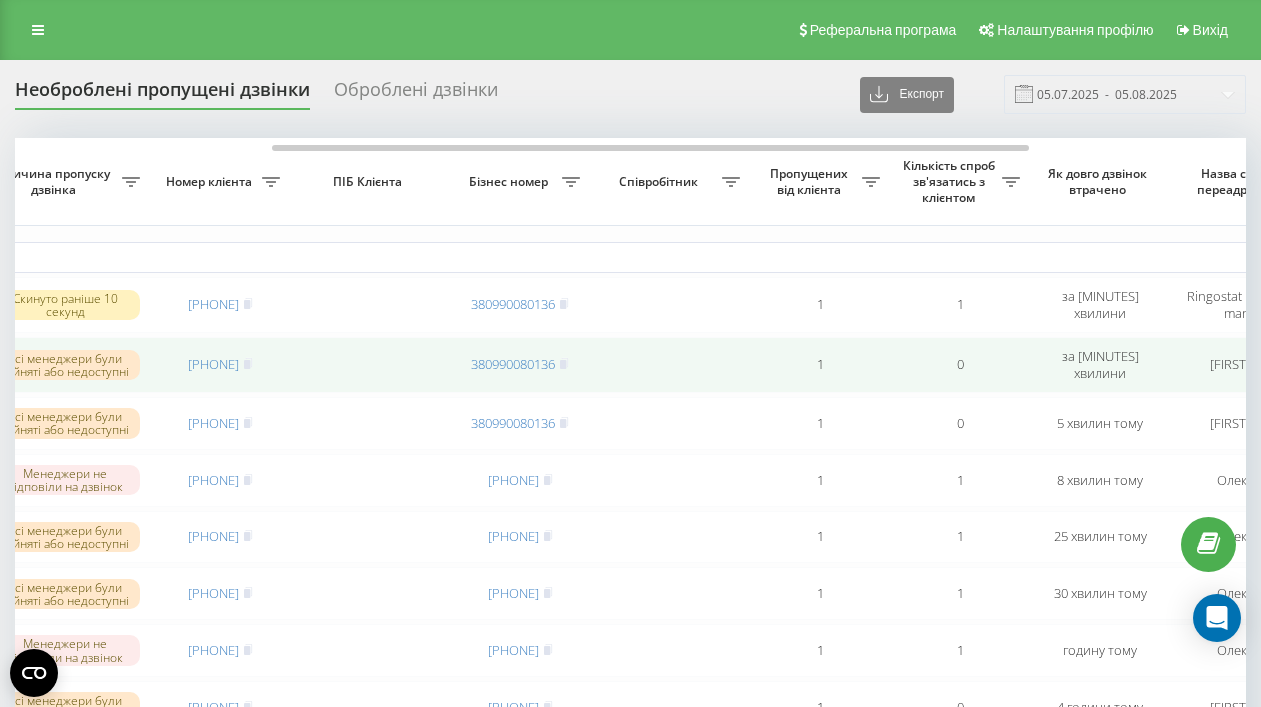 drag, startPoint x: 158, startPoint y: 361, endPoint x: 259, endPoint y: 366, distance: 101.12369 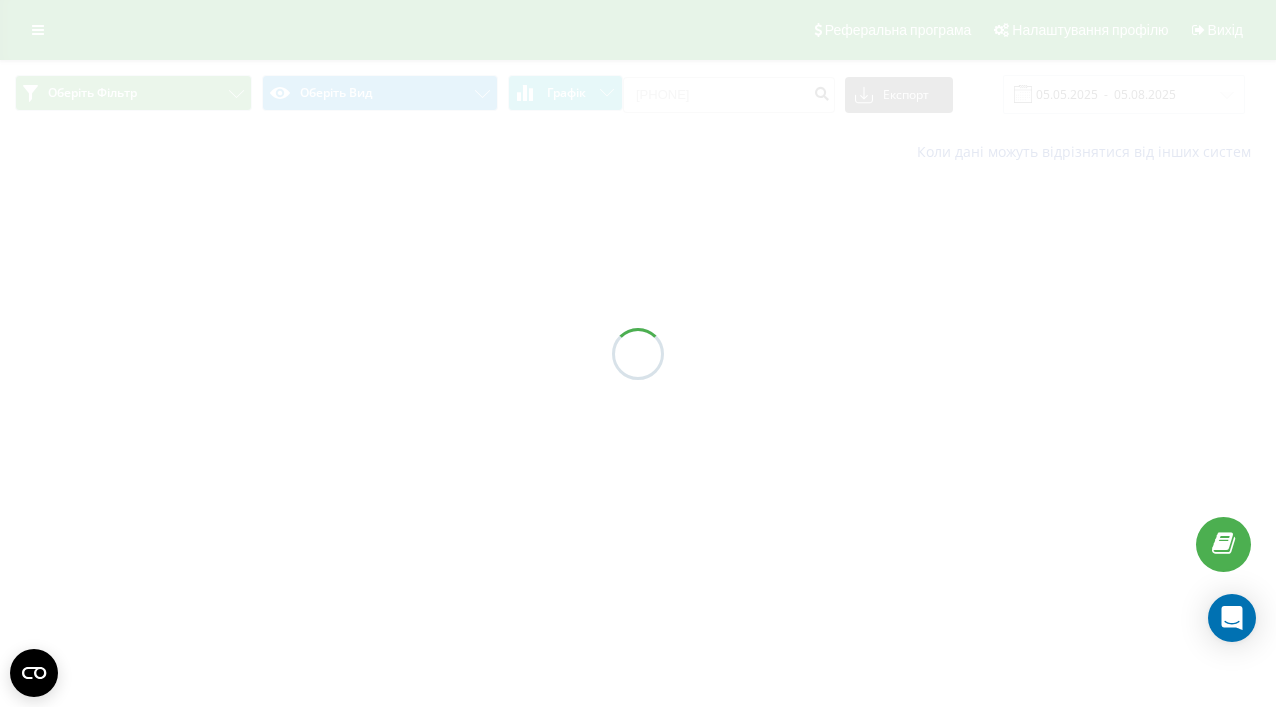 scroll, scrollTop: 0, scrollLeft: 0, axis: both 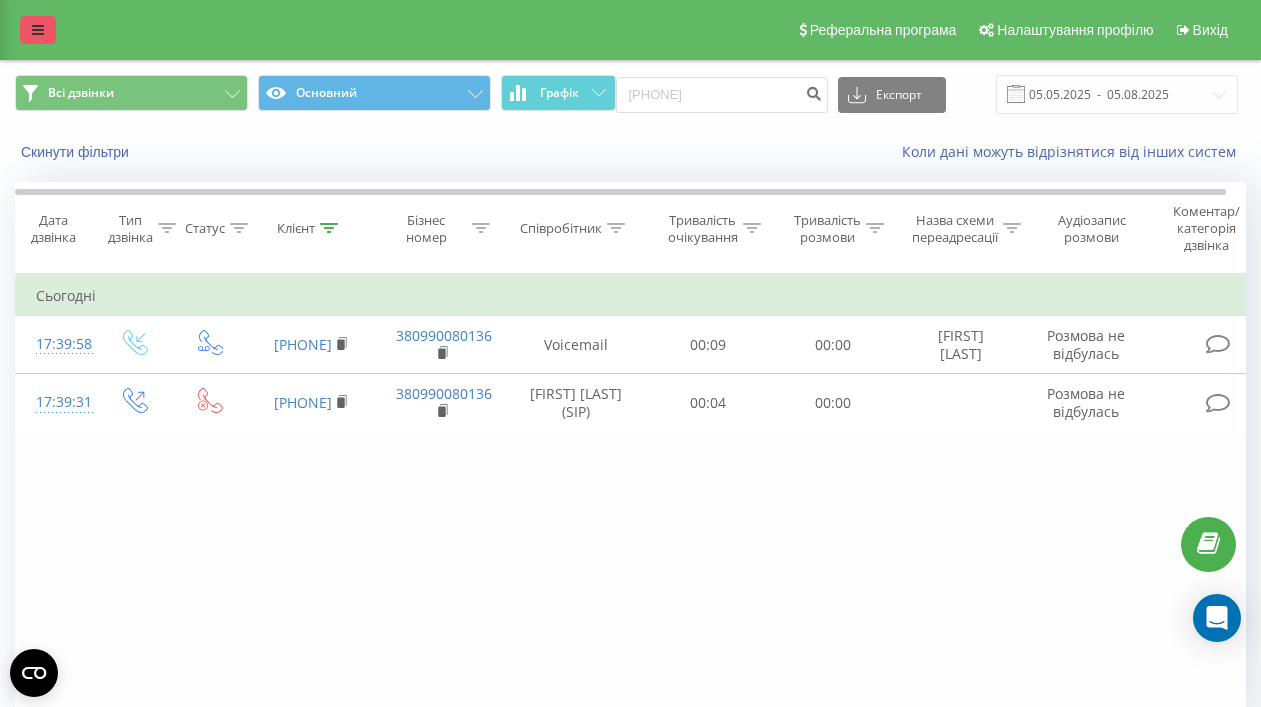 click at bounding box center (38, 30) 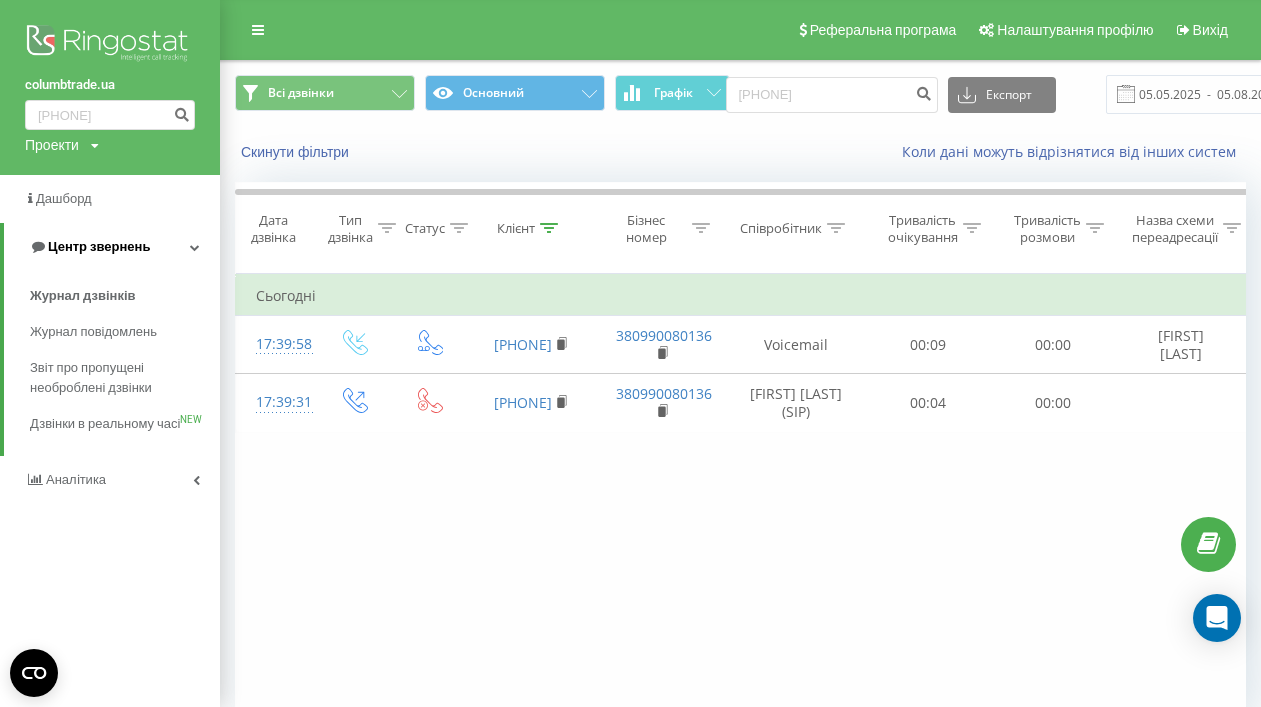 click on "Центр звернень" at bounding box center (112, 247) 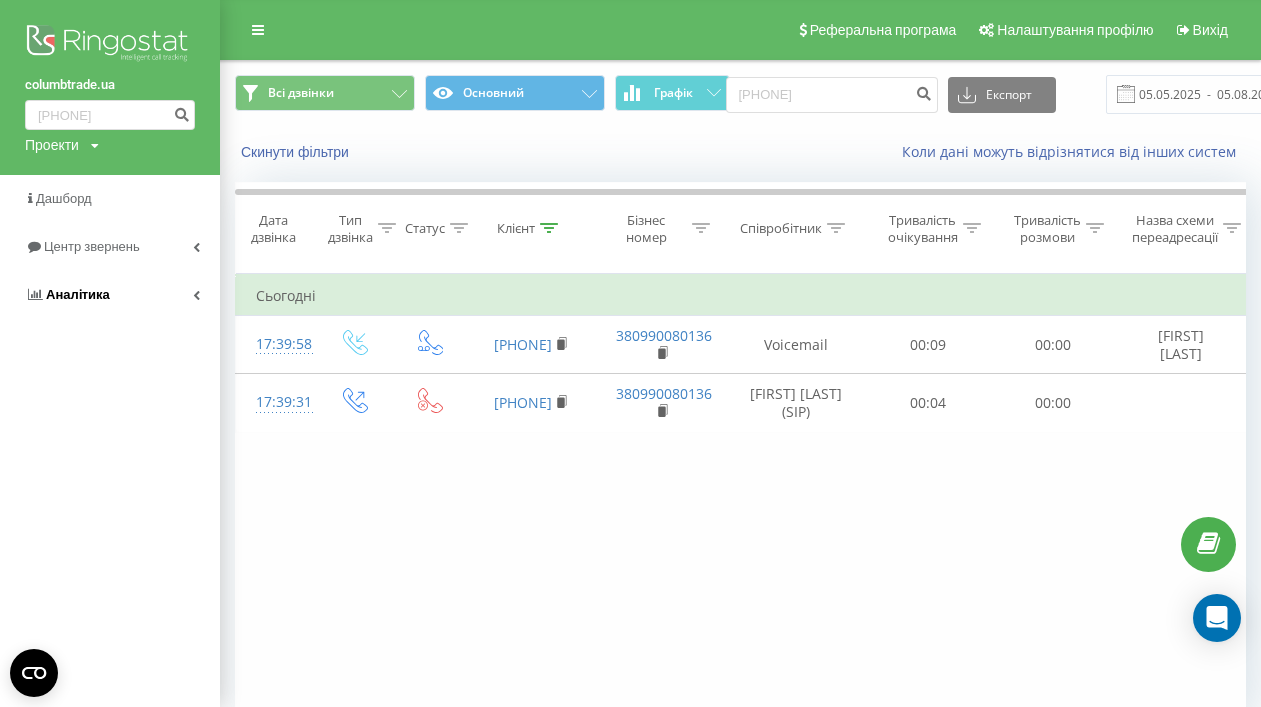 click on "Аналiтика" at bounding box center [78, 294] 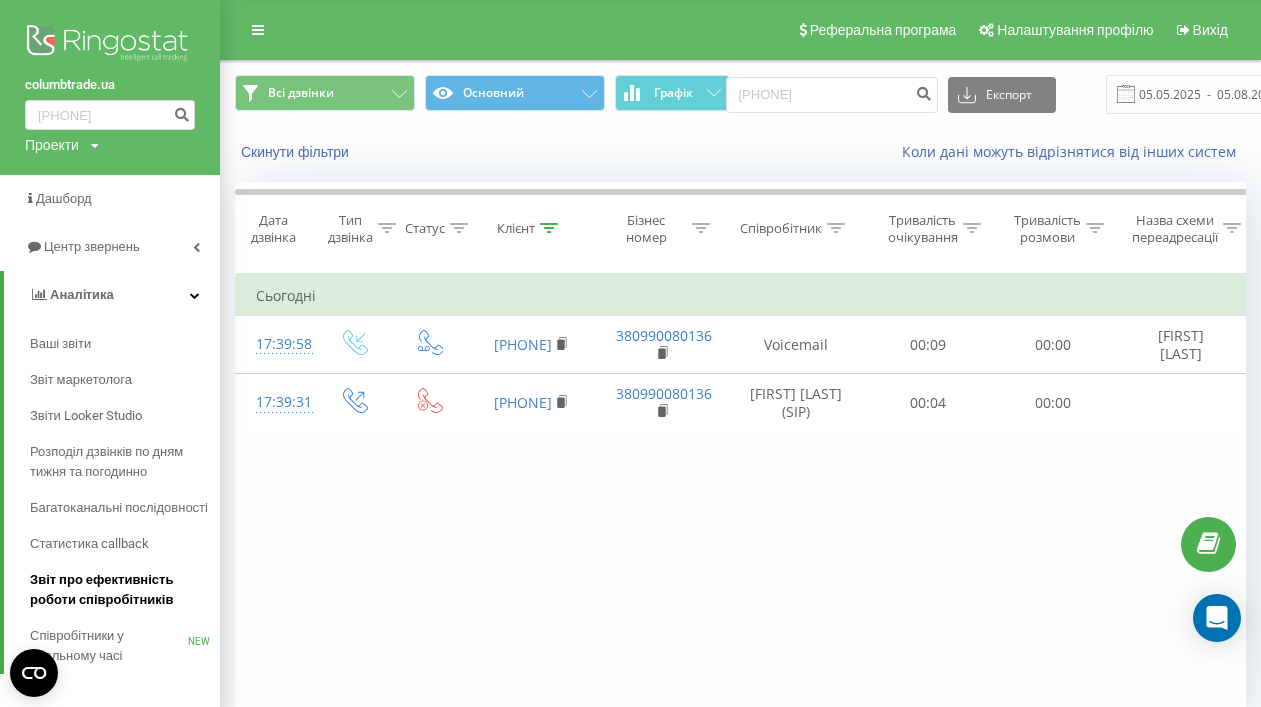 click on "Звіт про ефективність роботи співробітників" at bounding box center [120, 590] 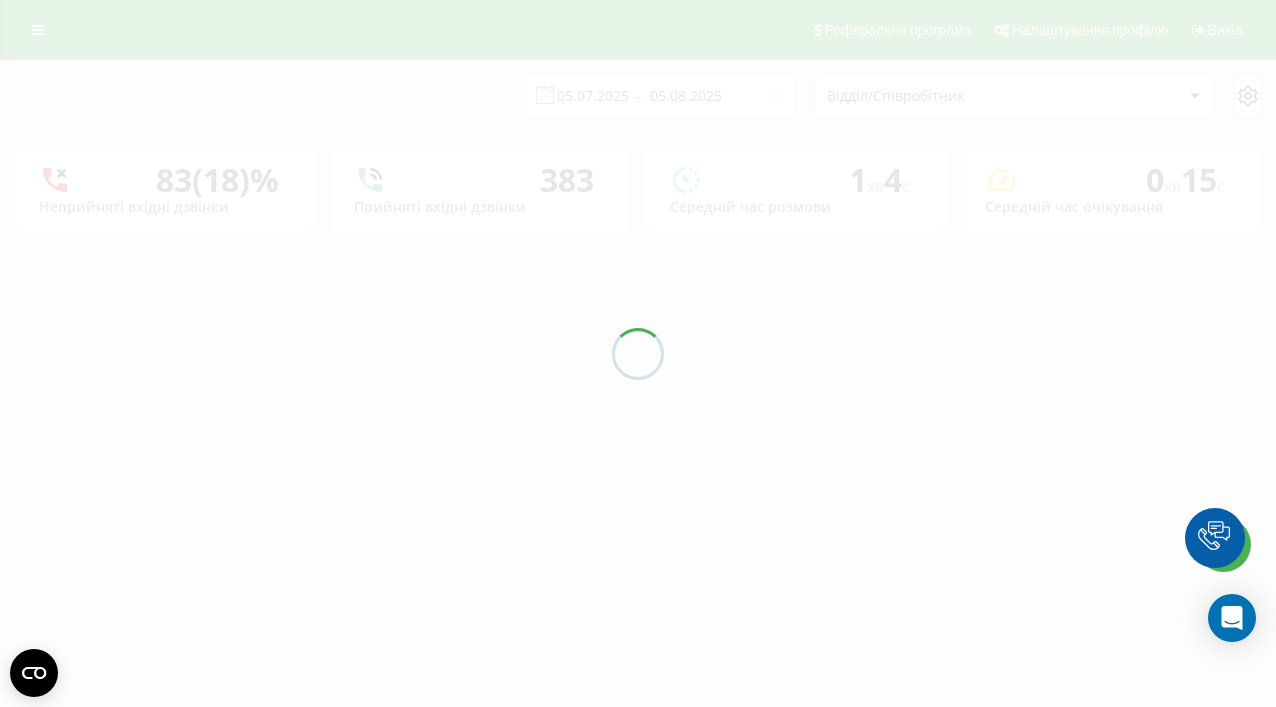 scroll, scrollTop: 0, scrollLeft: 0, axis: both 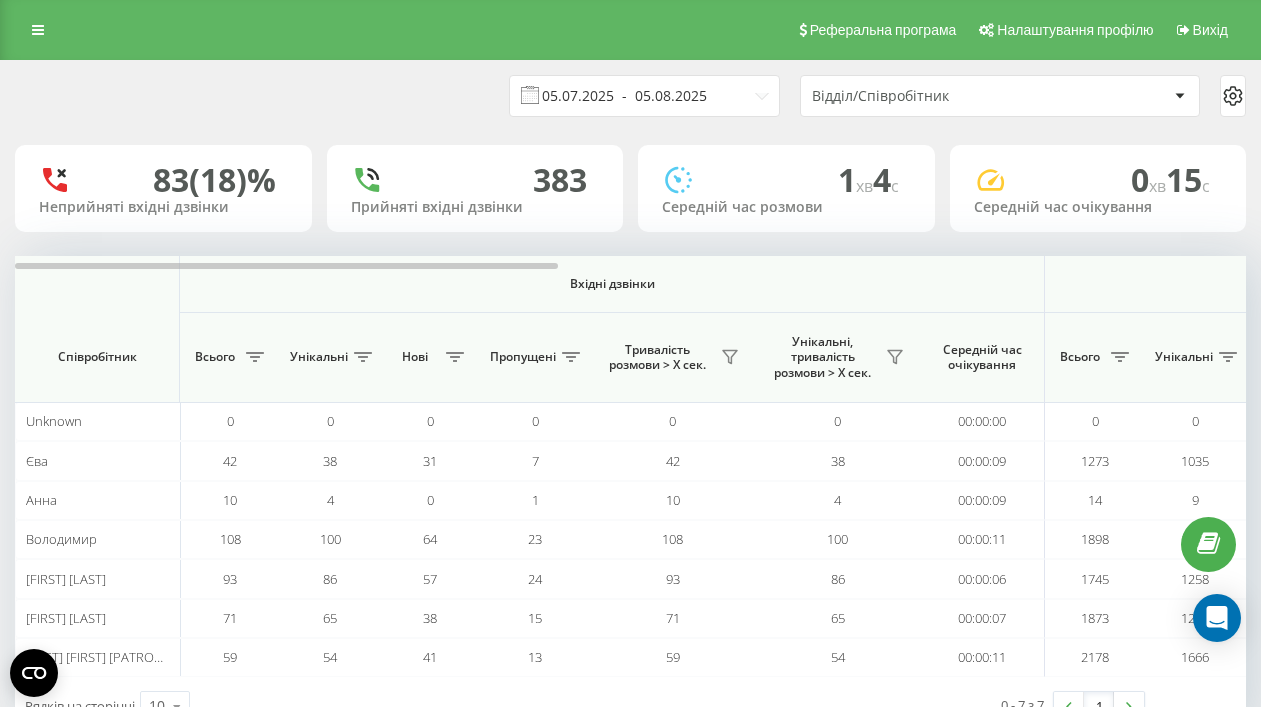 click on "05.07.2025  -  05.08.2025" at bounding box center [644, 96] 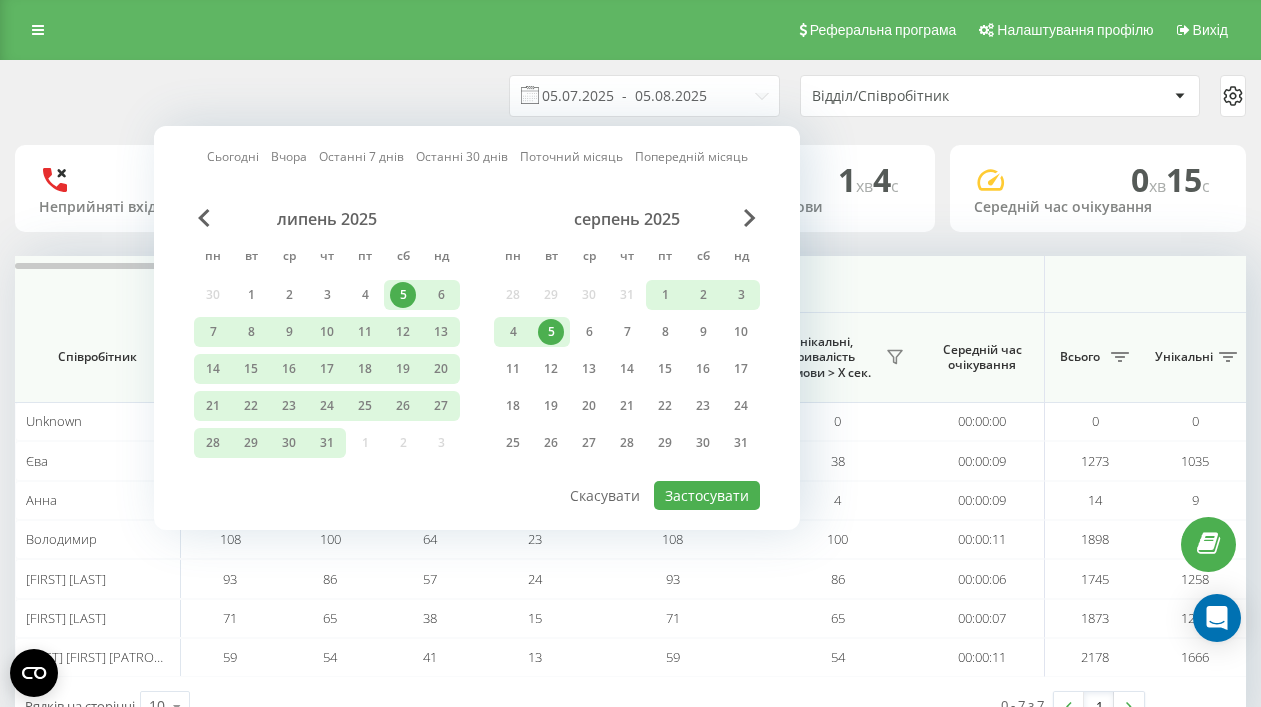 click on "5" at bounding box center [551, 332] 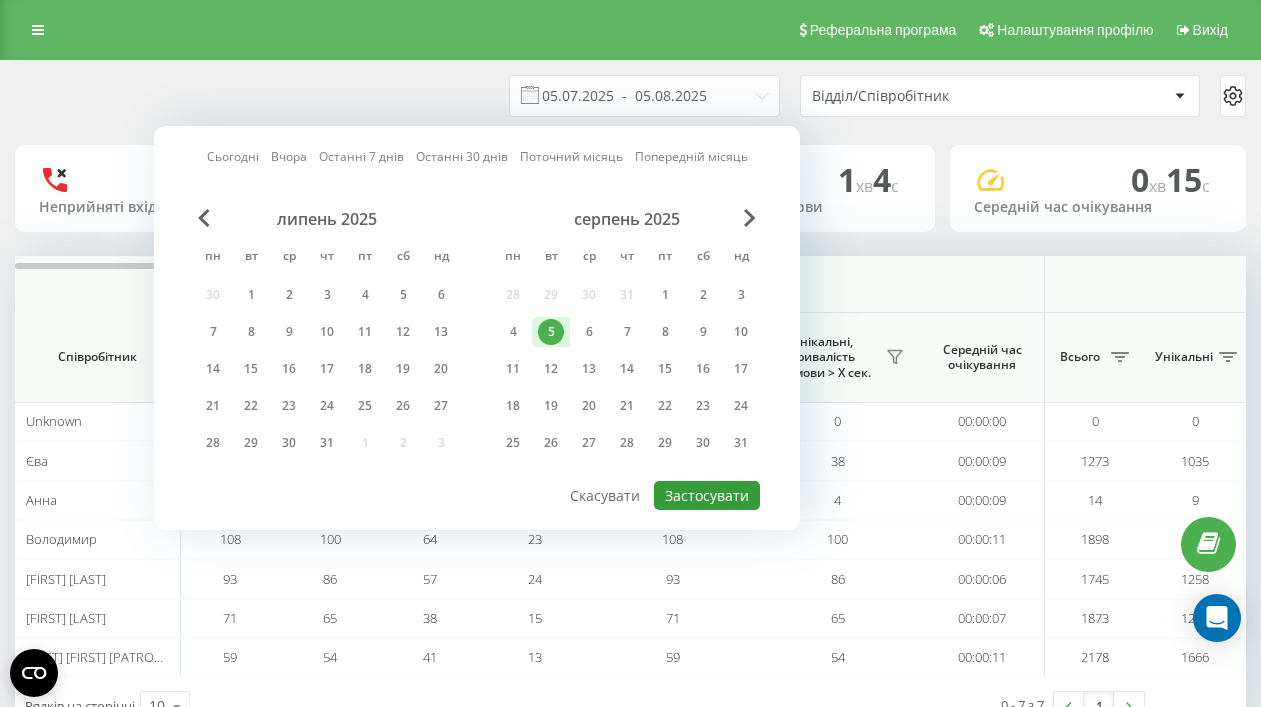 click on "Застосувати" at bounding box center [707, 495] 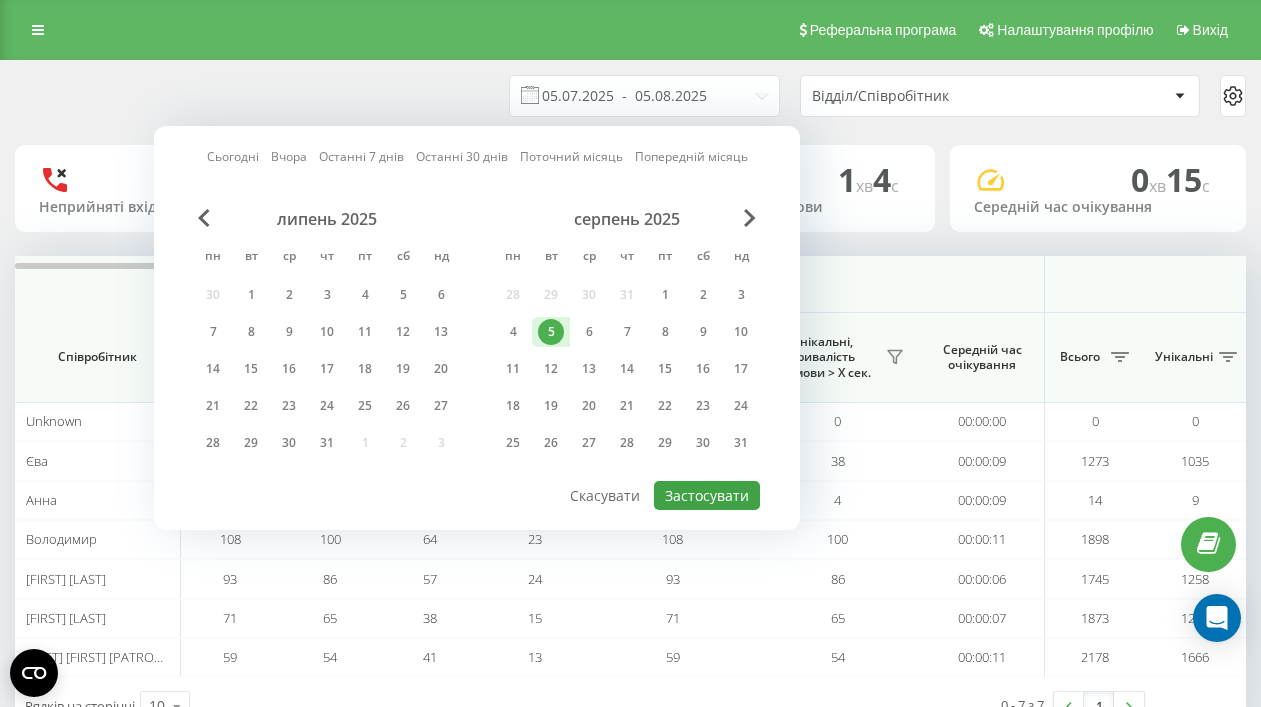 type on "05.08.2025  -  05.08.2025" 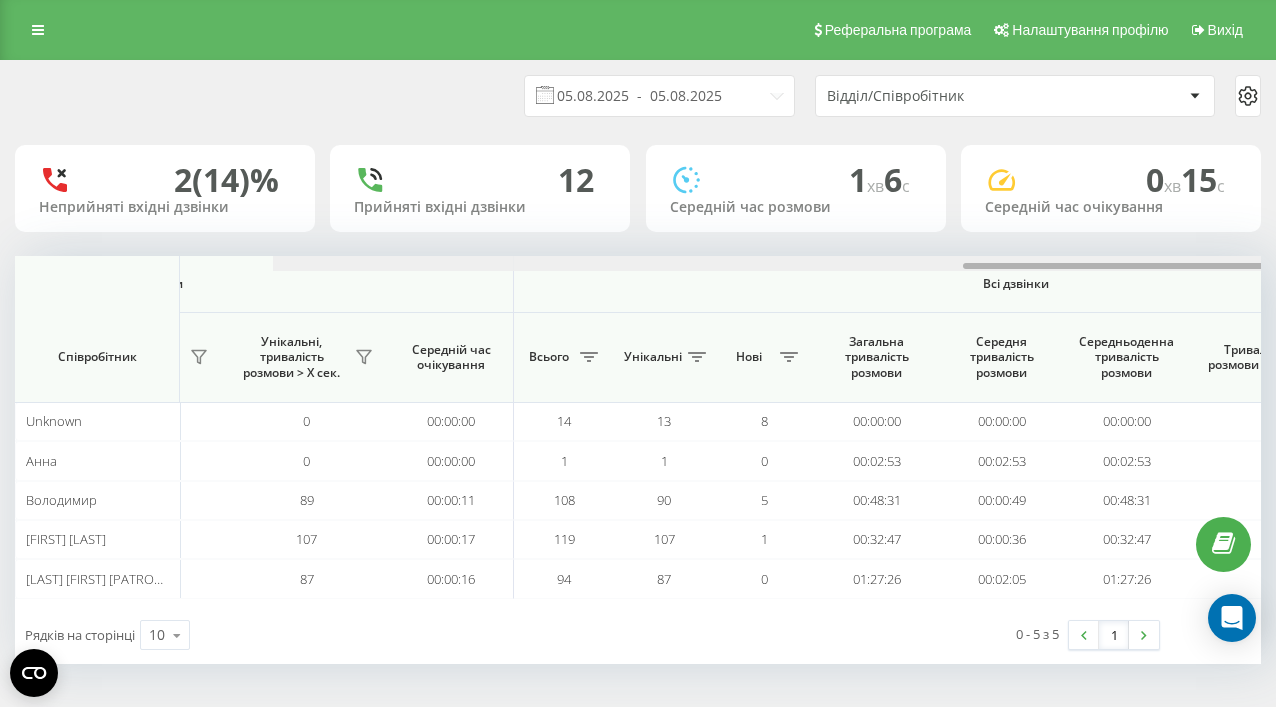 scroll, scrollTop: 0, scrollLeft: 1544, axis: horizontal 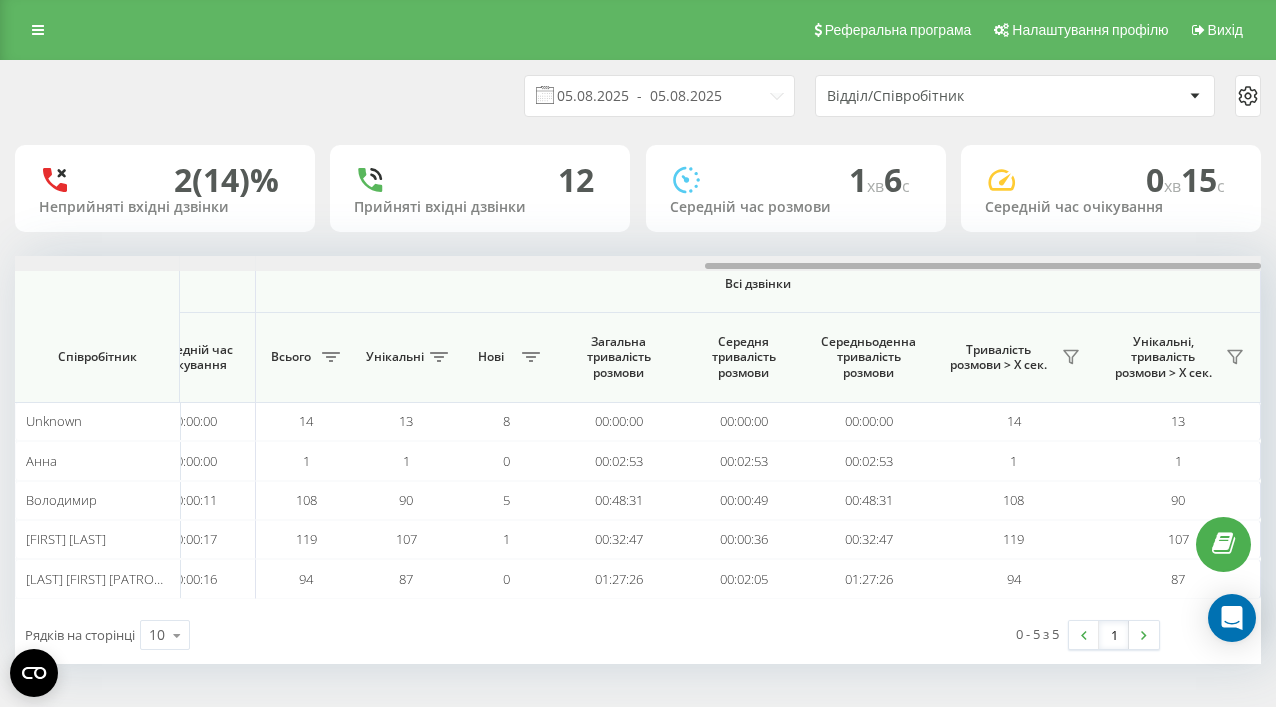 drag, startPoint x: 463, startPoint y: 265, endPoint x: 1237, endPoint y: 261, distance: 774.0103 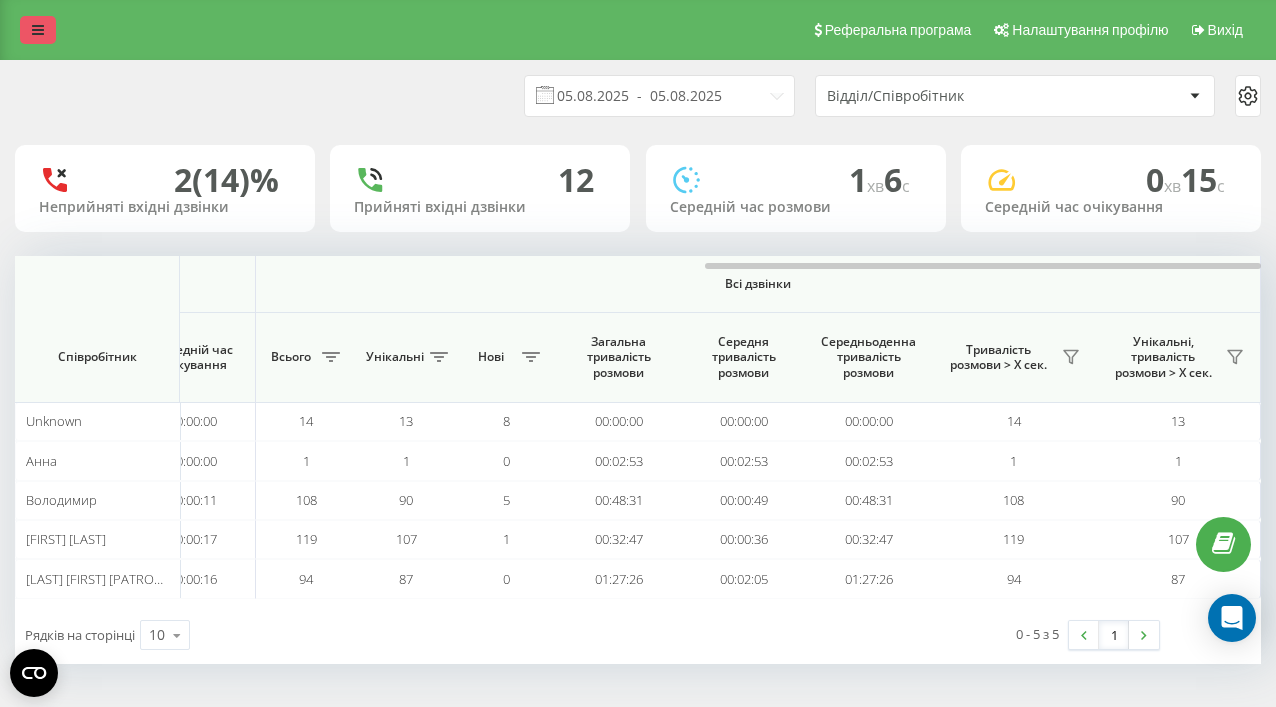 click at bounding box center (38, 30) 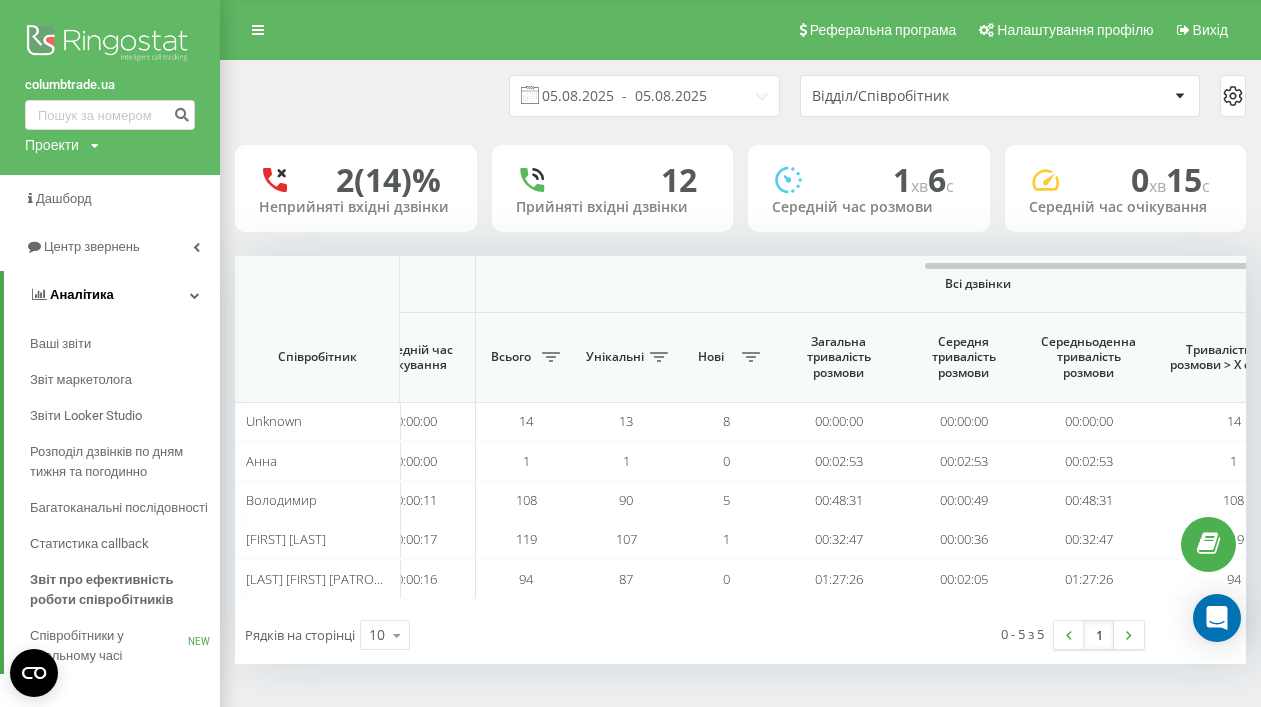 click on "Аналiтика" at bounding box center [82, 294] 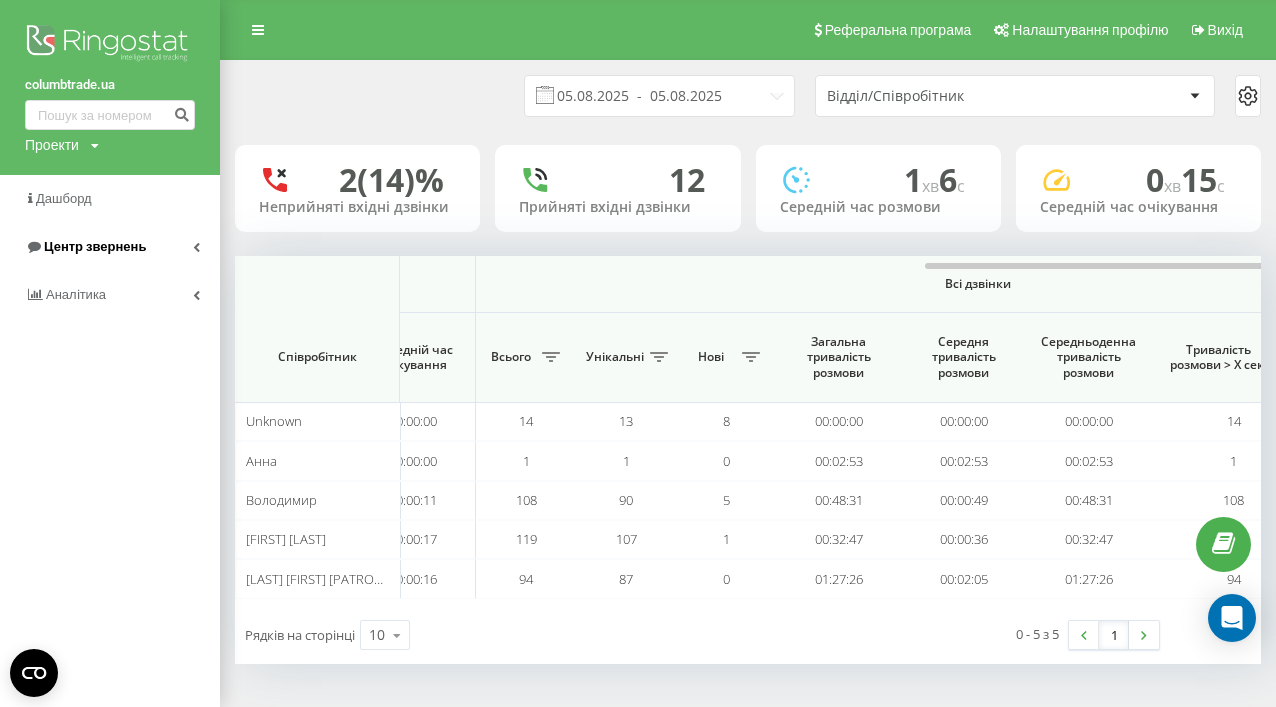 click on "Центр звернень" at bounding box center [85, 247] 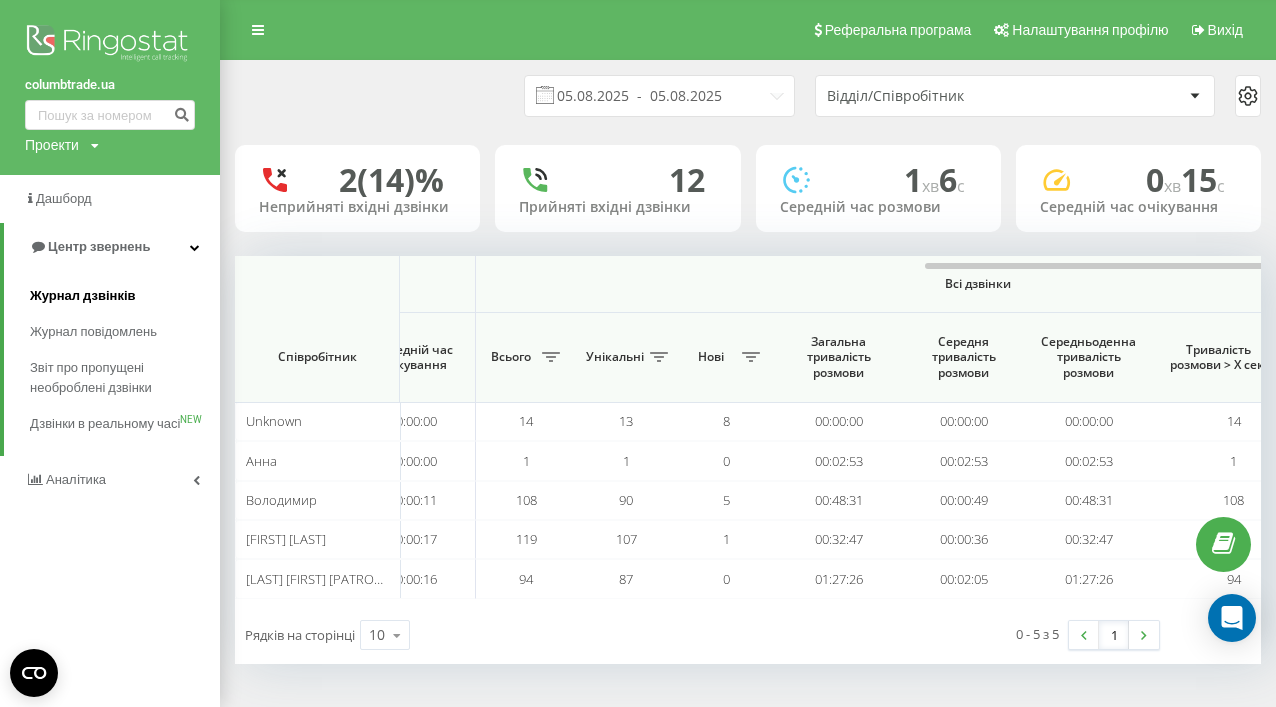 click on "Журнал дзвінків" at bounding box center (83, 296) 